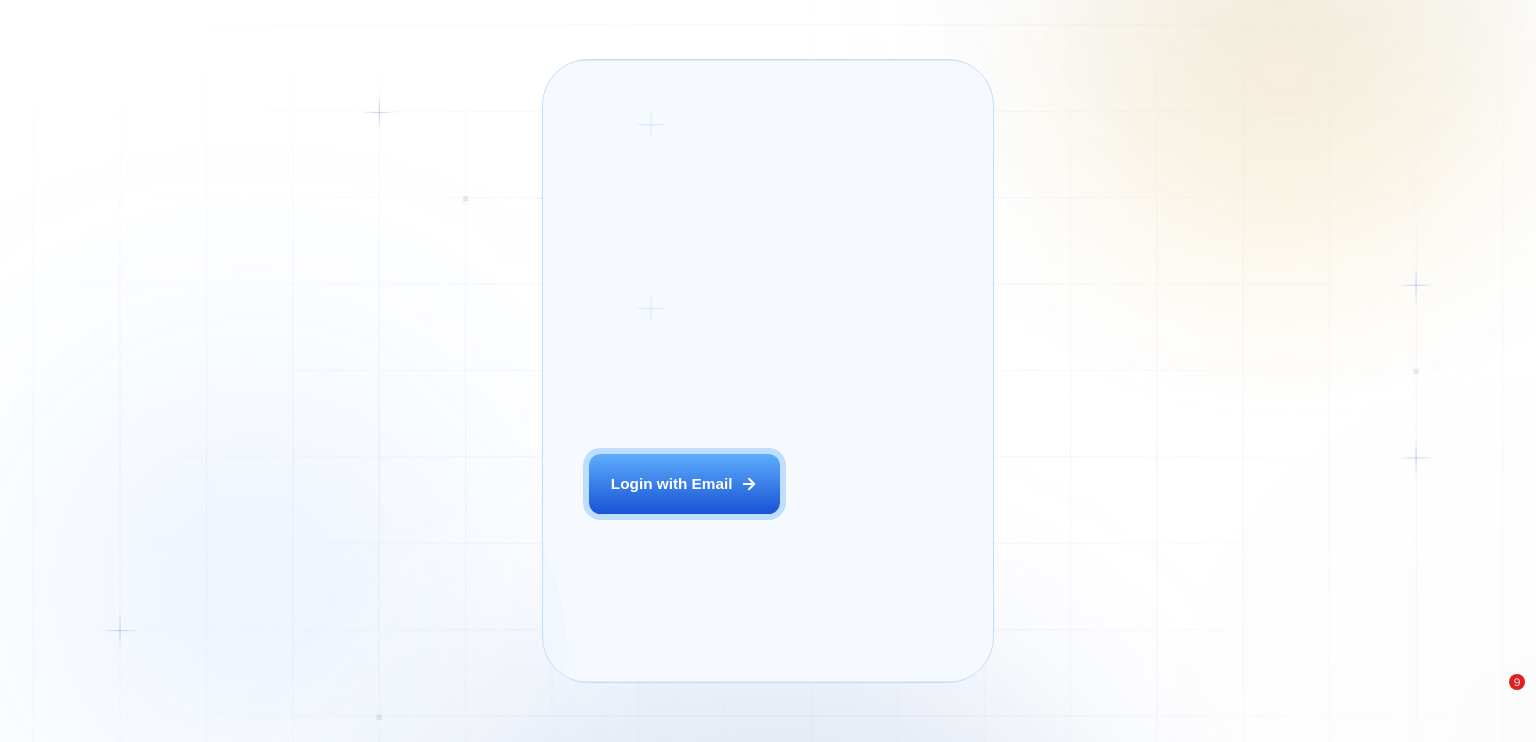 scroll, scrollTop: 0, scrollLeft: 0, axis: both 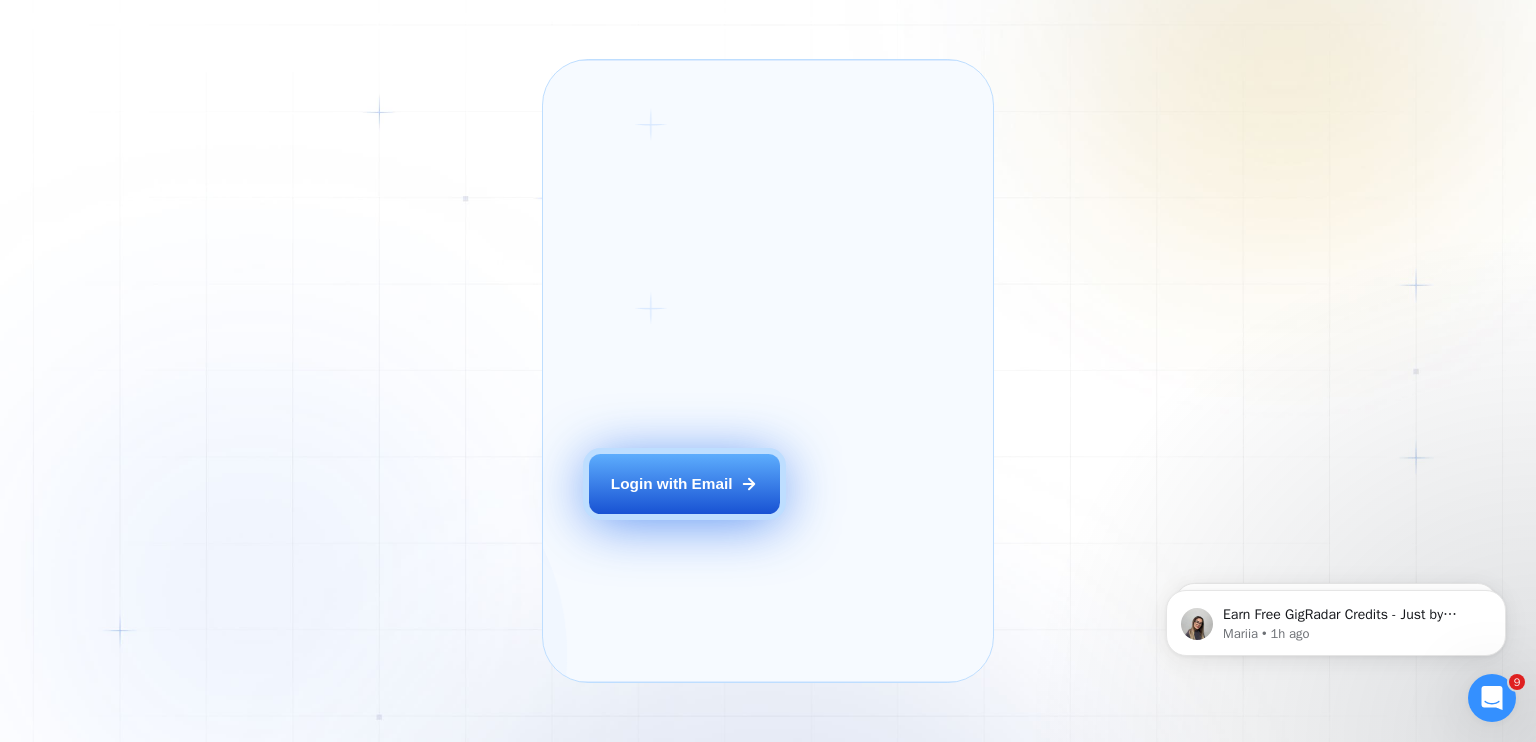 click on "Login with Email" at bounding box center [684, 484] 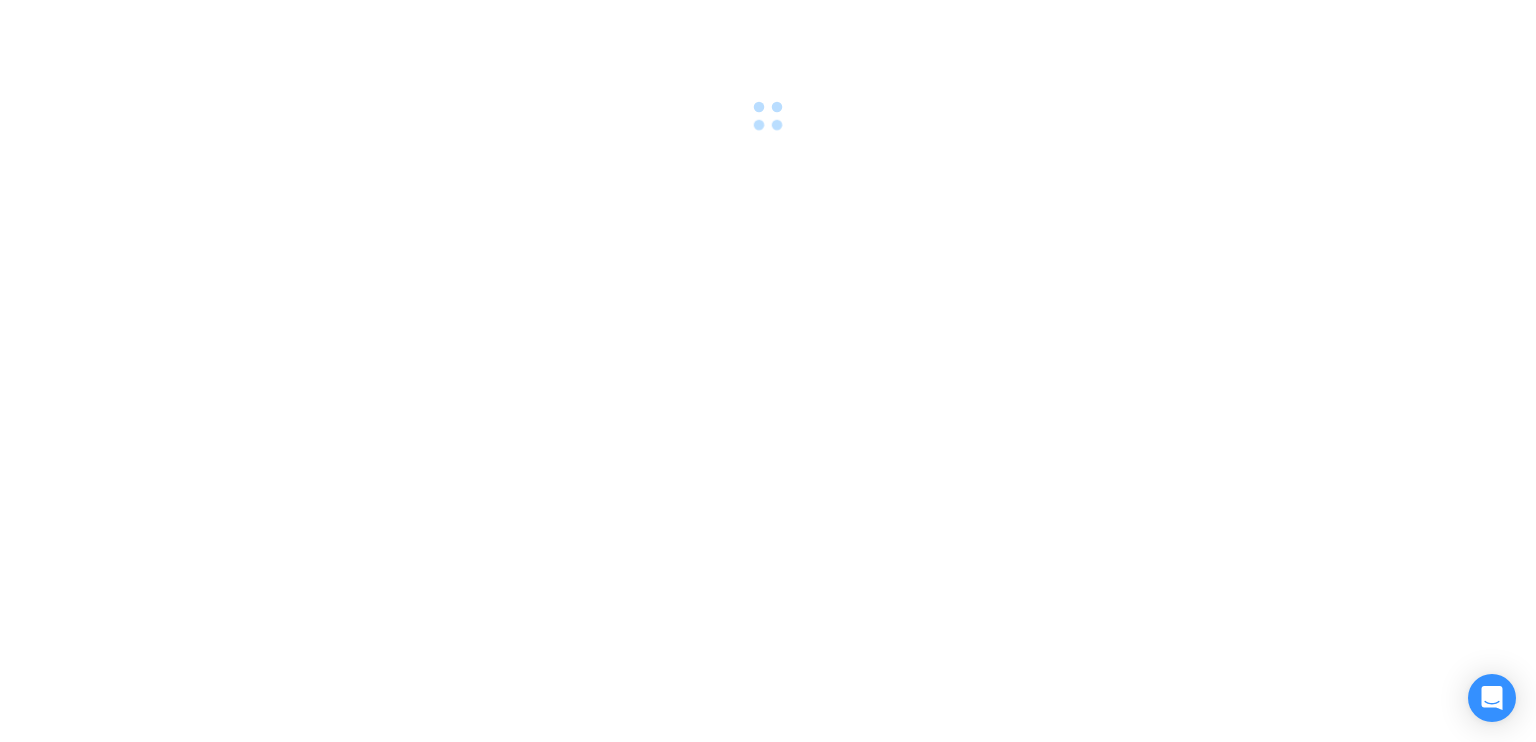 scroll, scrollTop: 0, scrollLeft: 0, axis: both 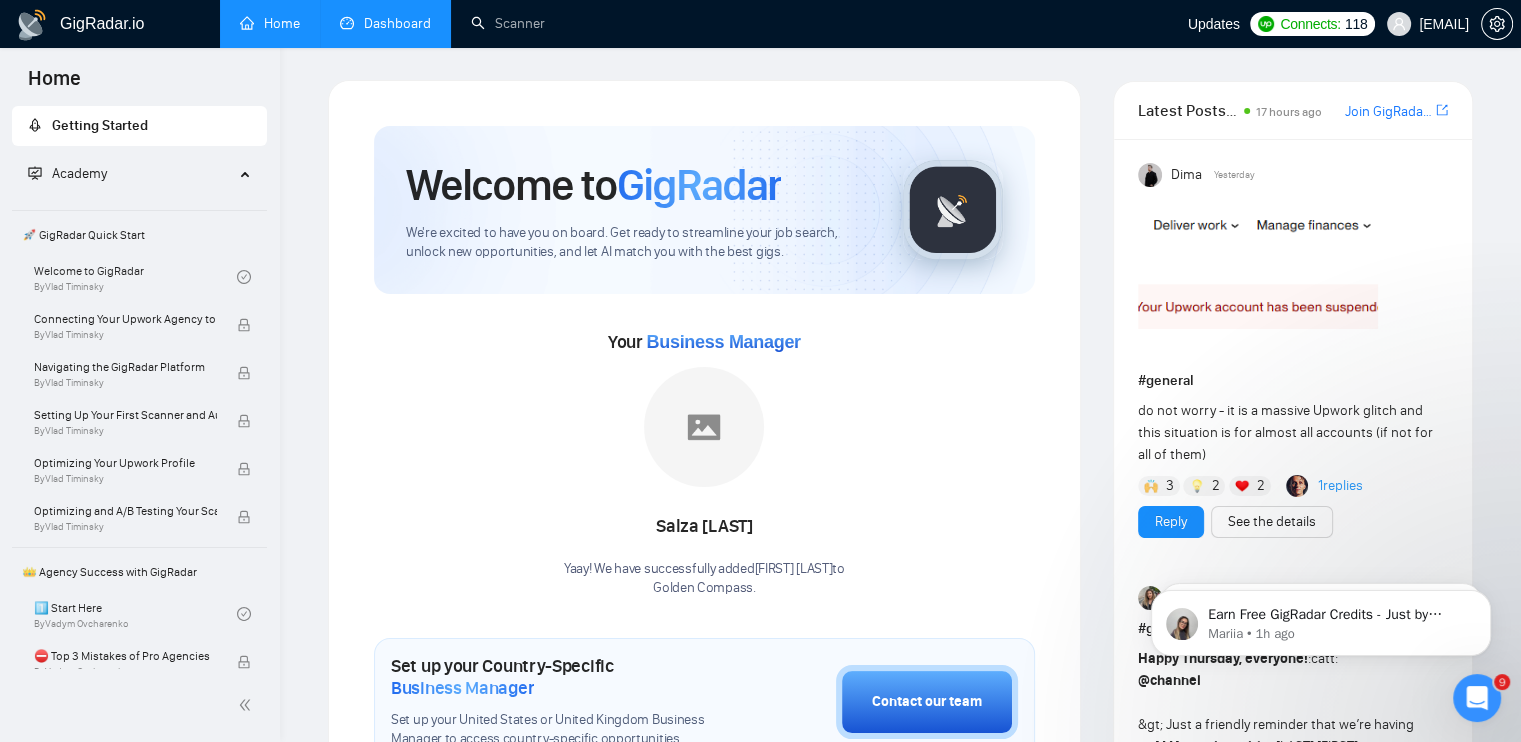 click on "Dashboard" at bounding box center [385, 23] 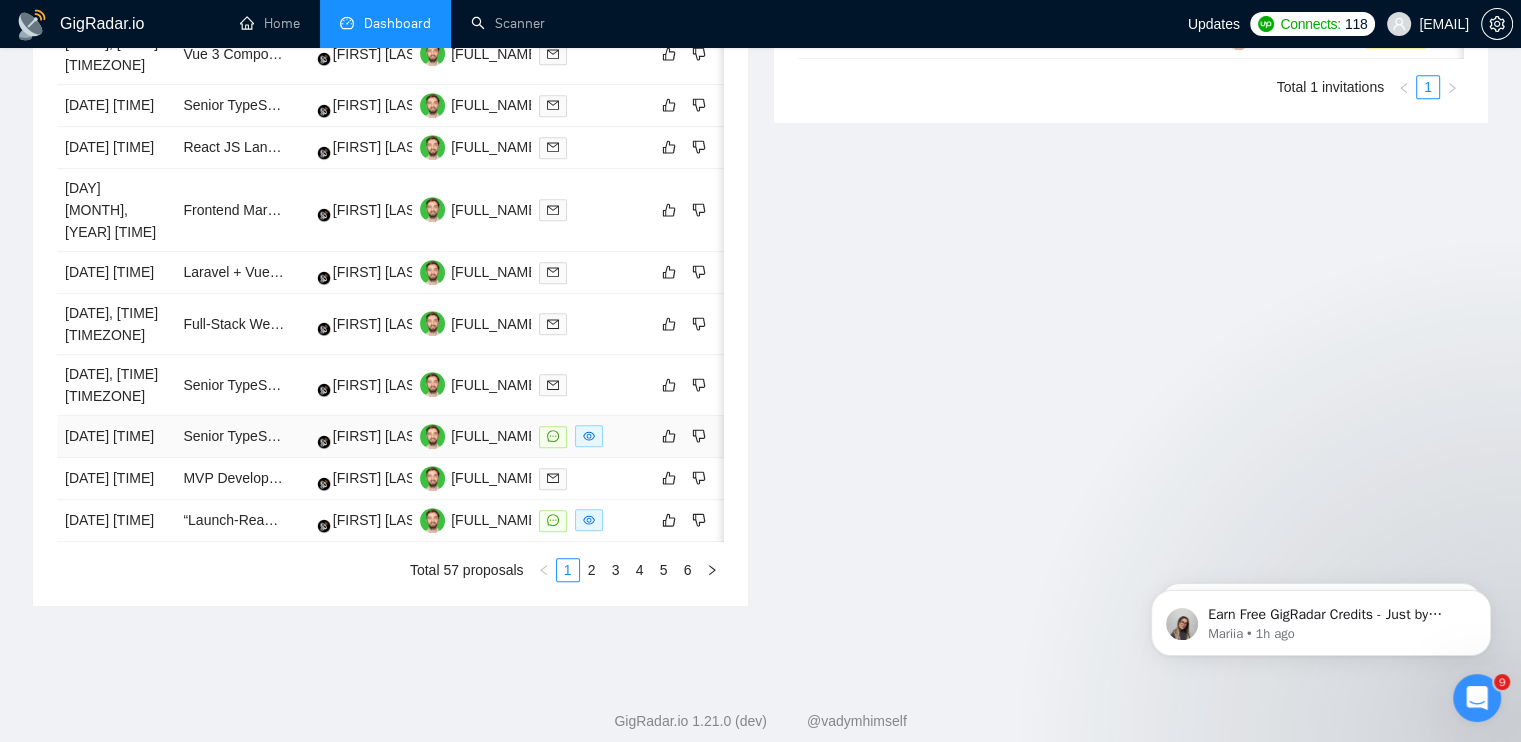 scroll, scrollTop: 1000, scrollLeft: 0, axis: vertical 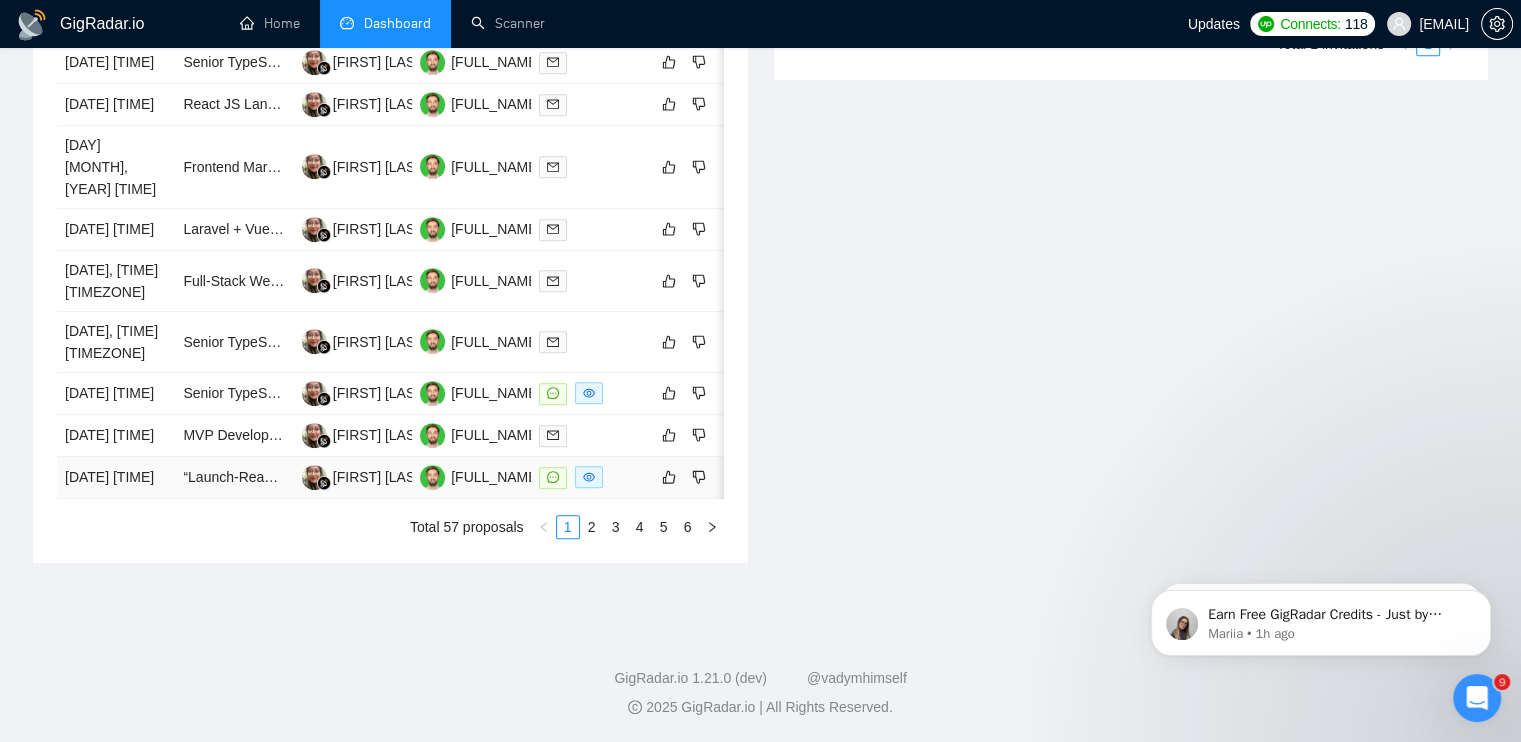 click at bounding box center [590, 477] 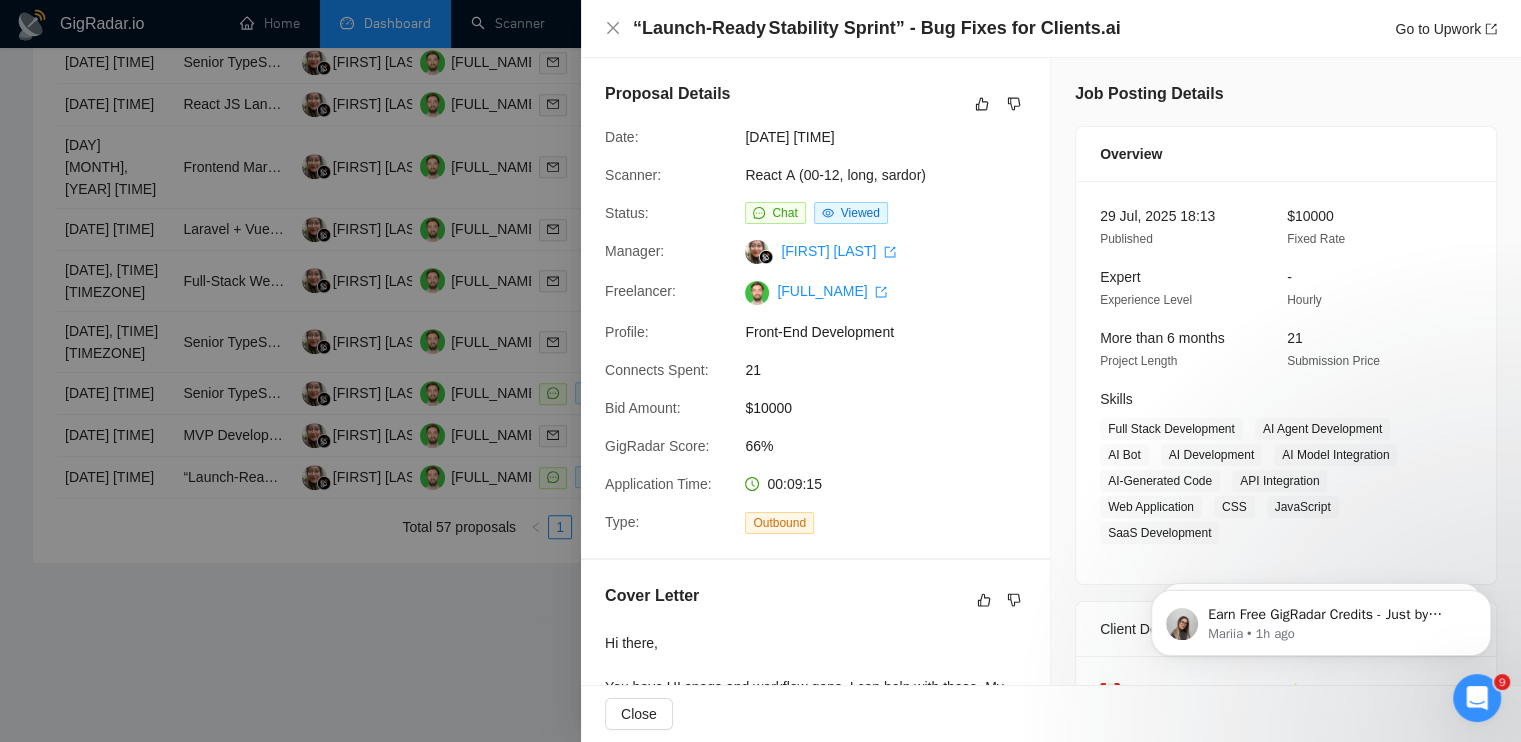 click at bounding box center [760, 371] 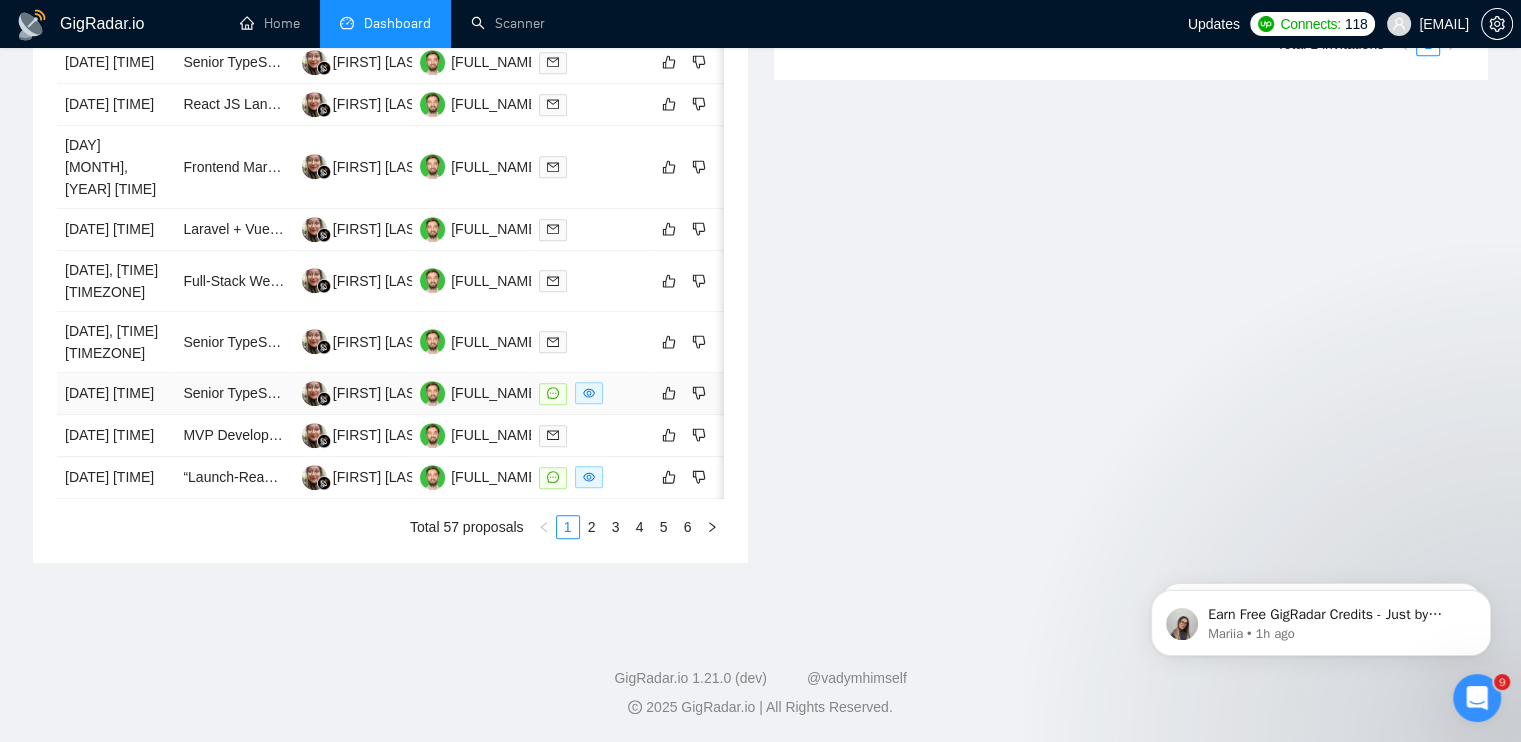 click at bounding box center [590, 393] 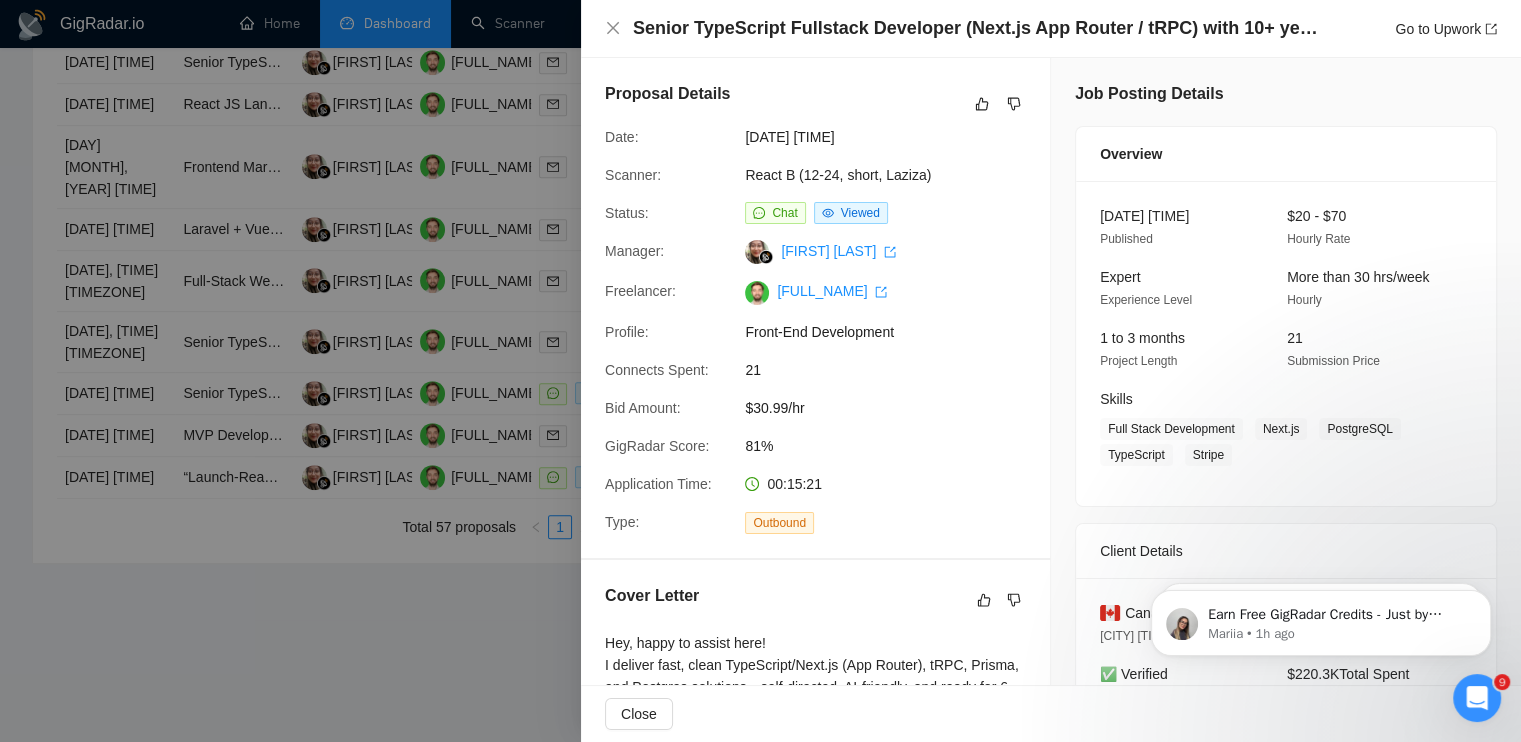 click at bounding box center (760, 371) 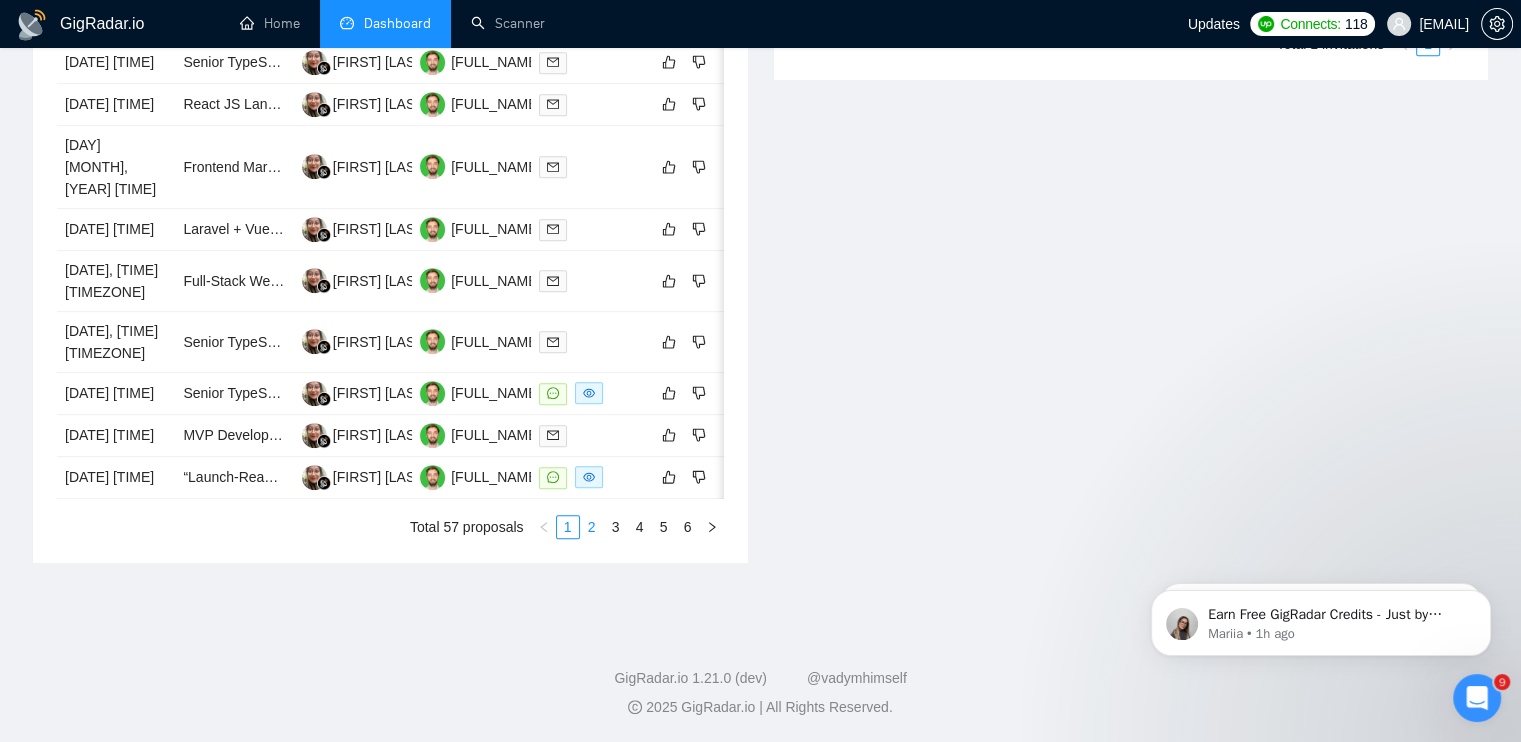 click on "2" at bounding box center (592, 527) 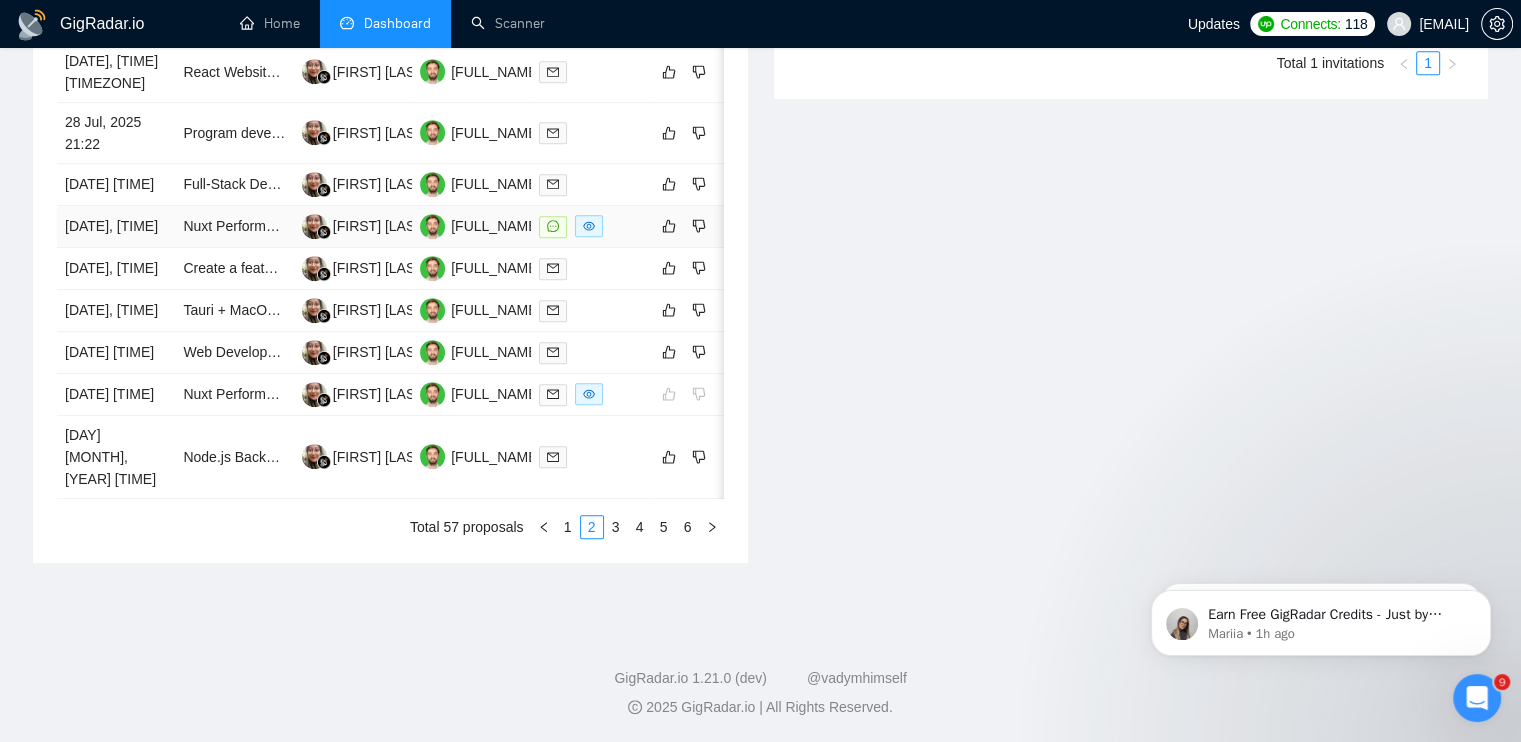 click at bounding box center [590, 226] 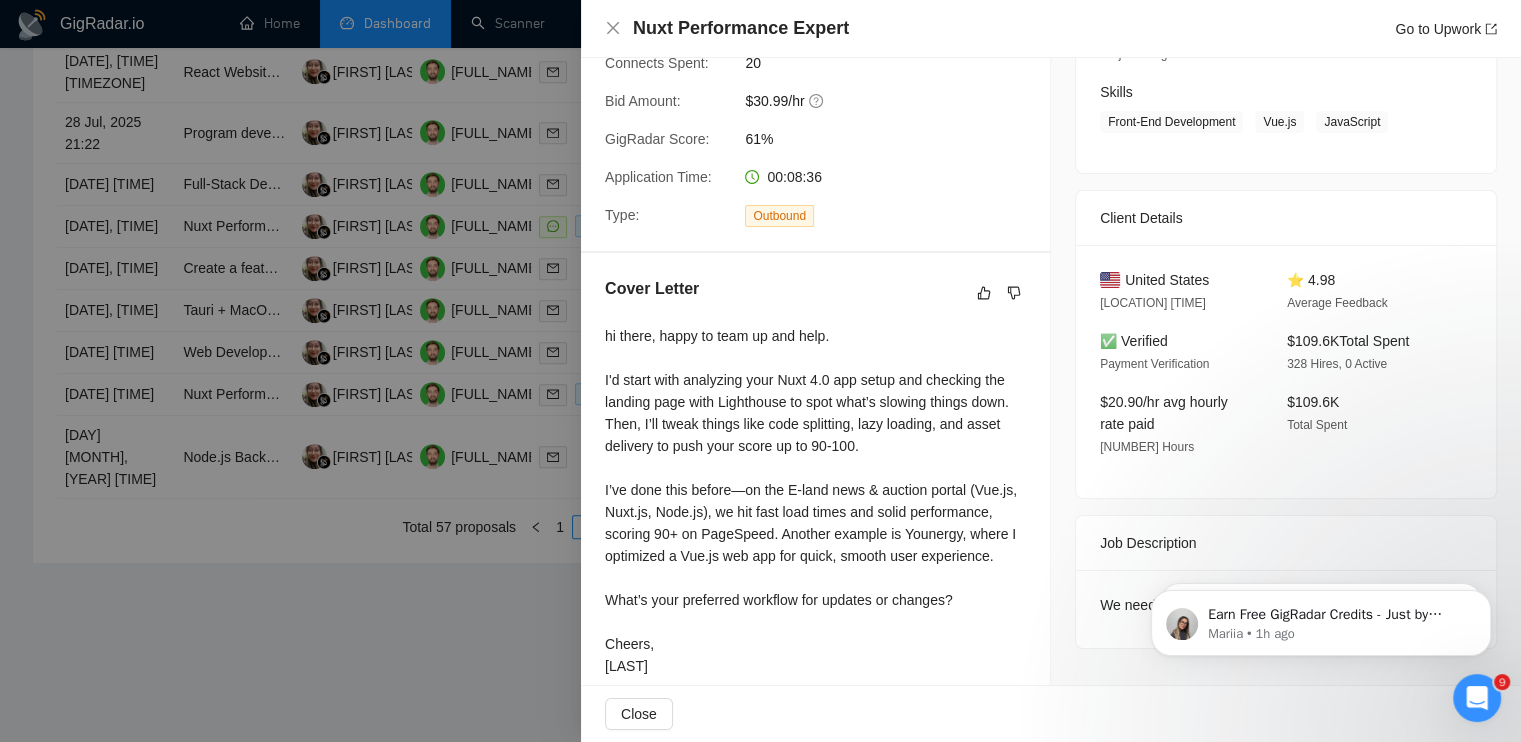 scroll, scrollTop: 400, scrollLeft: 0, axis: vertical 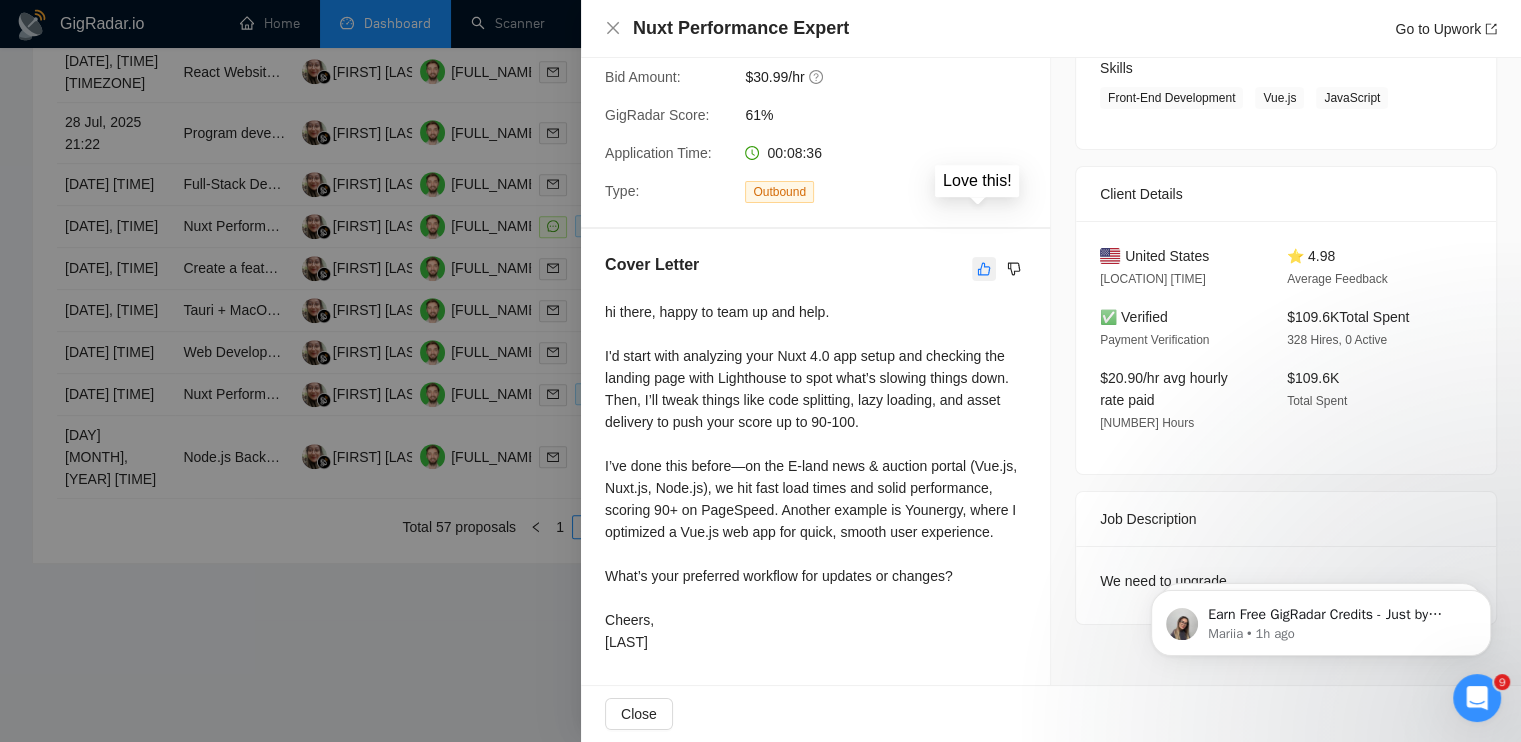 click at bounding box center (984, 269) 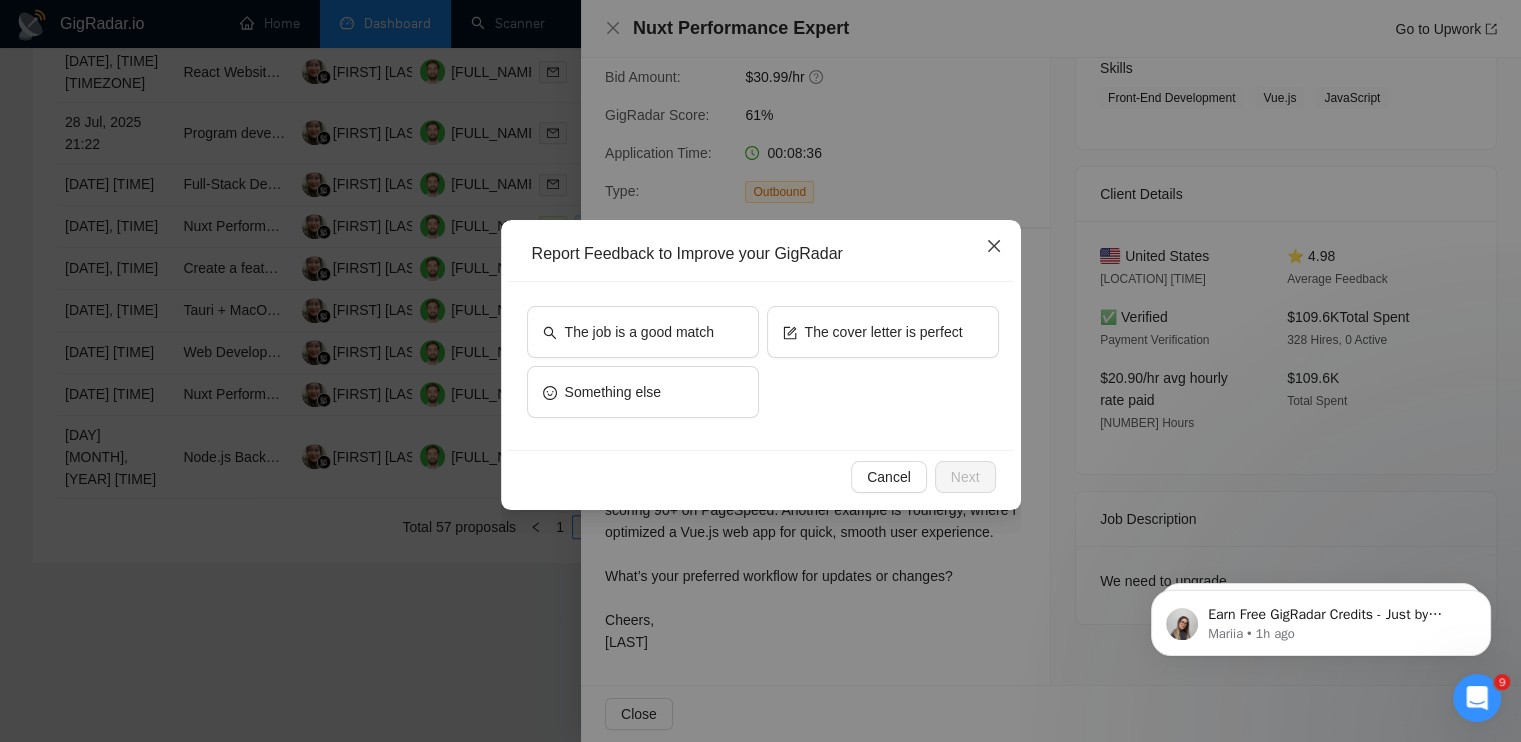 click 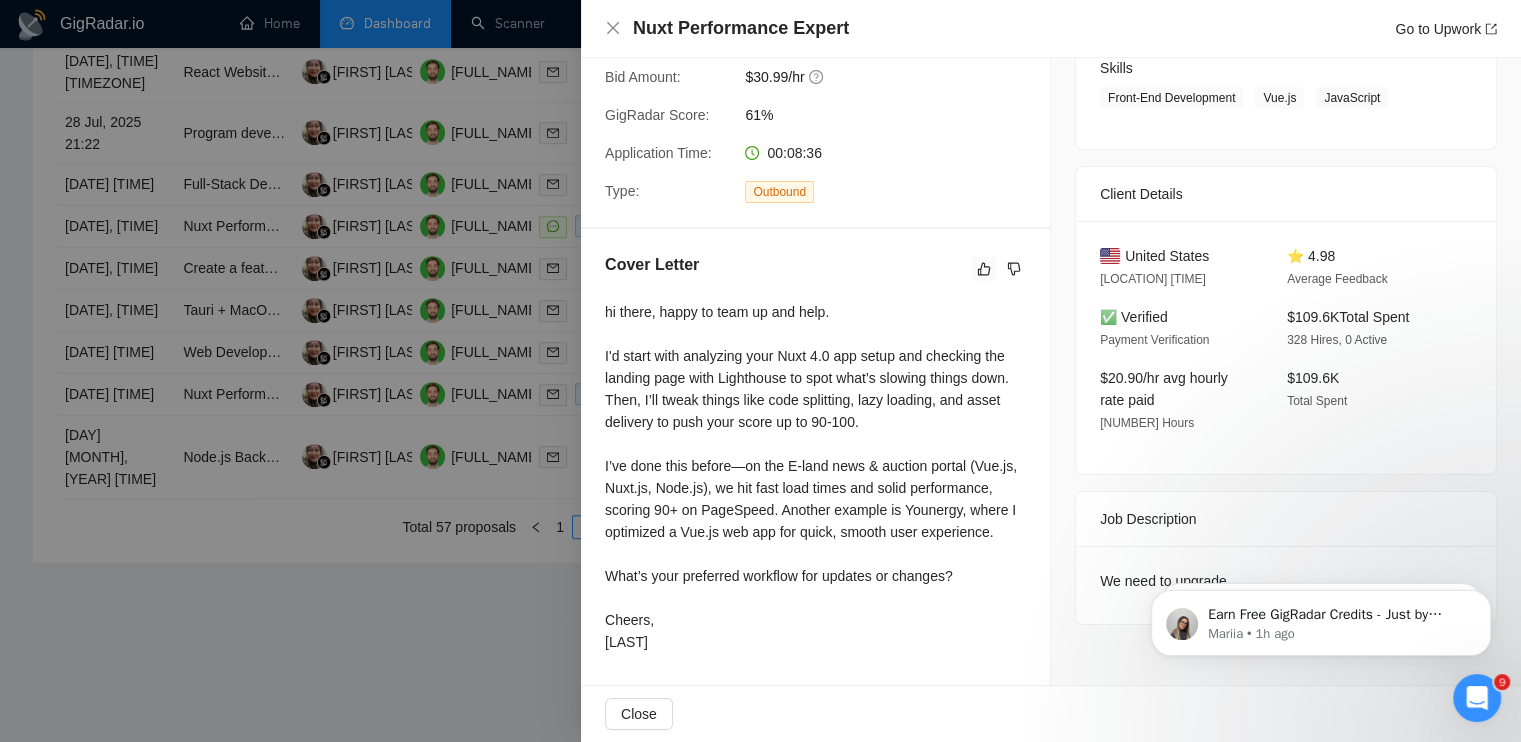 scroll, scrollTop: 400, scrollLeft: 0, axis: vertical 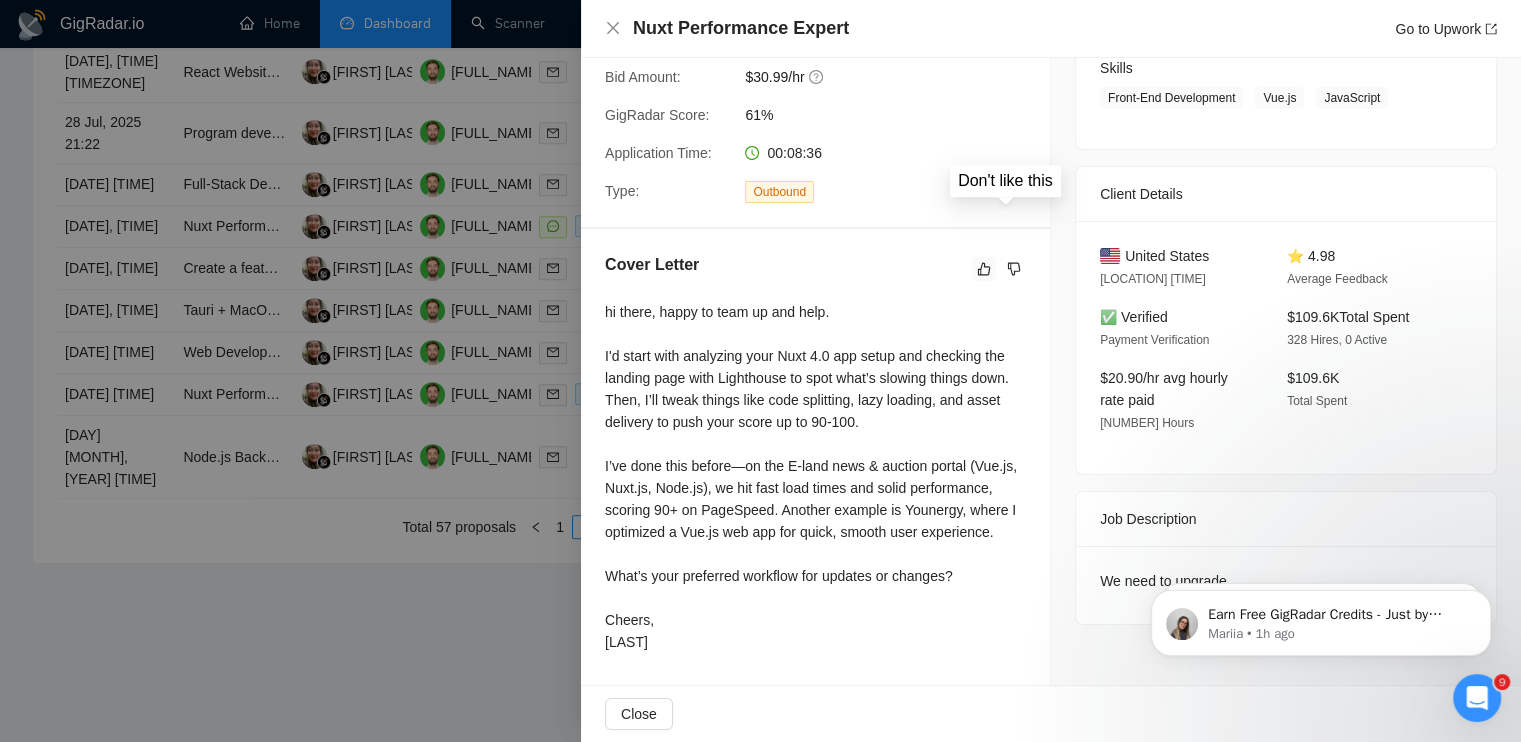drag, startPoint x: 978, startPoint y: 210, endPoint x: 1023, endPoint y: 210, distance: 45 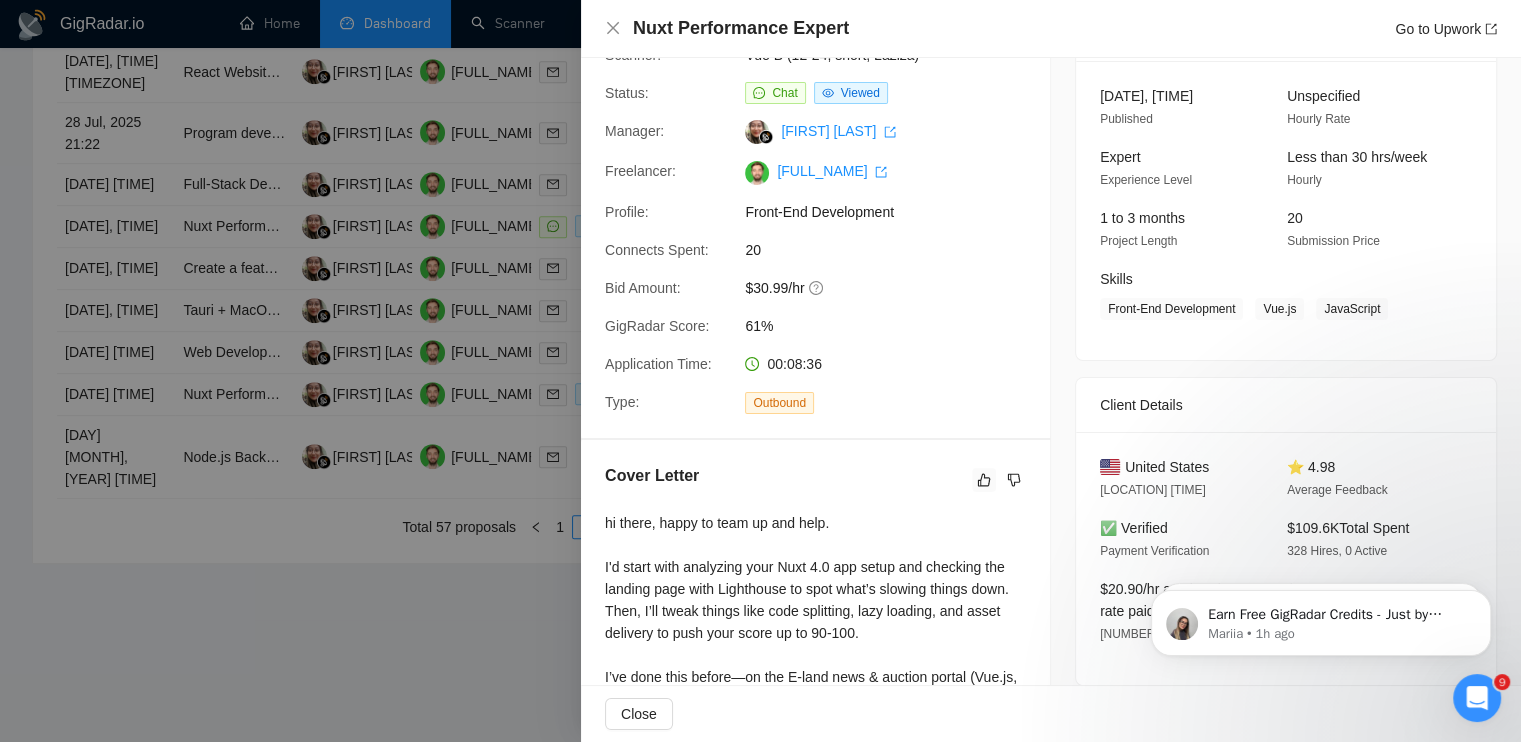scroll, scrollTop: 0, scrollLeft: 0, axis: both 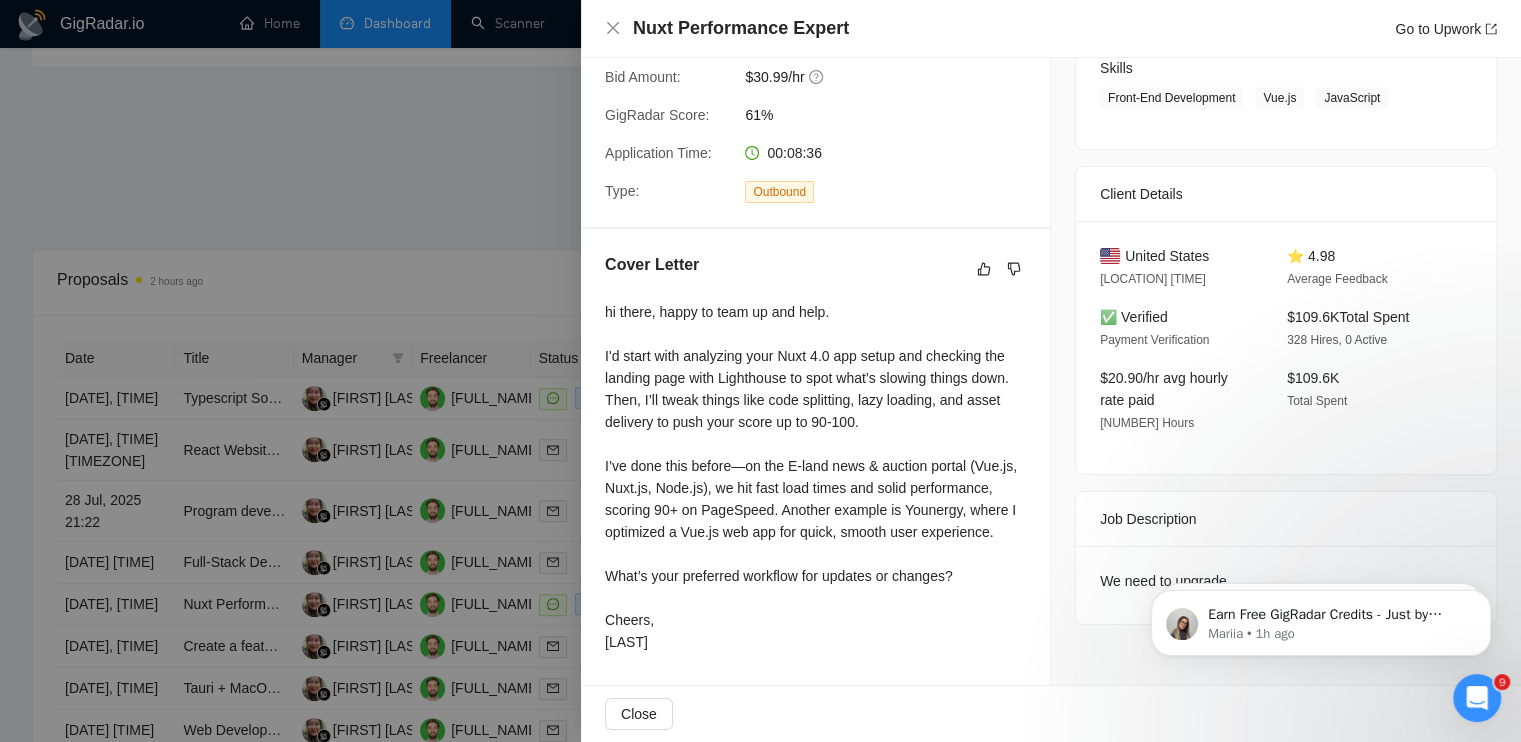 click at bounding box center (760, 371) 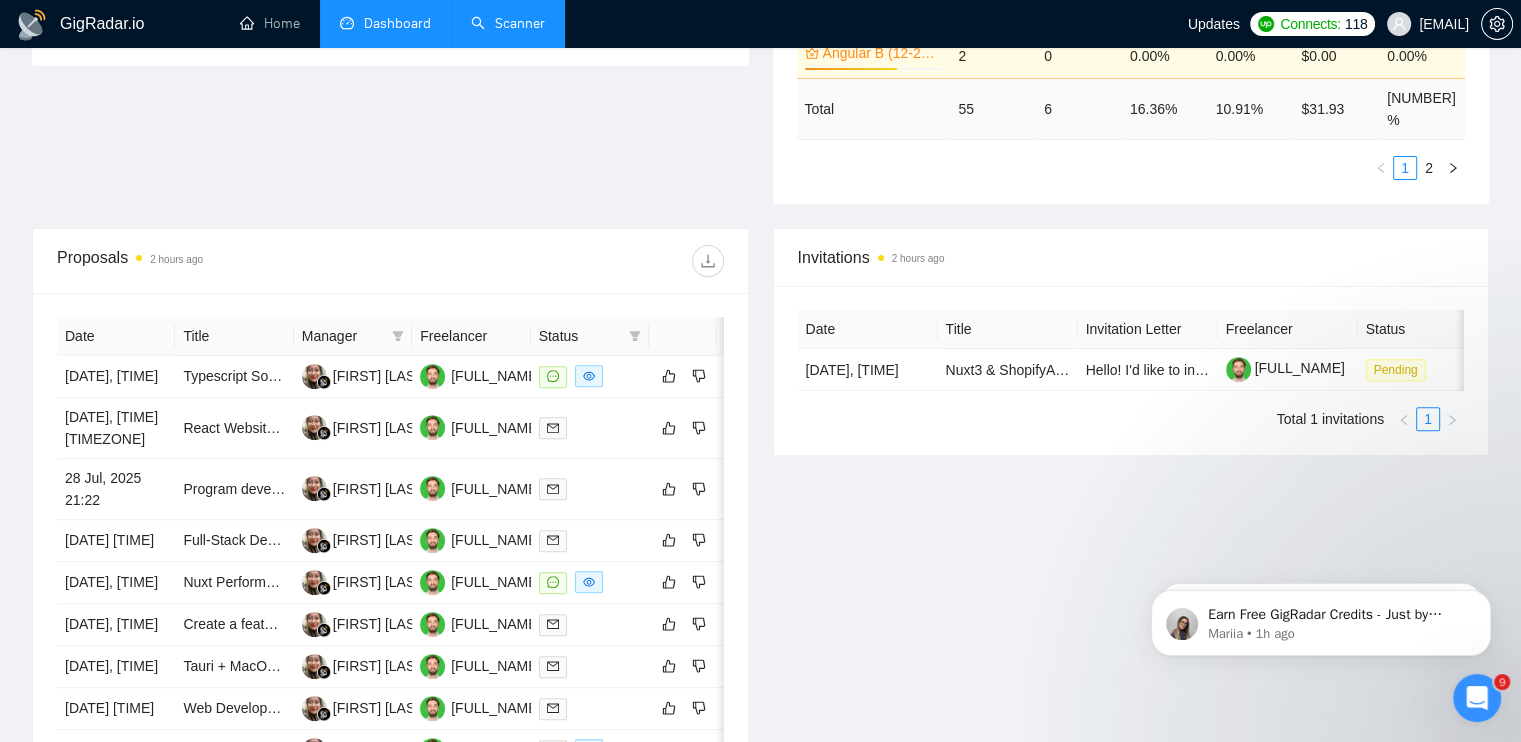 click on "Scanner" at bounding box center [508, 23] 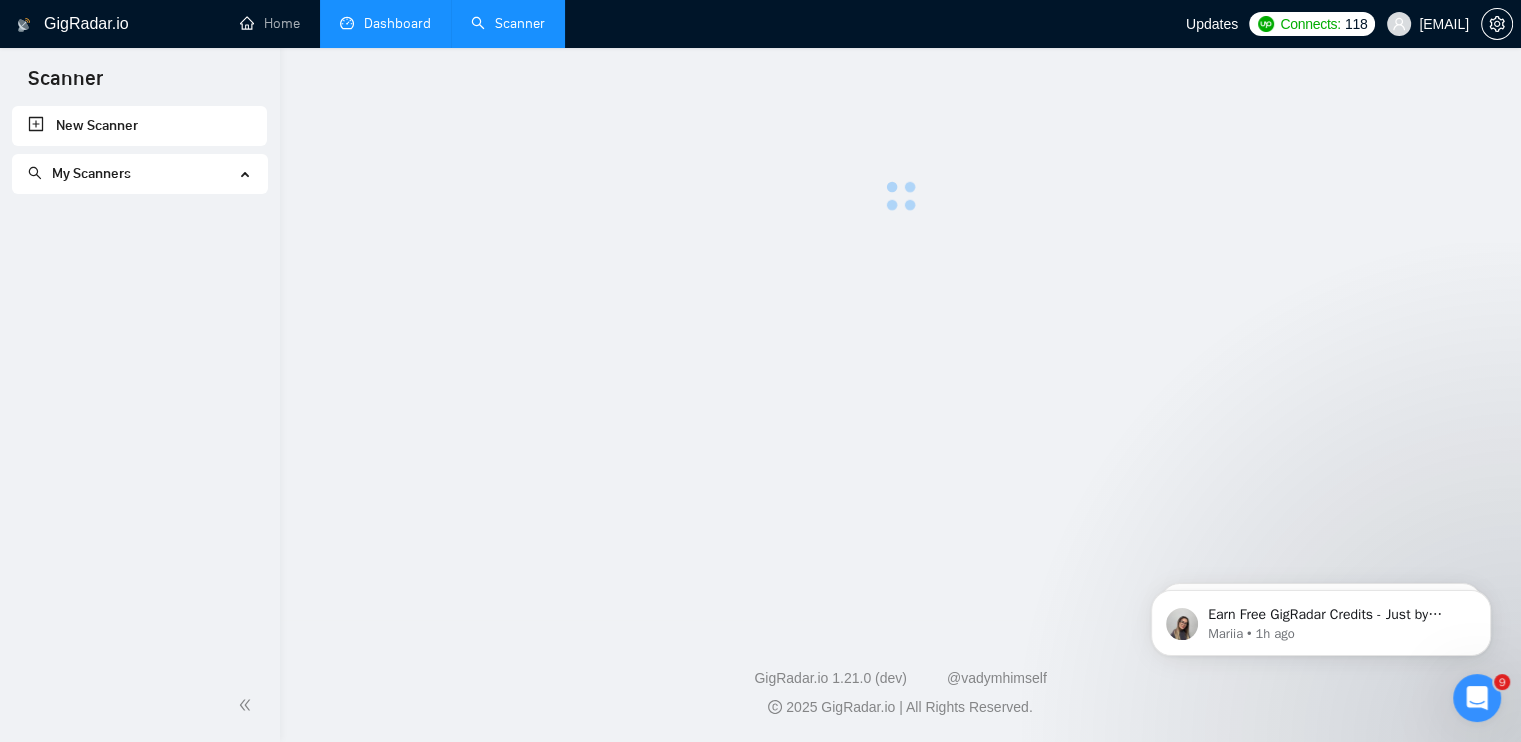 scroll, scrollTop: 0, scrollLeft: 0, axis: both 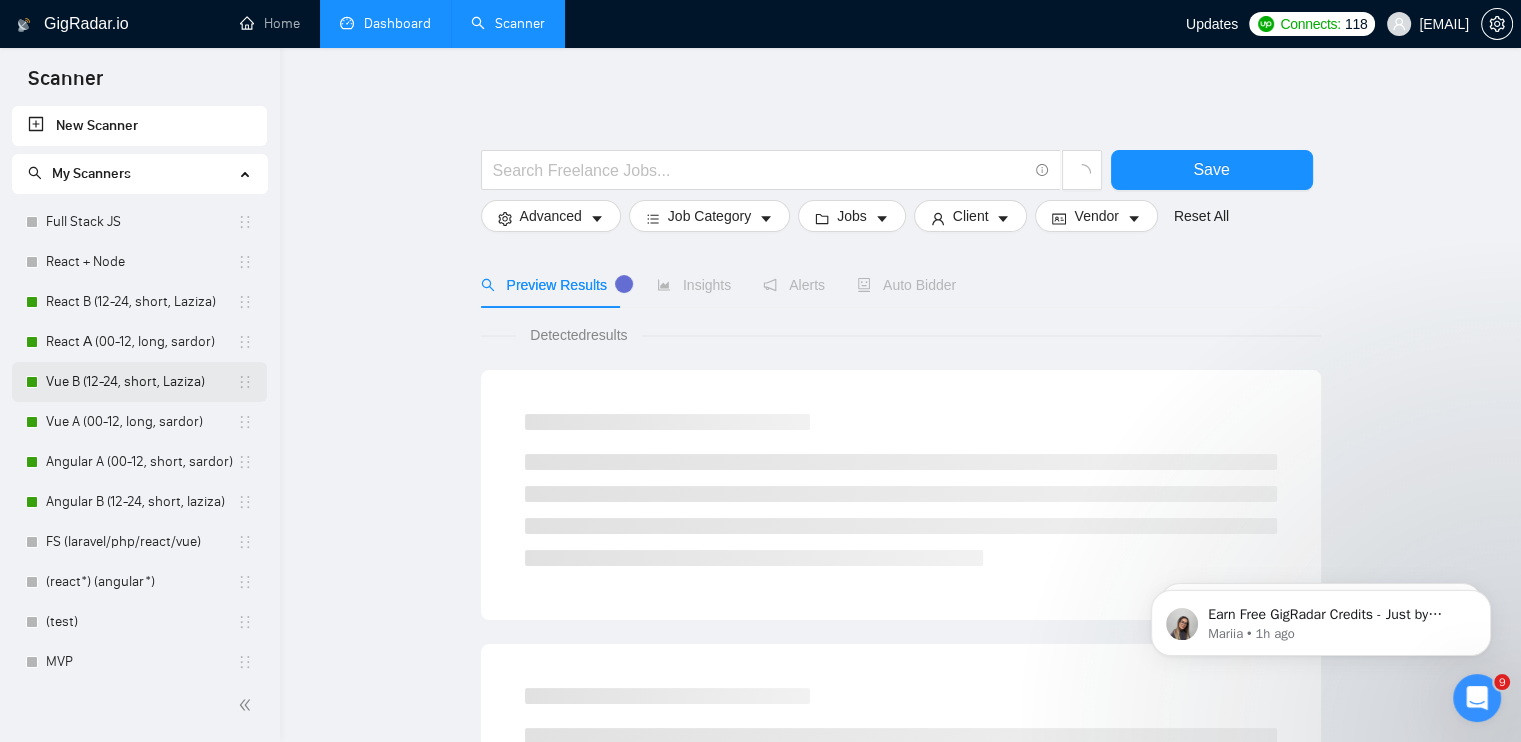 click on "Vue B (12-24, short, Laziza)" at bounding box center (141, 382) 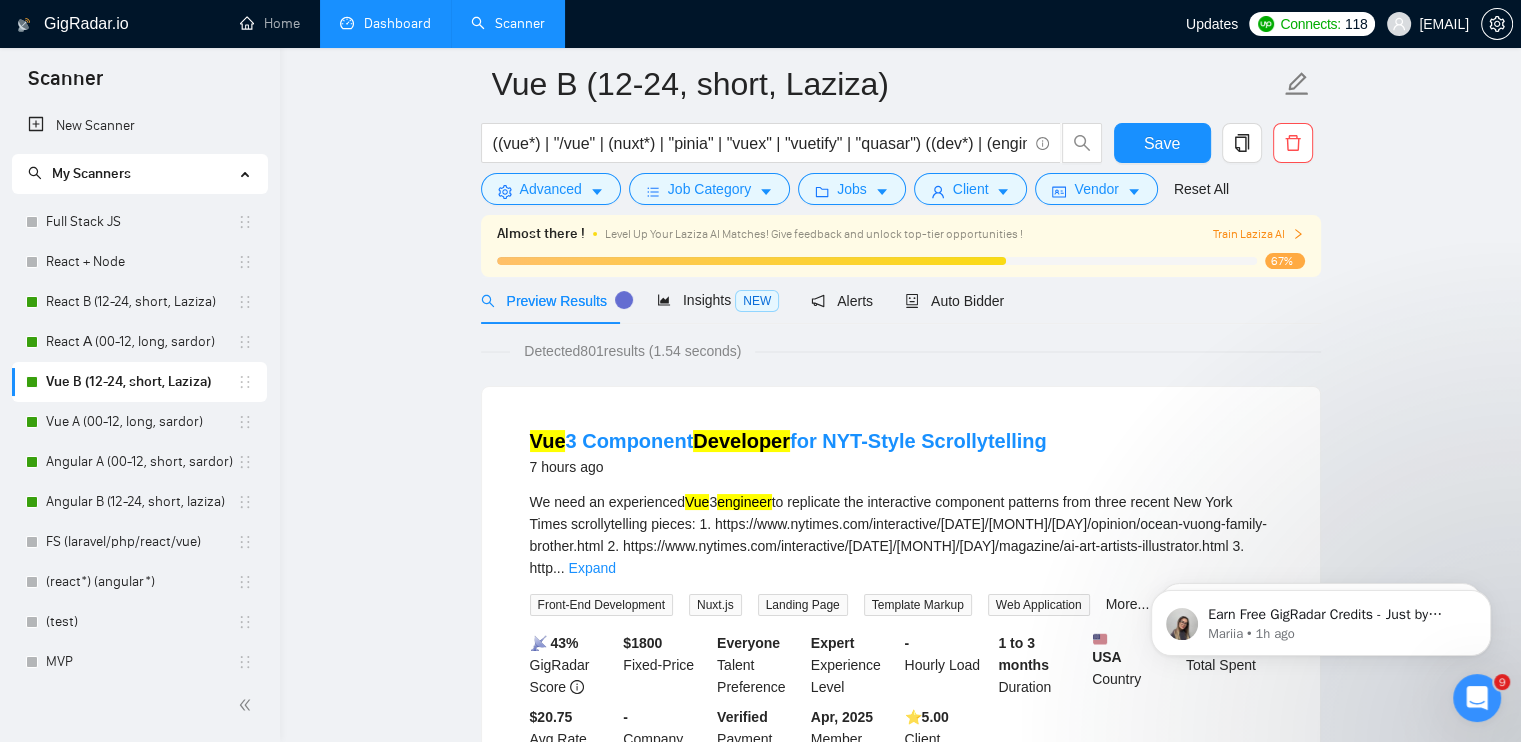 scroll, scrollTop: 0, scrollLeft: 0, axis: both 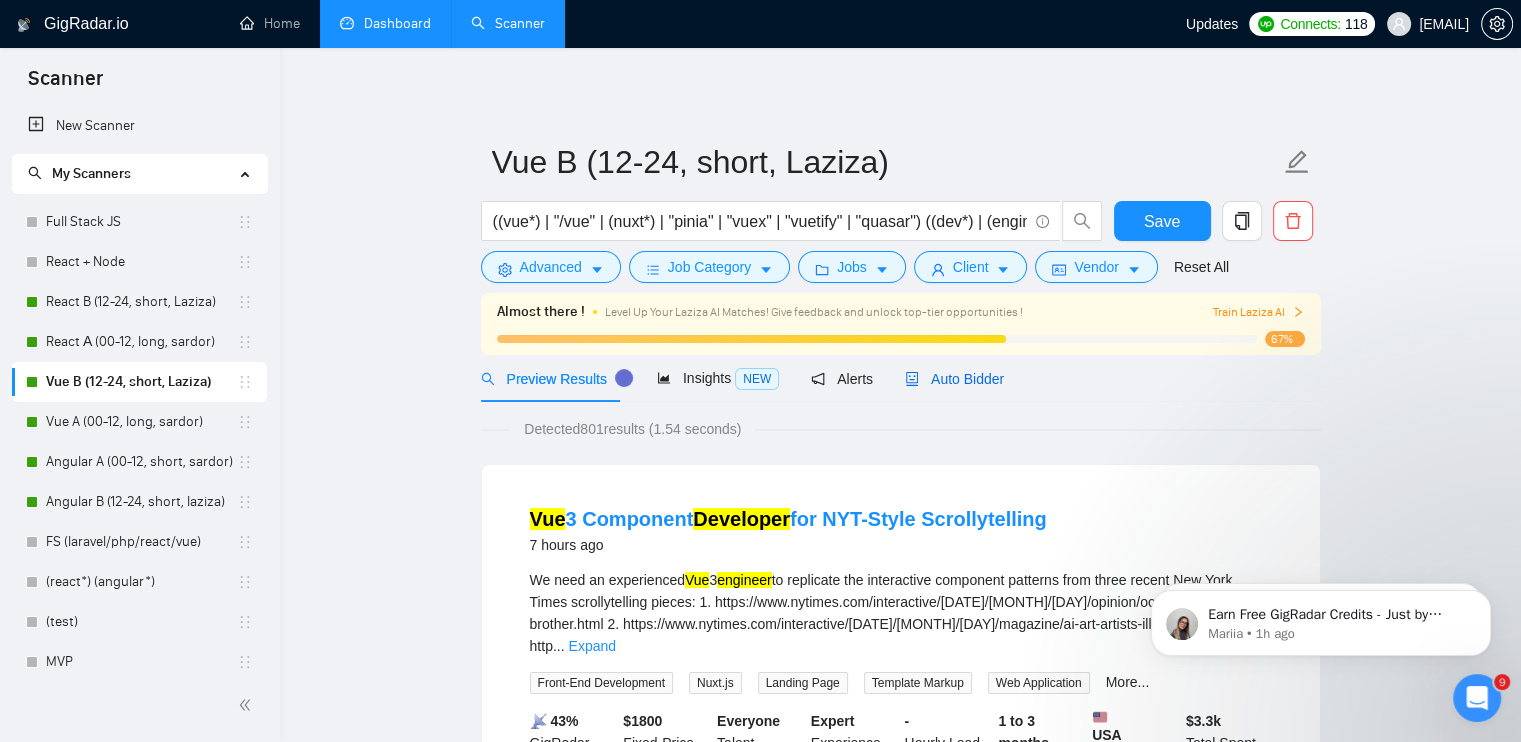 click on "Auto Bidder" at bounding box center [954, 379] 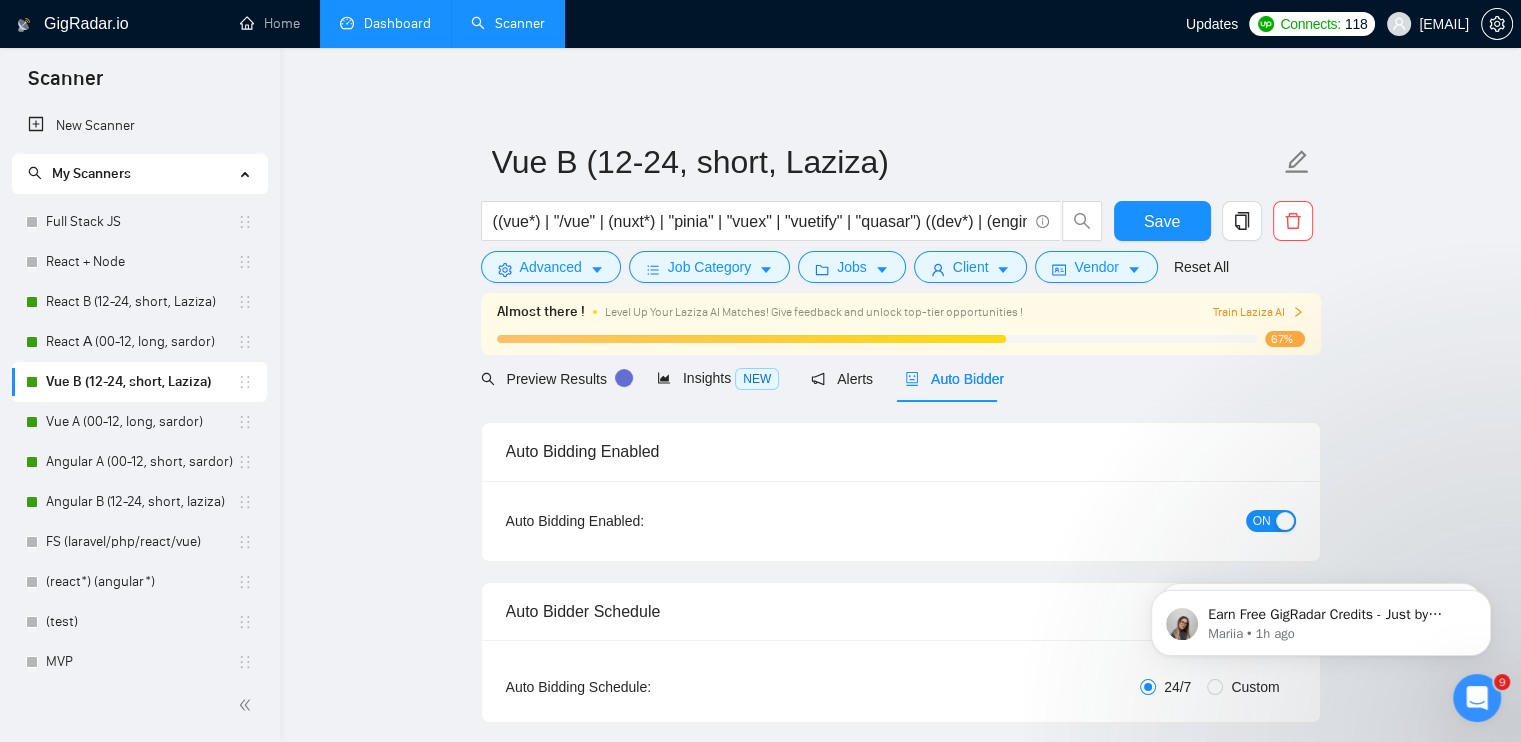 radio on "false" 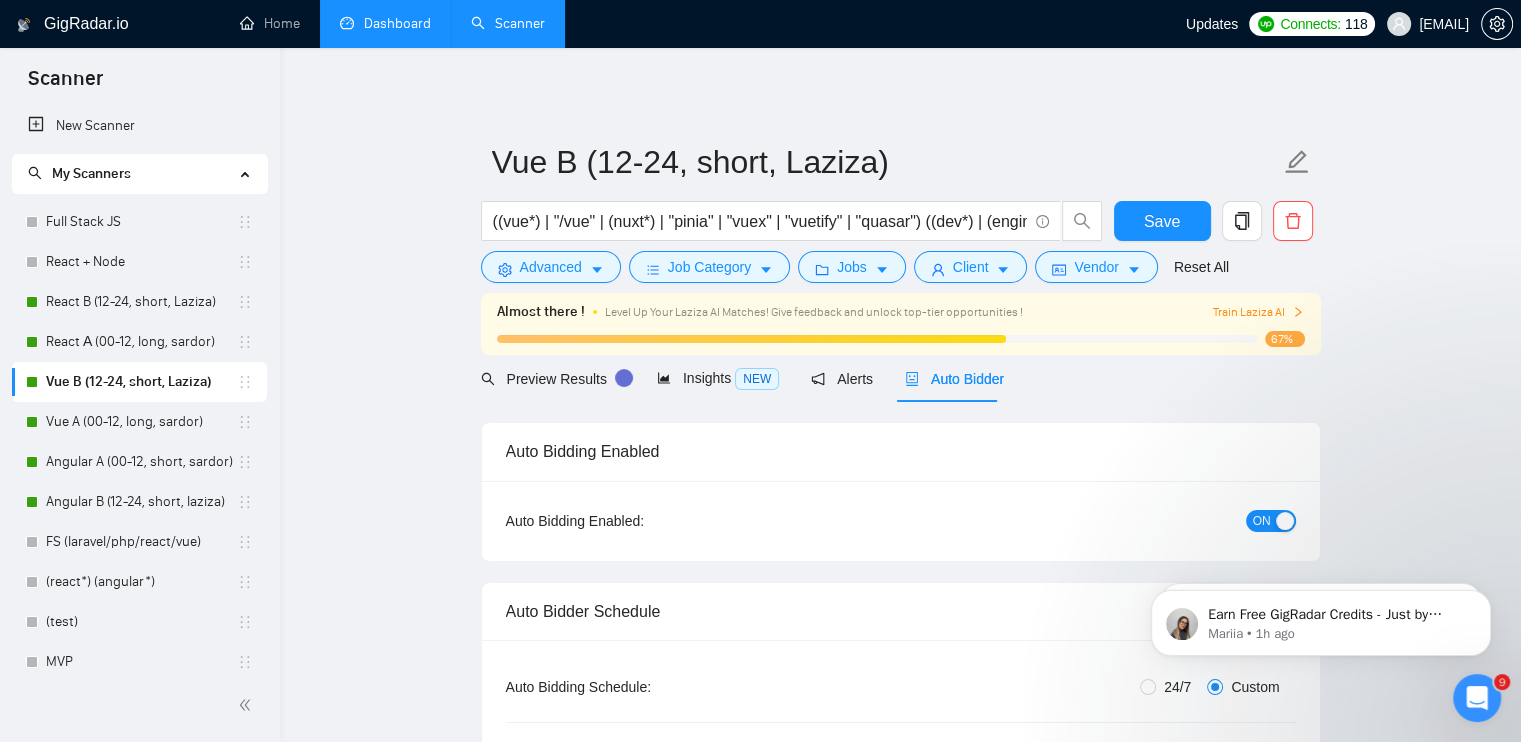 type 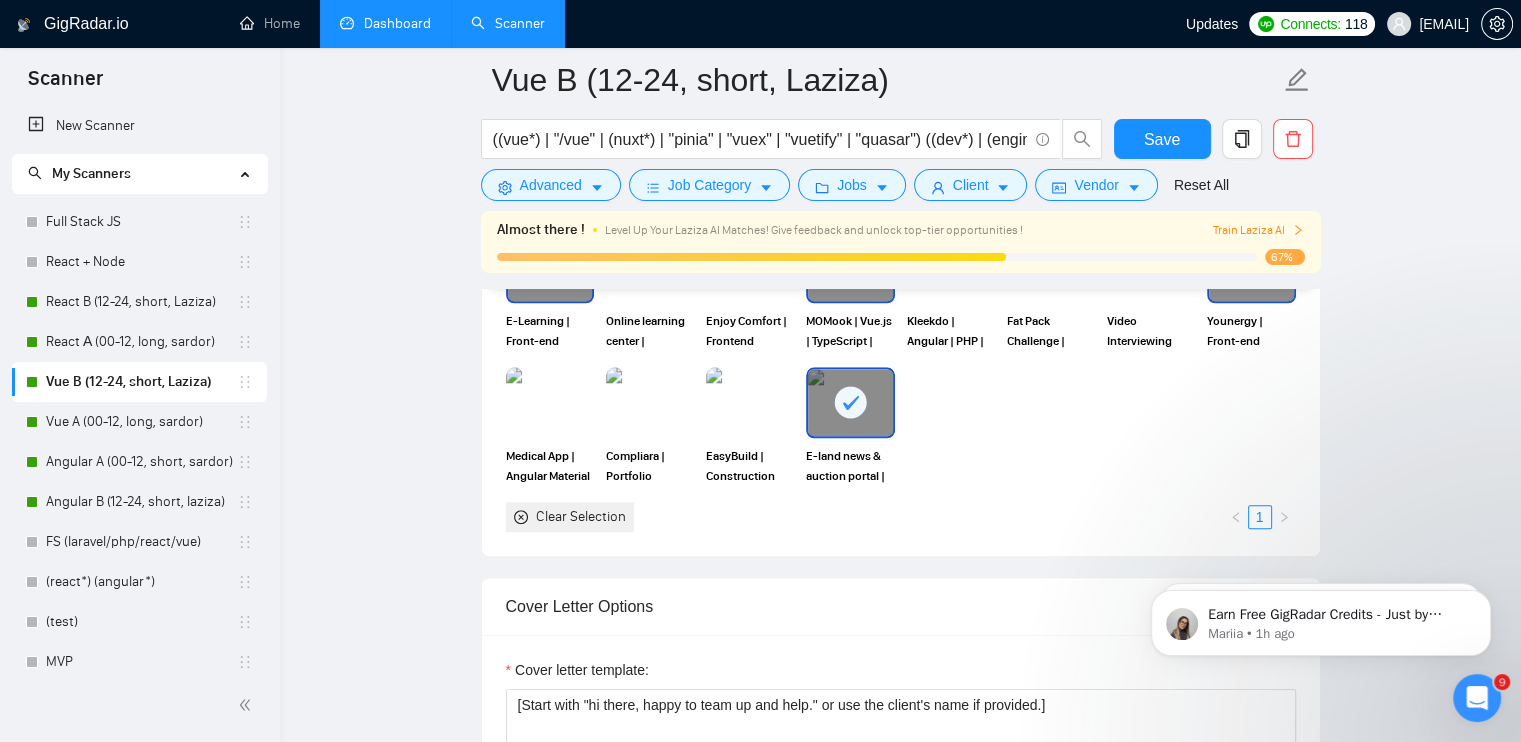 scroll, scrollTop: 2100, scrollLeft: 0, axis: vertical 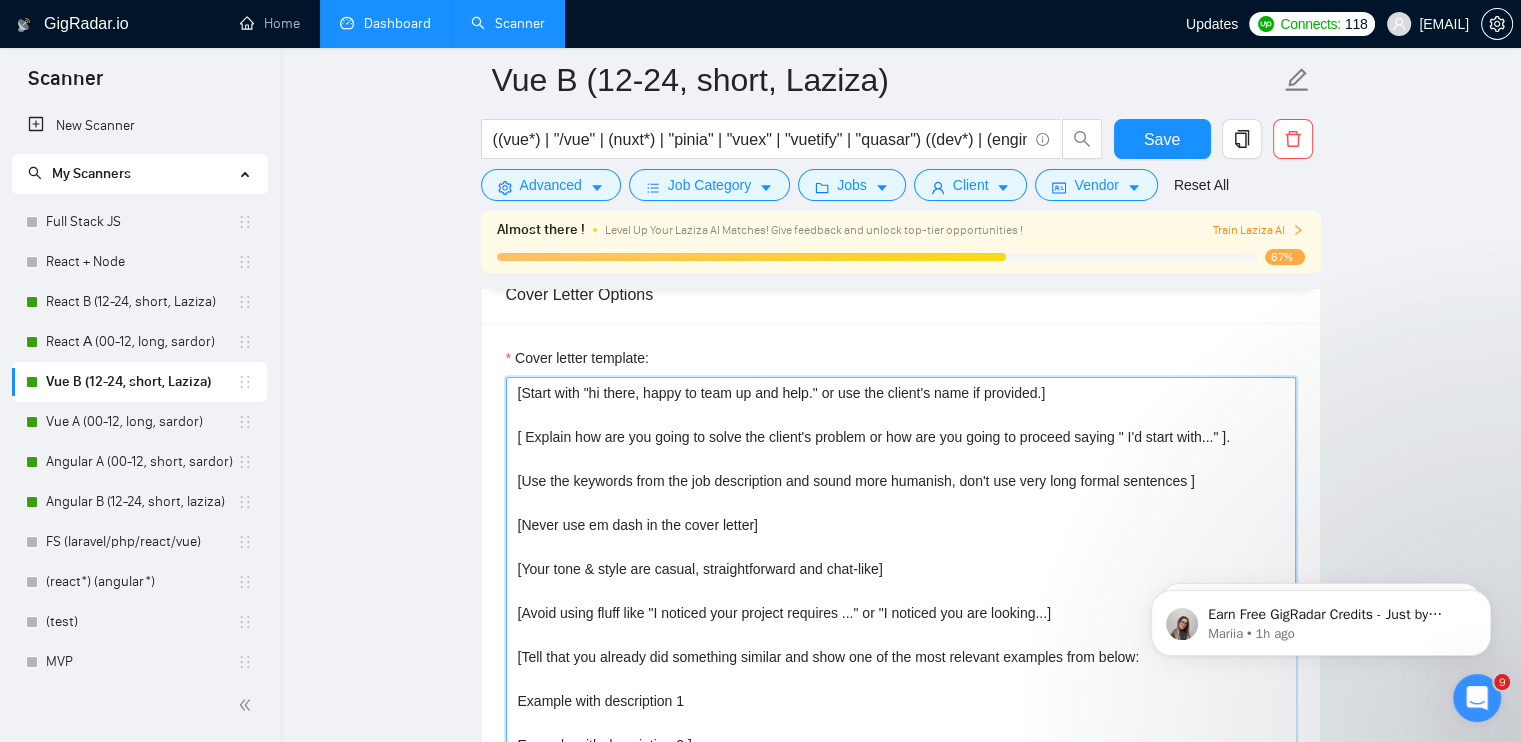 click on "[Start with "hi there, happy to team up and help." or use the client's name if provided.]
[ Explain how are you going to solve the client's problem or how are you going to proceed saying " I'd start with..." ].
[Use the keywords from the job description and sound more humanish, don't use very long formal sentences ]
[Never use em dash in the cover letter]
[Your tone & style are casual, straightforward and chat-like]
[Avoid using fluff like "I noticed your project requires ..." or "I noticed you are looking...]
[Tell that you already did something similar and show one of the most relevant examples from below:
Example with description 1
Example with description 2 ]
[ Add the open question about his job description at the end of this cover letter (start it with the word What). But avoid any fully questions like "What specific challenges do you foresee ....", What pain points you have...." or any similar bull hit. ]
Cheers,
[FIRST] [LAST]" at bounding box center [901, 602] 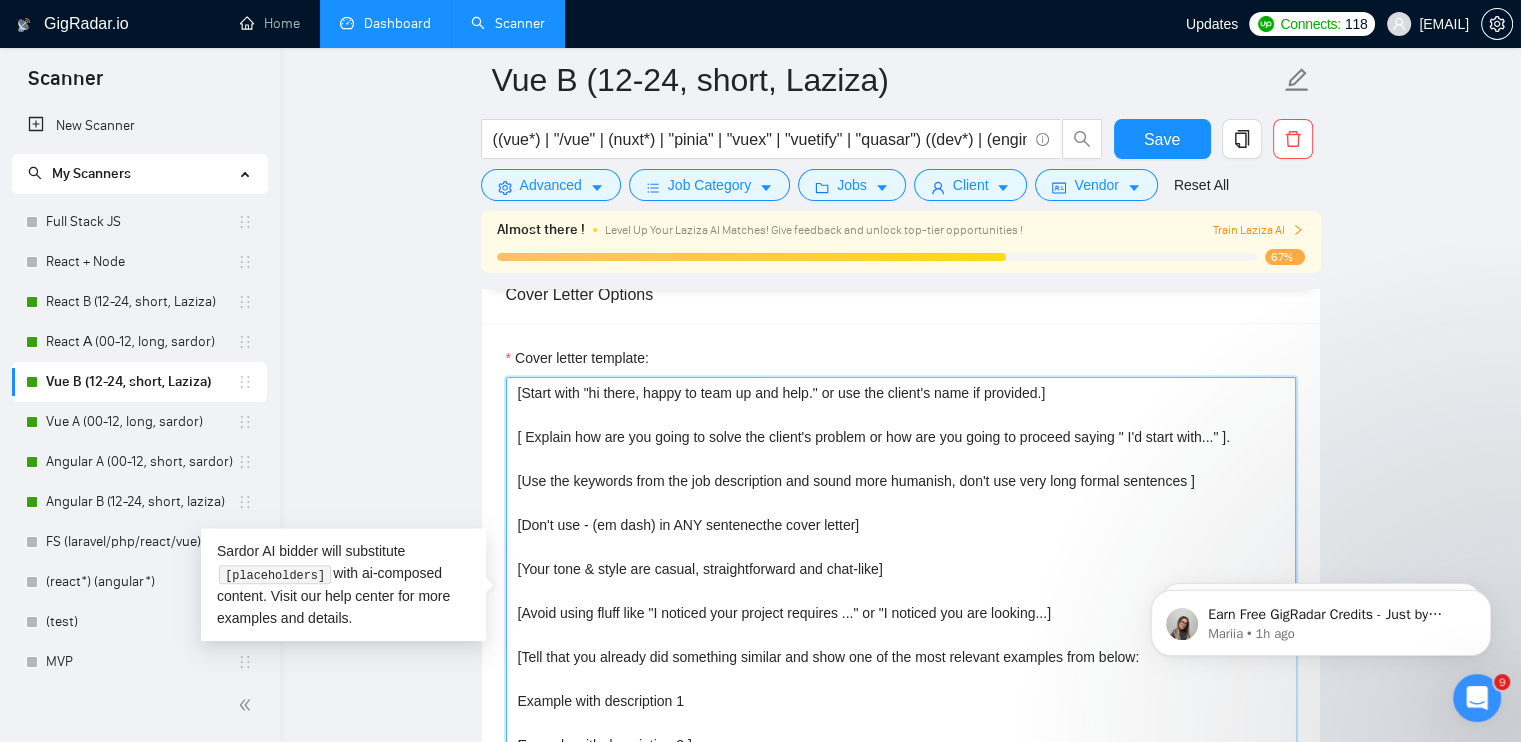 drag, startPoint x: 524, startPoint y: 519, endPoint x: 852, endPoint y: 531, distance: 328.21945 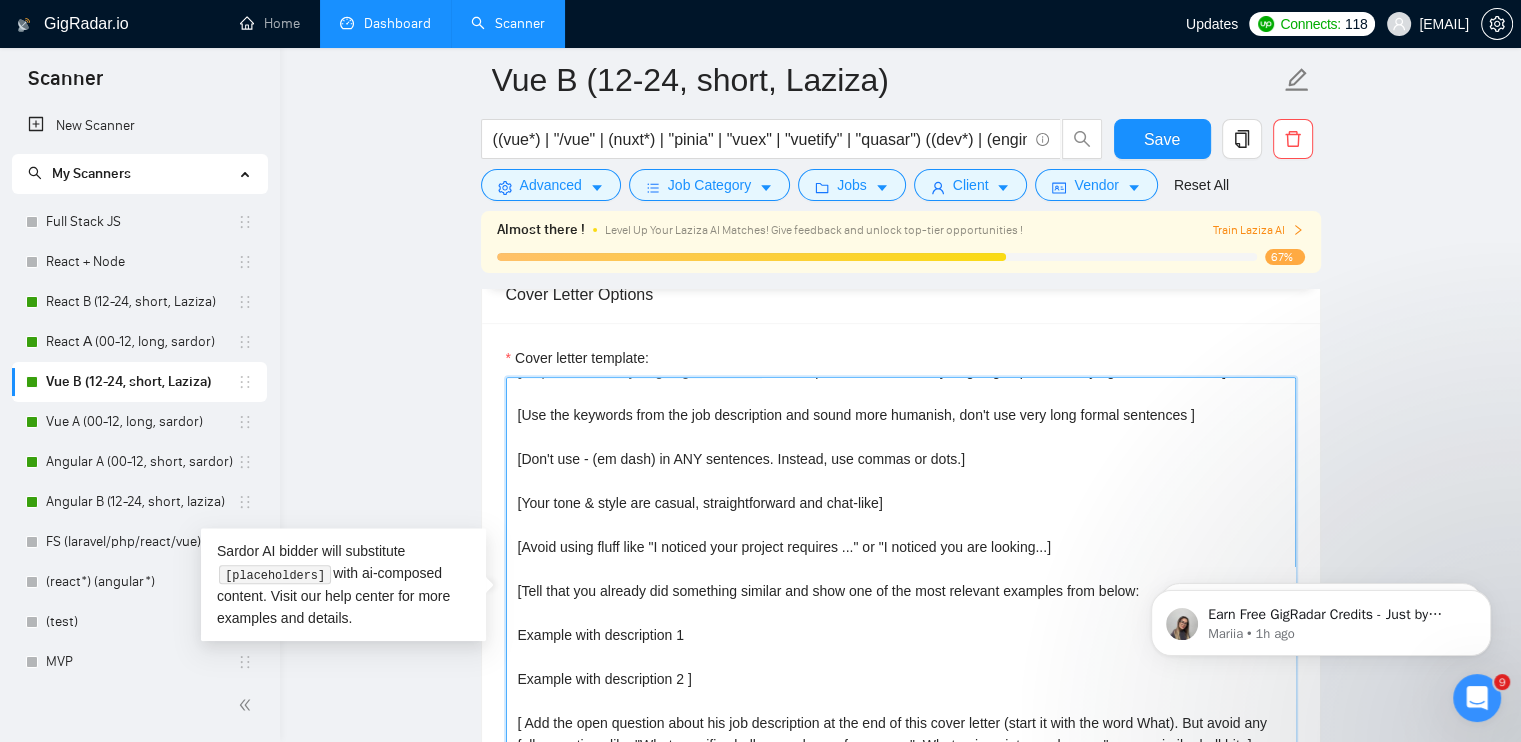 scroll, scrollTop: 153, scrollLeft: 0, axis: vertical 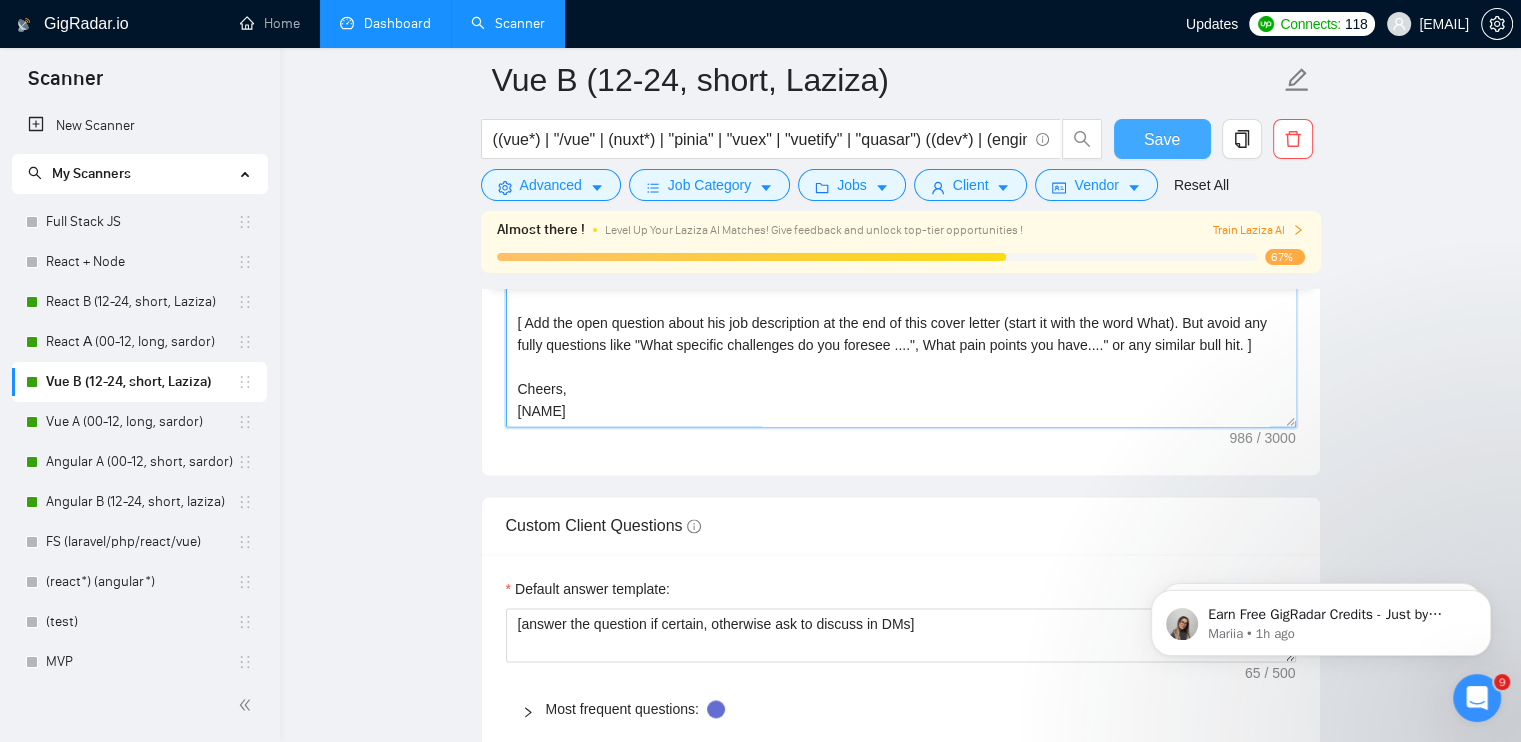 type on "[Start with **"hi there, happy to team up and help."** or use the client's name if provided.]
[ Explain how are you going to solve the client's problem or how are you going to proceed saying " I'd start with..." ].
[Use the keywords from the job description and sound more humanish, don't use very long formal sentences ]
[Don't use - (em dash) in ANY sentences. Instead, use commas or dots.]
[Your tone & style are casual, straightforward and chat-like]
[Avoid using fluff like "I noticed your project requires ..." or "I noticed you are looking...]
[Tell that you already did something similar and show one of the most relevant examples from below:
Example with description 1
Example with description 2 ]
[ Add the open question about his job description at the end of this cover letter (start it with the word What). But avoid any fully questions like "What specific challenges do you foresee ....", What pain points you have...." or any similar bull hit. ]
Cheers,
[NAME]" 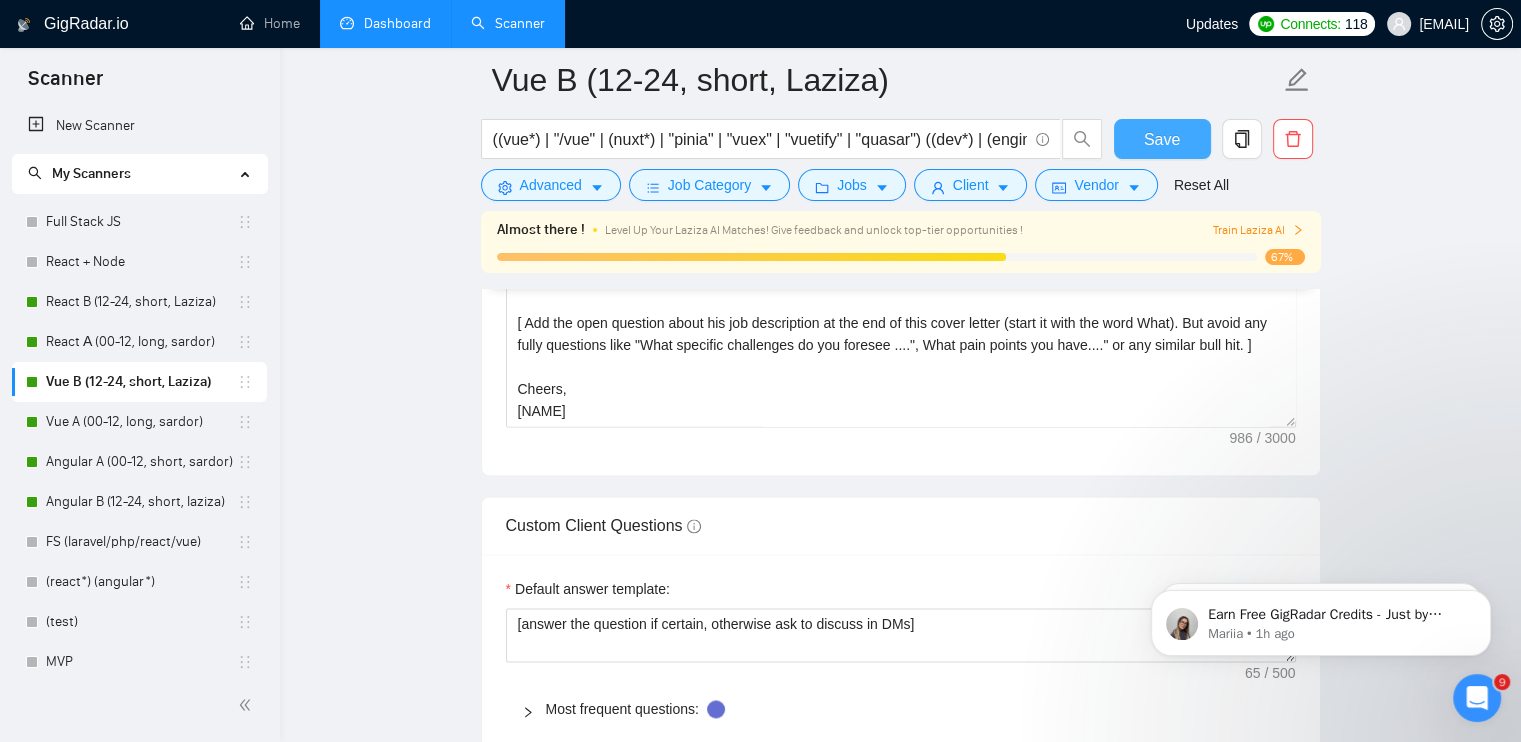 click on "Save" at bounding box center [1162, 139] 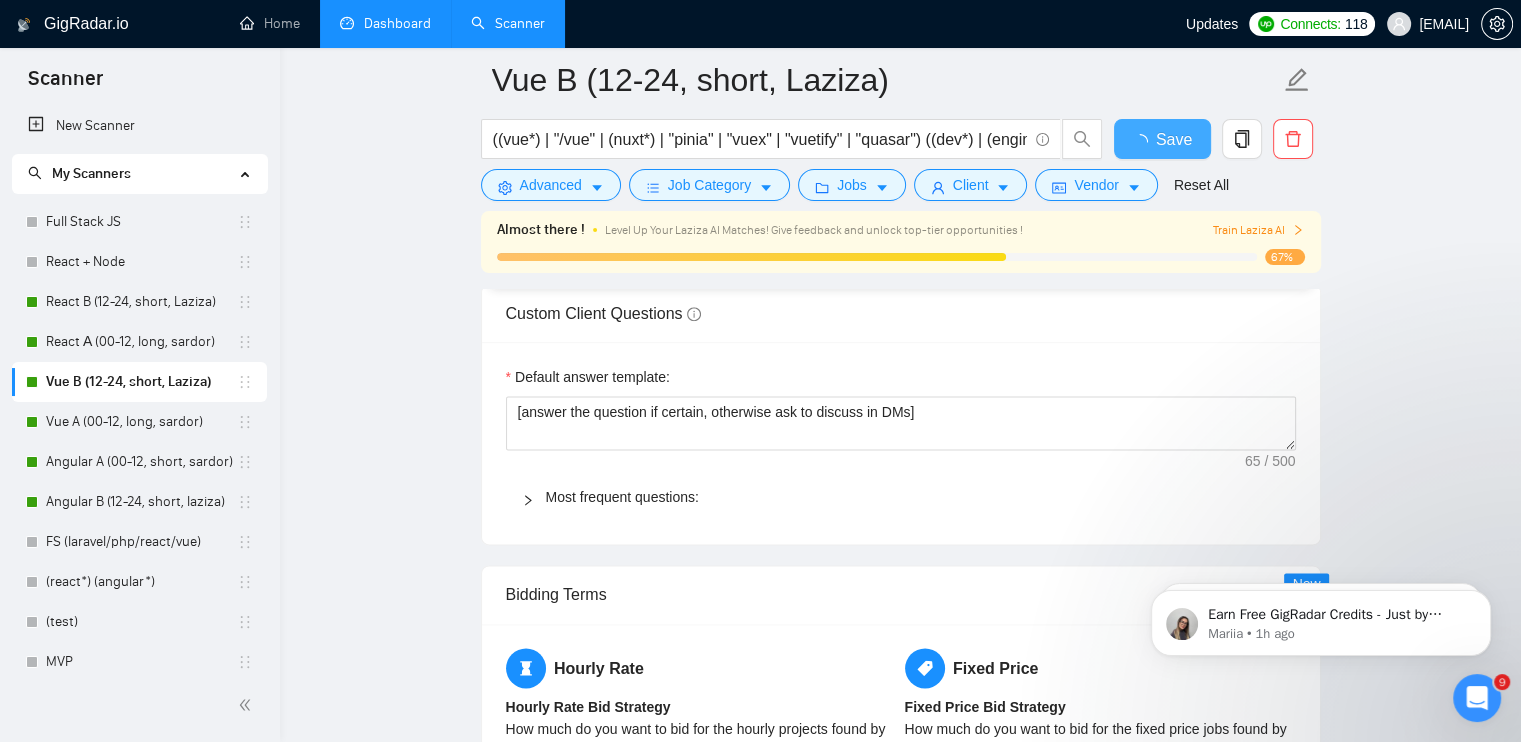 type 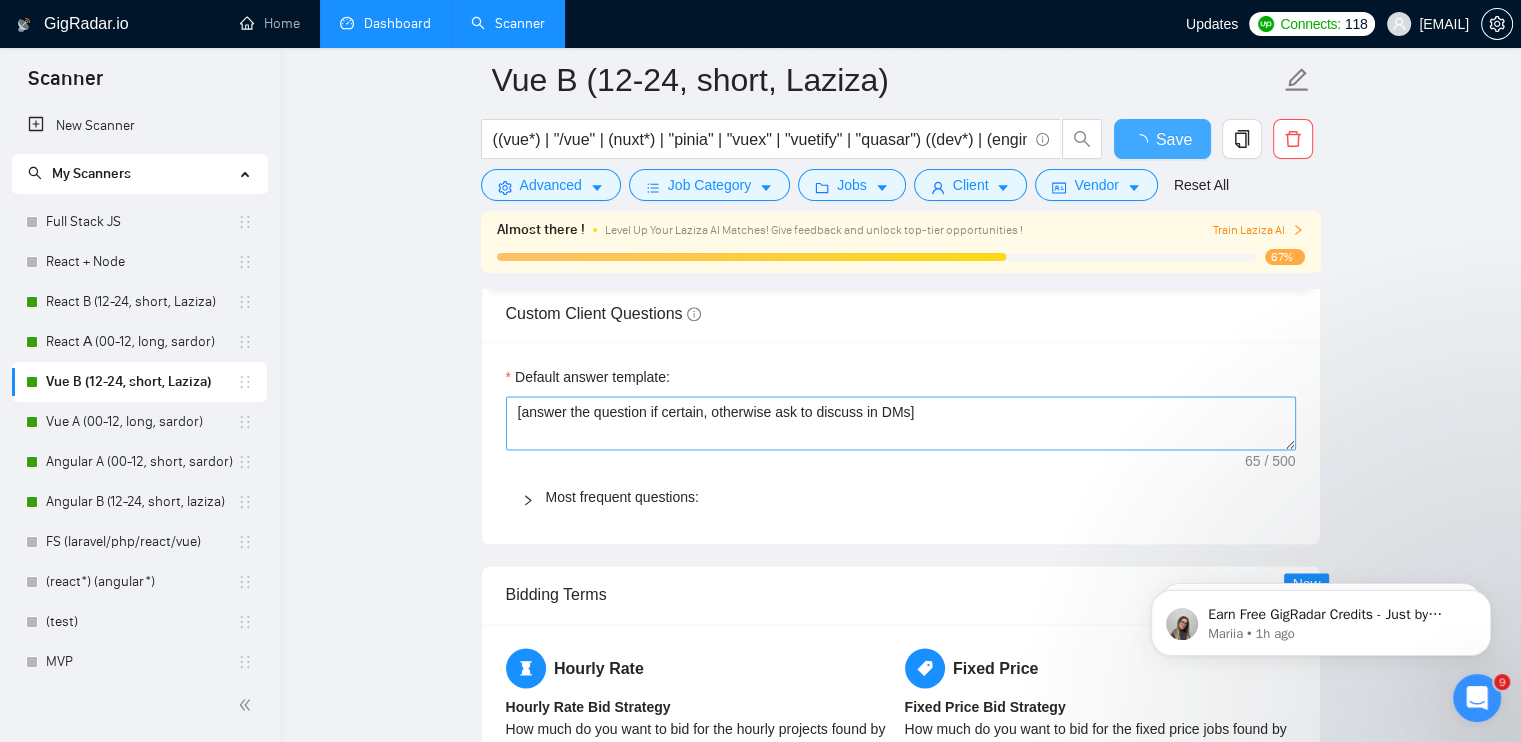 checkbox on "true" 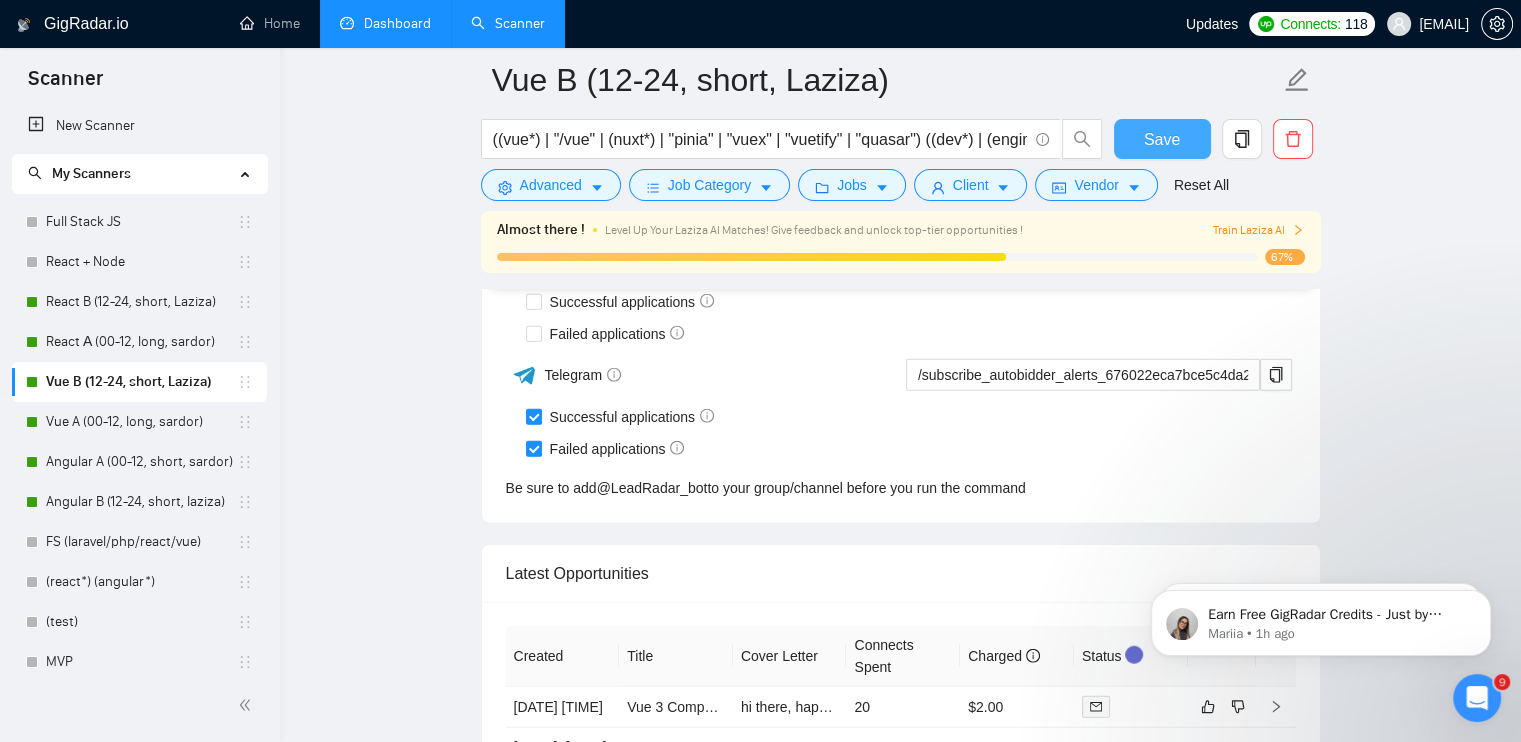 scroll, scrollTop: 5100, scrollLeft: 0, axis: vertical 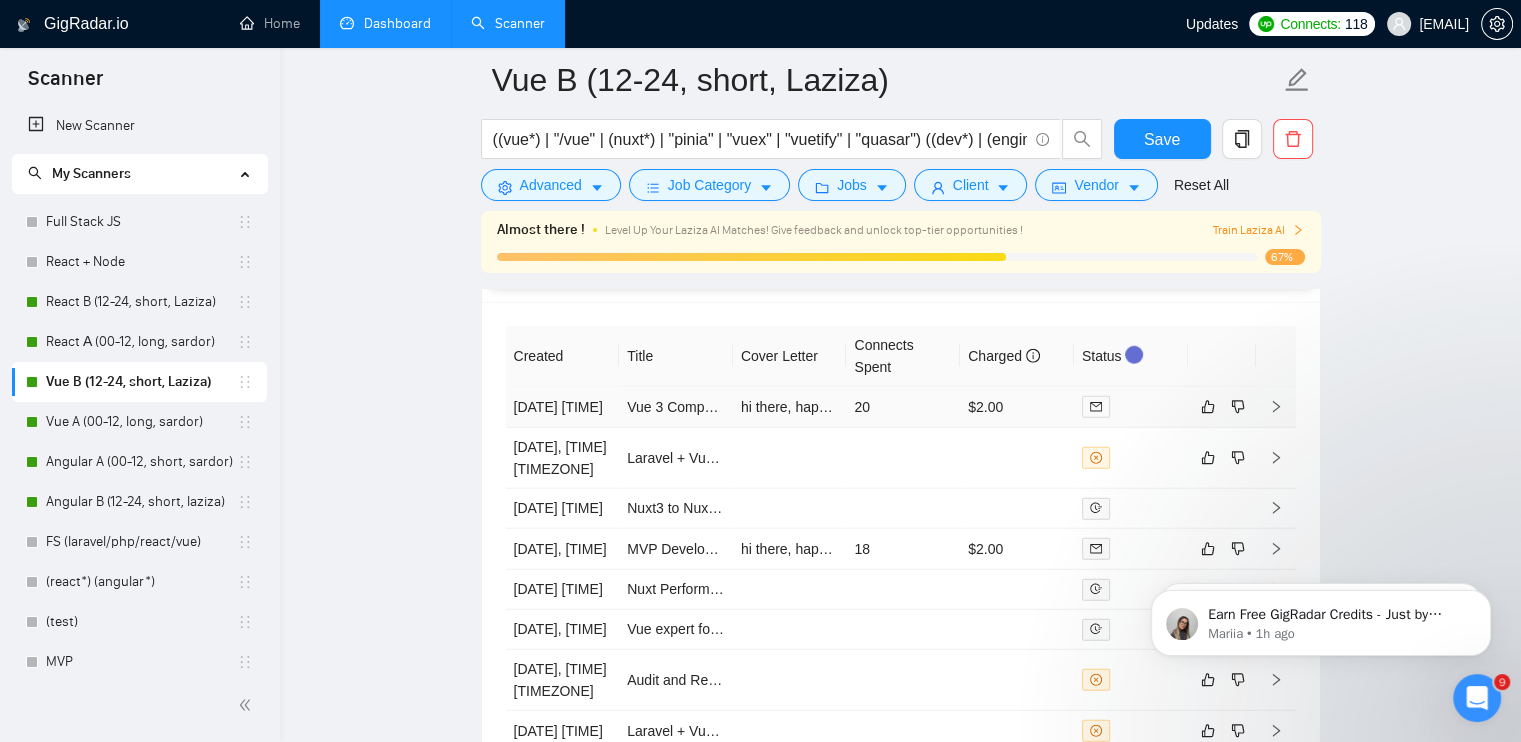 click at bounding box center [1131, 406] 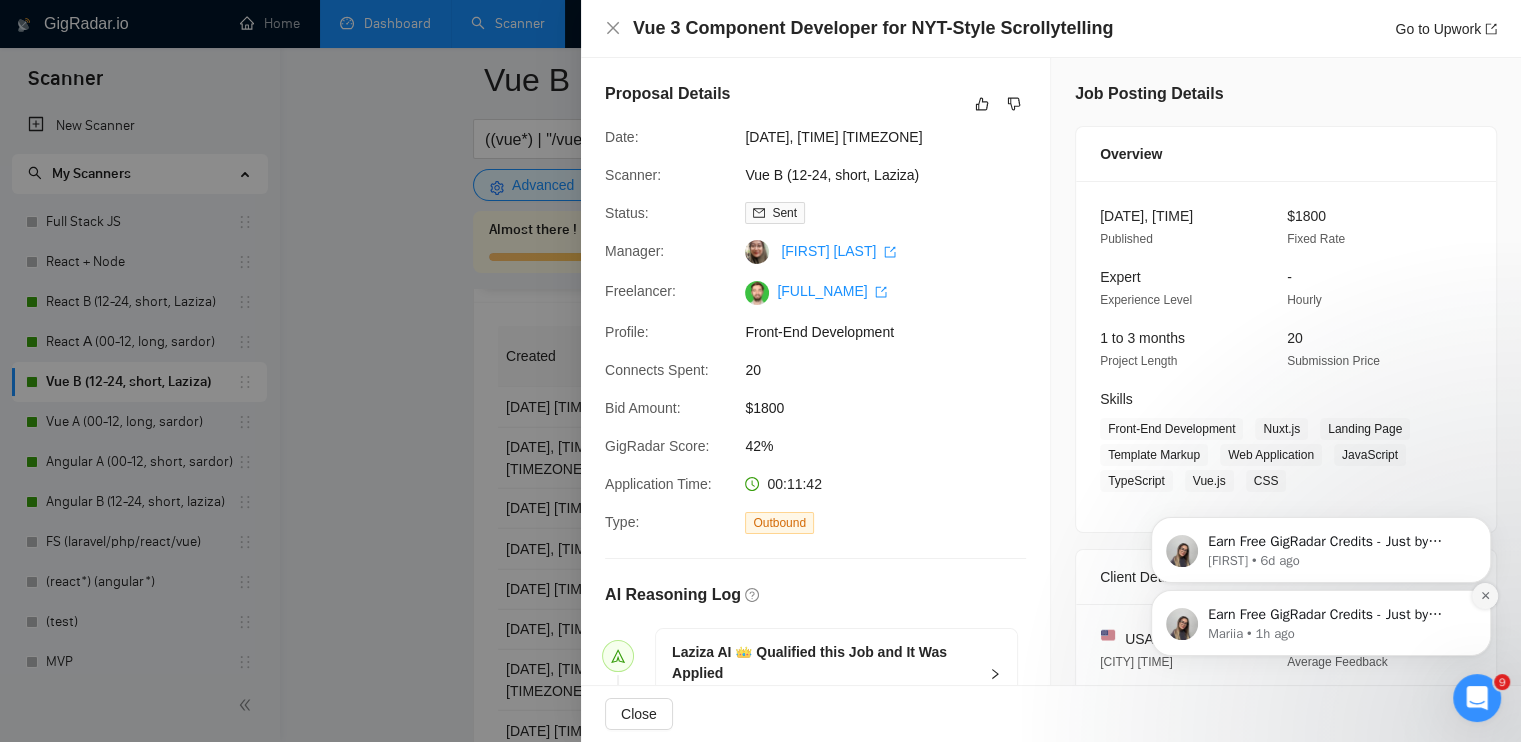 click 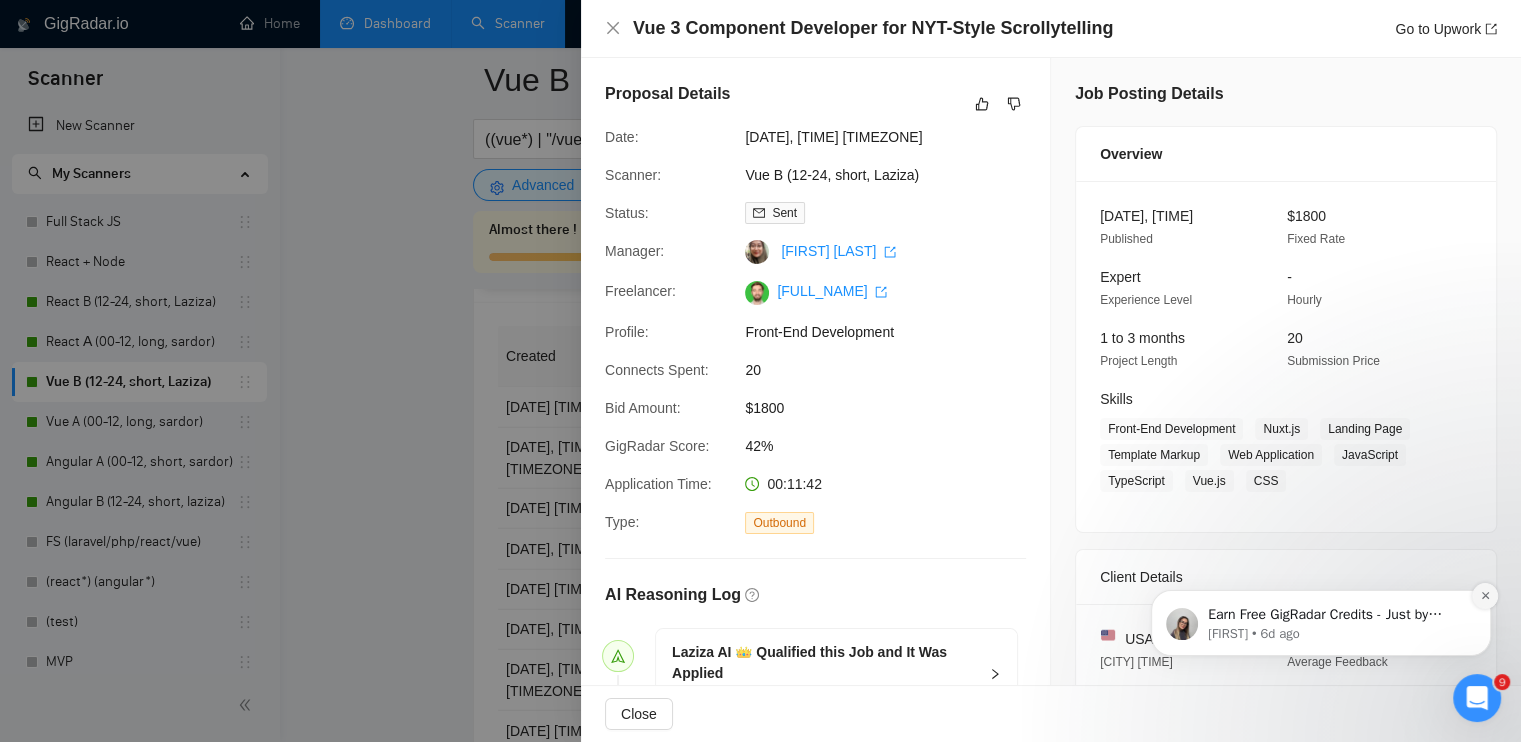 click 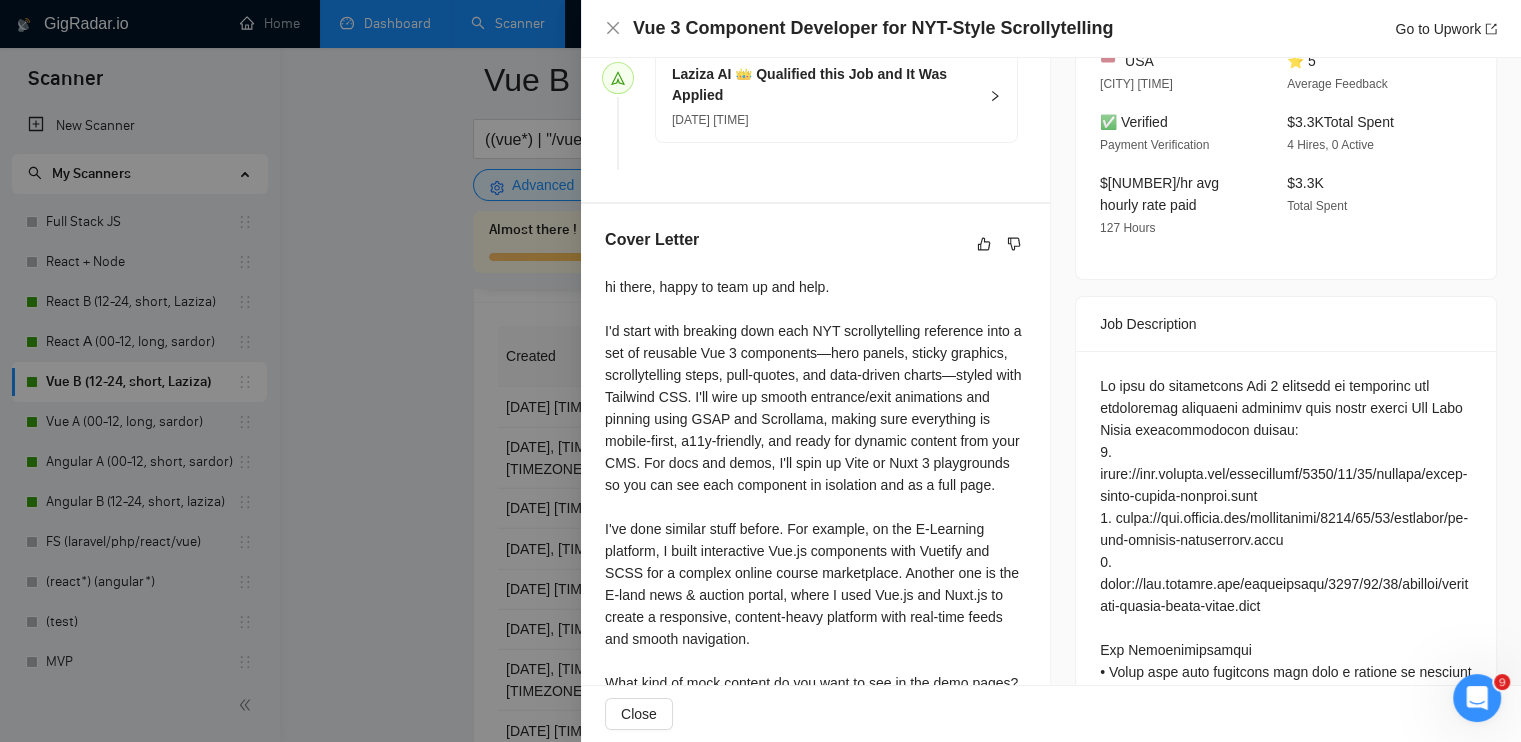 scroll, scrollTop: 600, scrollLeft: 0, axis: vertical 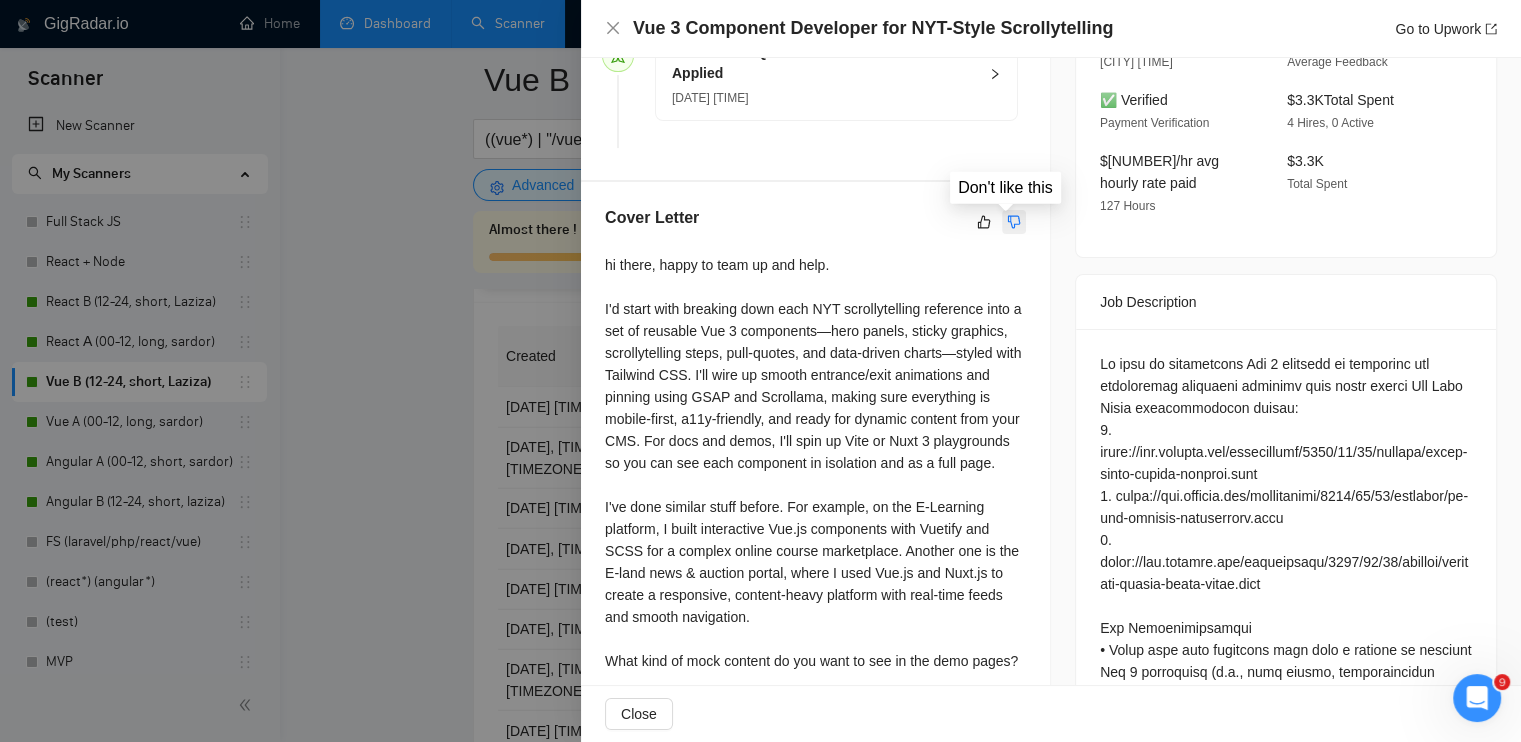 click 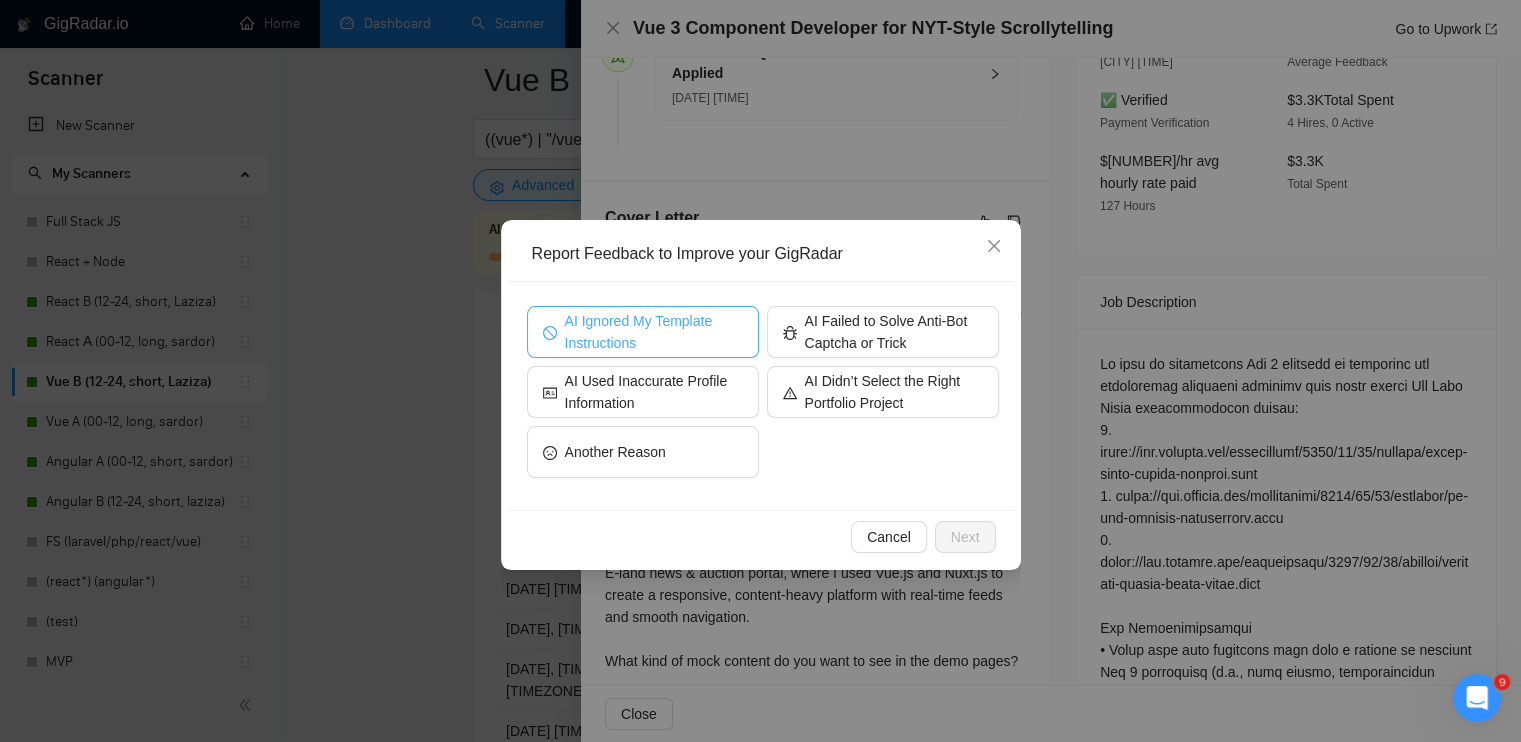 click on "AI Ignored My Template Instructions" at bounding box center (654, 332) 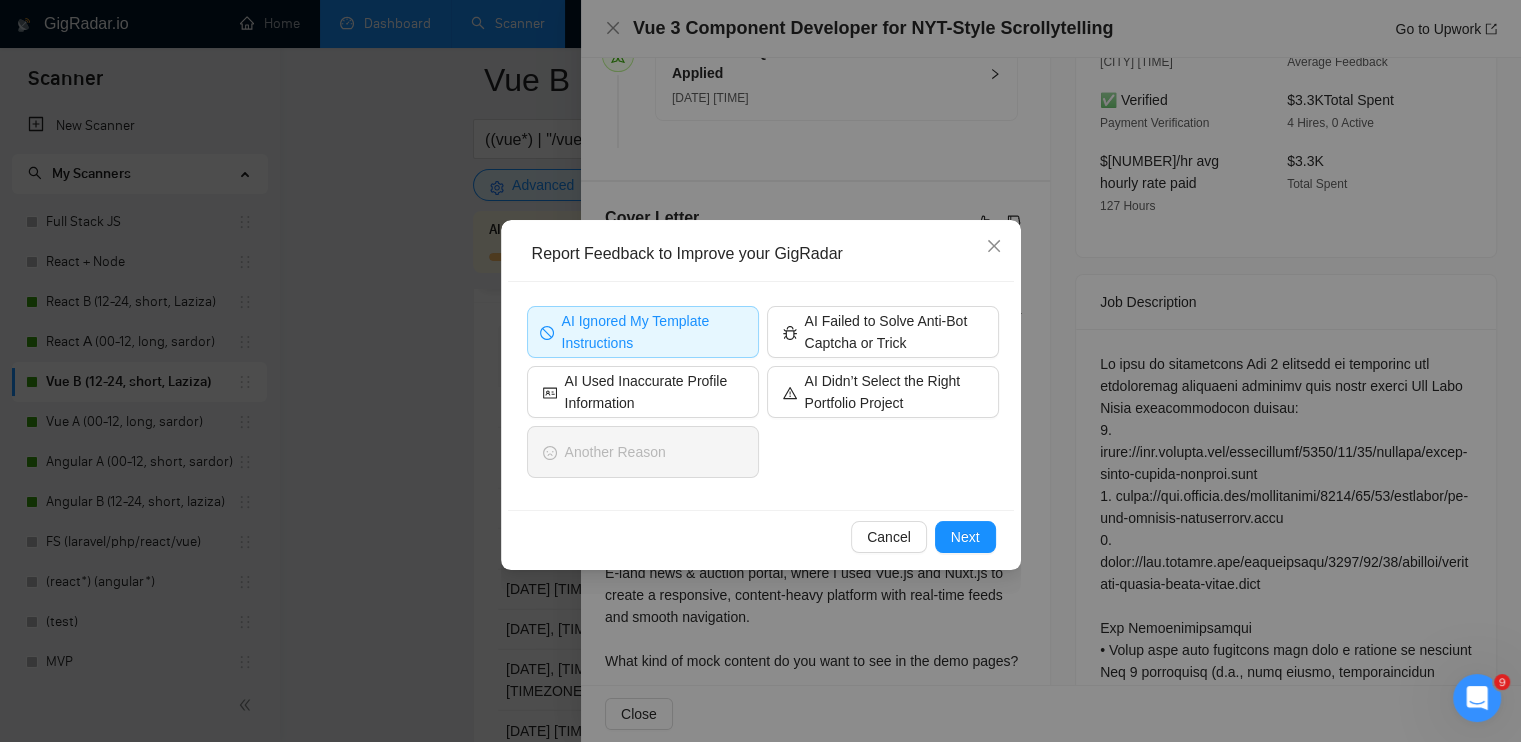 click on "Cancel Next" at bounding box center [761, 536] 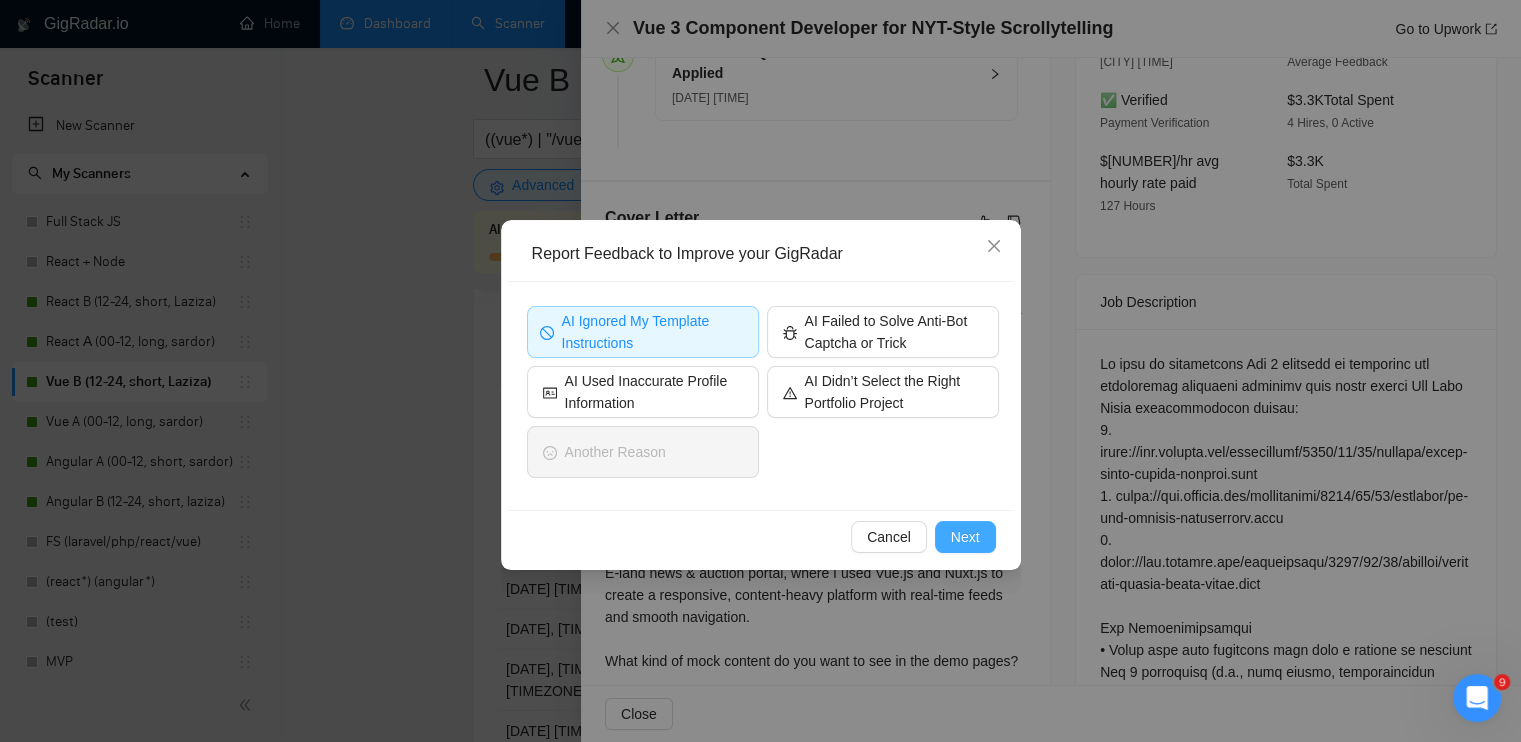 click on "Next" at bounding box center [965, 537] 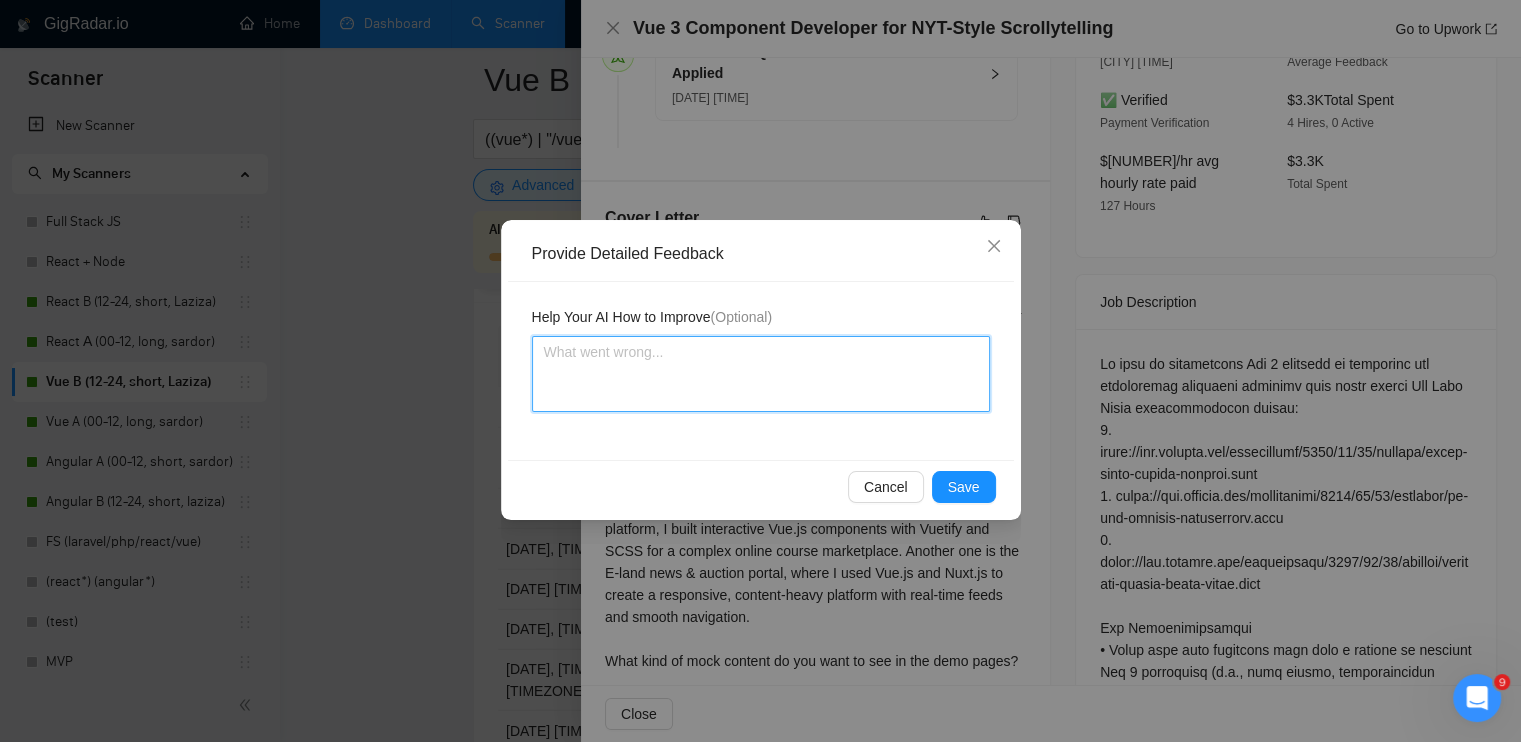 click at bounding box center (761, 374) 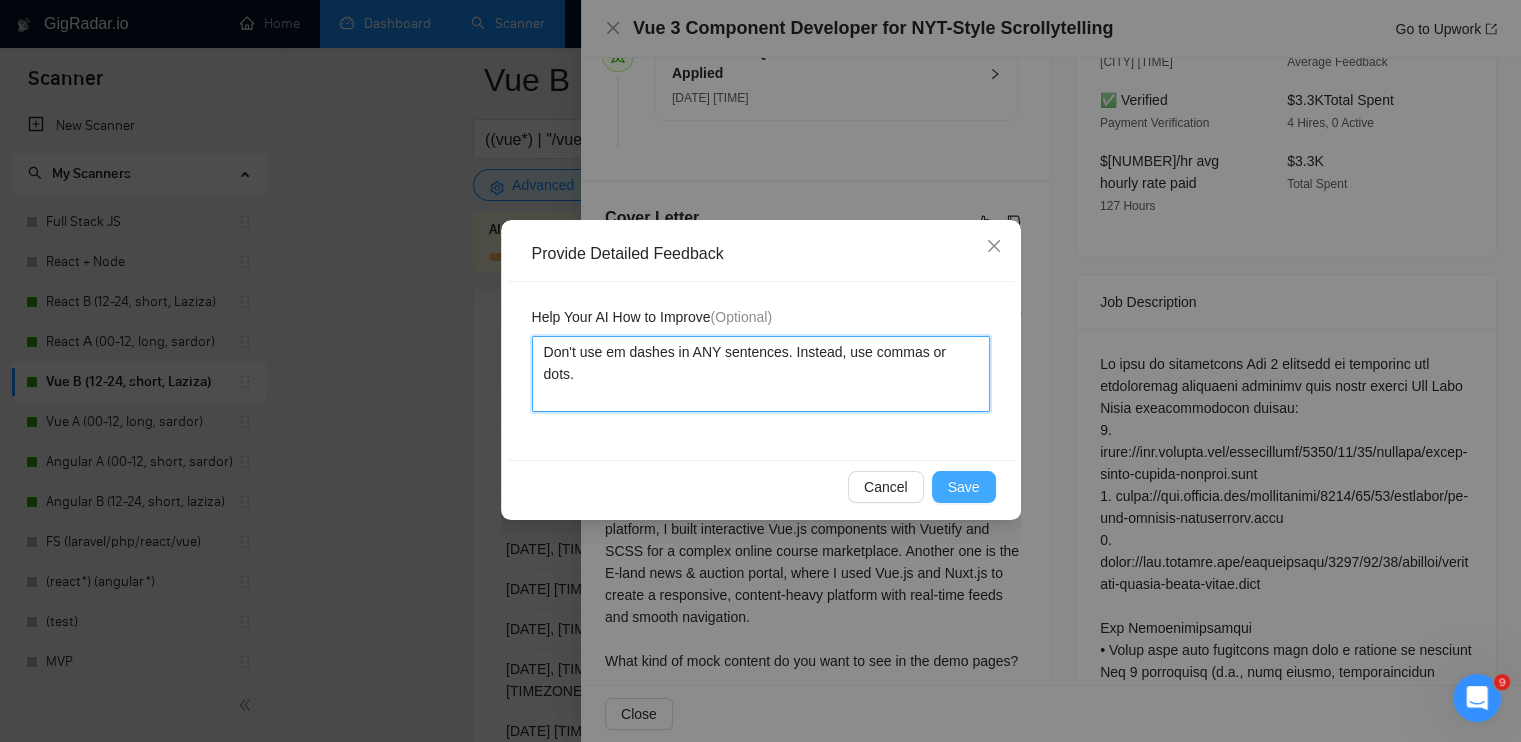 type on "Don't use em dashes in ANY sentences. Instead, use commas or dots." 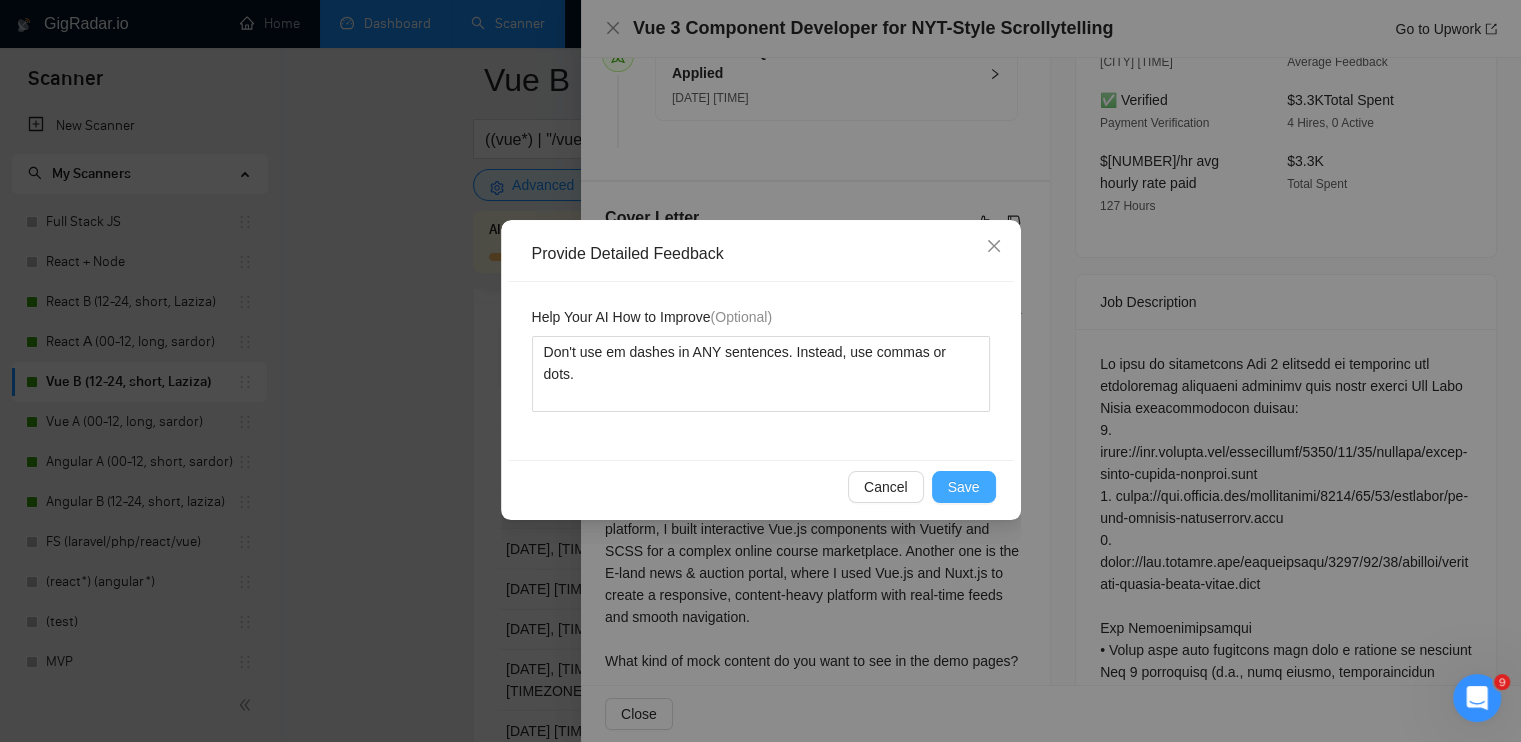 click on "Save" at bounding box center (964, 487) 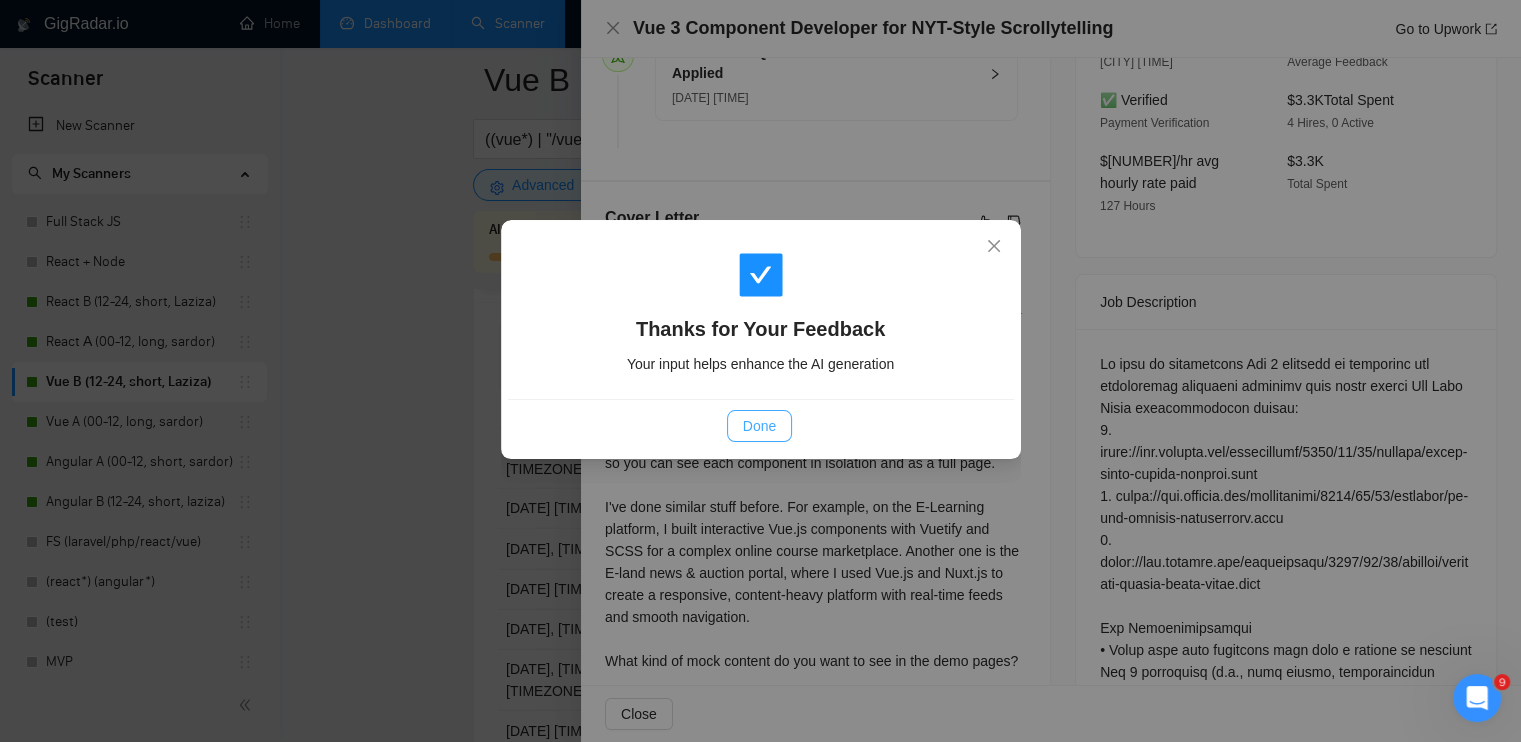 click on "Done" at bounding box center (759, 426) 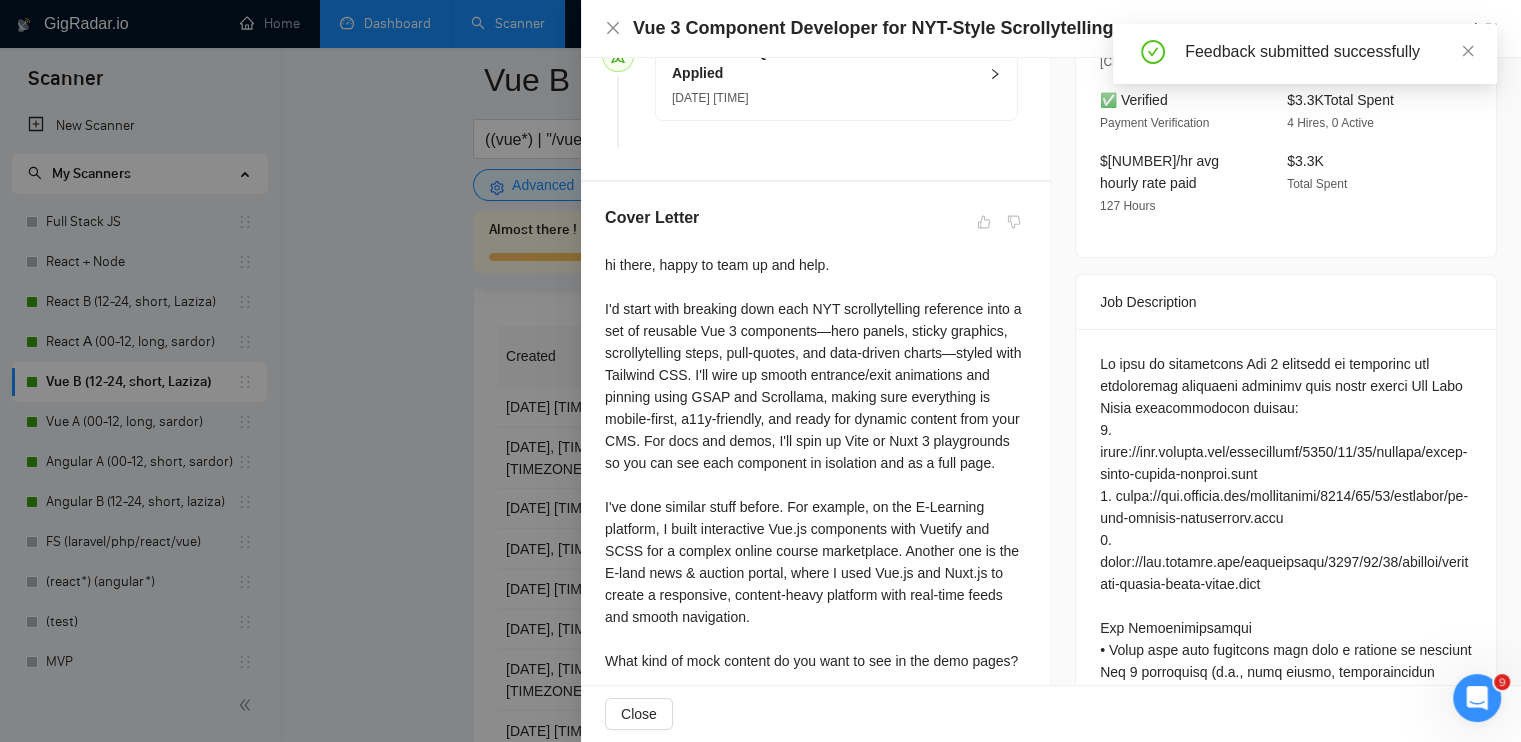 drag, startPoint x: 1465, startPoint y: 50, endPoint x: 1024, endPoint y: 72, distance: 441.5484 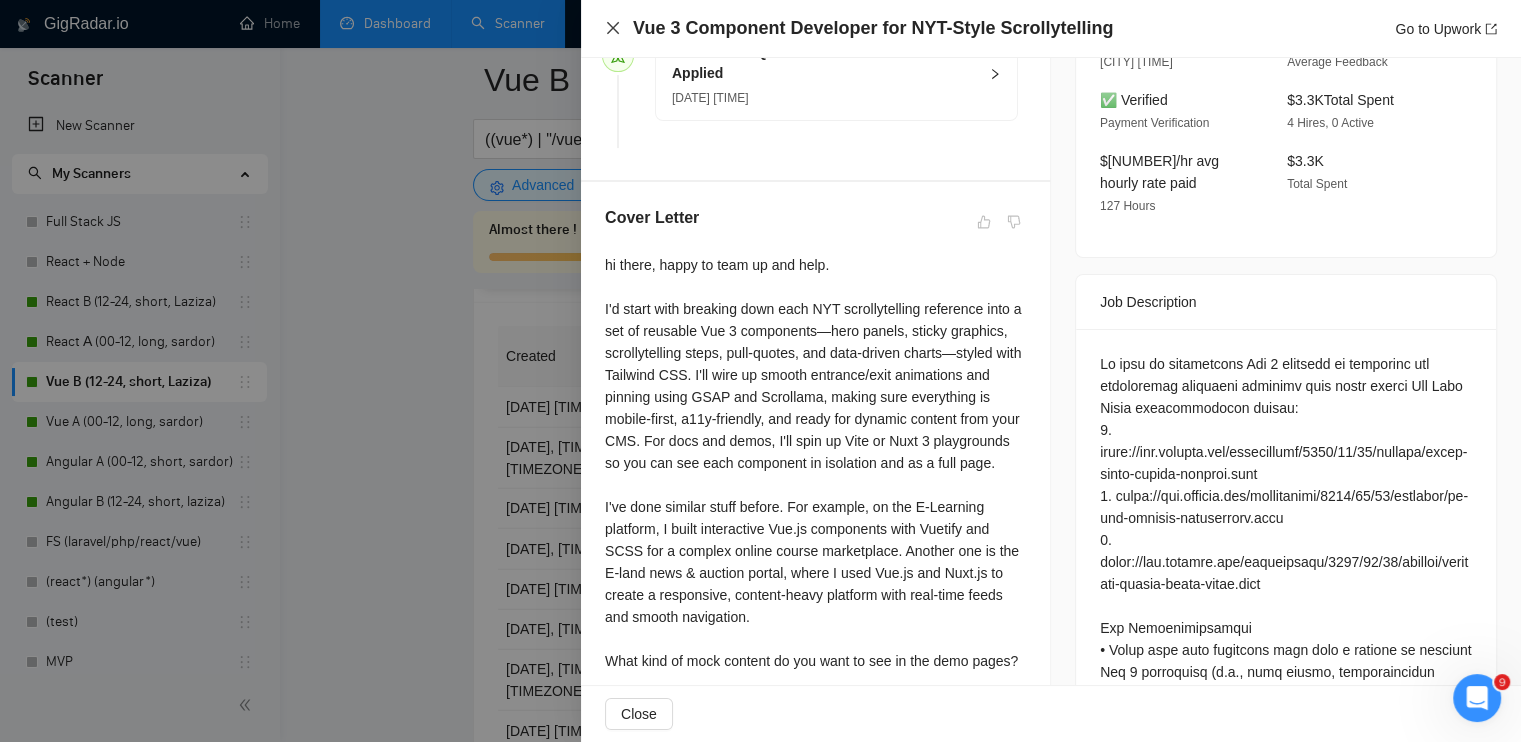 click 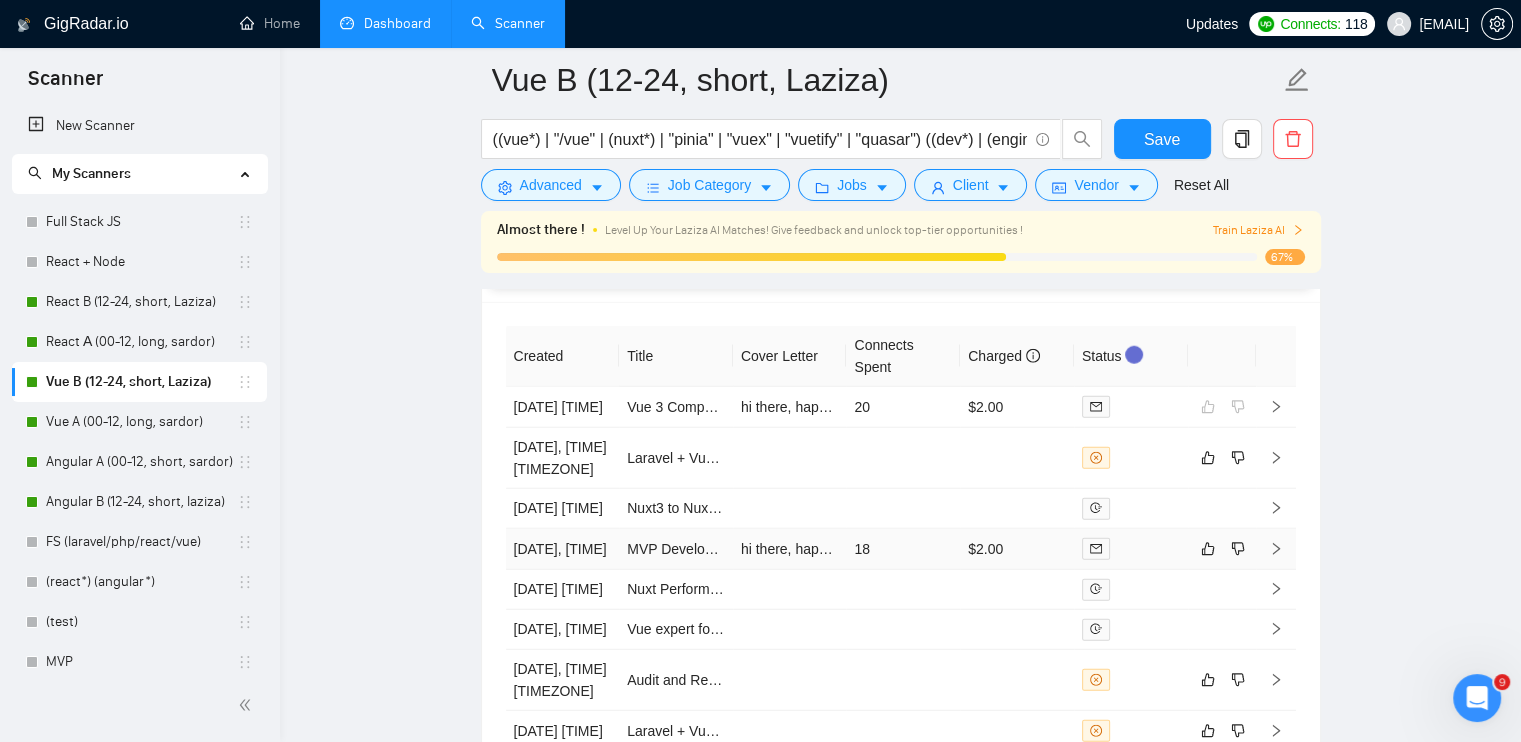 click at bounding box center [1131, 548] 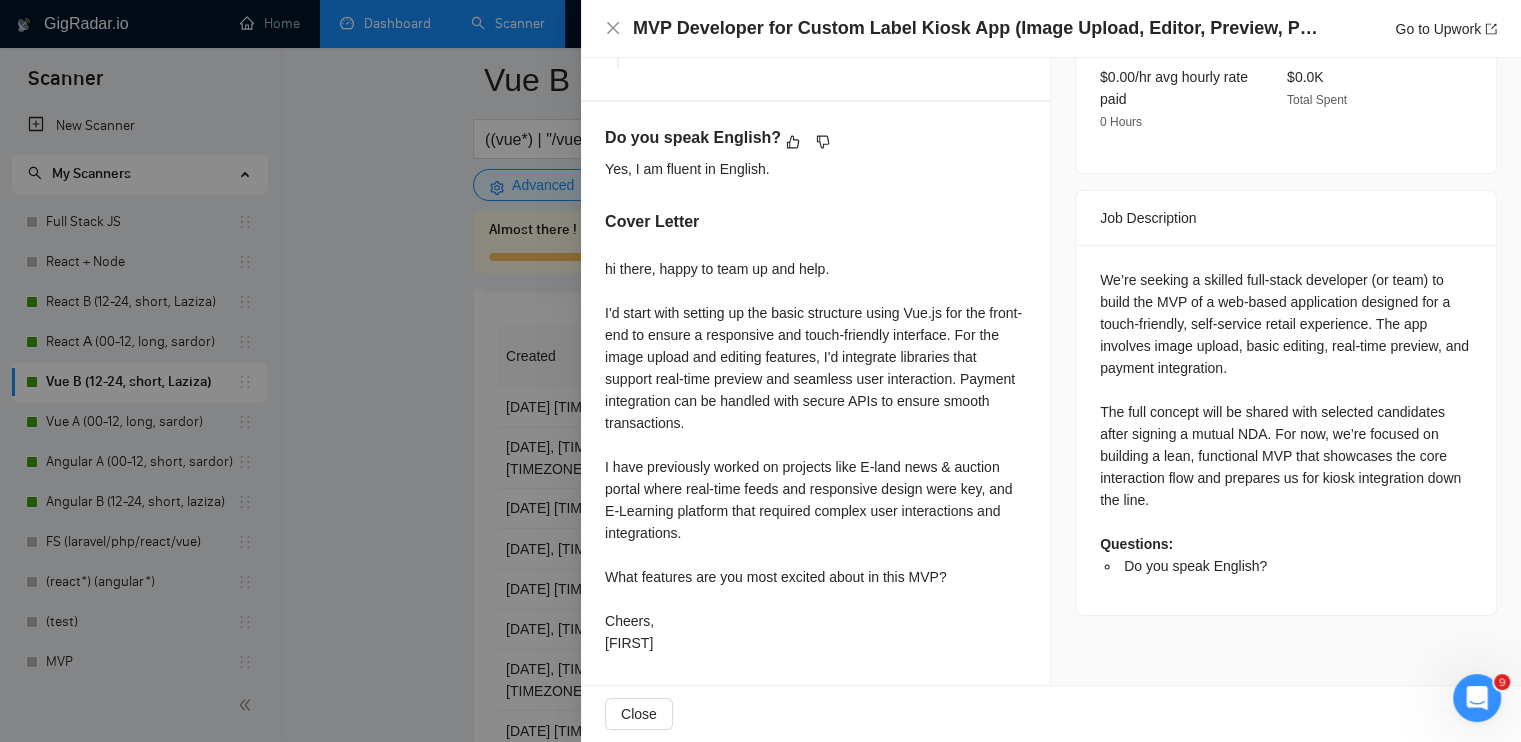 scroll, scrollTop: 680, scrollLeft: 0, axis: vertical 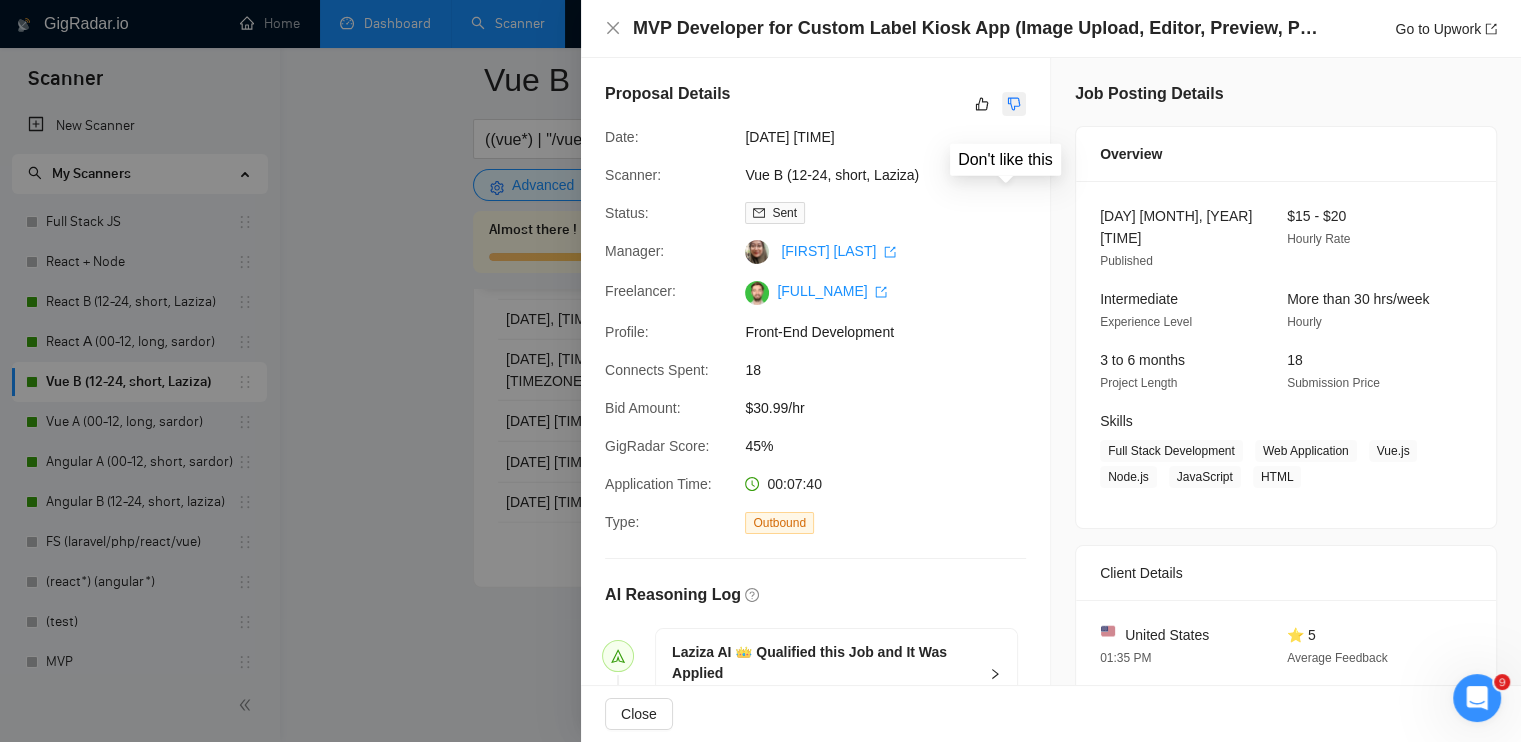 click 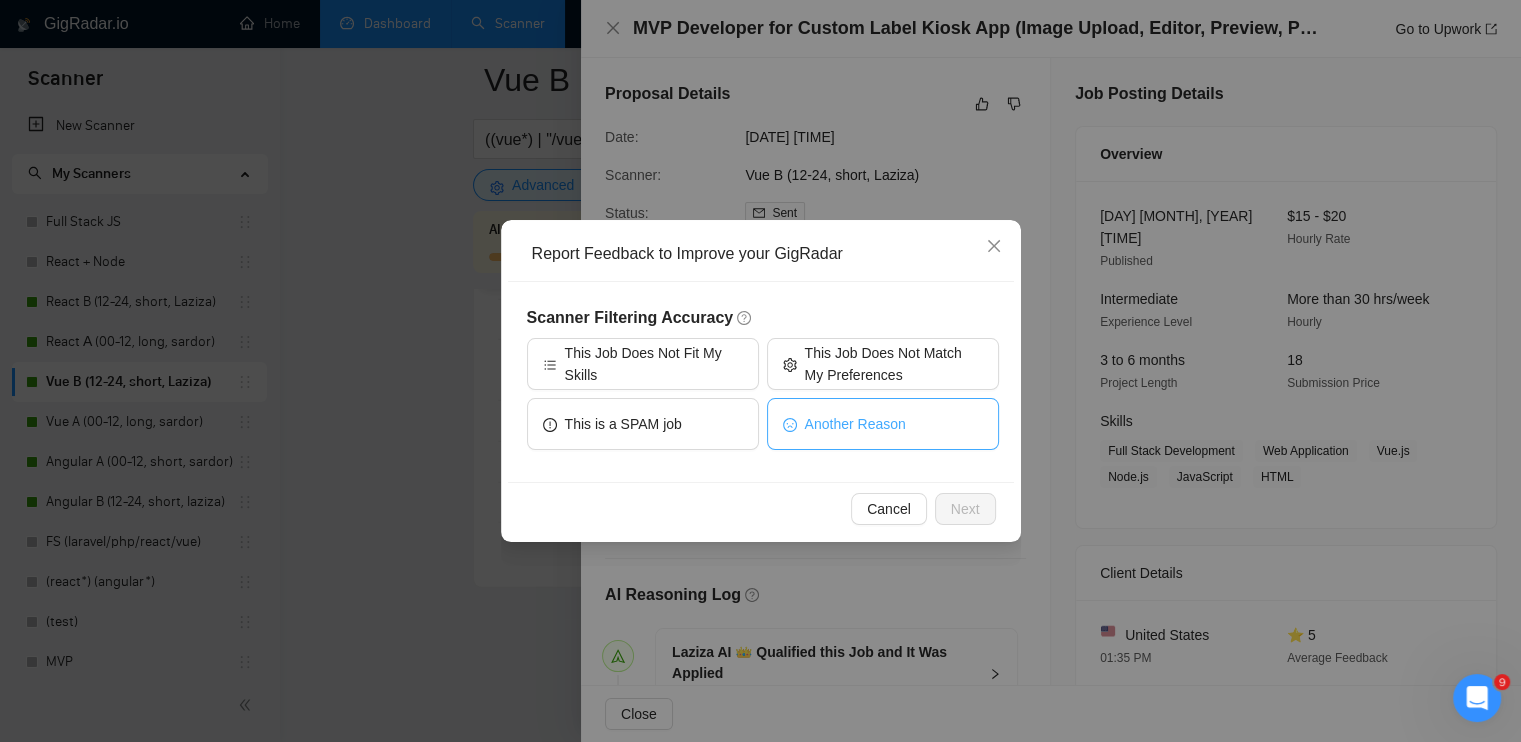 click on "Another Reason" at bounding box center (883, 424) 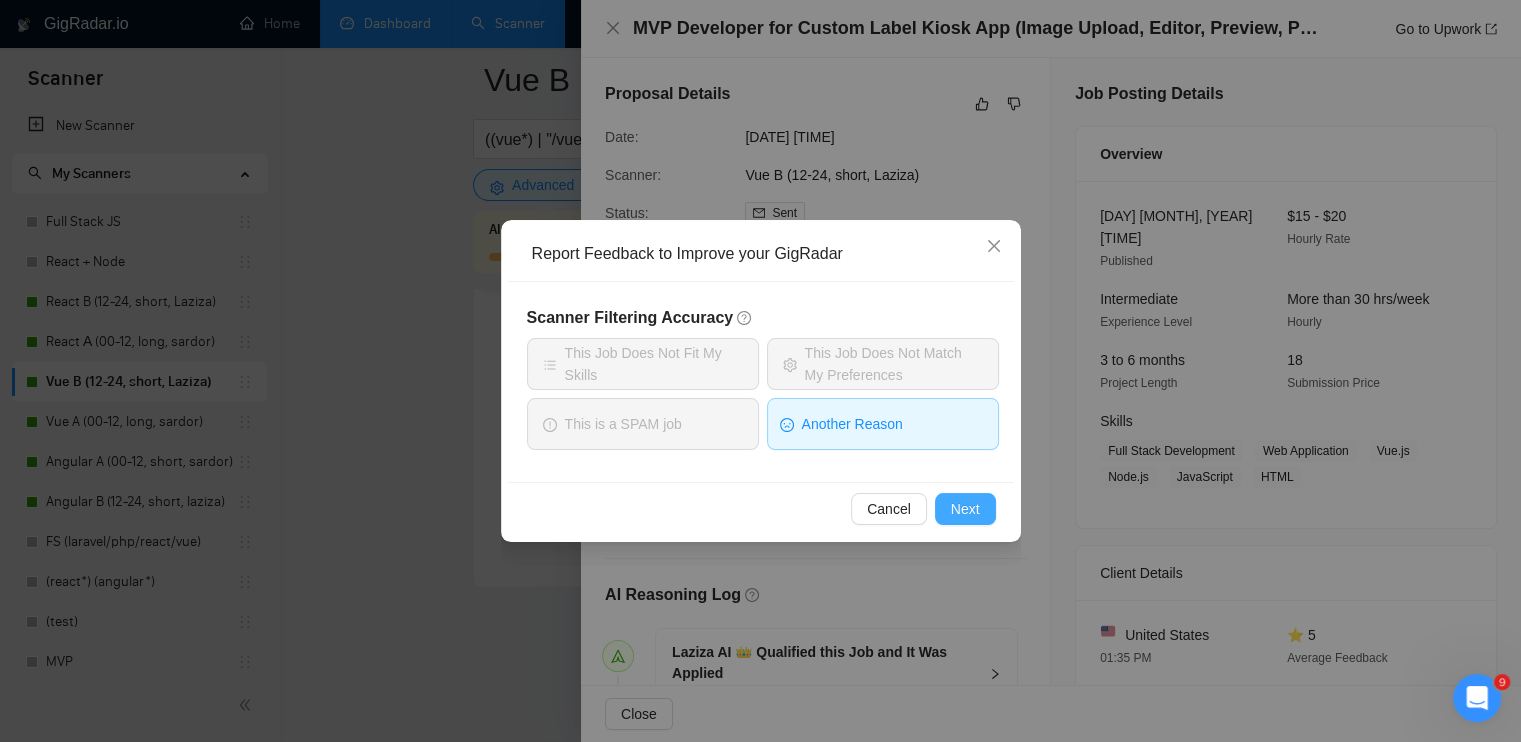 click on "Next" at bounding box center (965, 509) 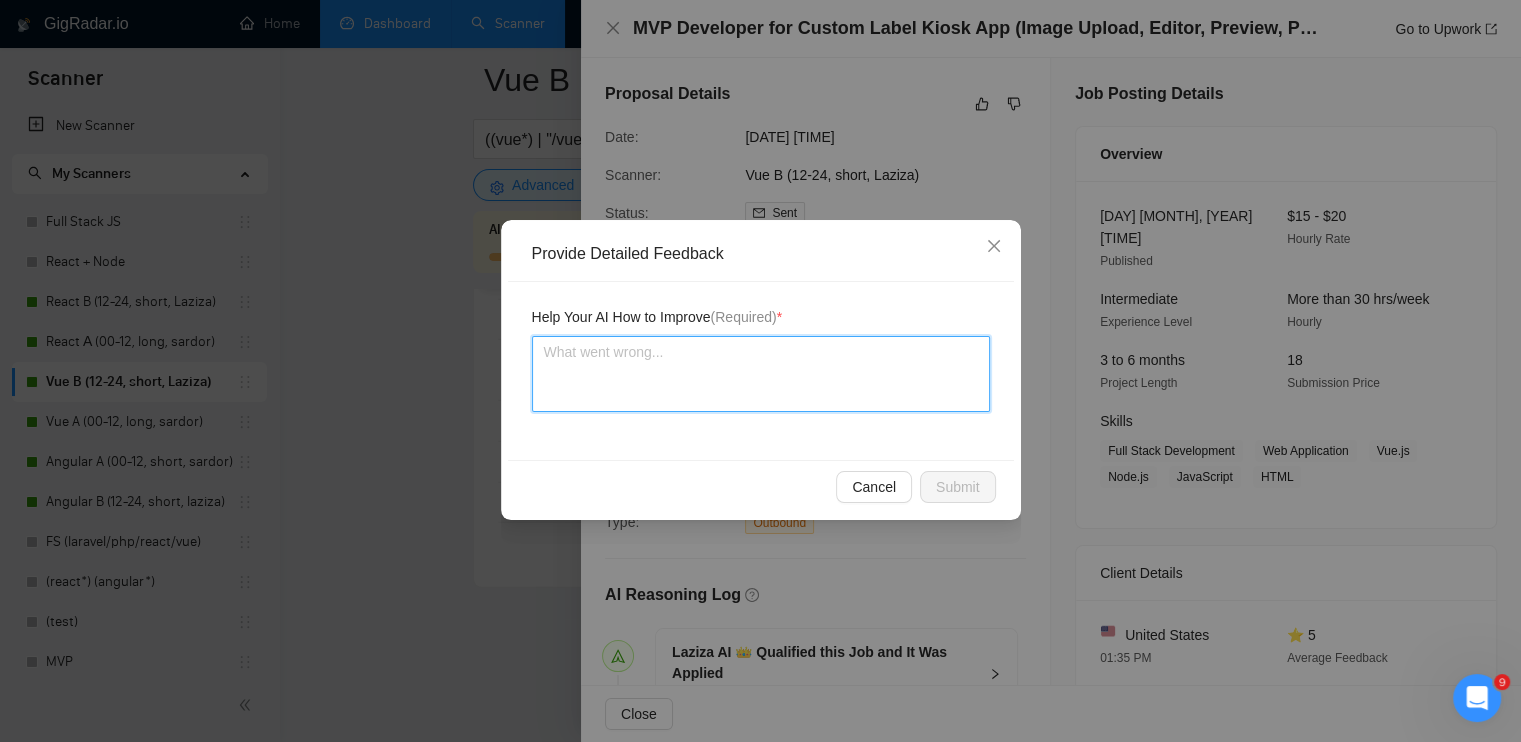 click at bounding box center (761, 374) 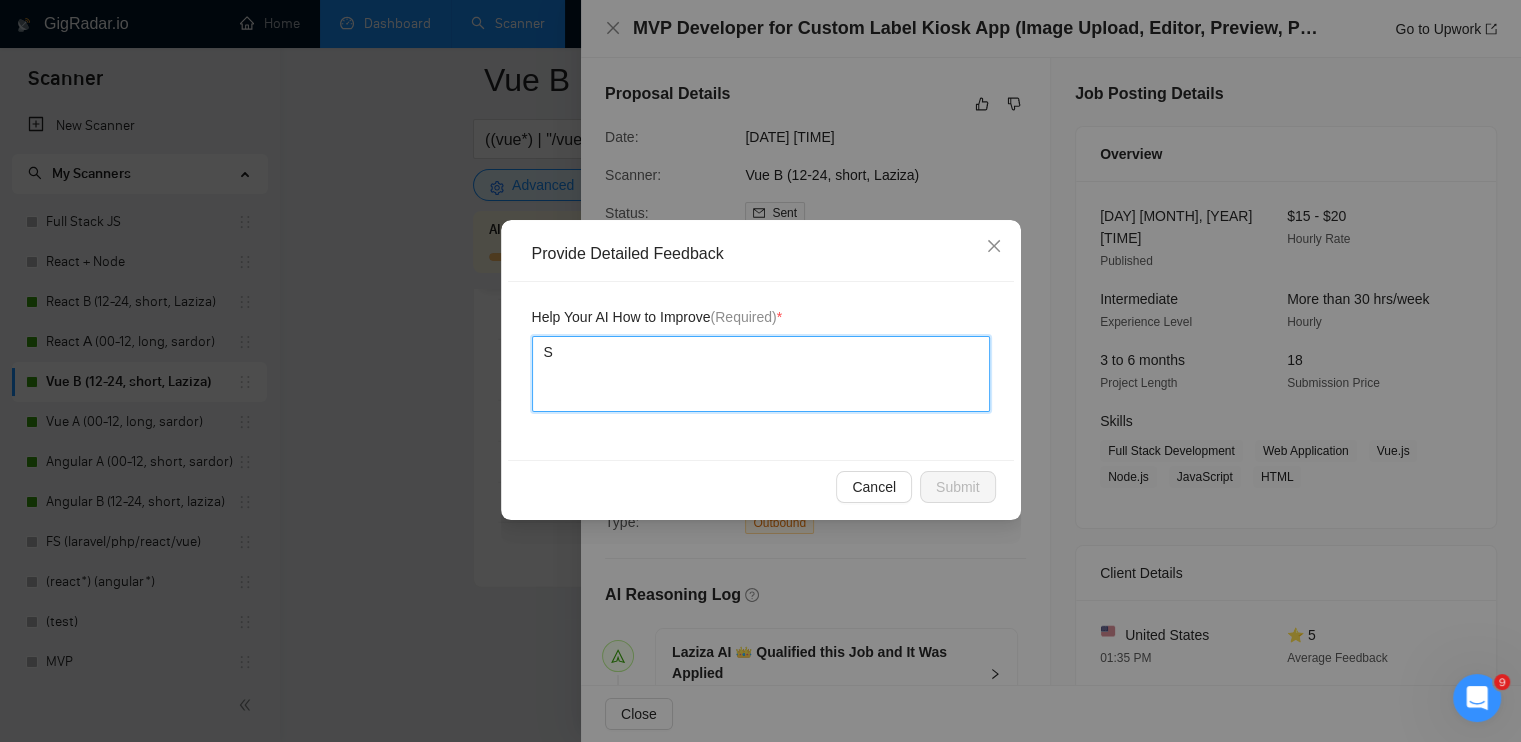 type 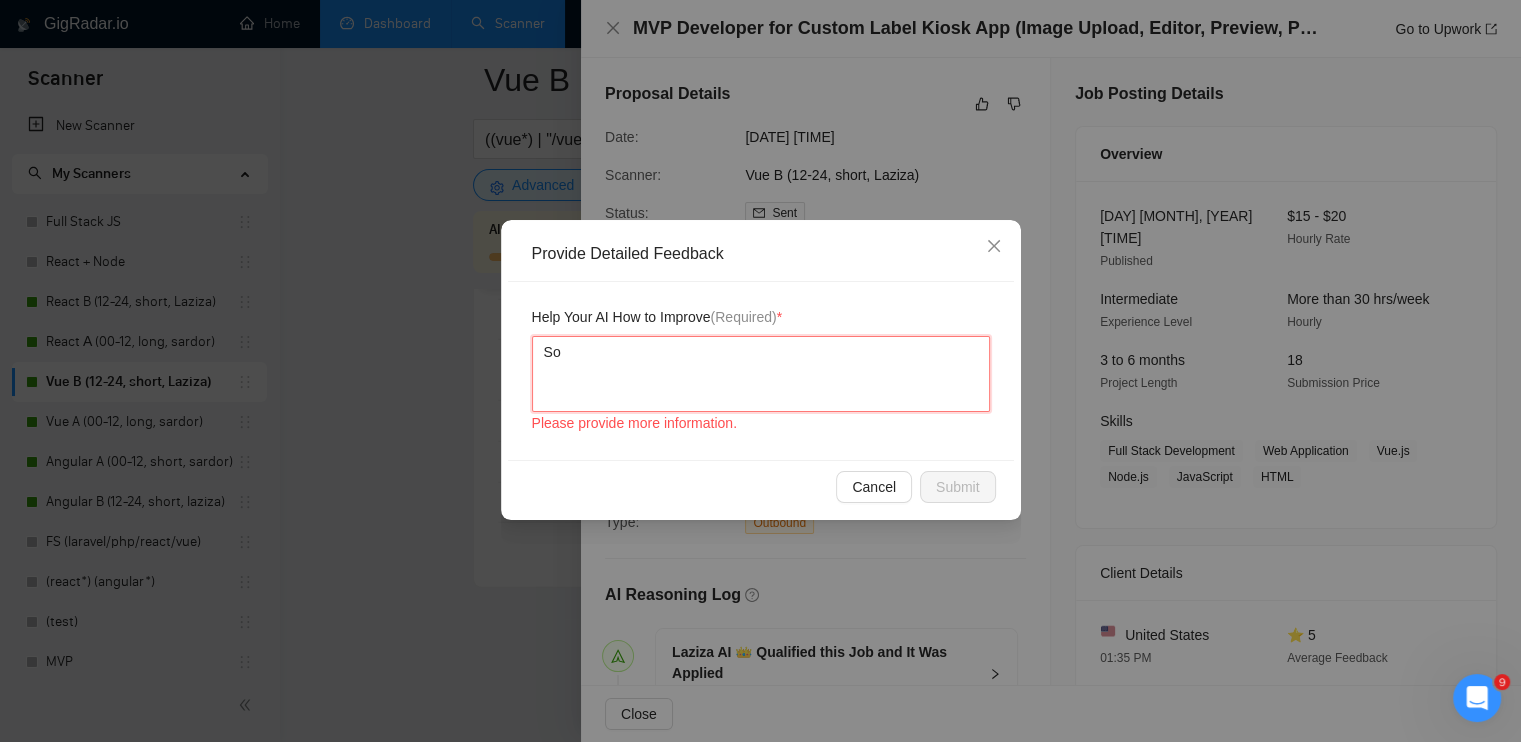 type 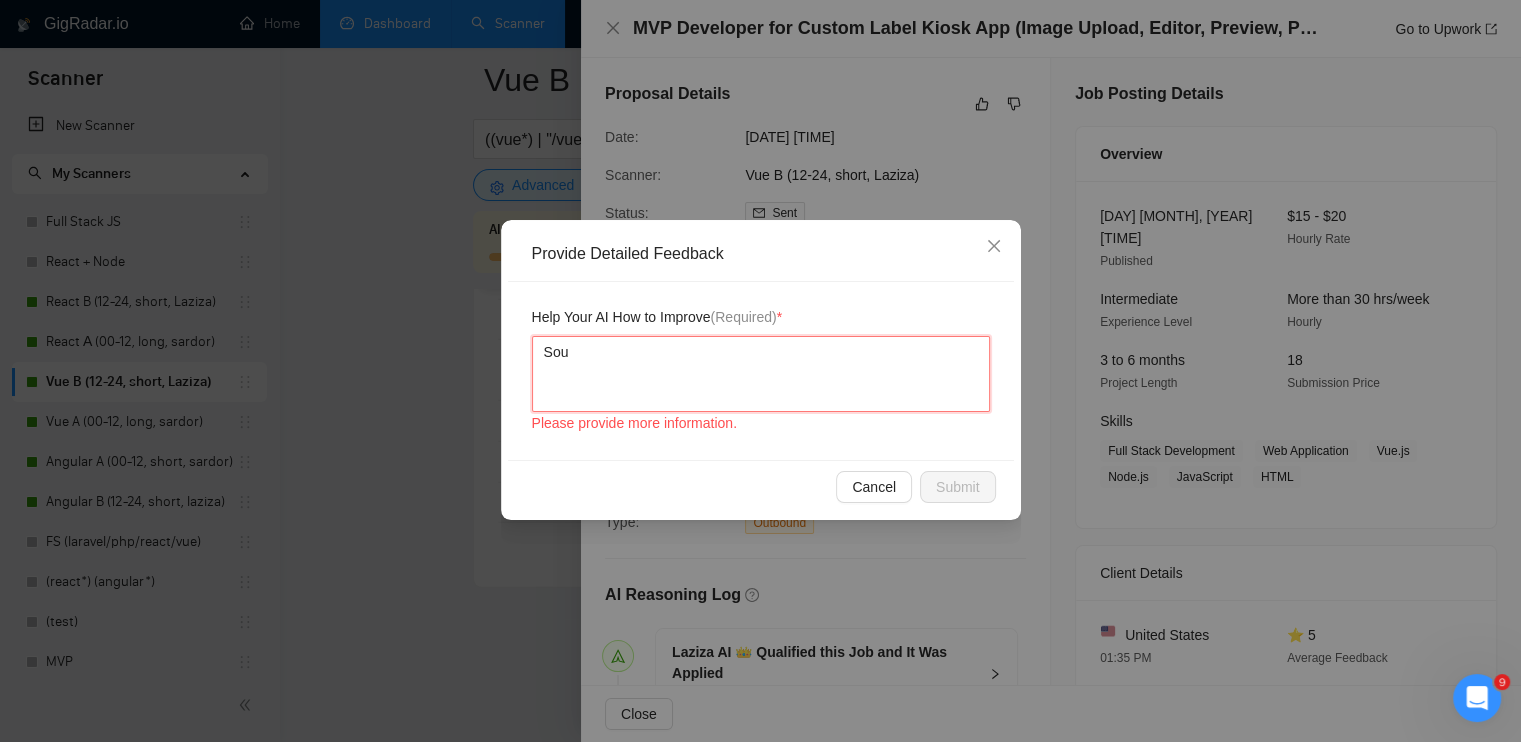 type 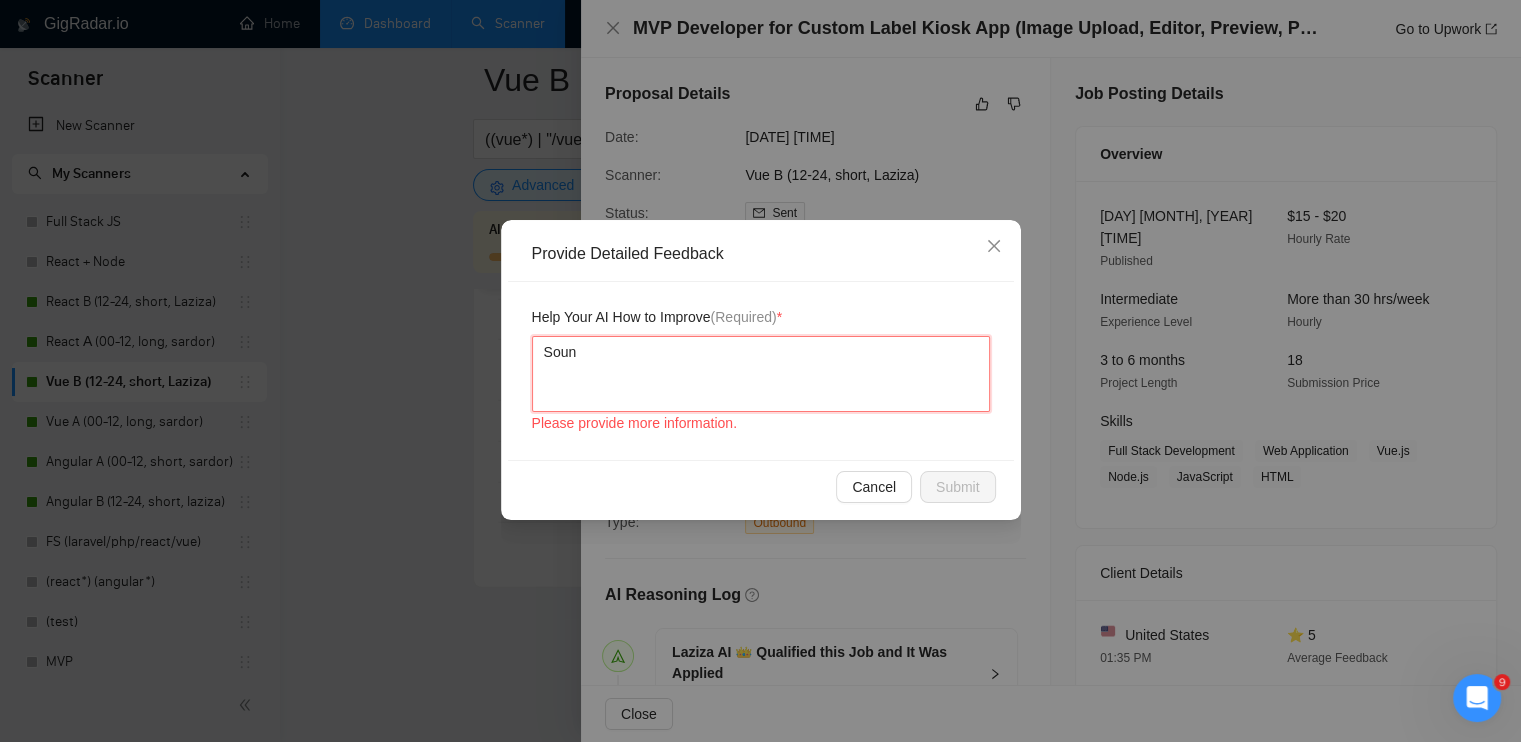 type 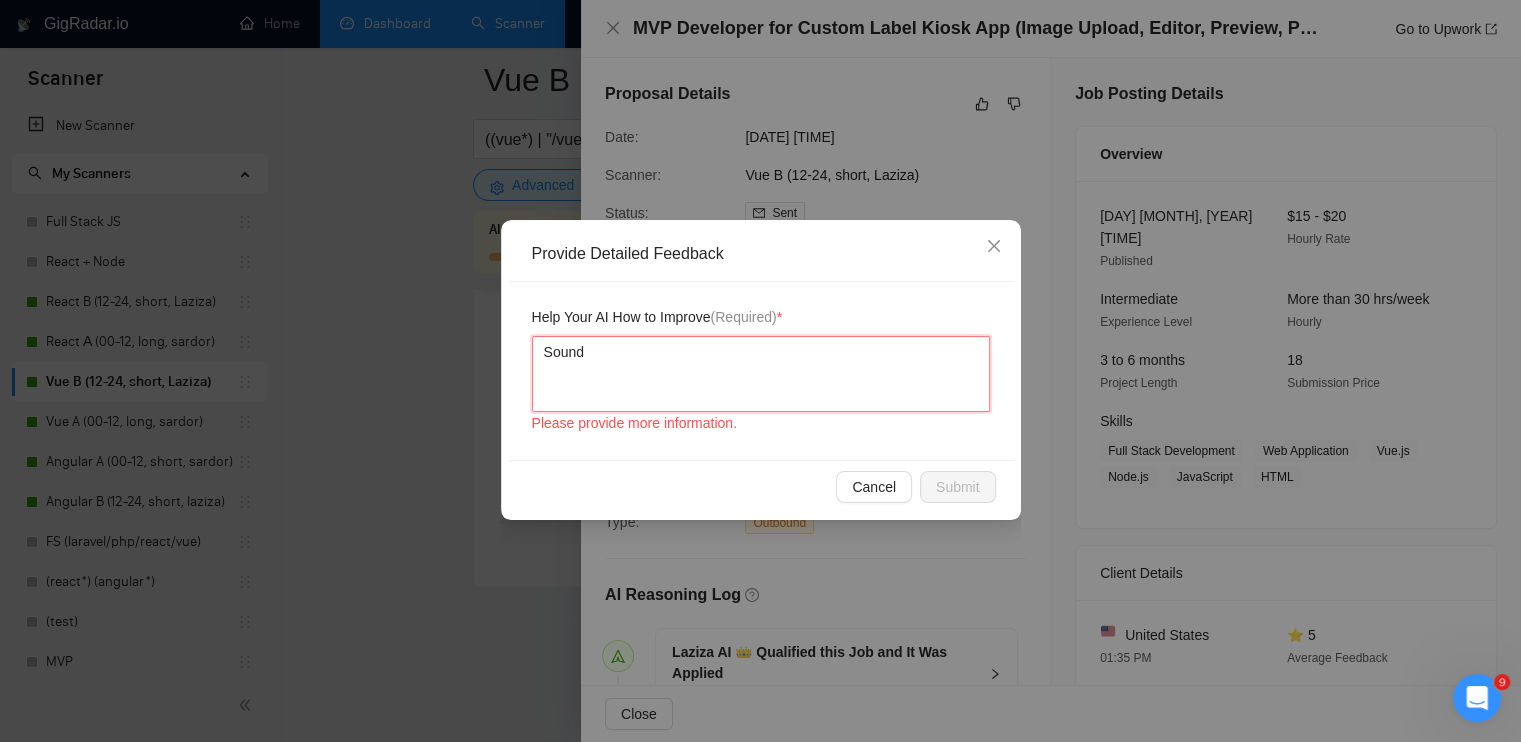 type 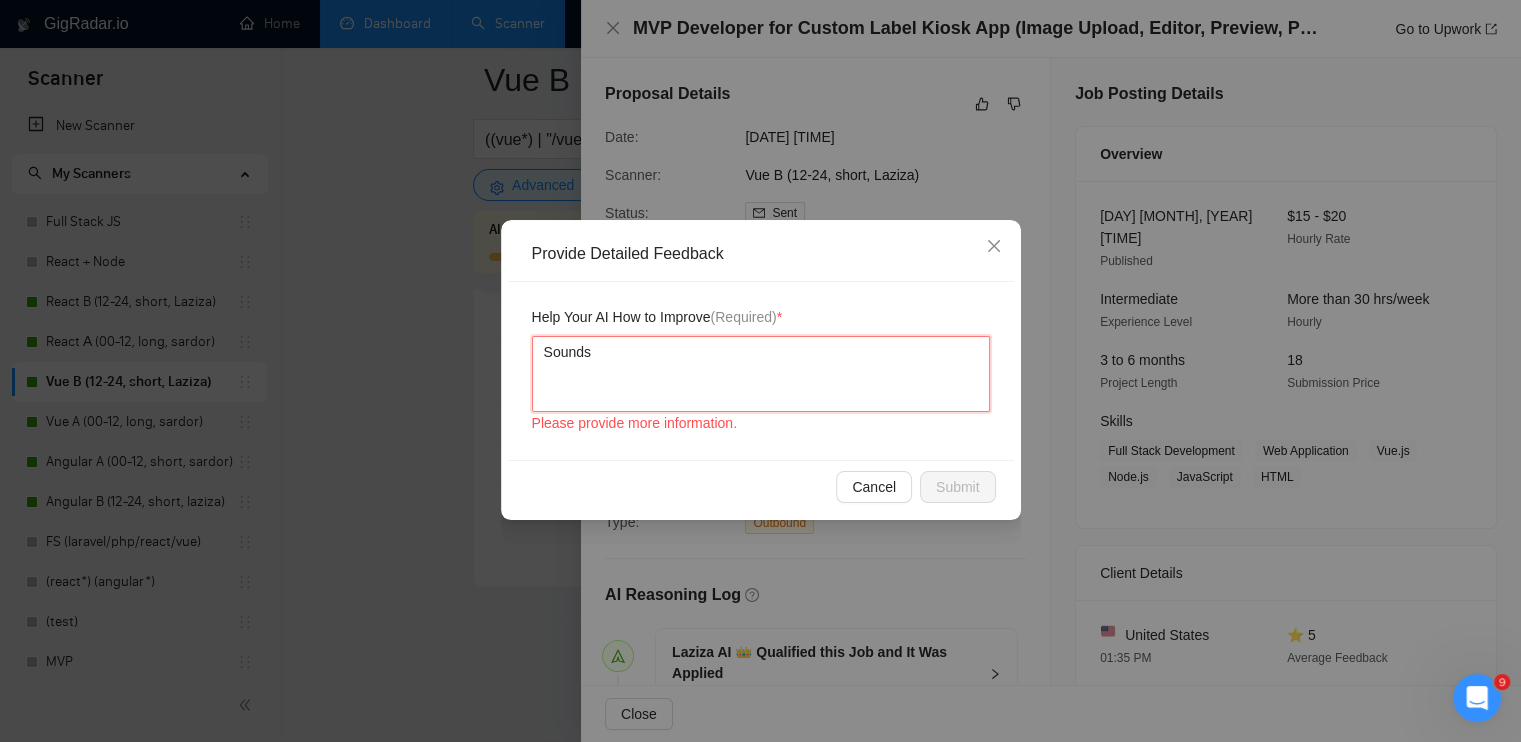 type 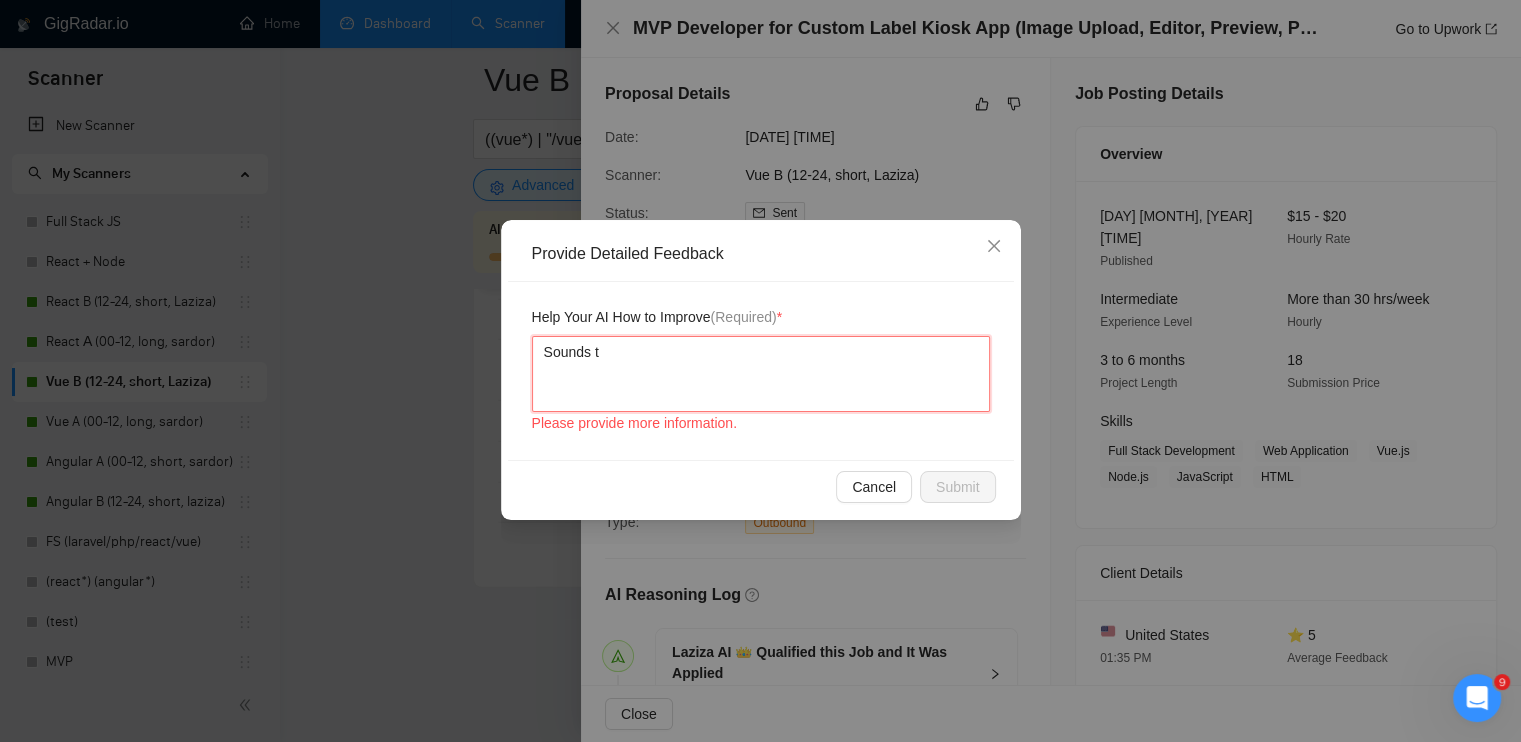 type 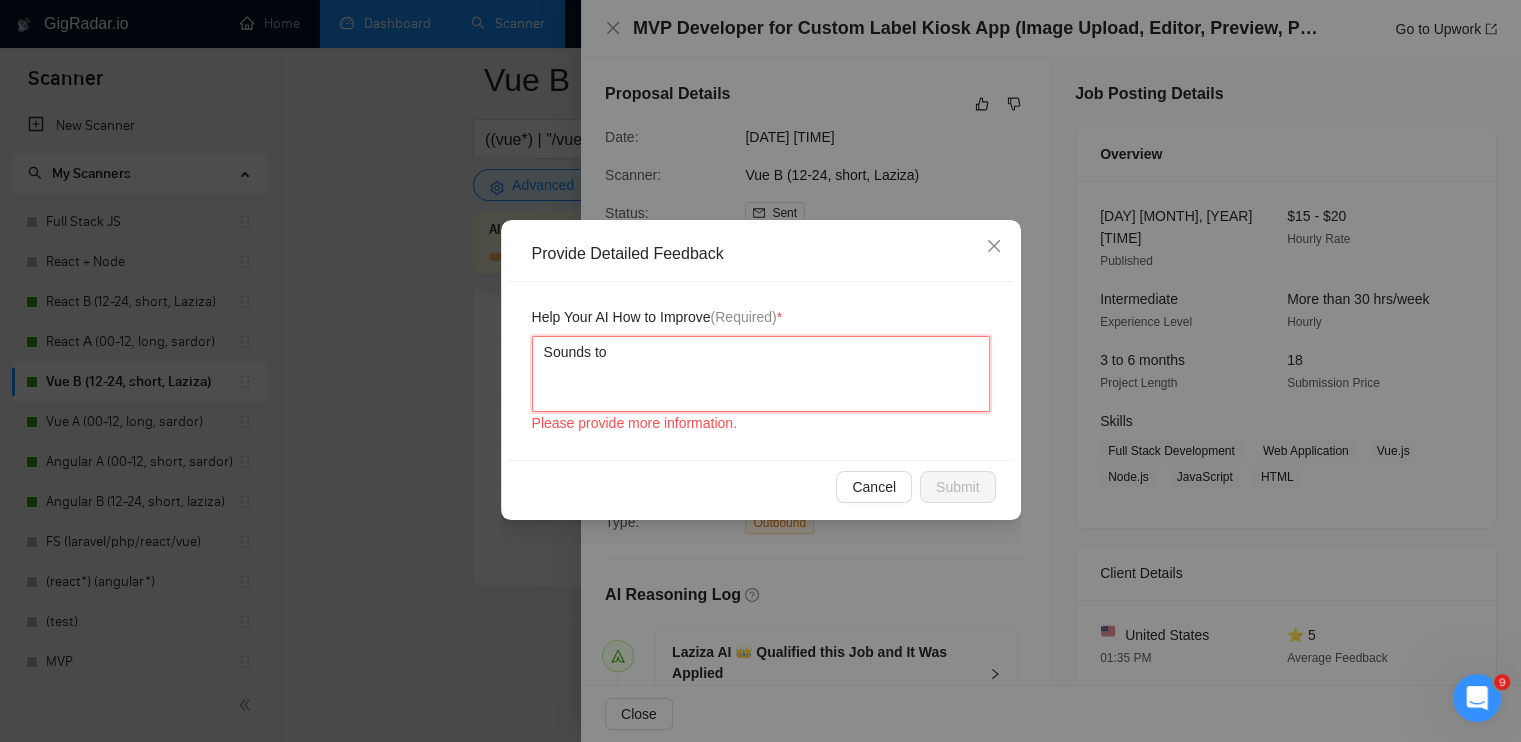 type 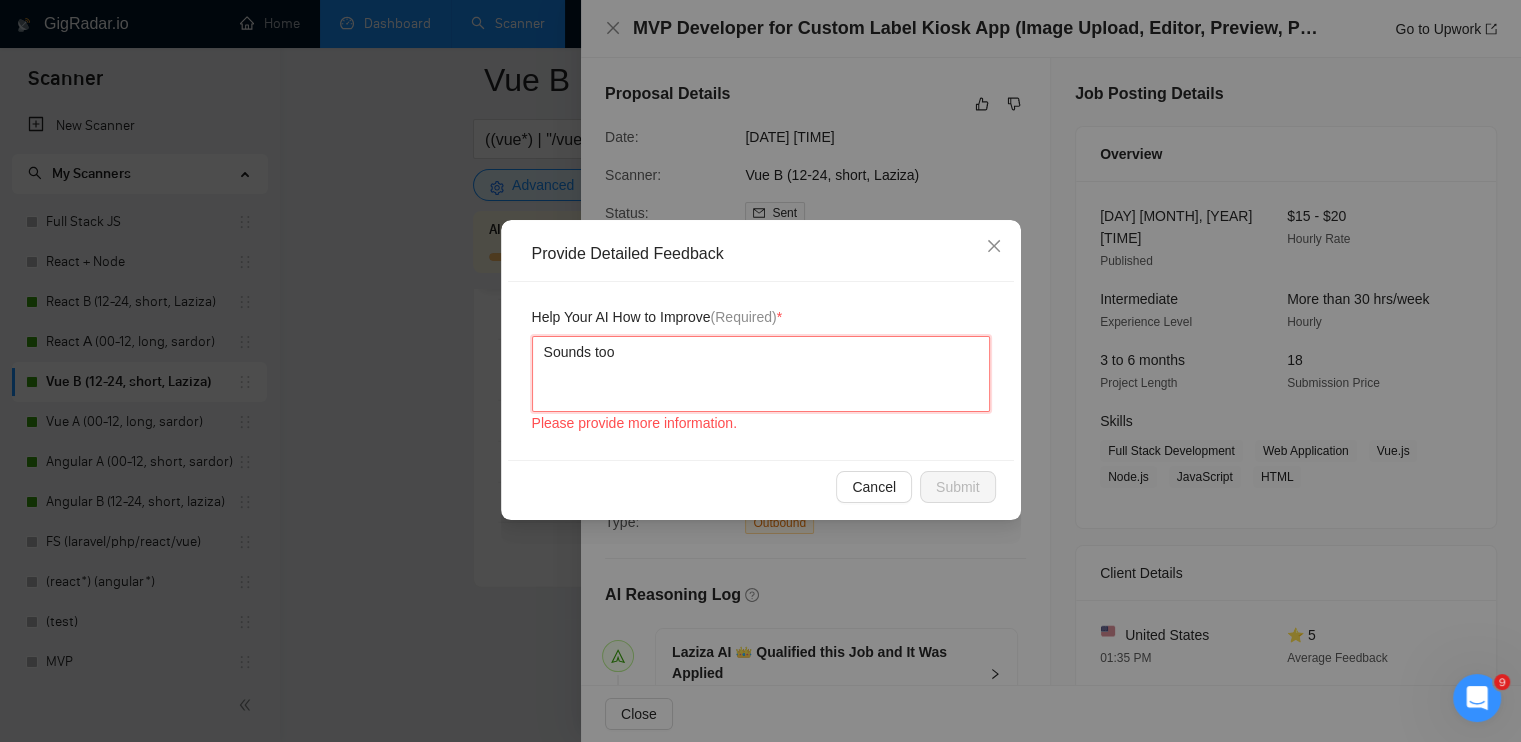 type 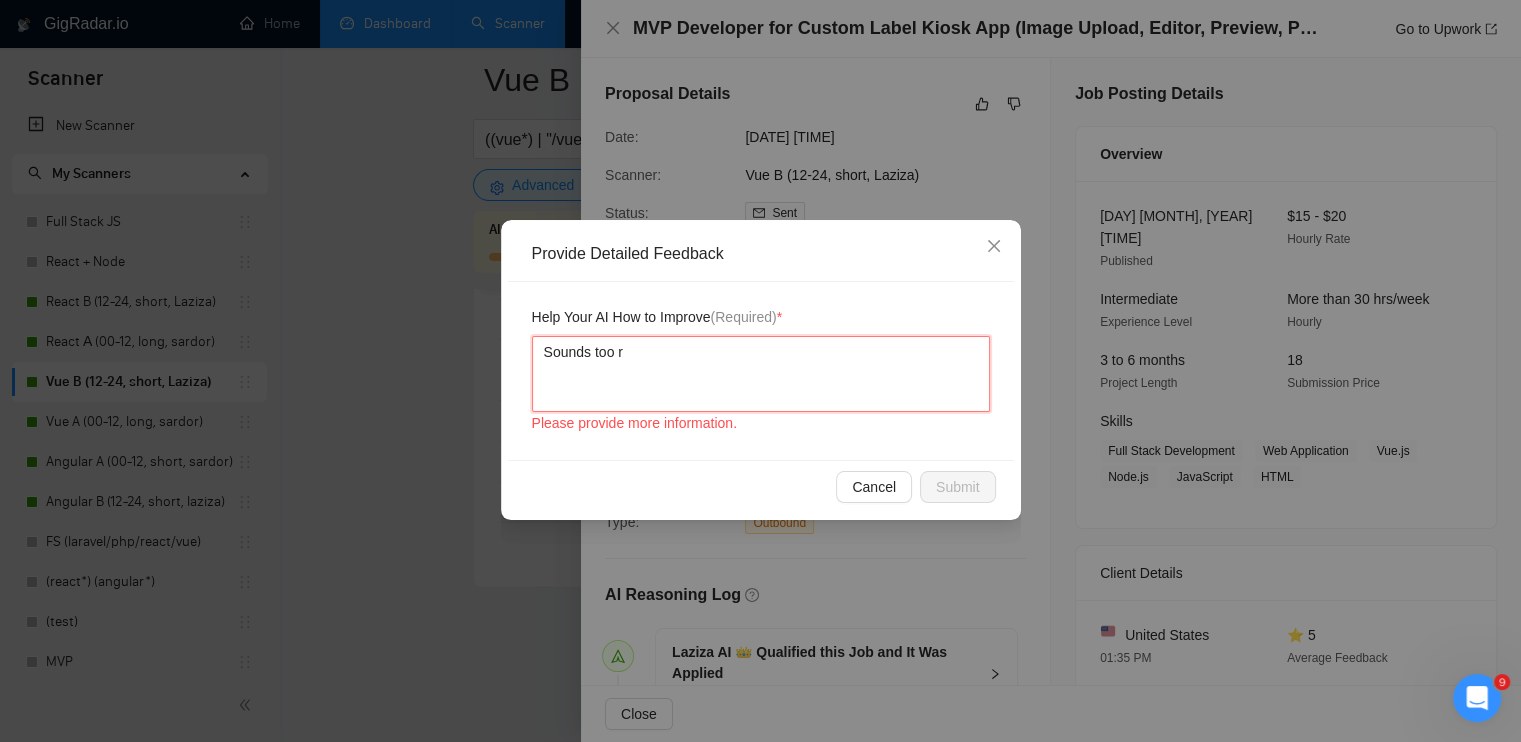 type 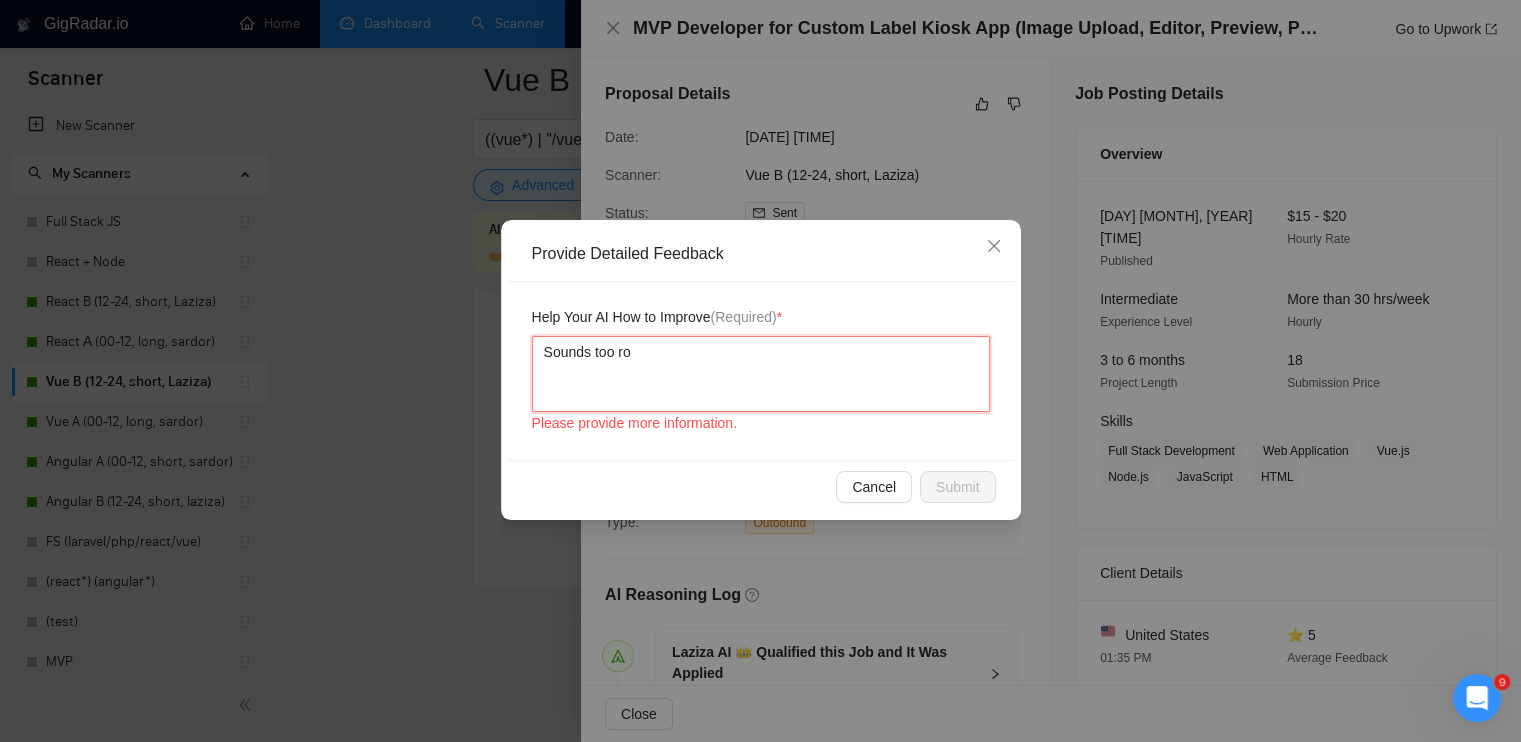 type 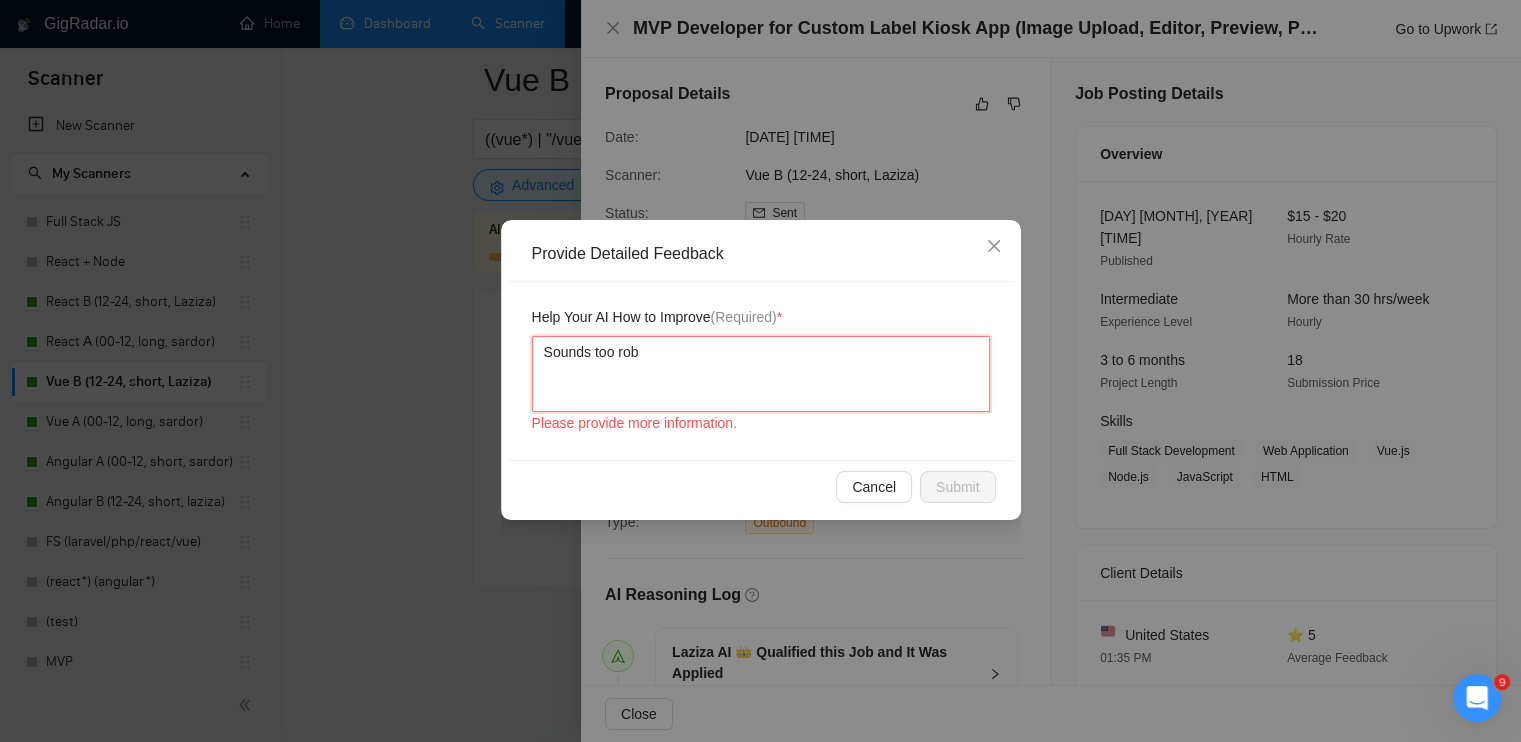 type 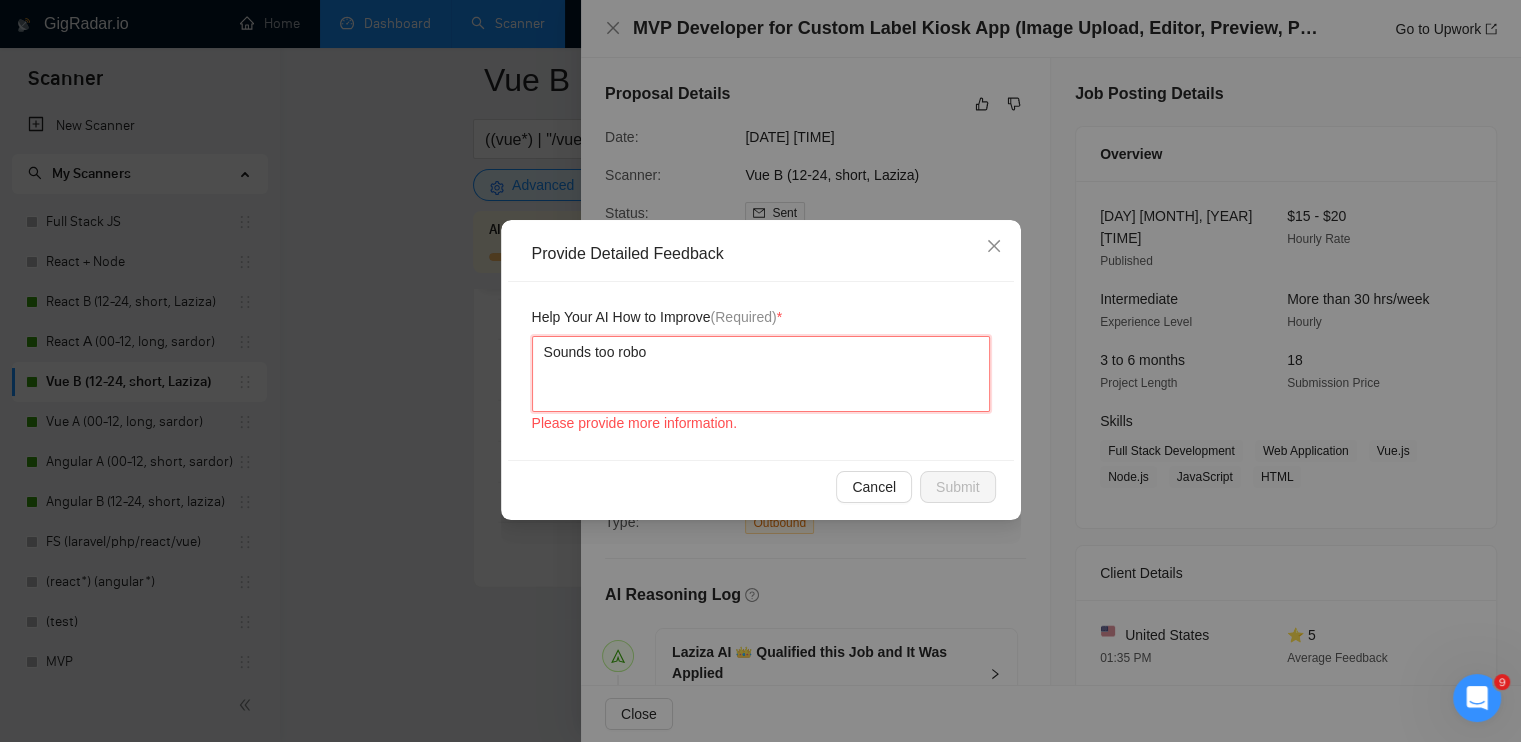 type 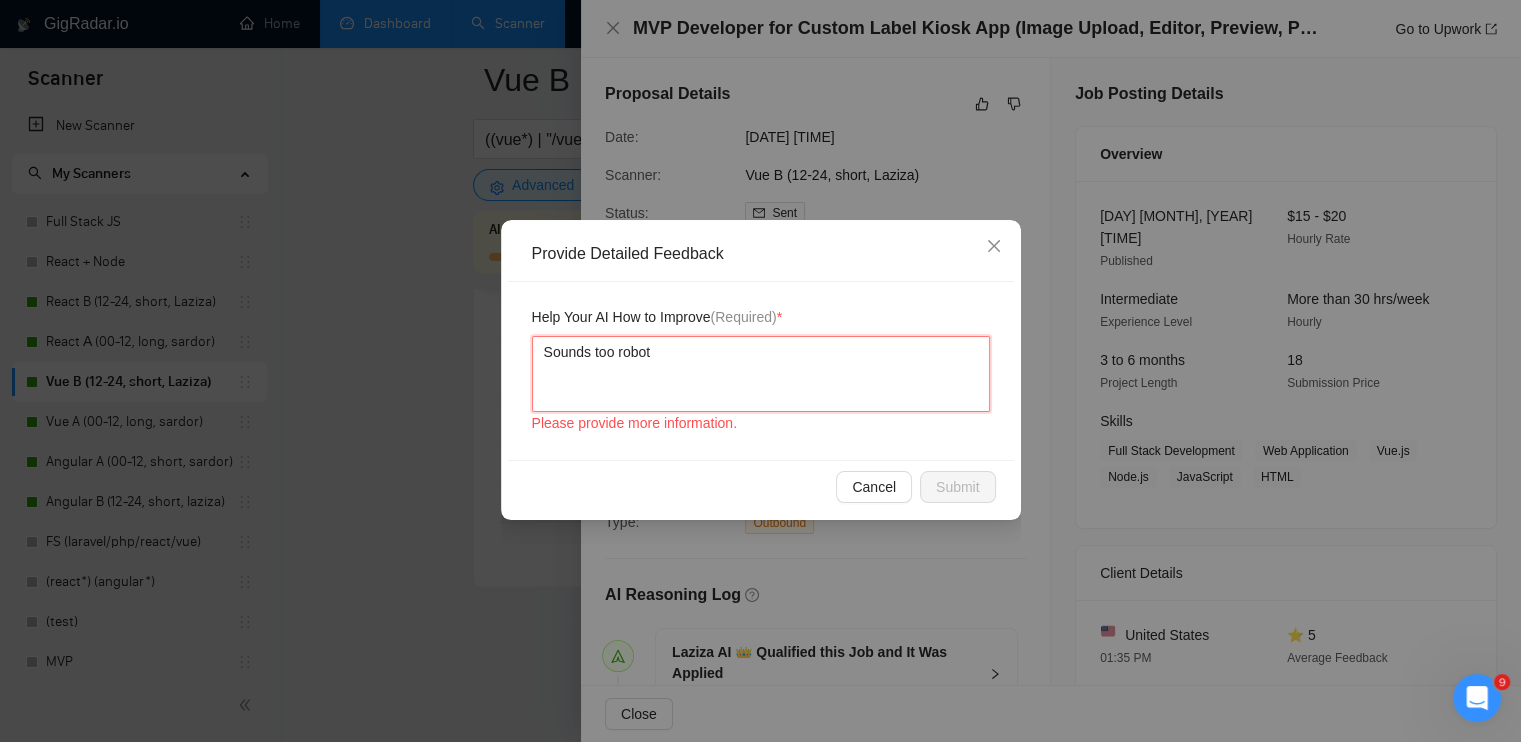 type 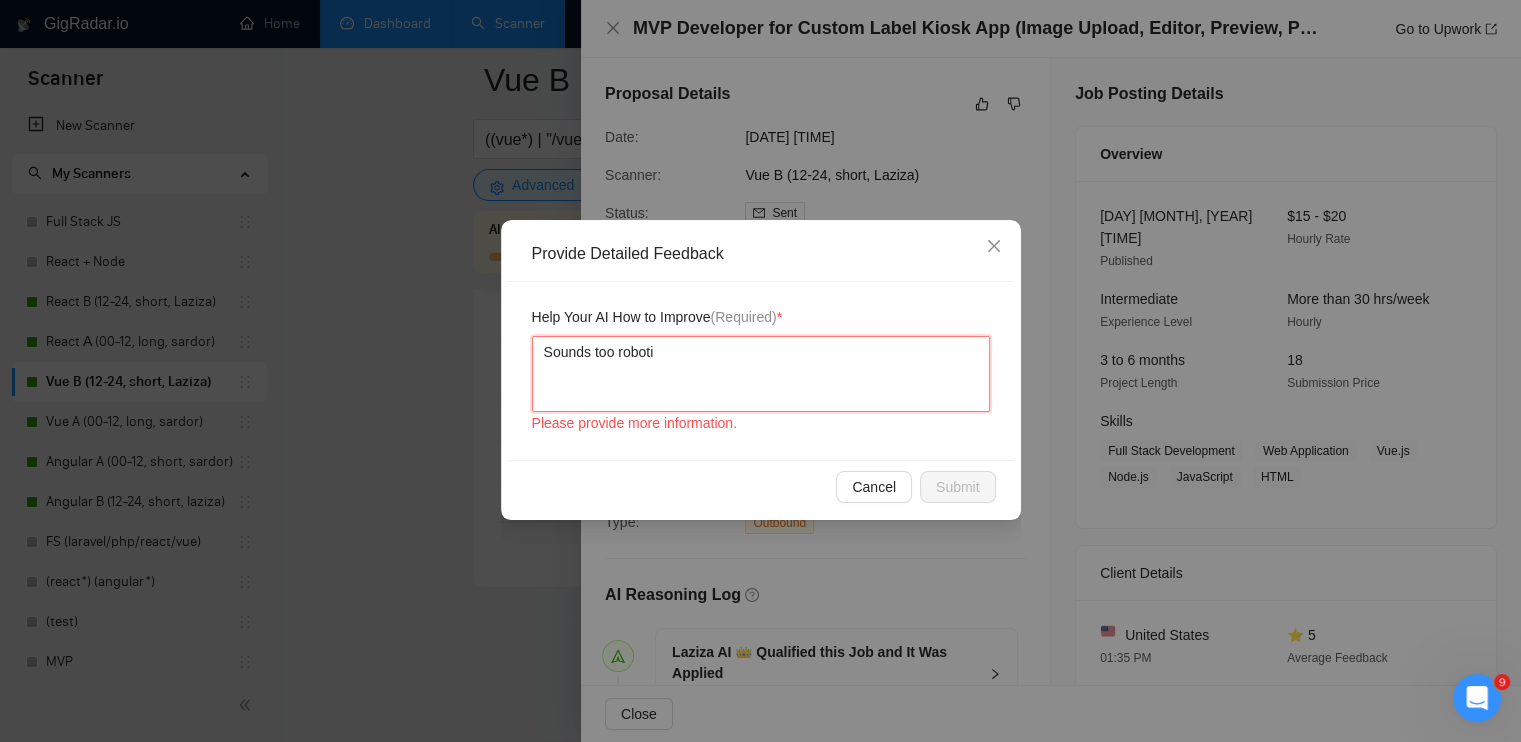 type 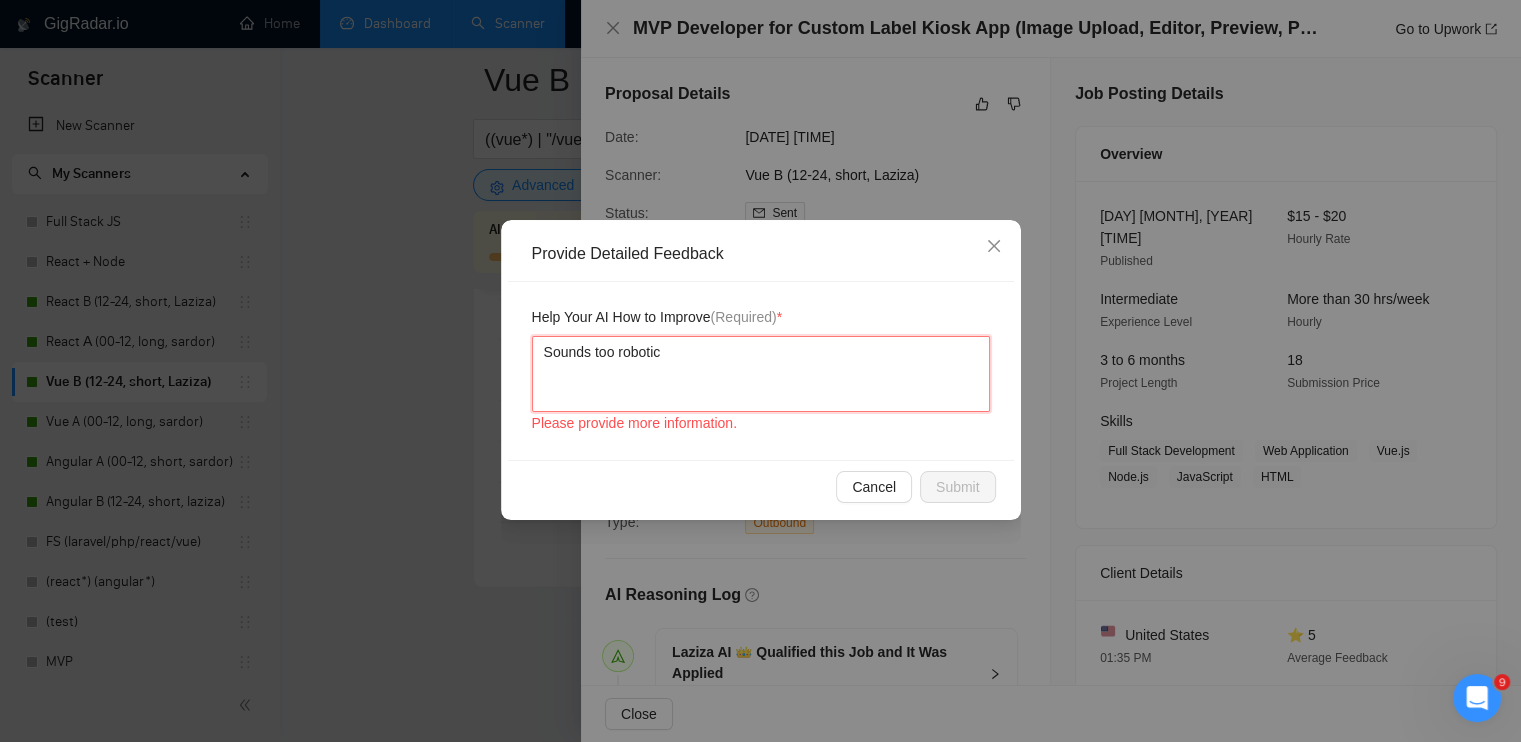 type 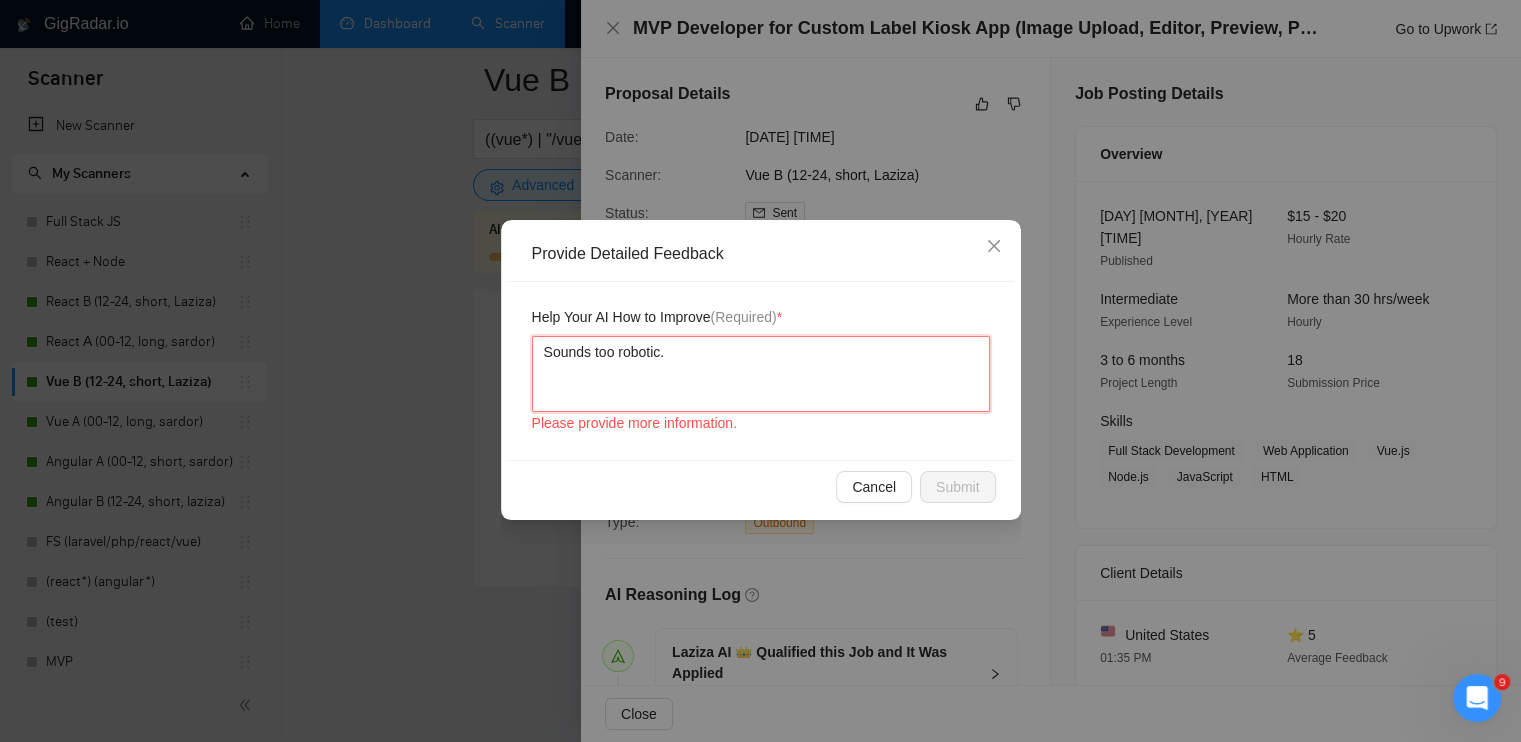 type 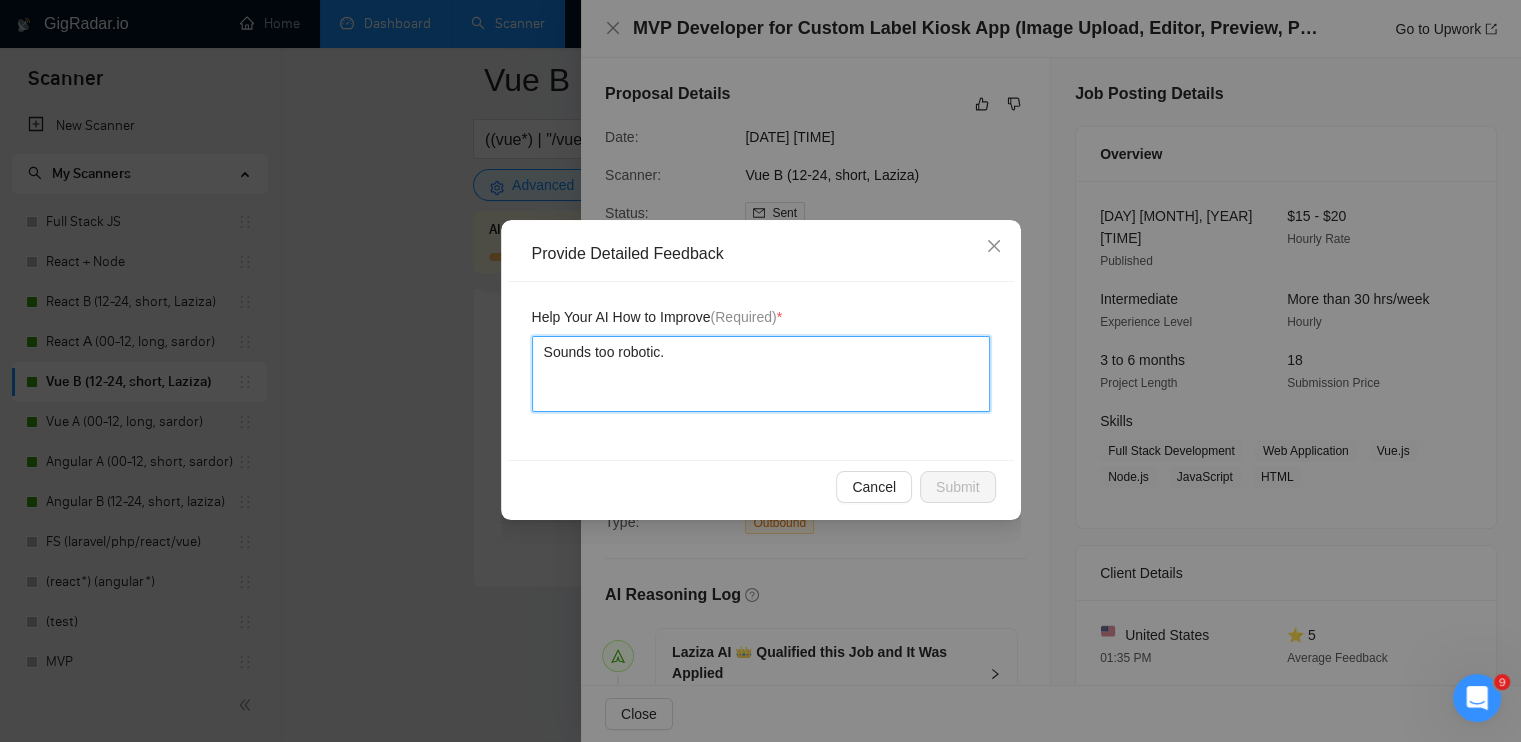 type 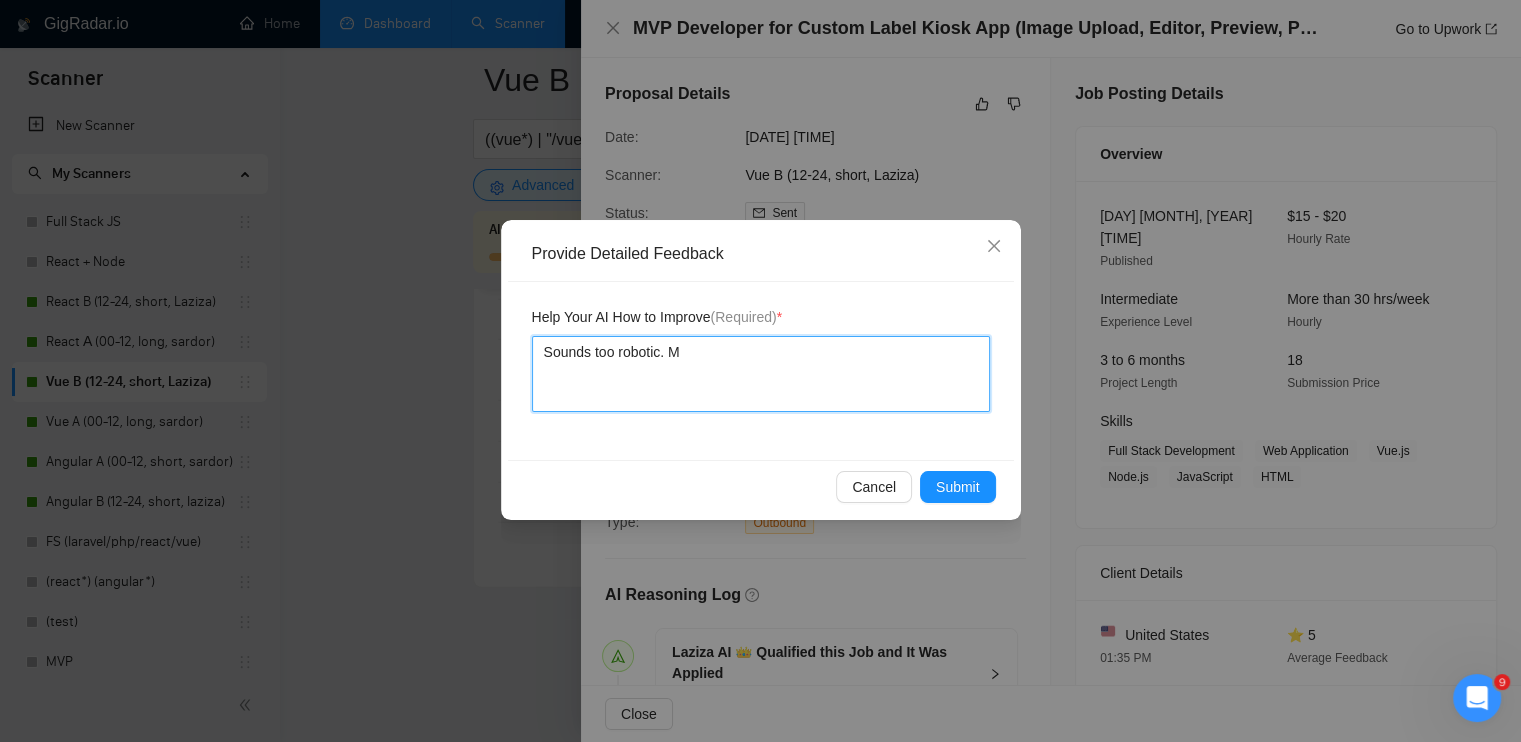 type 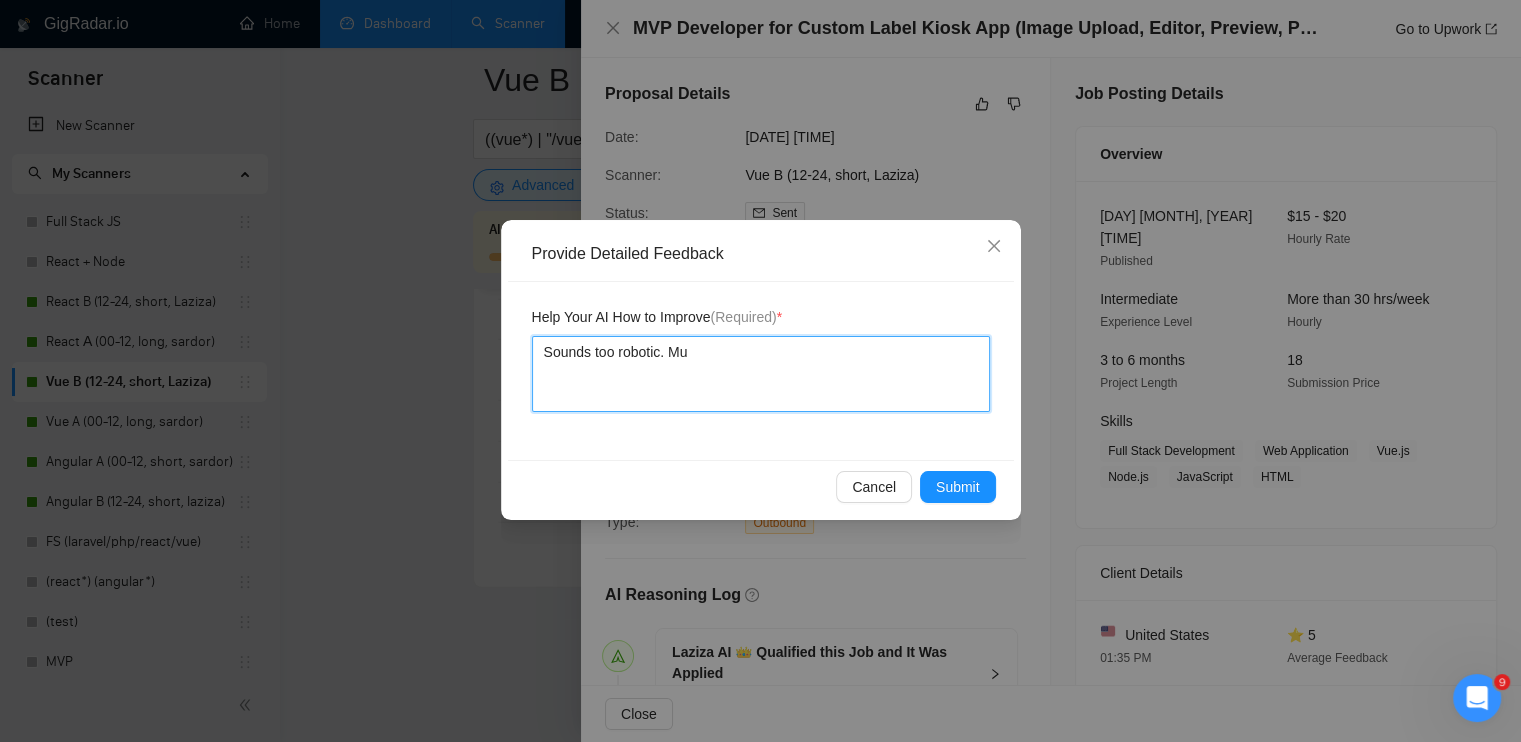 type 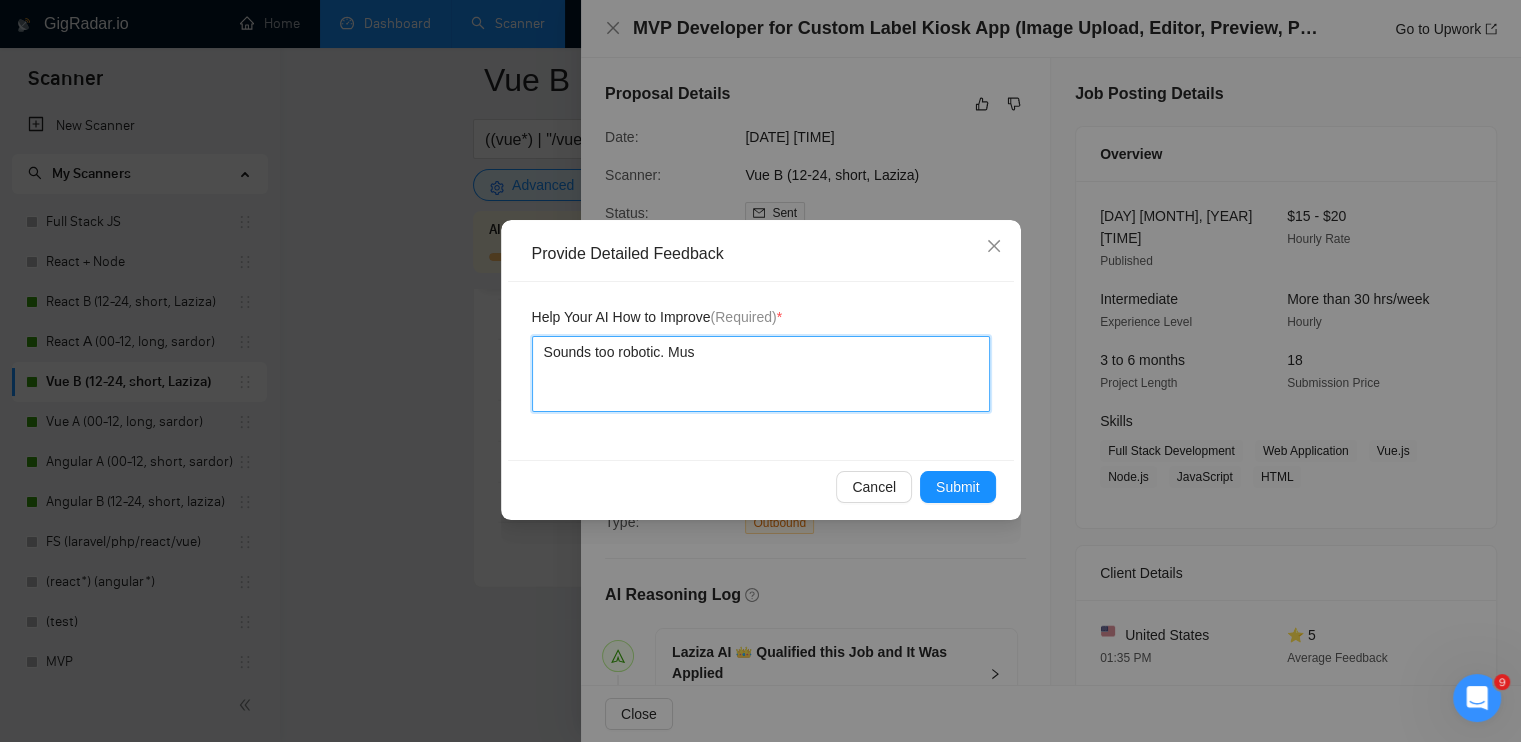 type 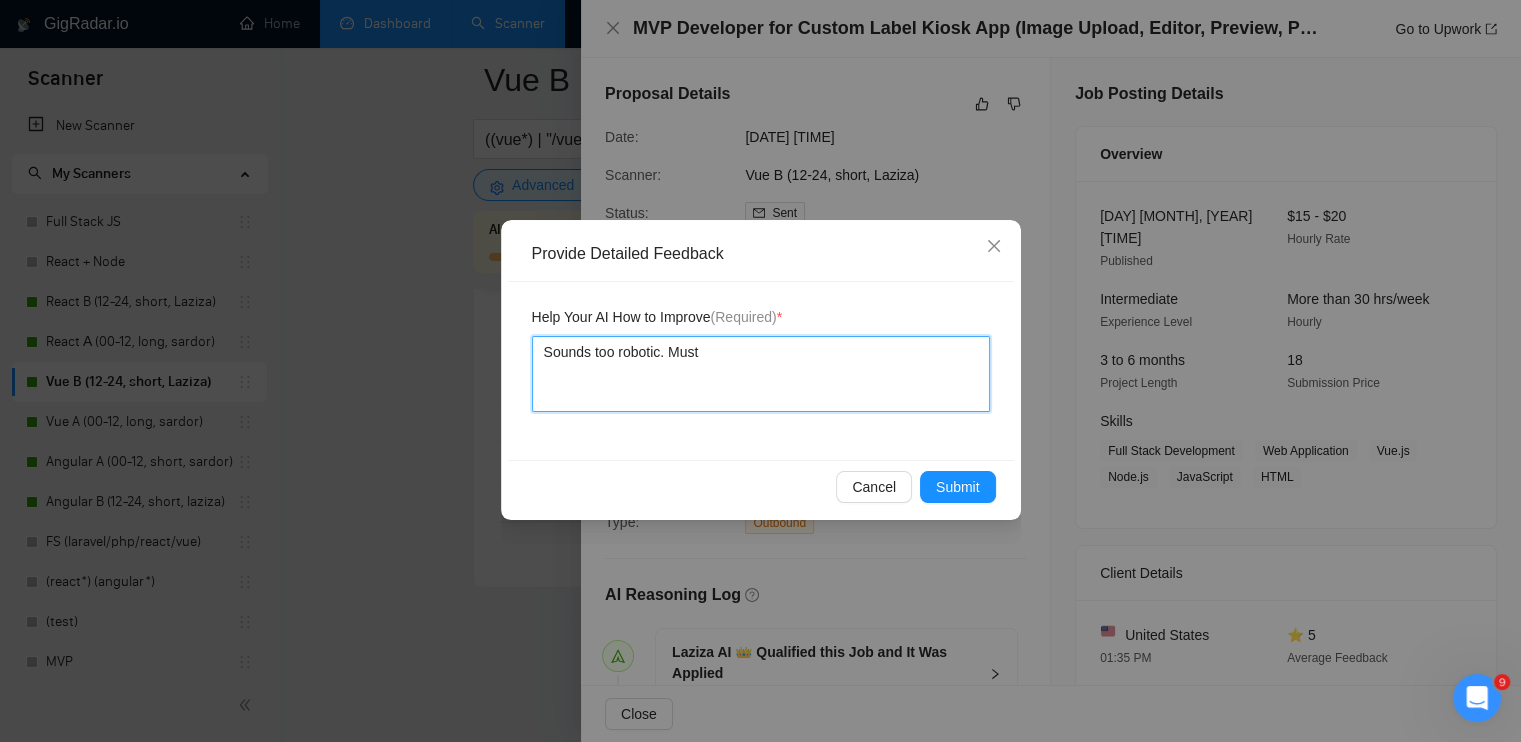 type 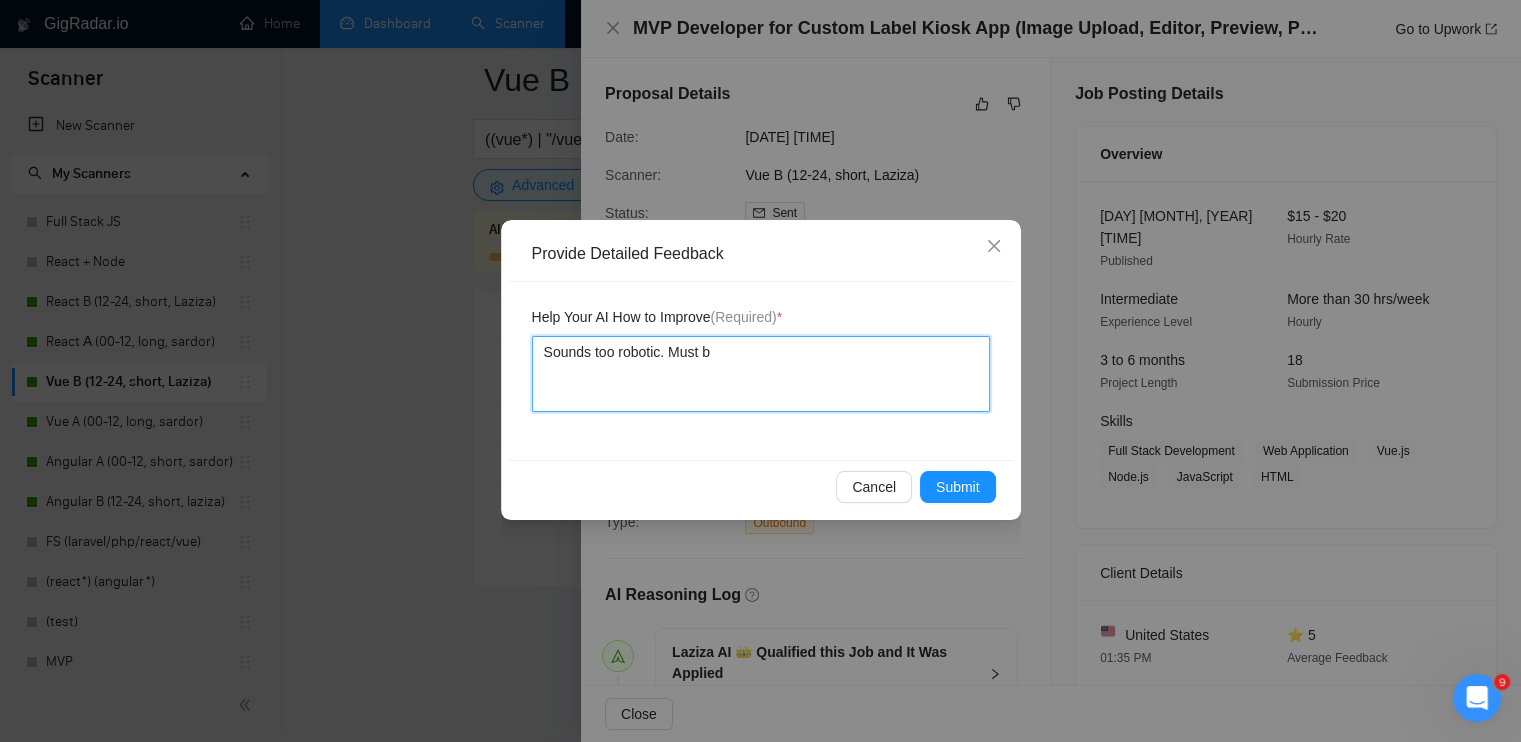 type 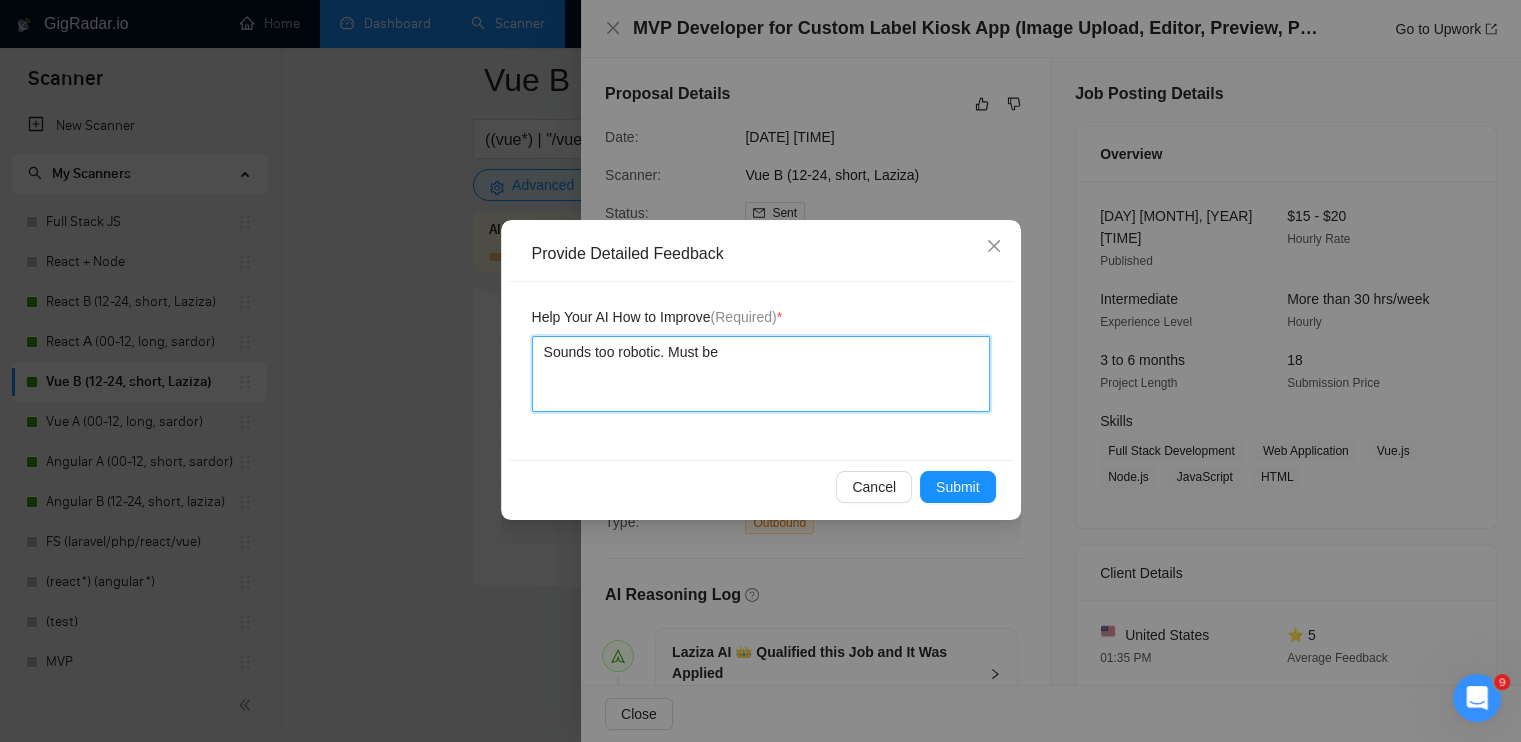 type on "Sounds too robotic. Must be" 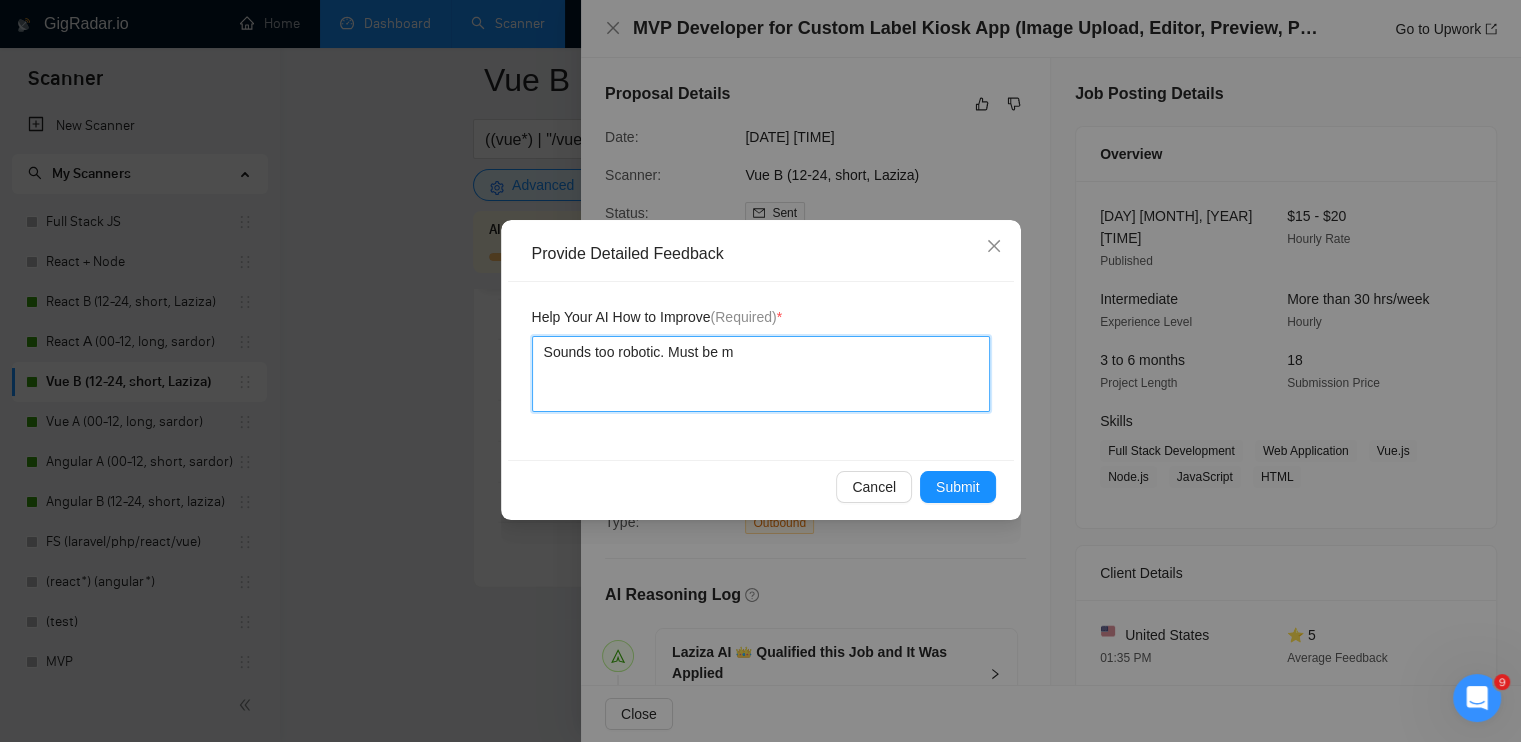 type 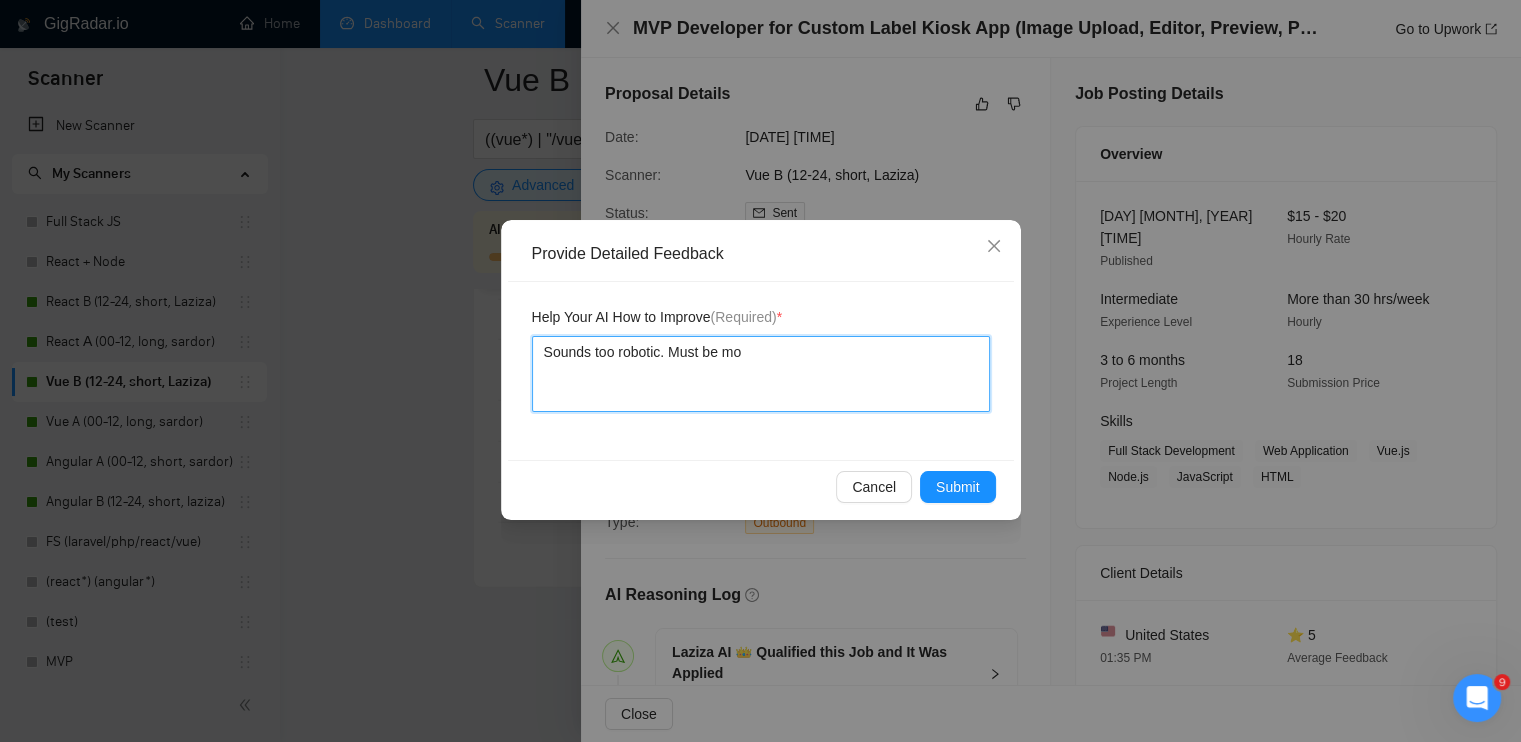 type 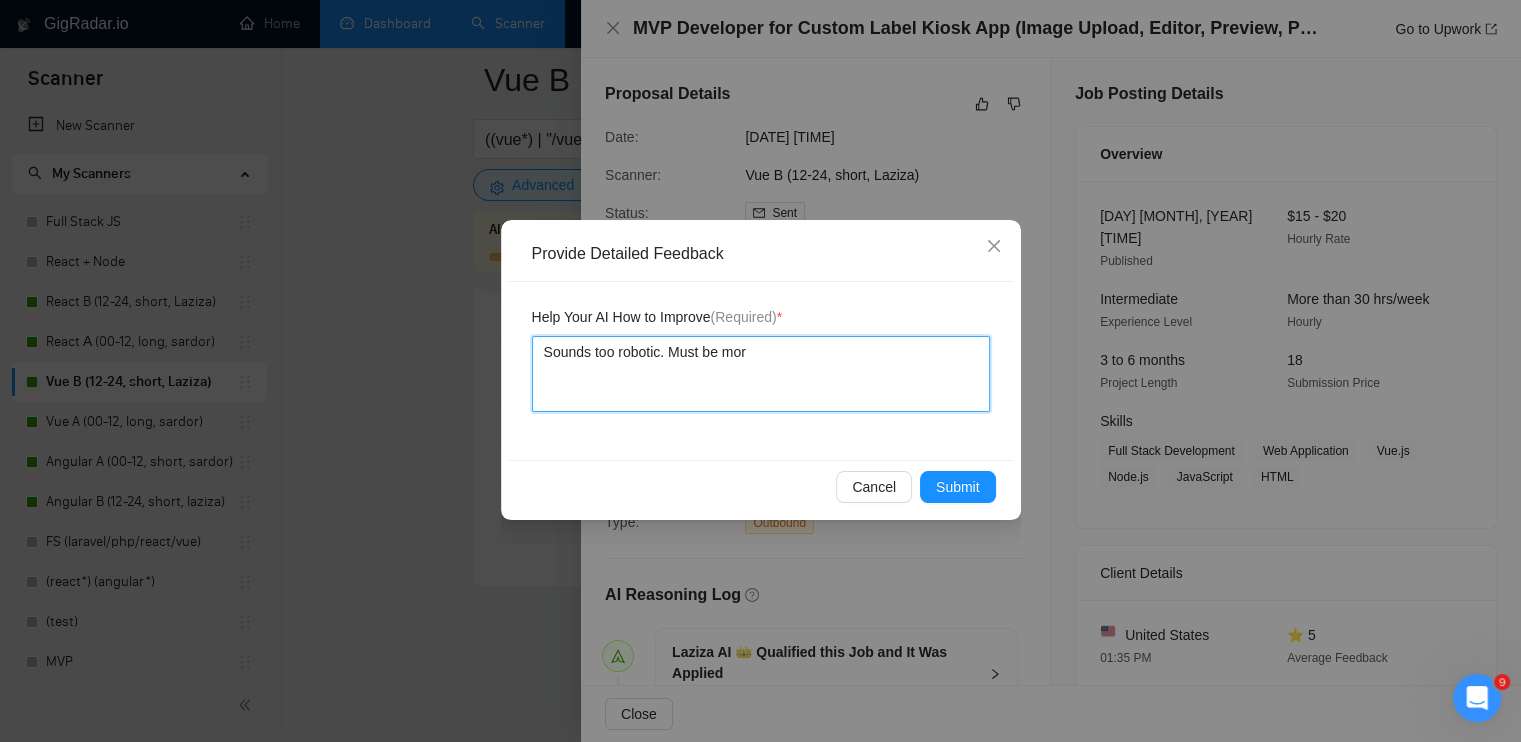 type on "Sounds too robotic. Must be mor" 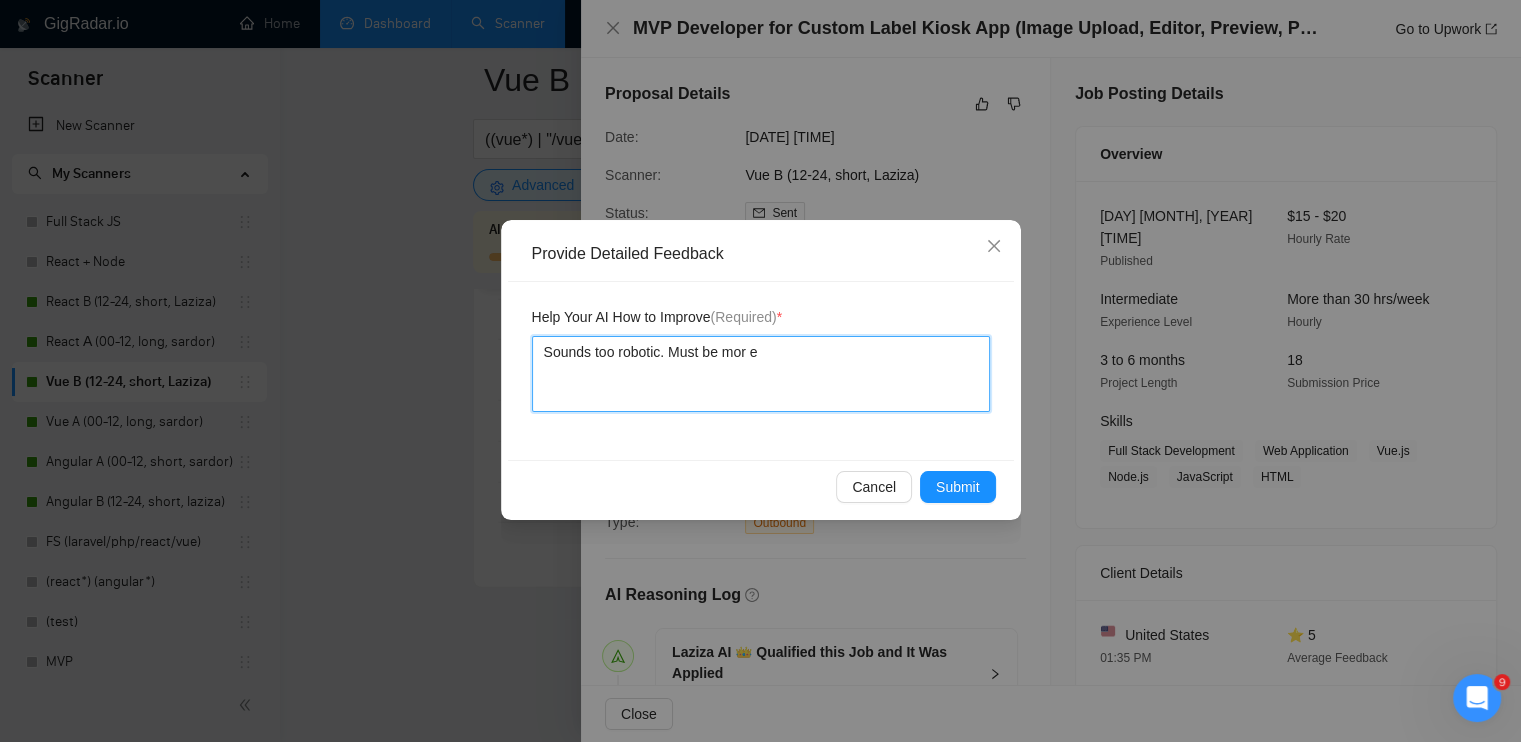 type 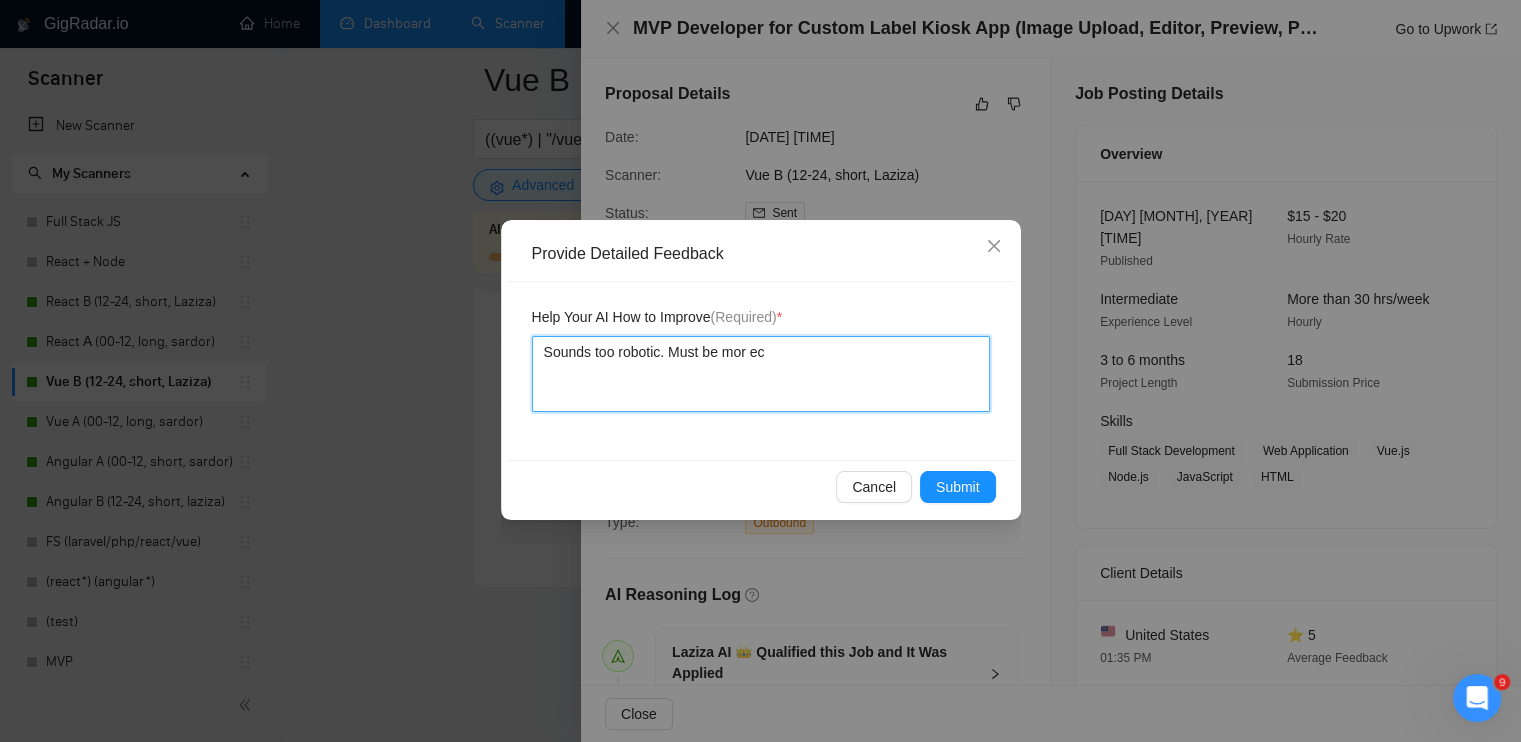 type 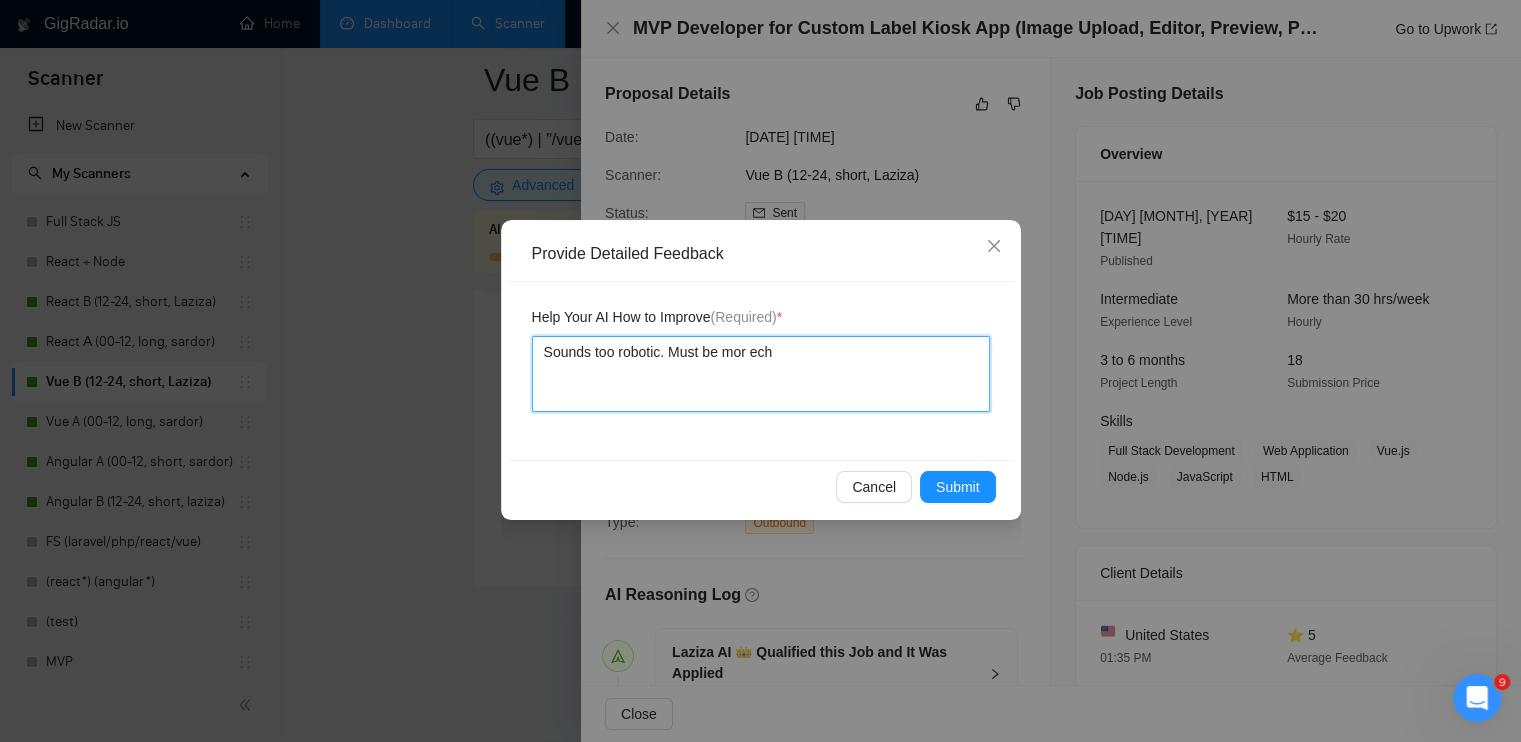 type 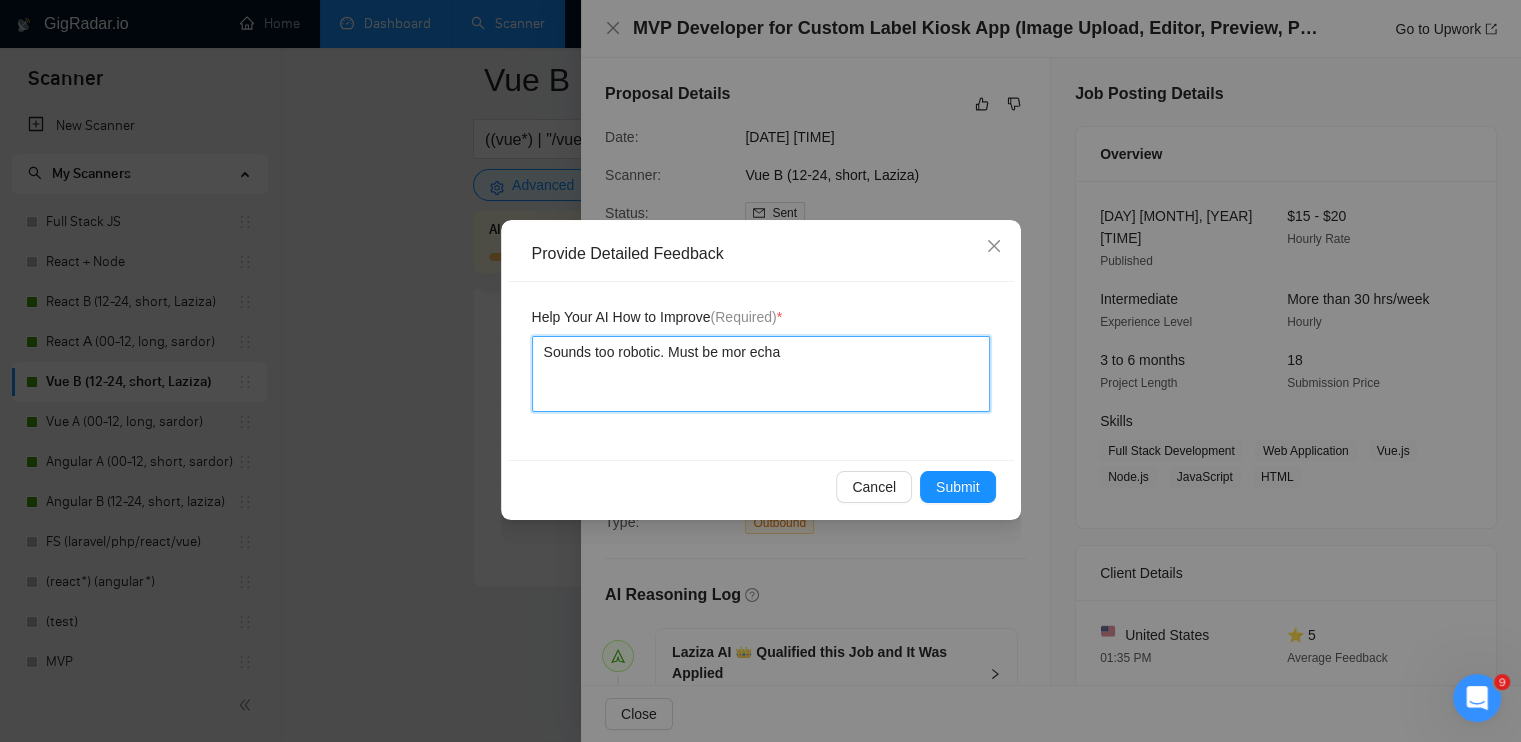 type 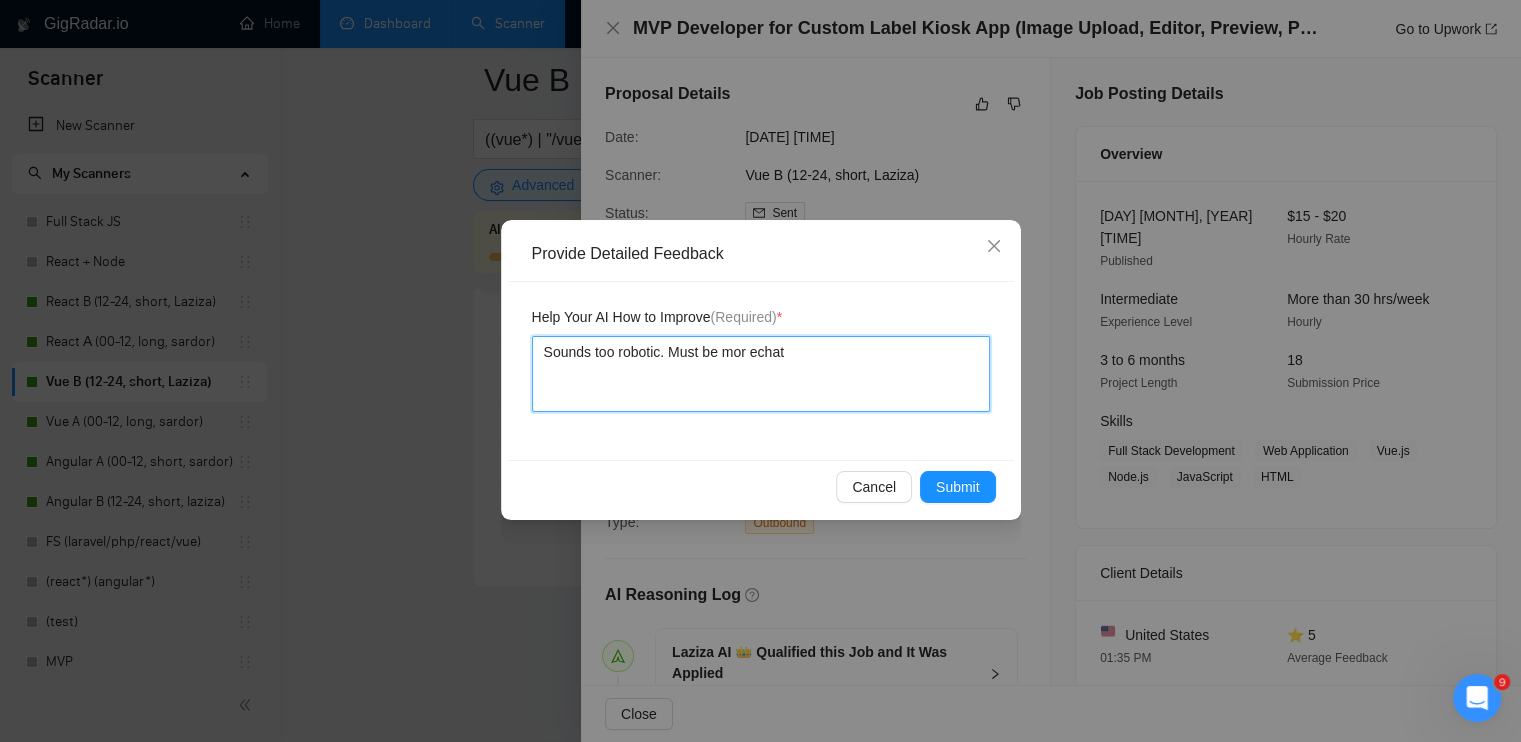 type 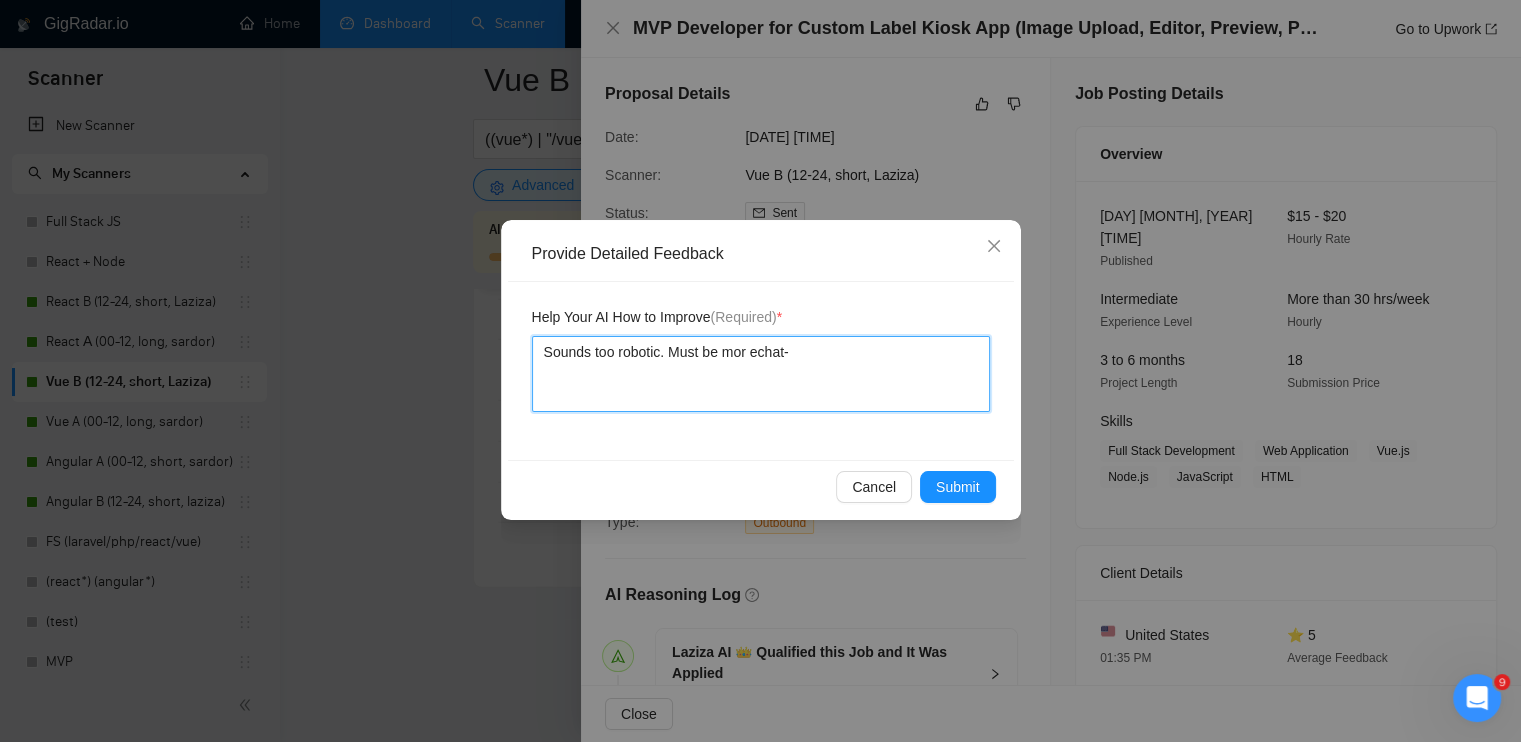 type 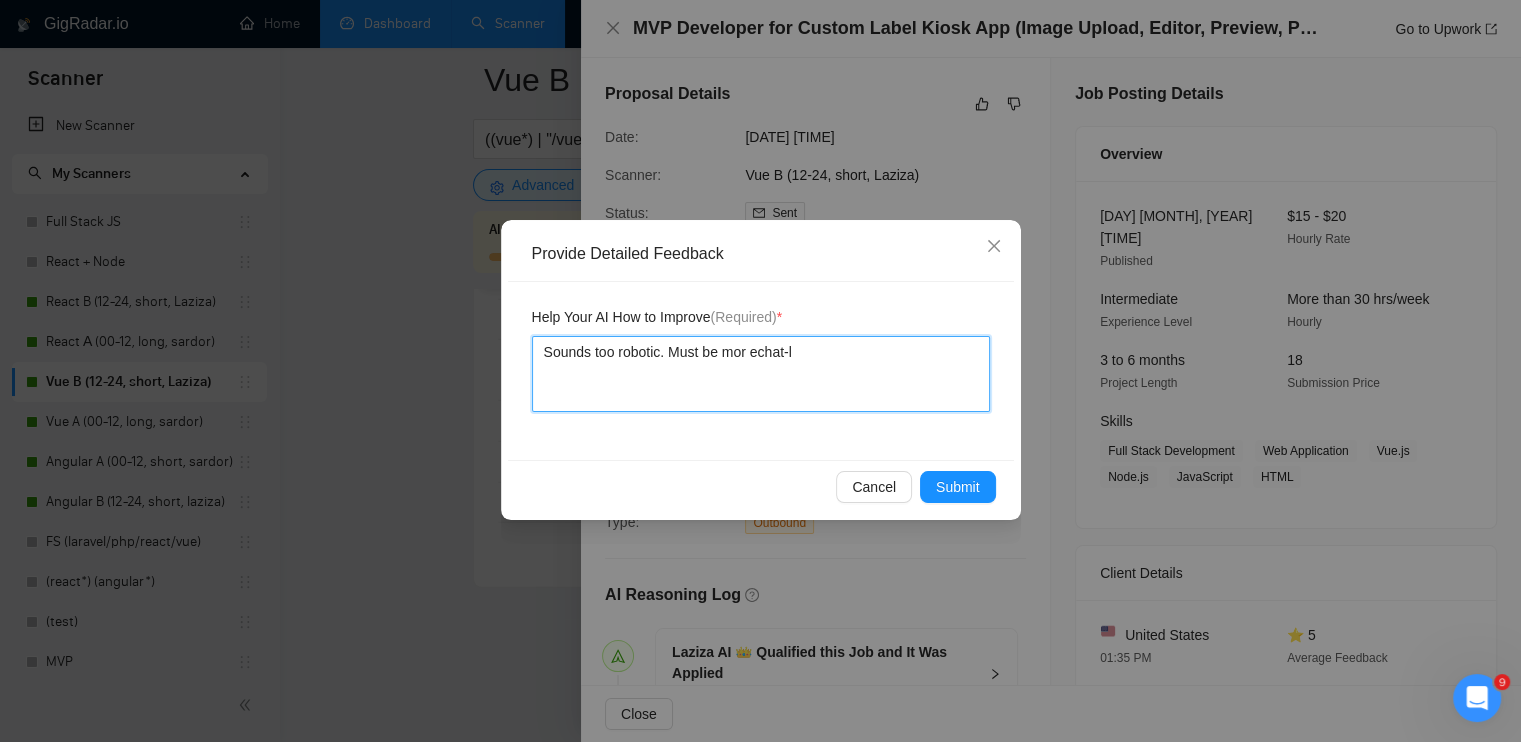 type 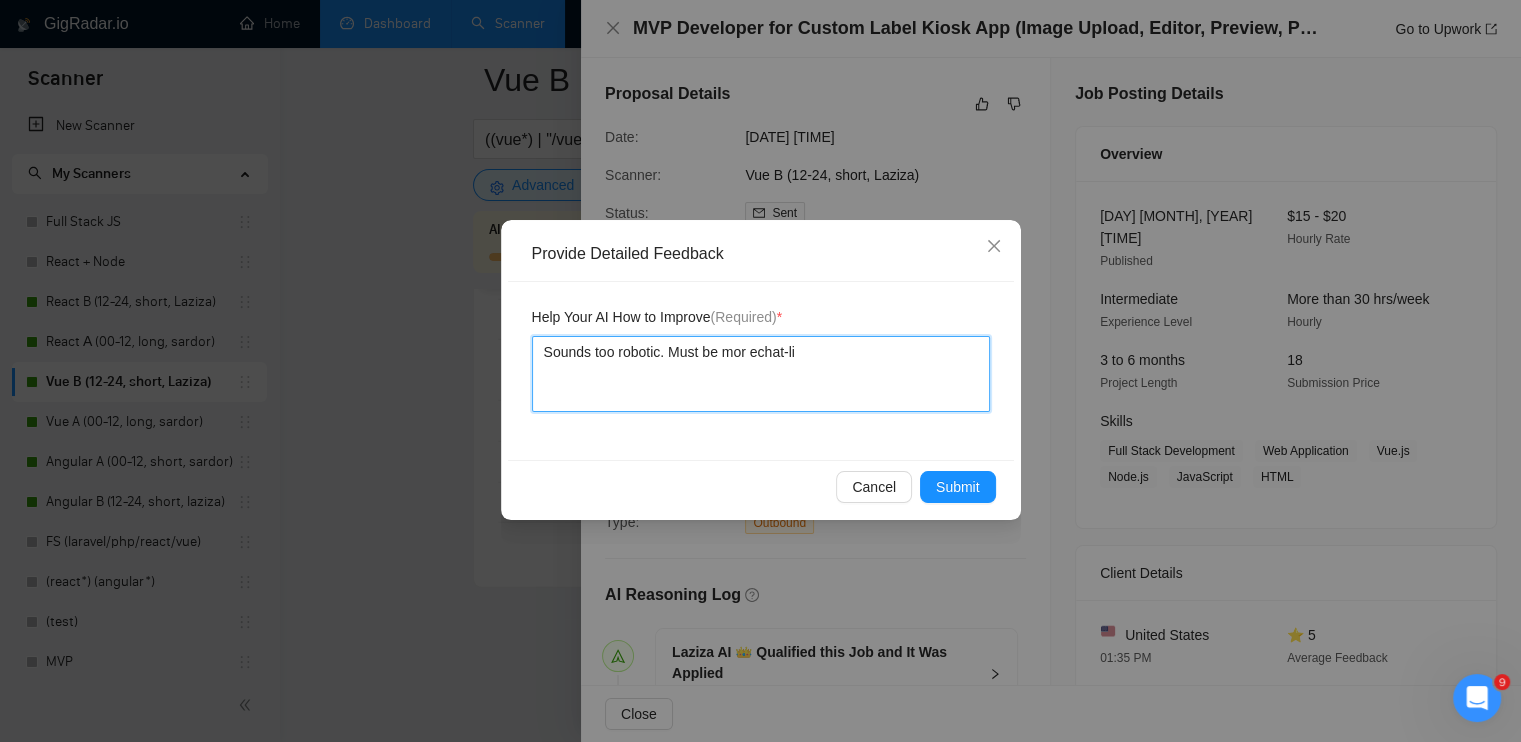 type 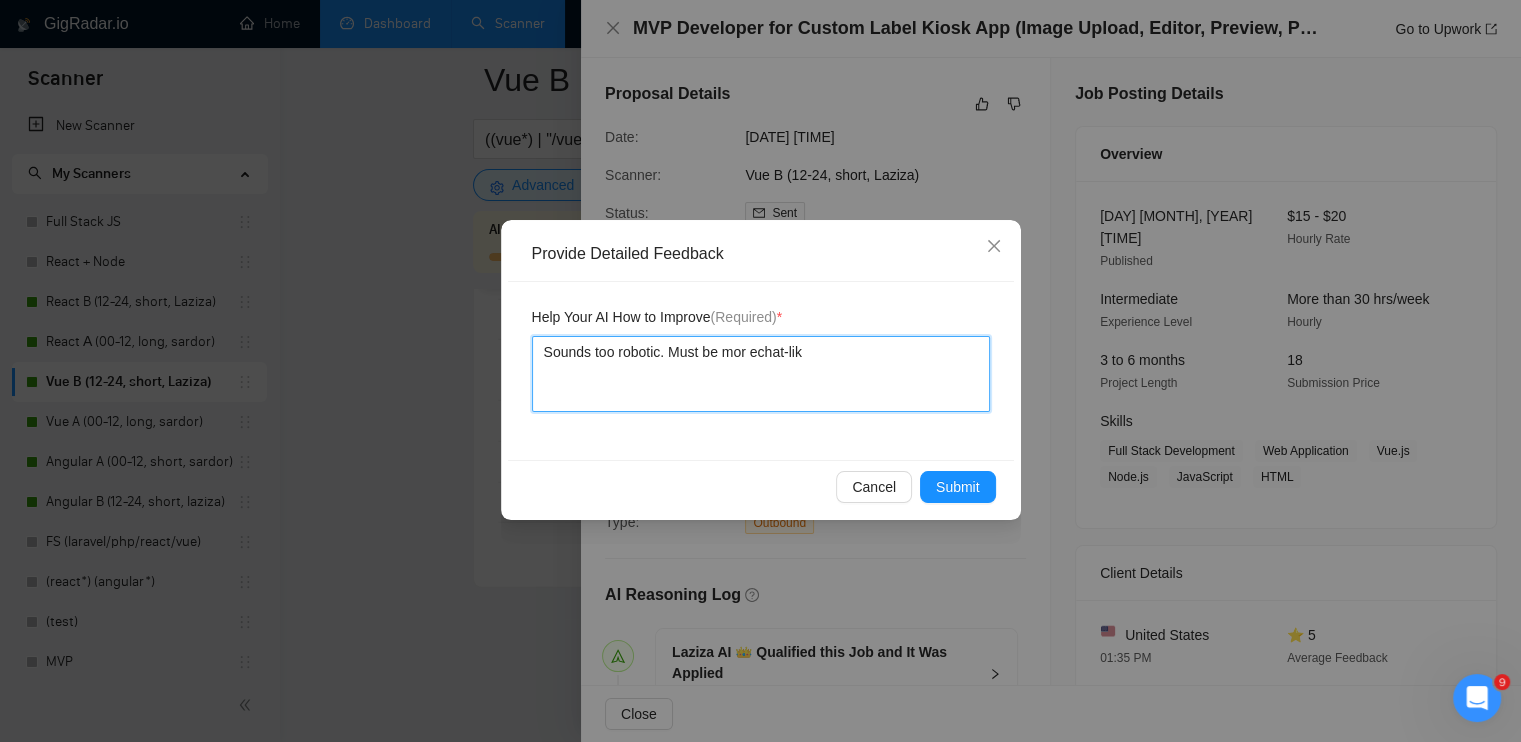 type 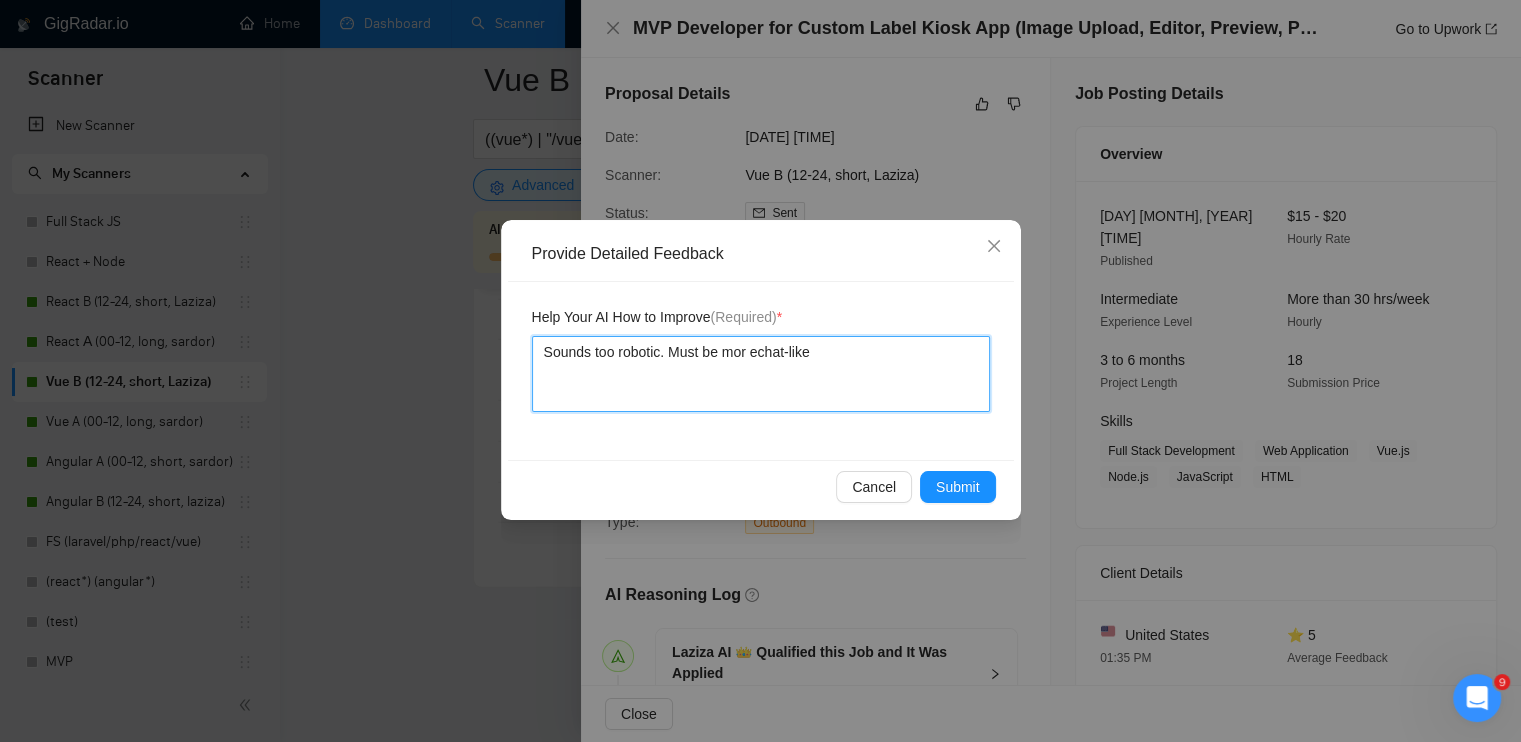 type 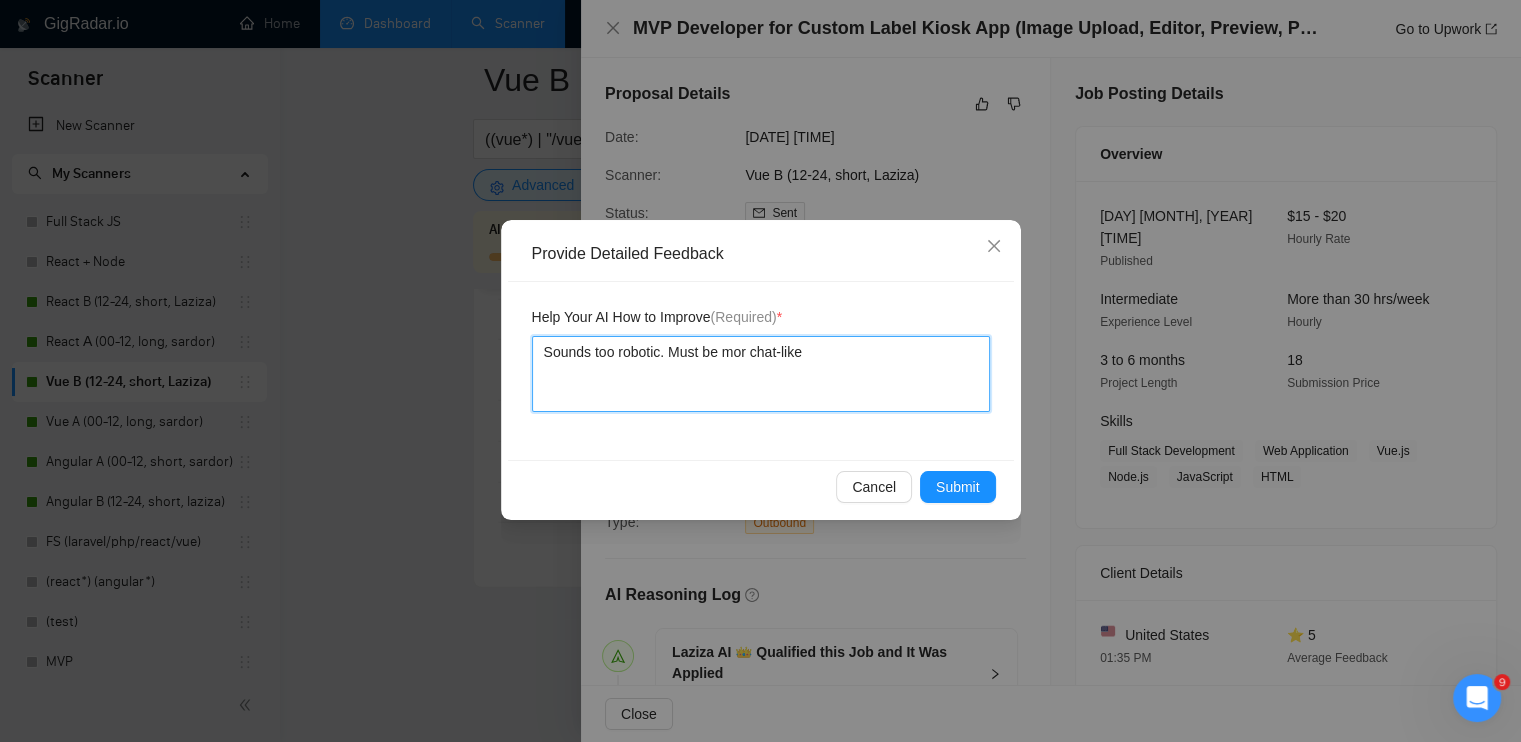 type 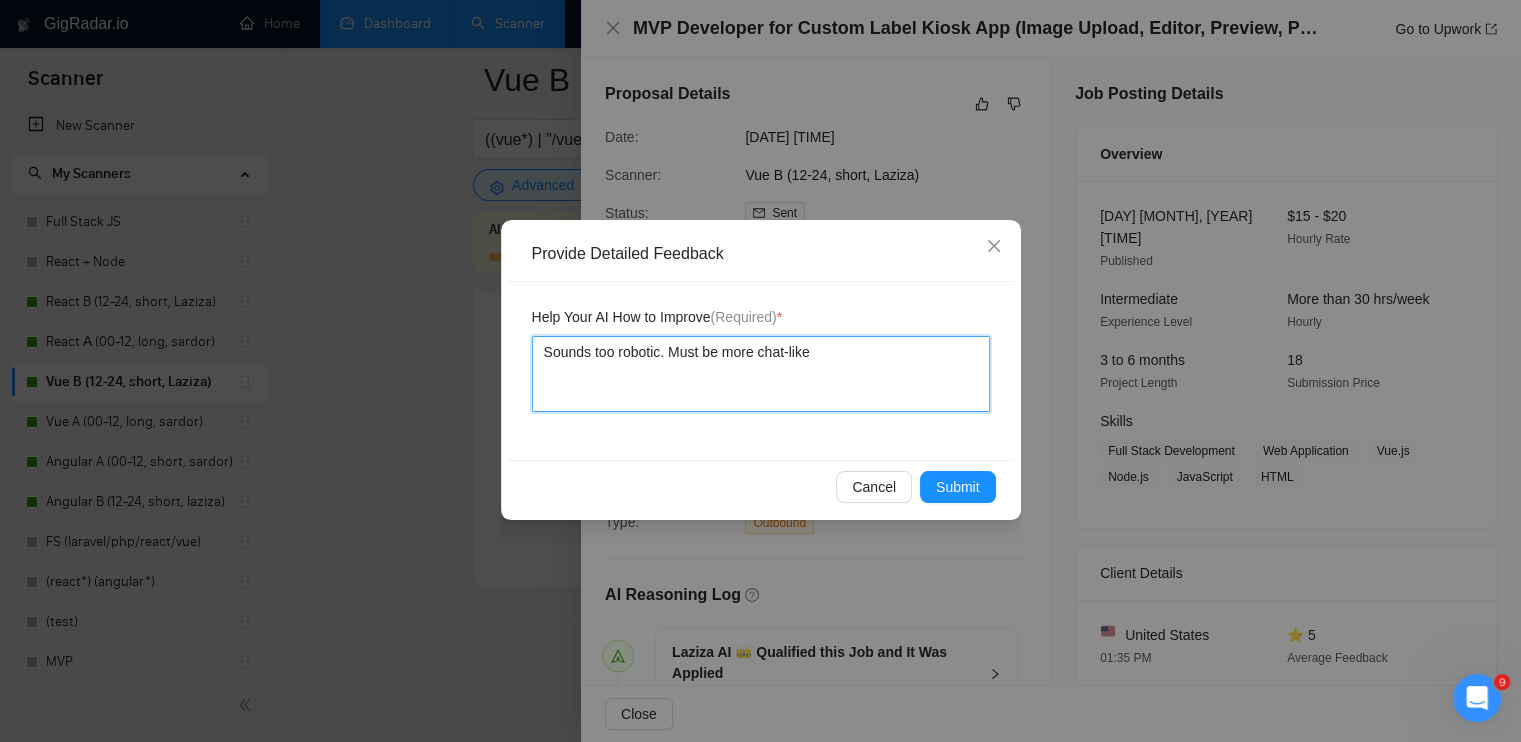 type 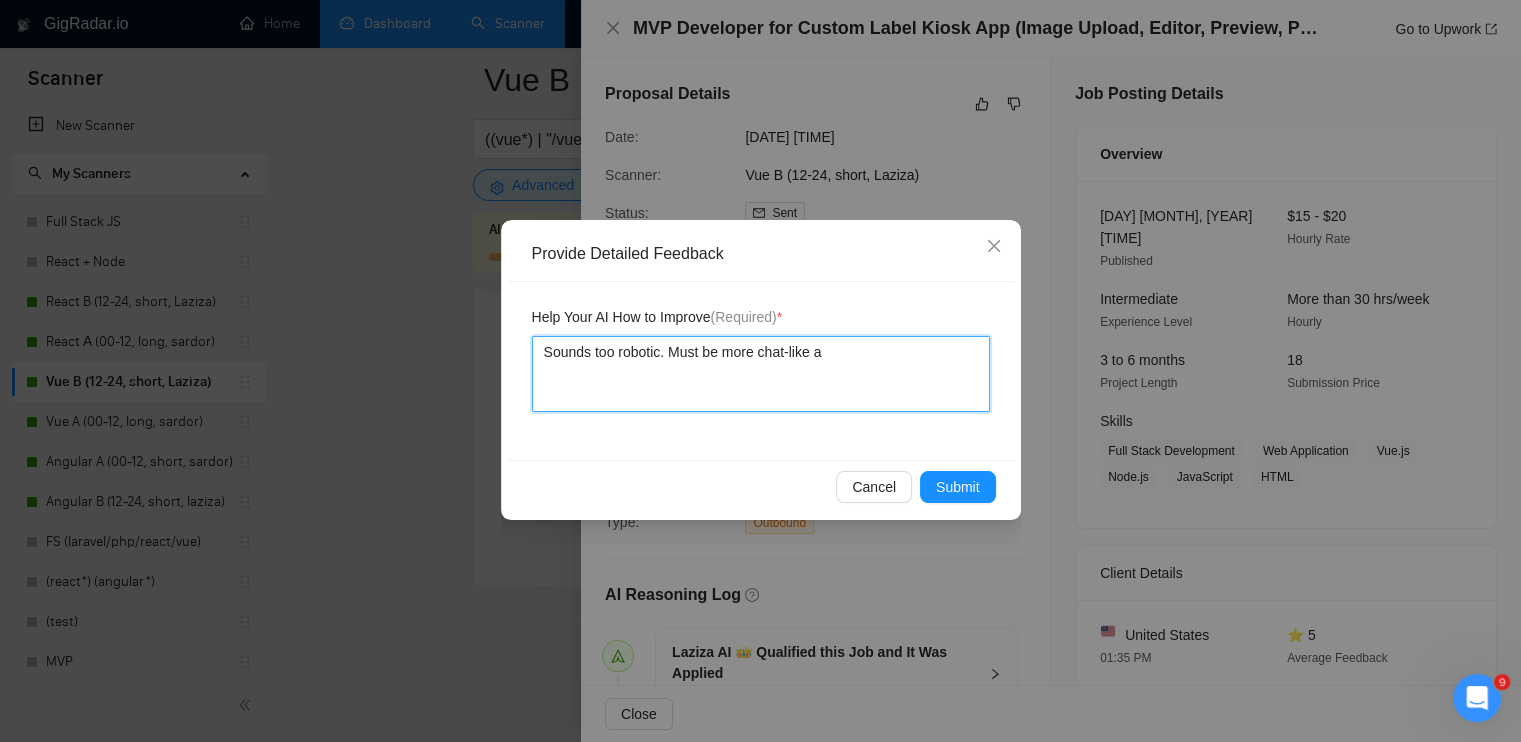 type on "Sounds too robotic. Must be more chat-like an" 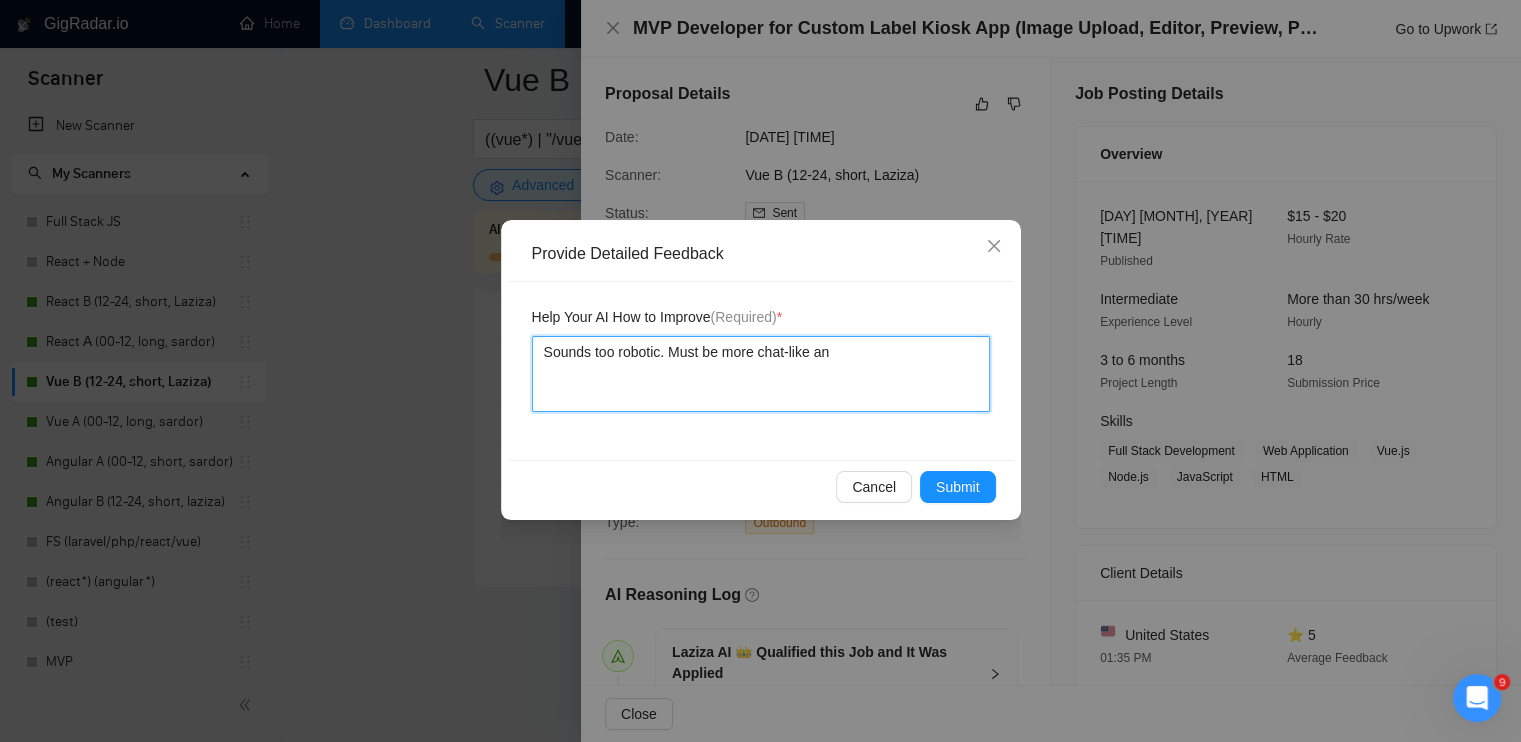 type 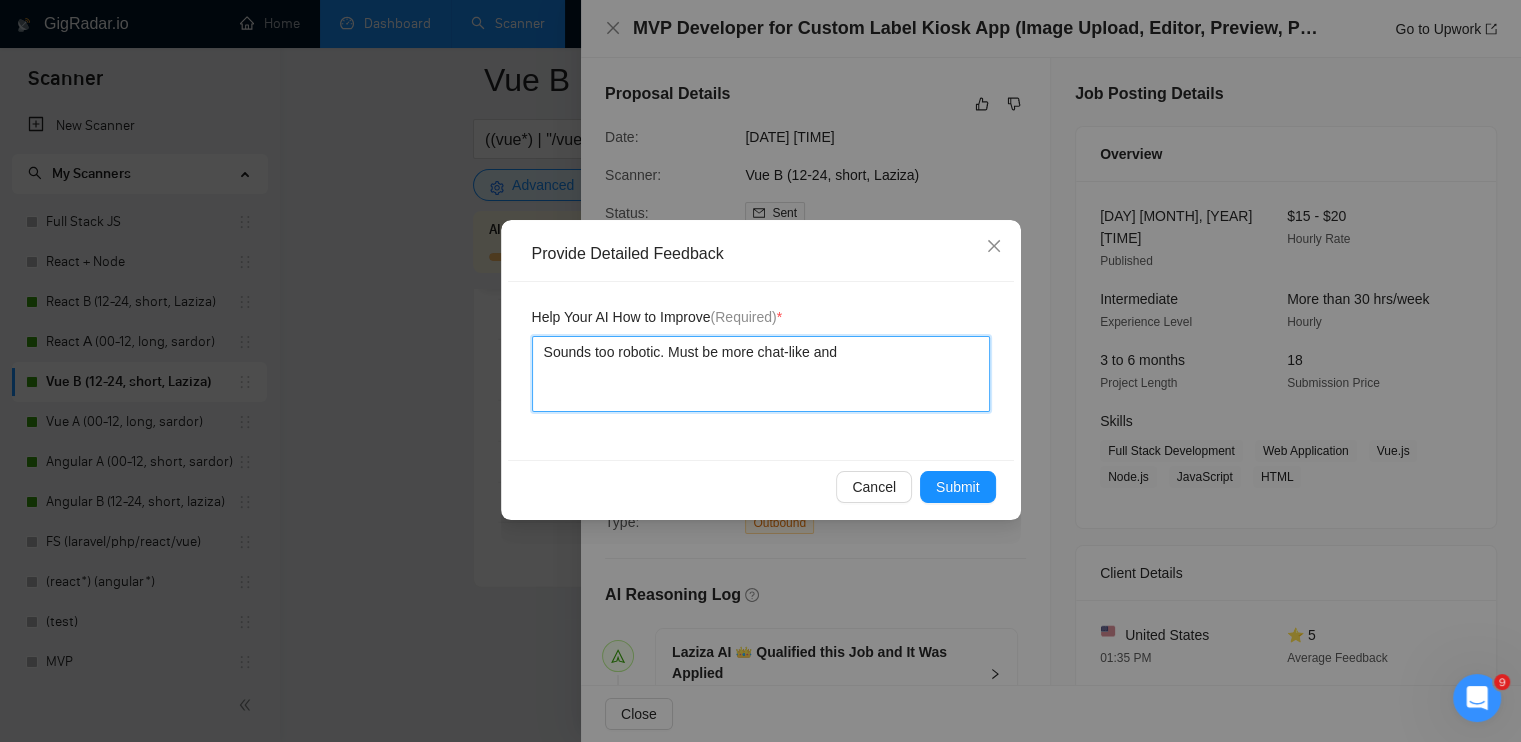 type 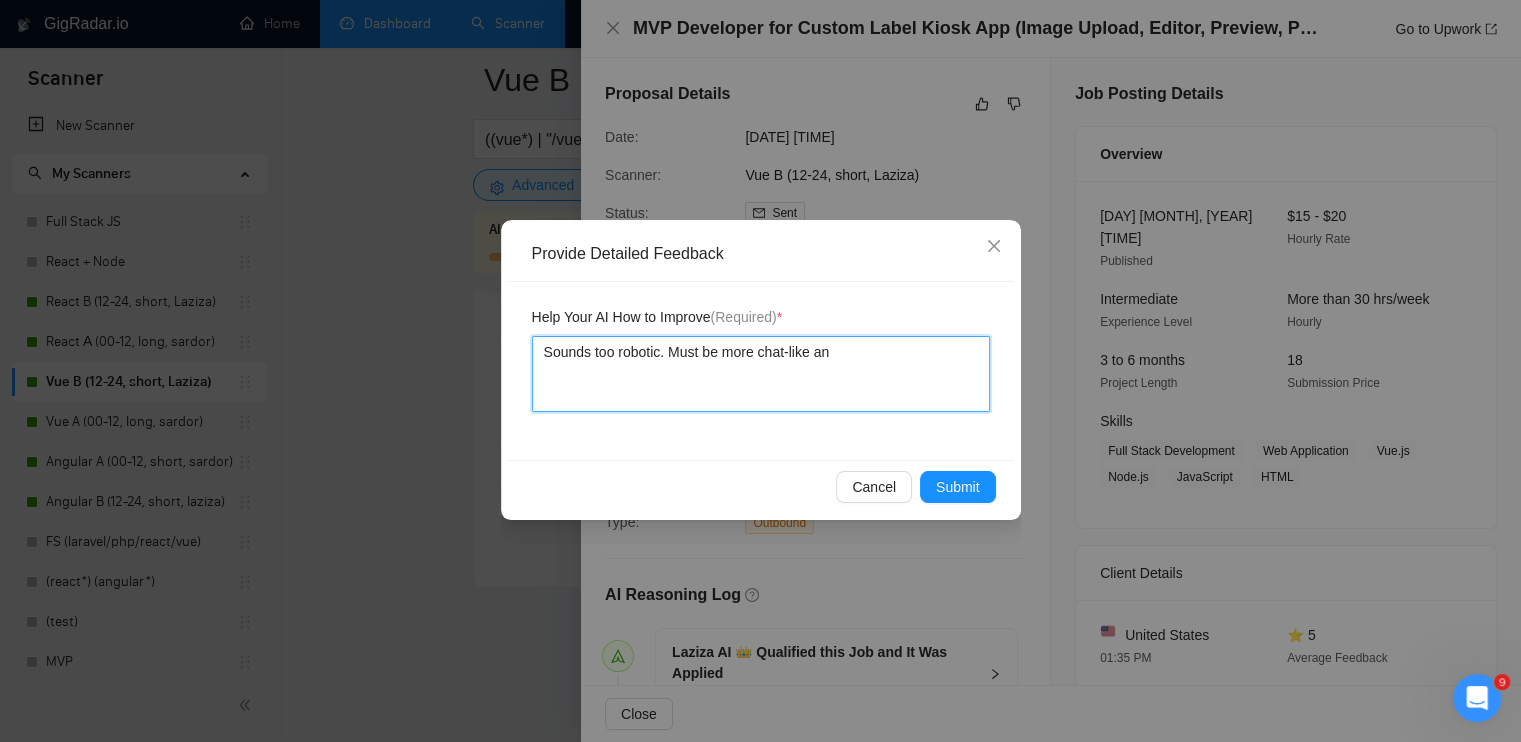 type 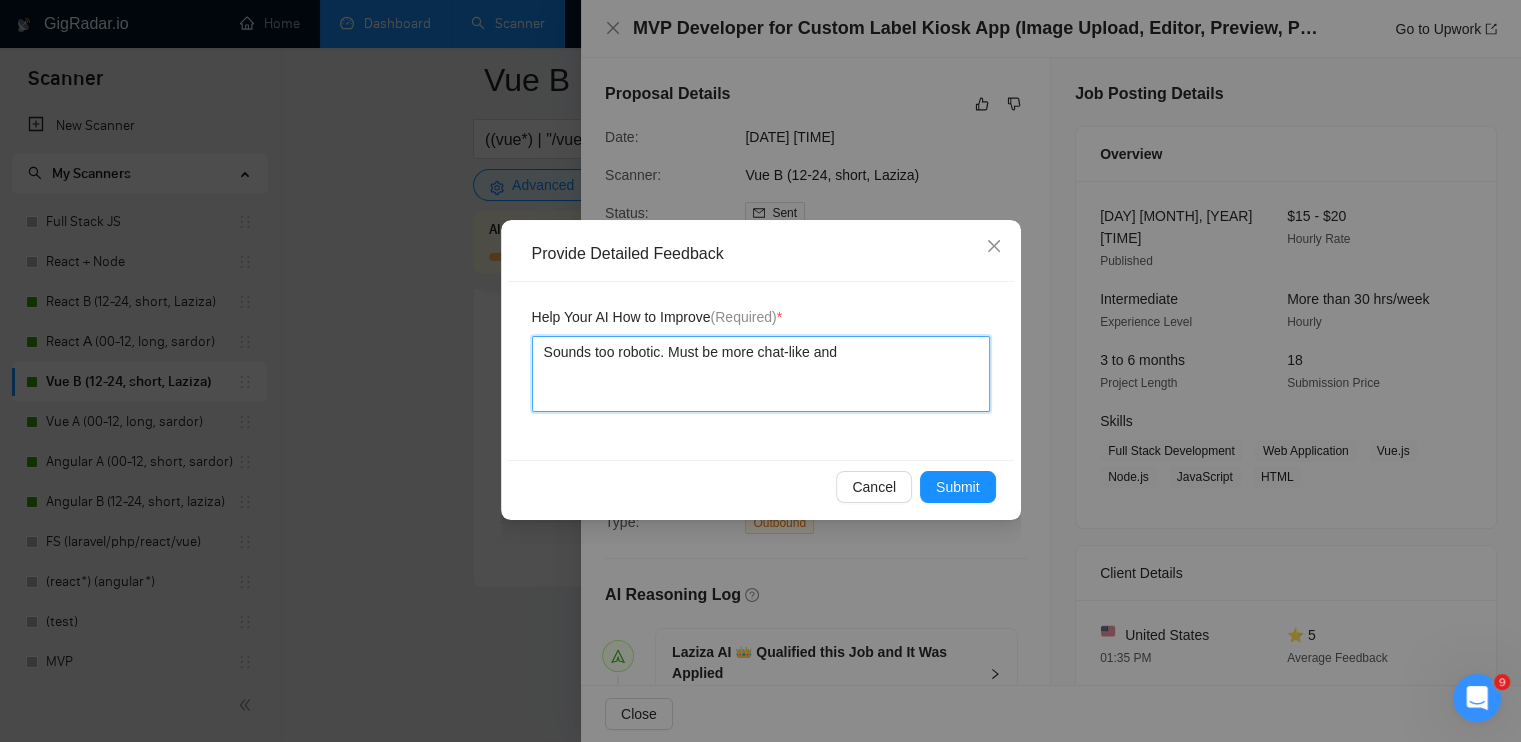 type on "Sounds too robotic. Must be more chat-like and" 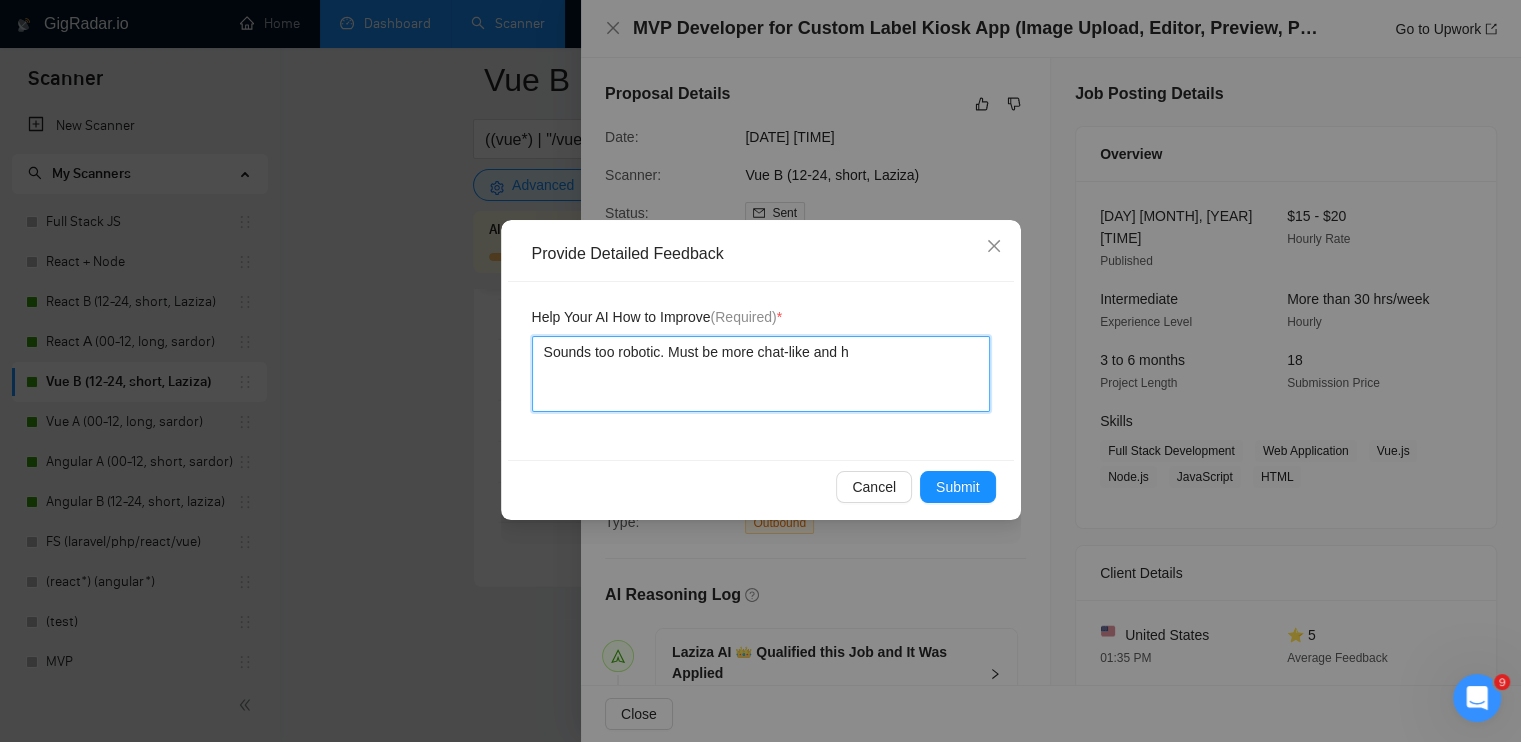 type on "Sounds too robotic. Must be more chat-like and hu" 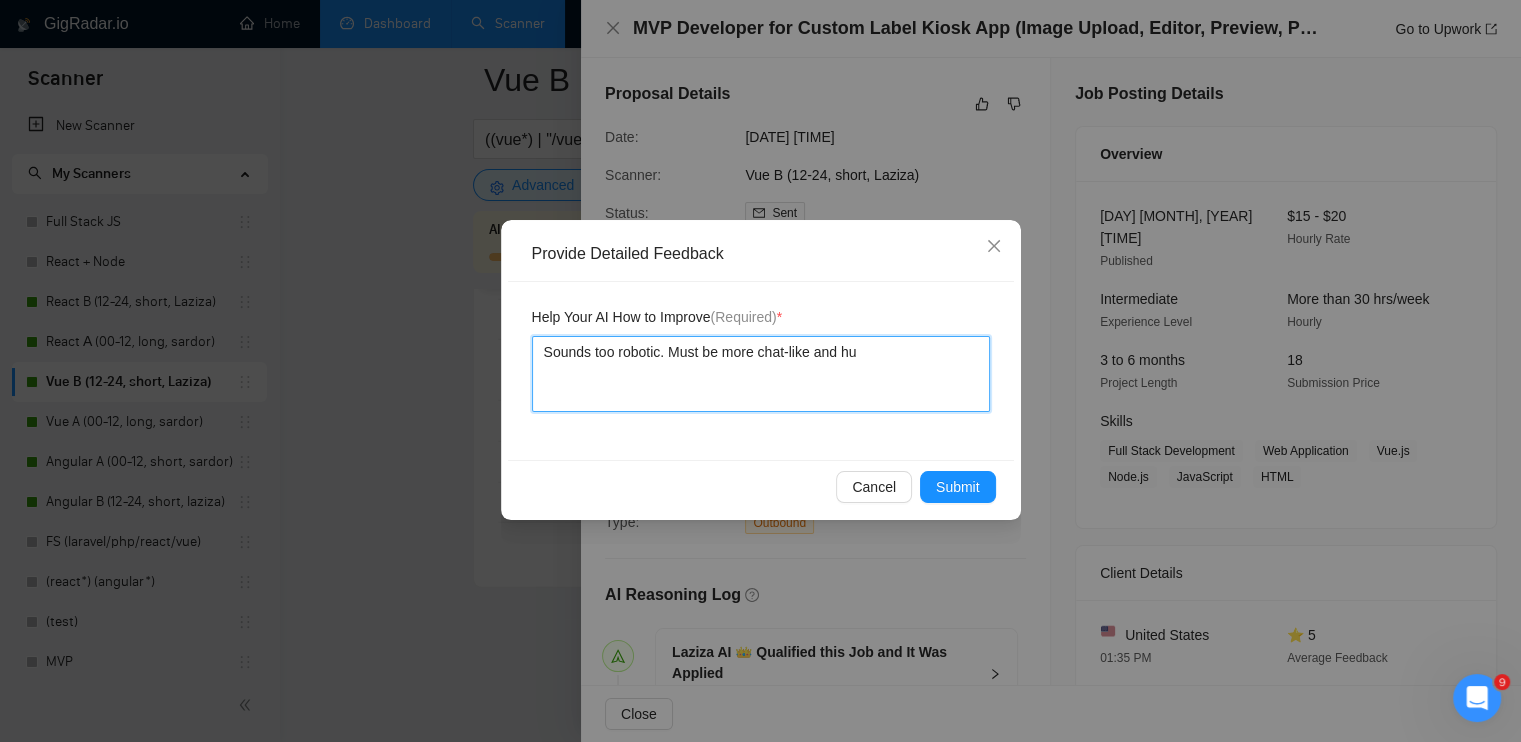 type 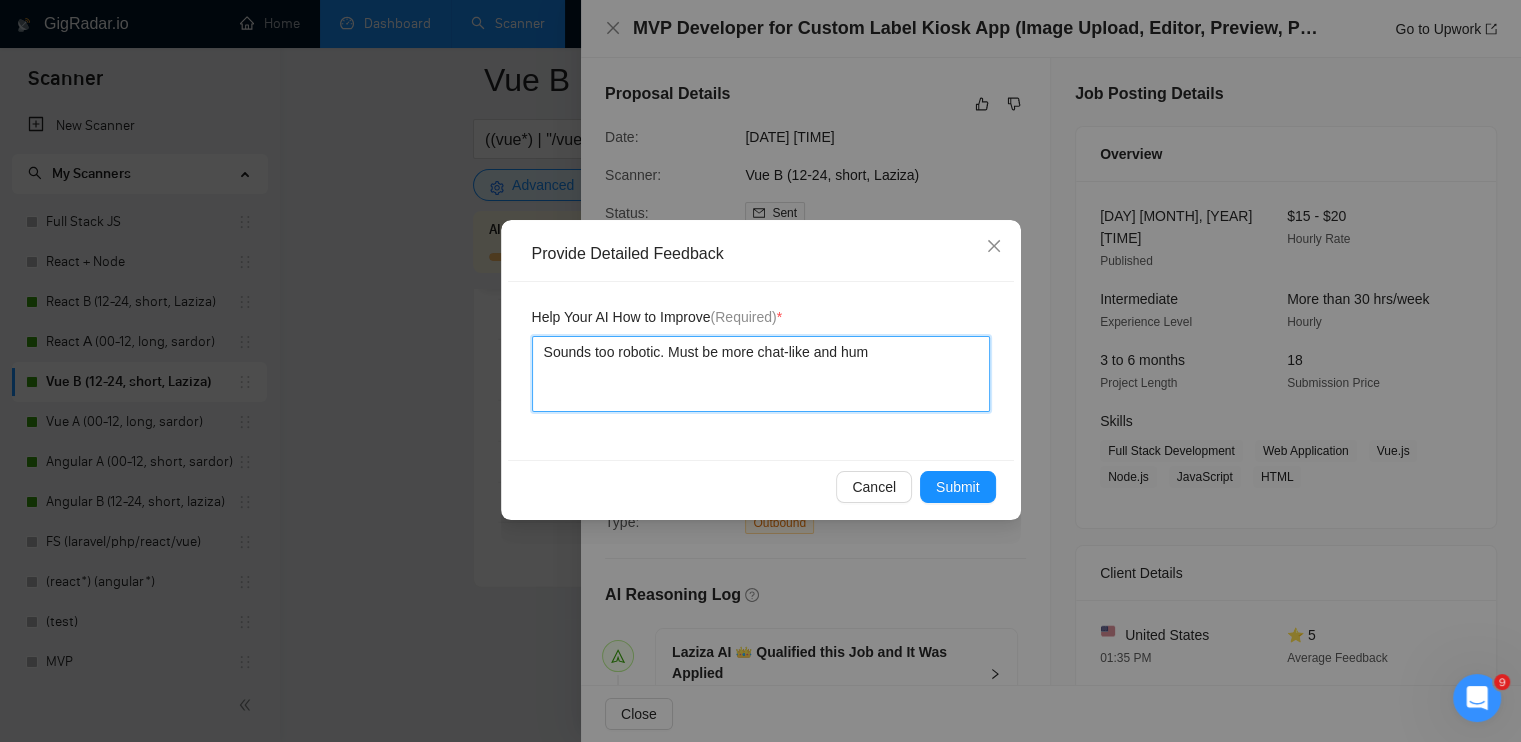 type 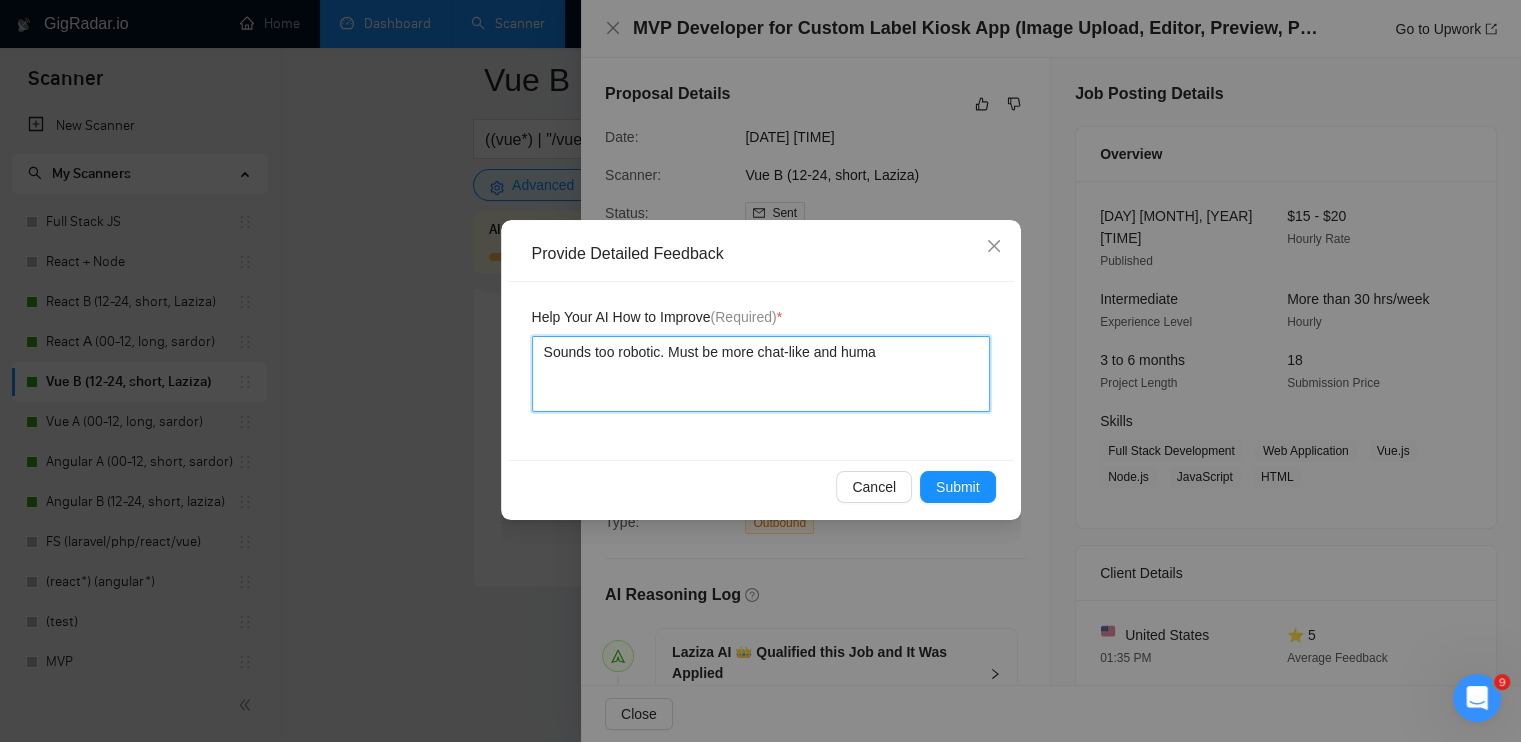 type 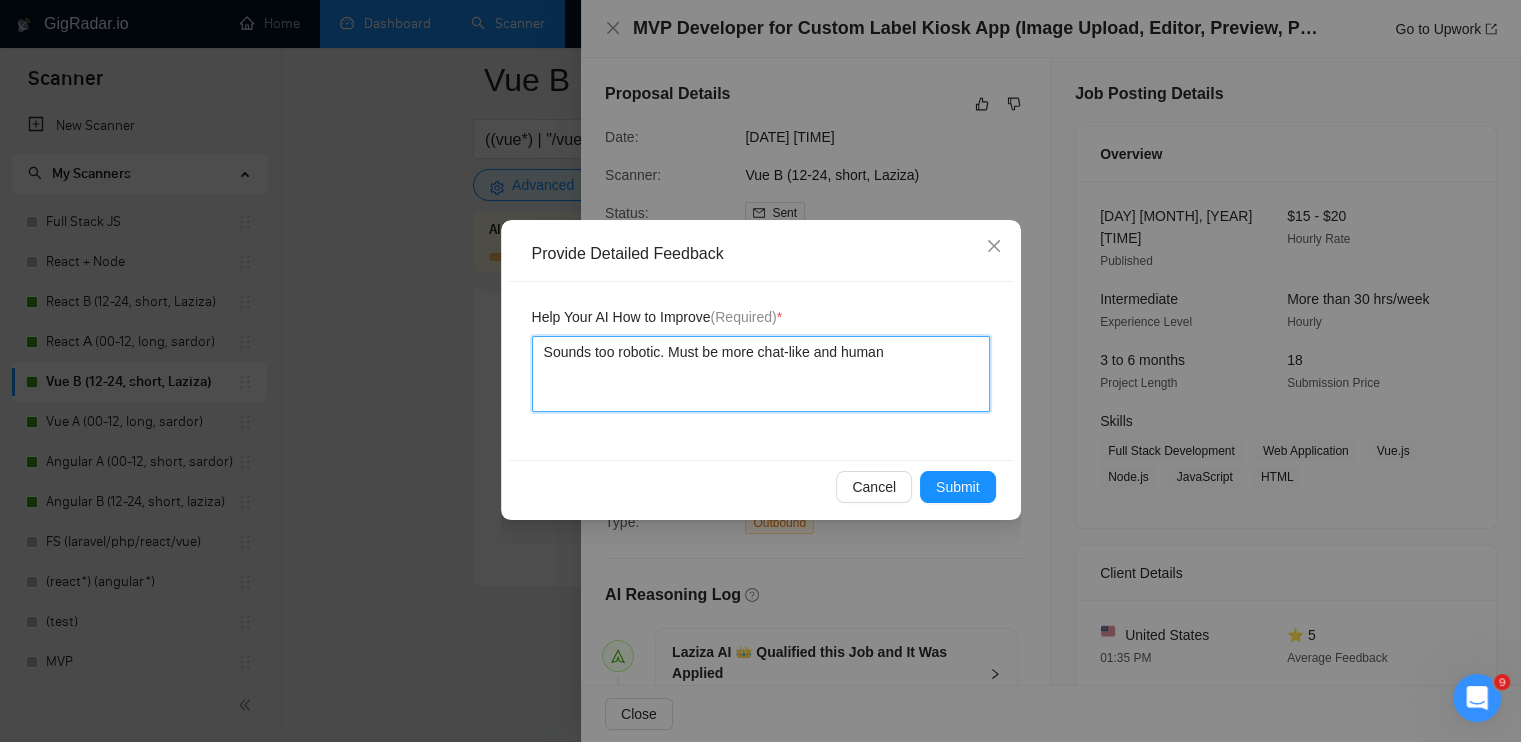 type 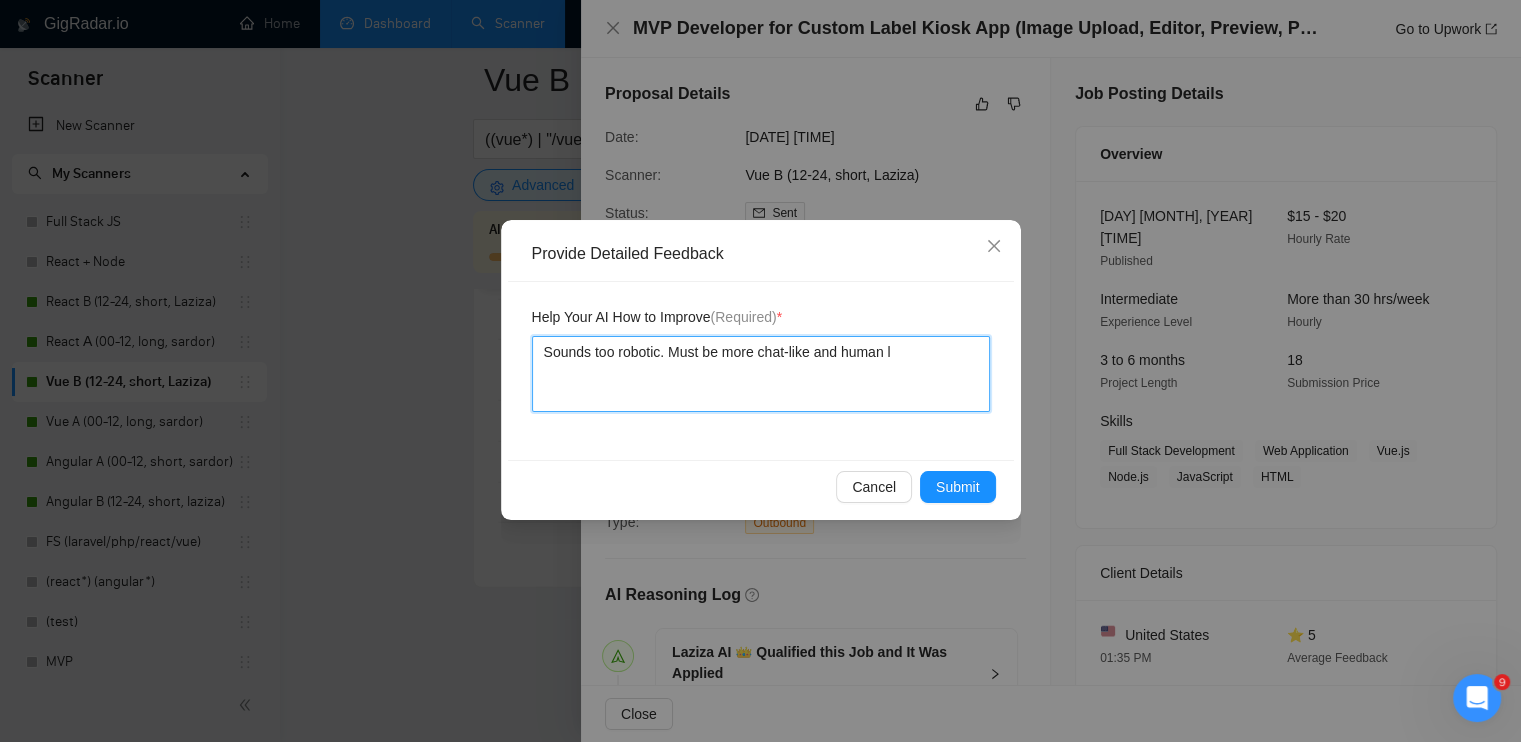 type 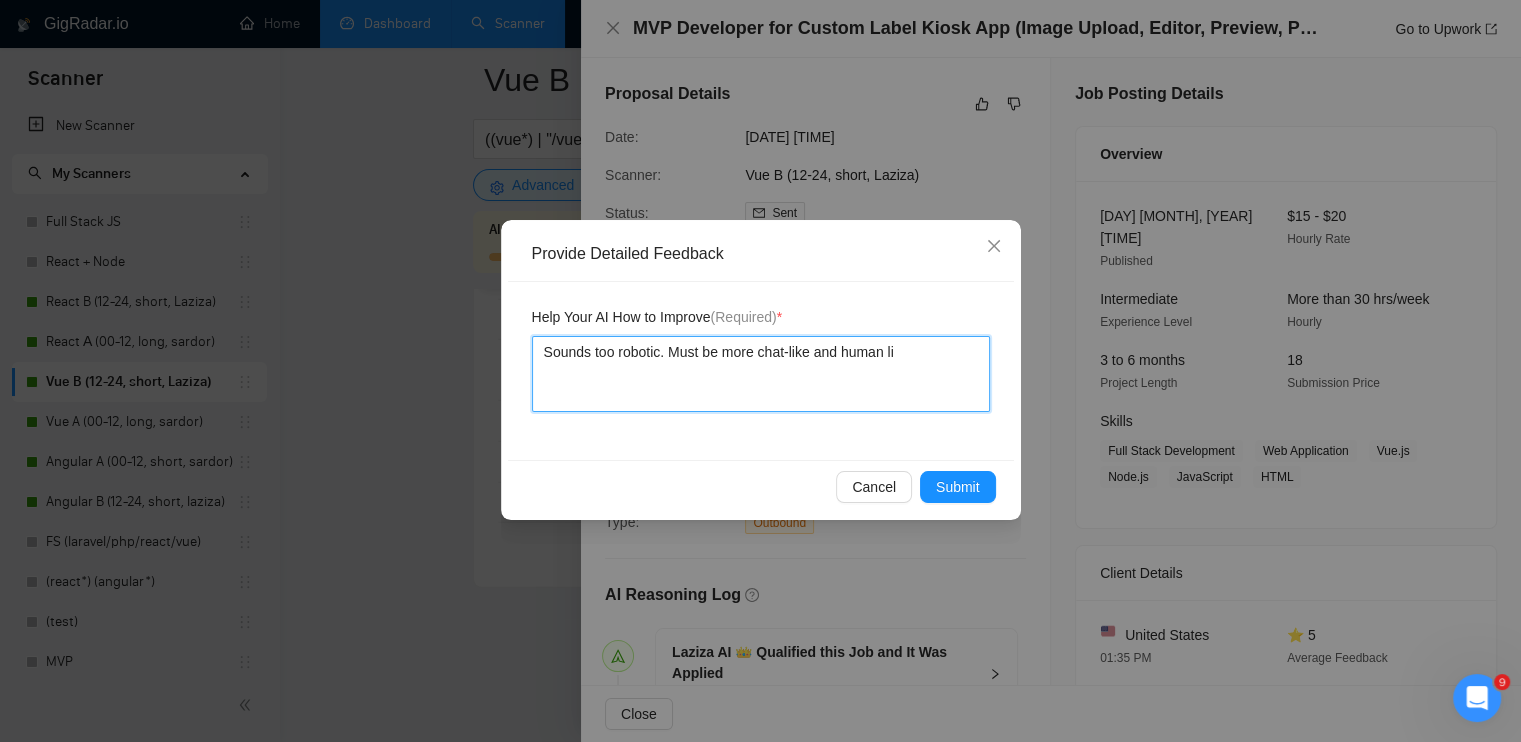 type 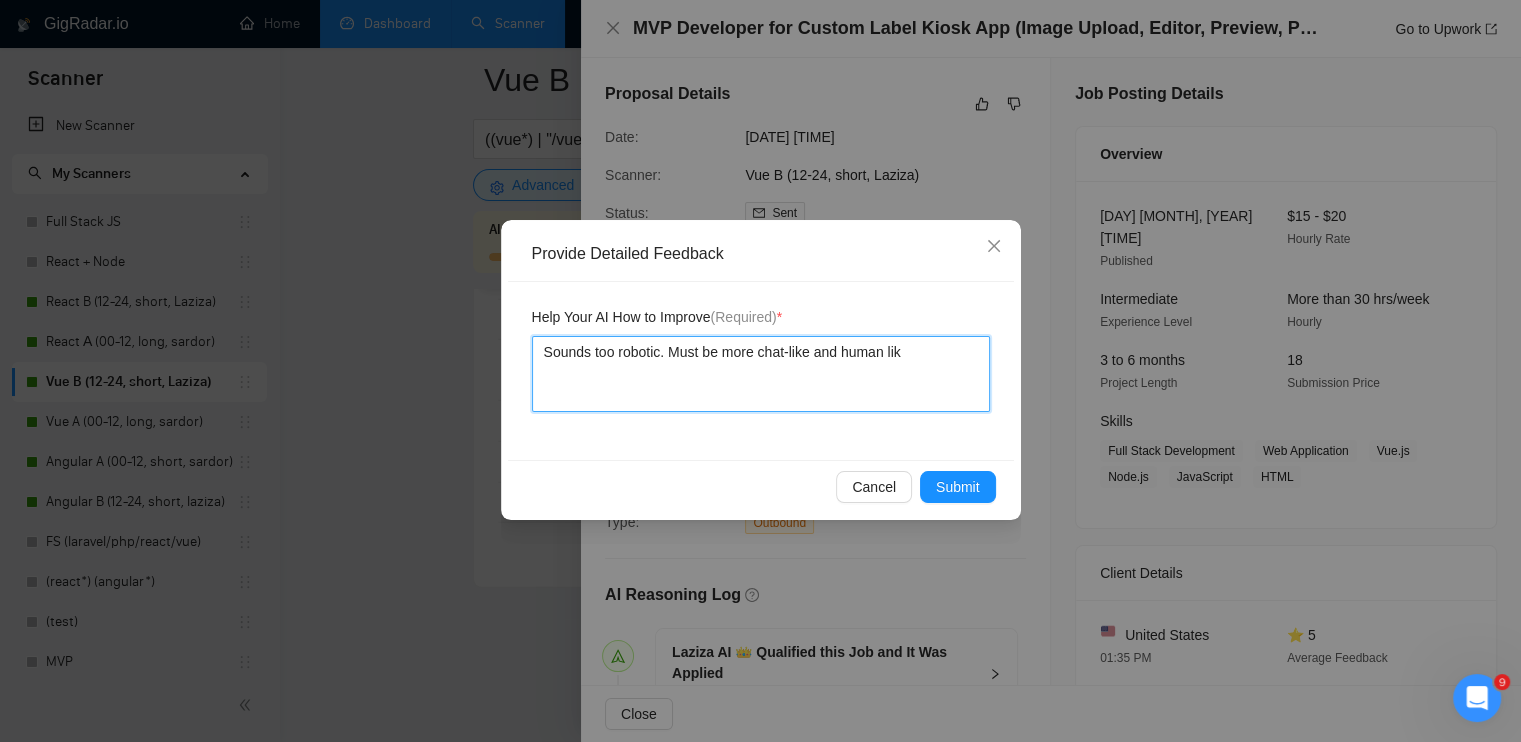 type 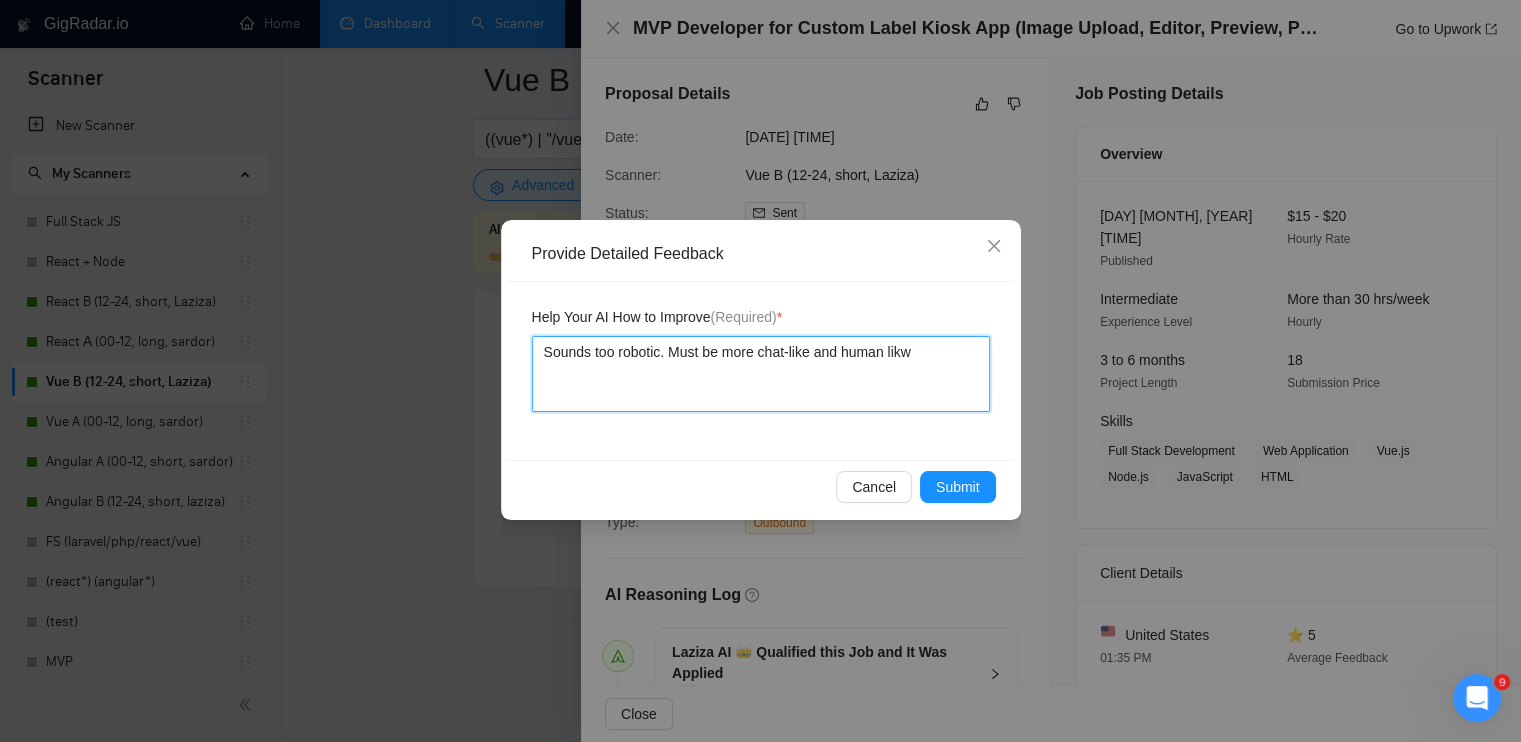 type 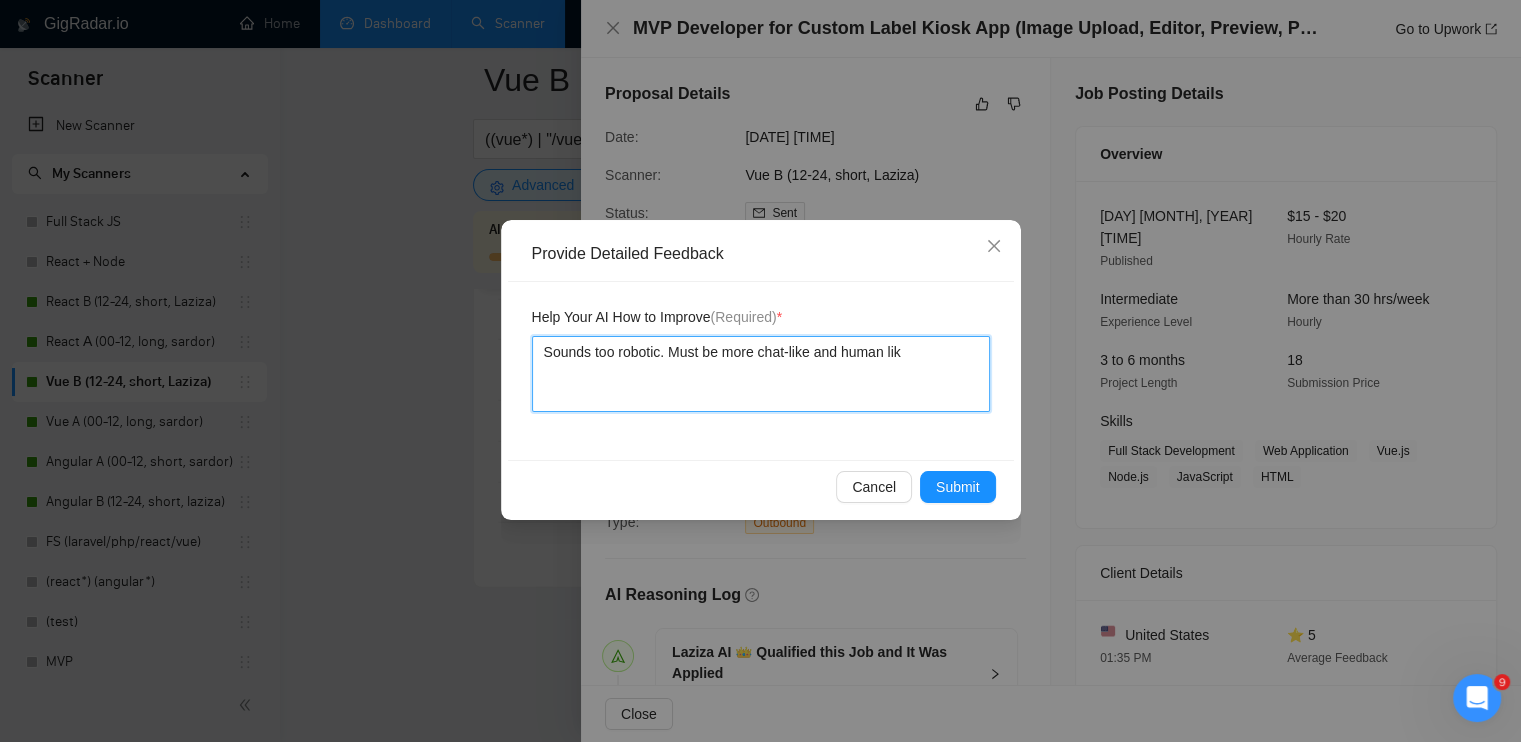 type 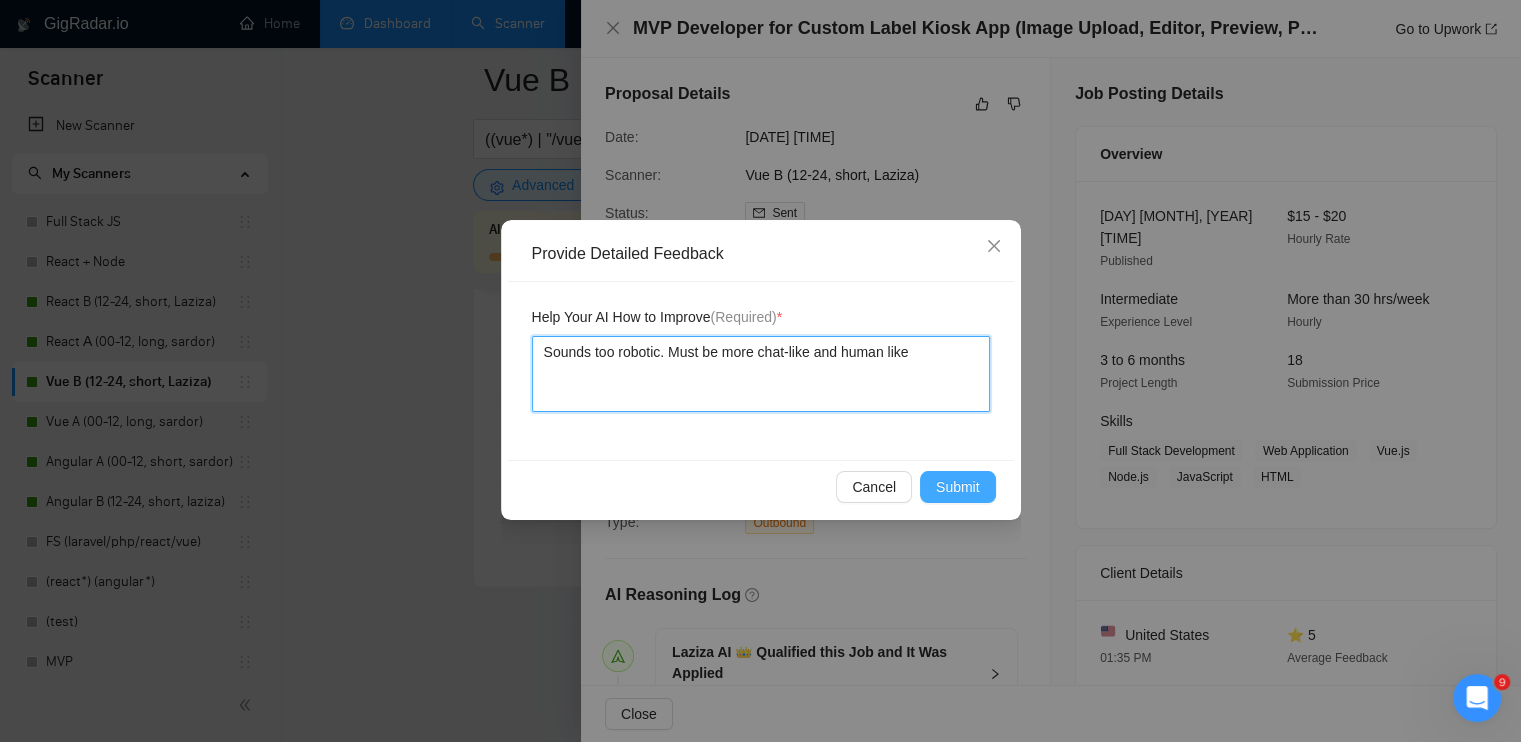 type on "Sounds too robotic. Must be more chat-like and human like" 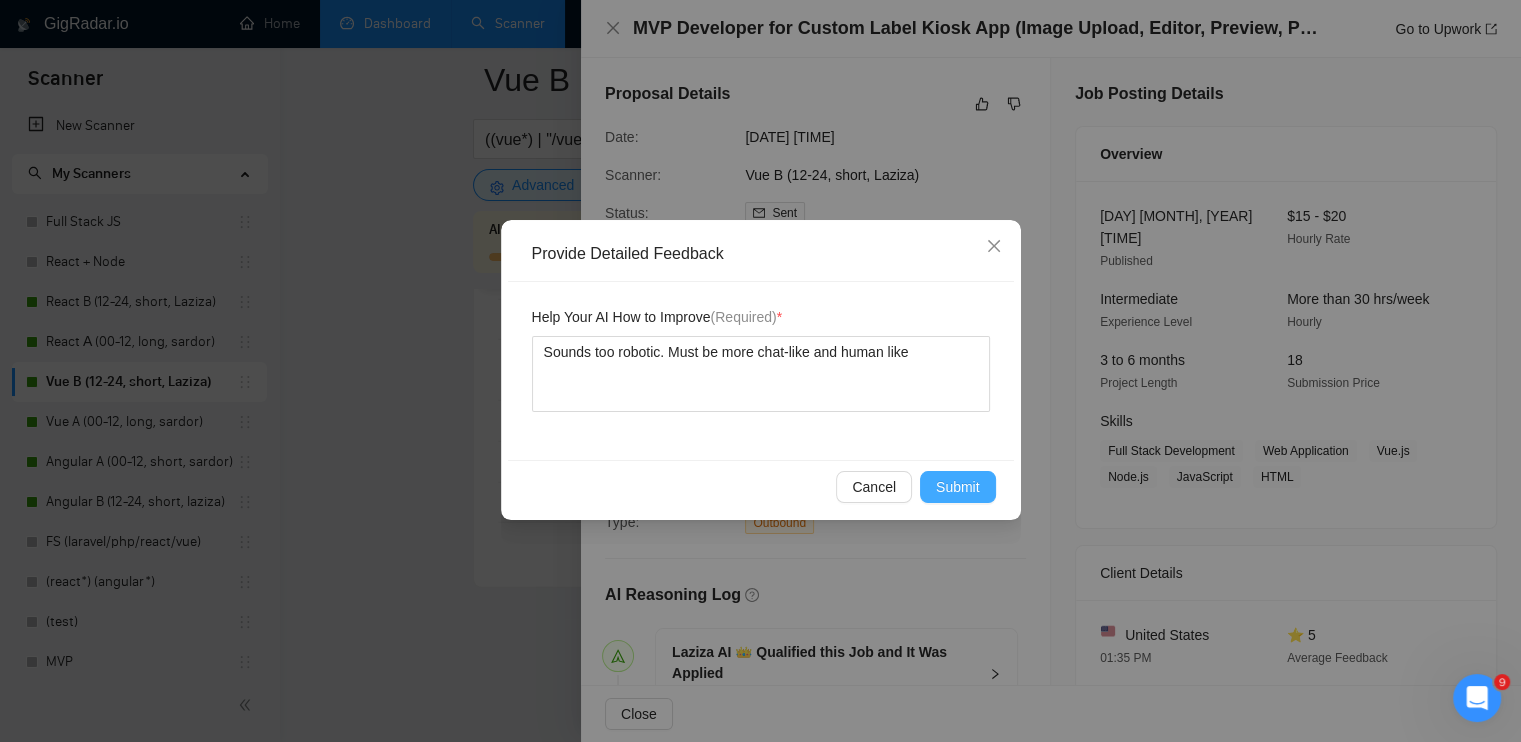 click on "Submit" at bounding box center [958, 487] 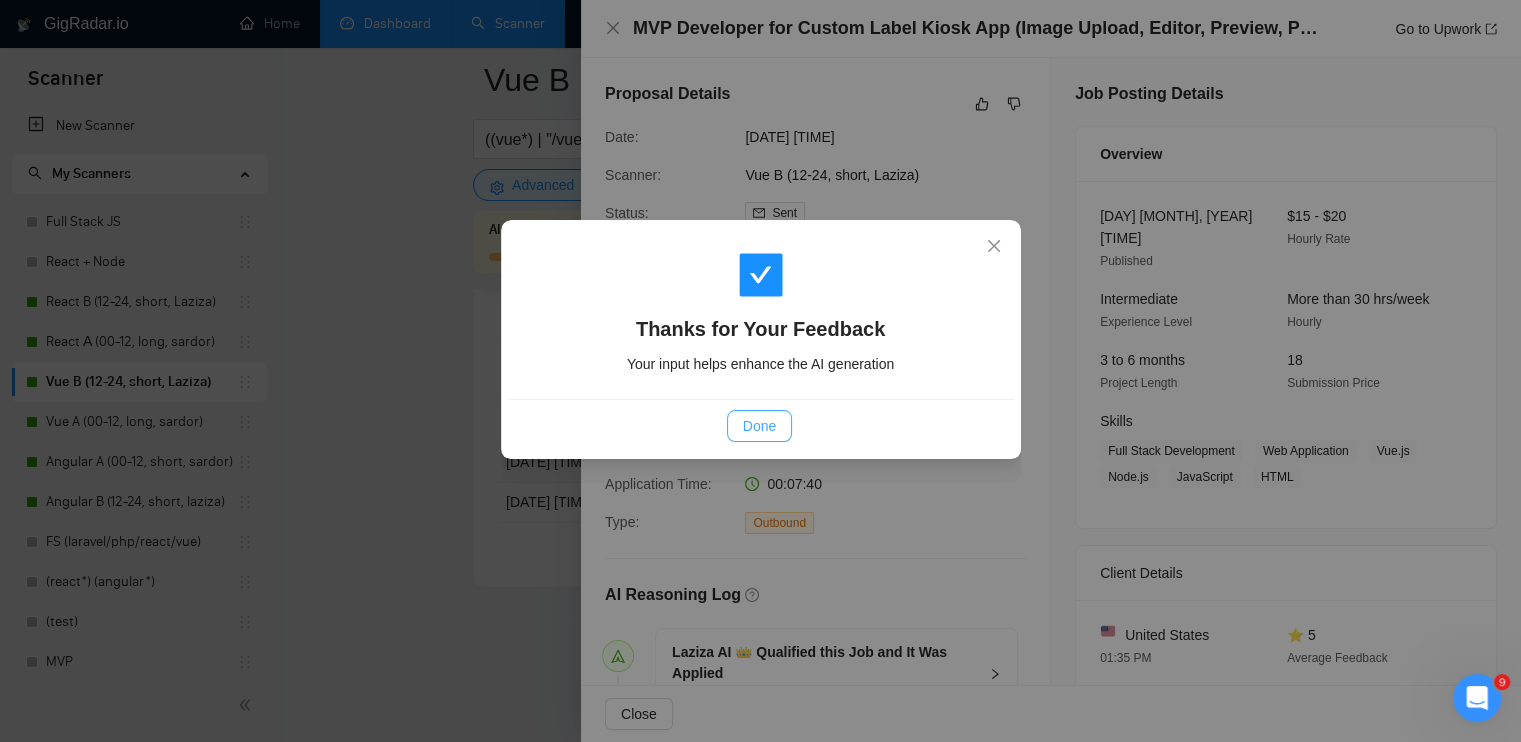 click on "Done" at bounding box center [759, 426] 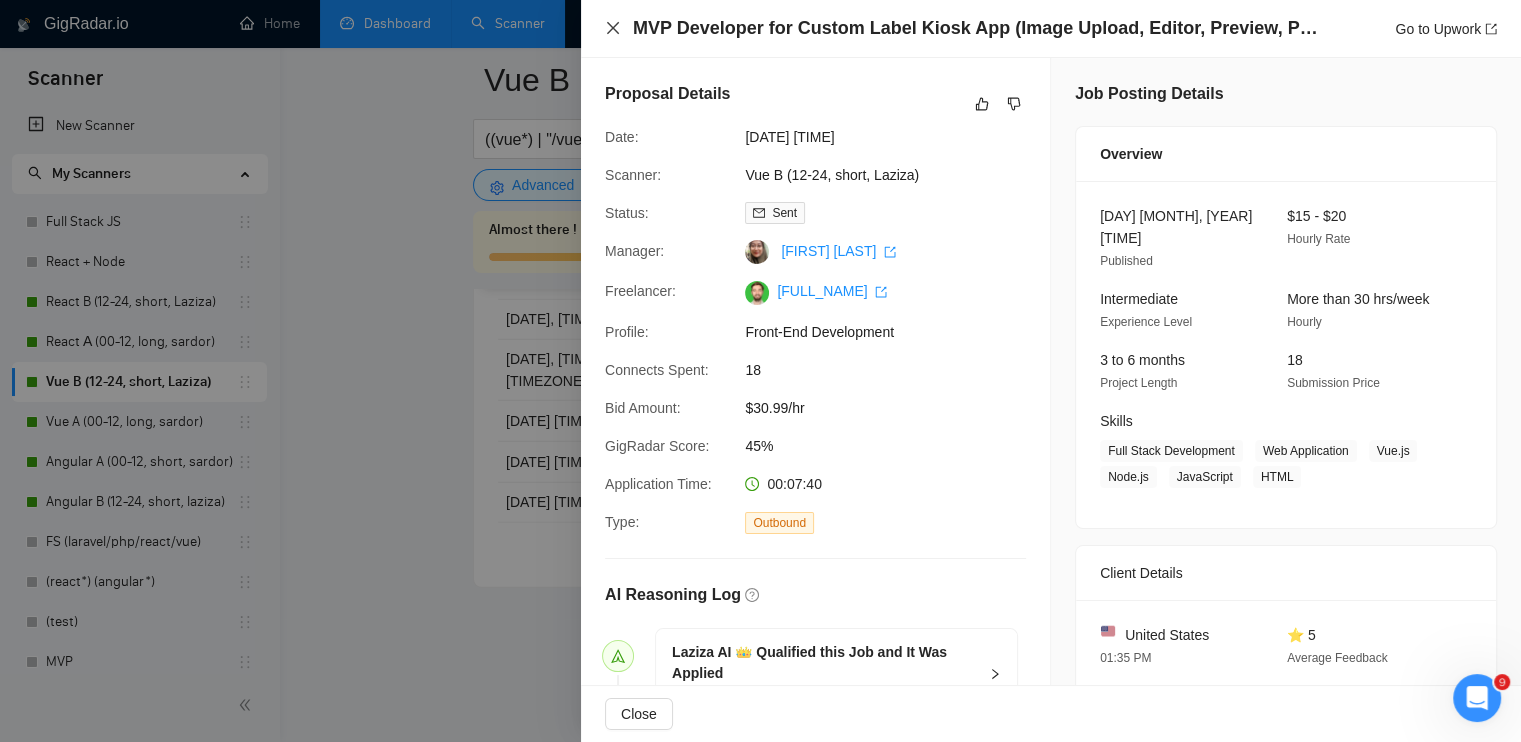 click 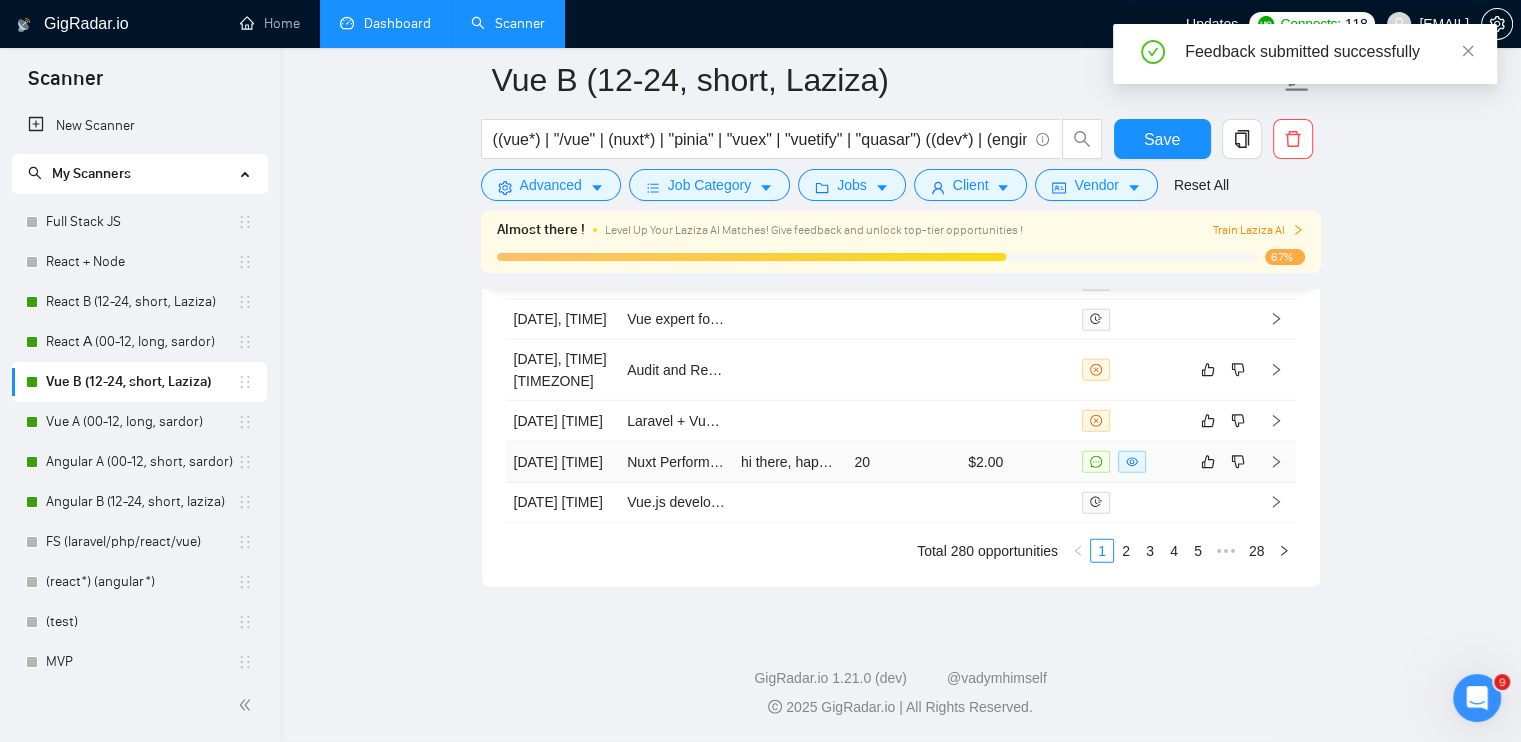 click at bounding box center (1131, 462) 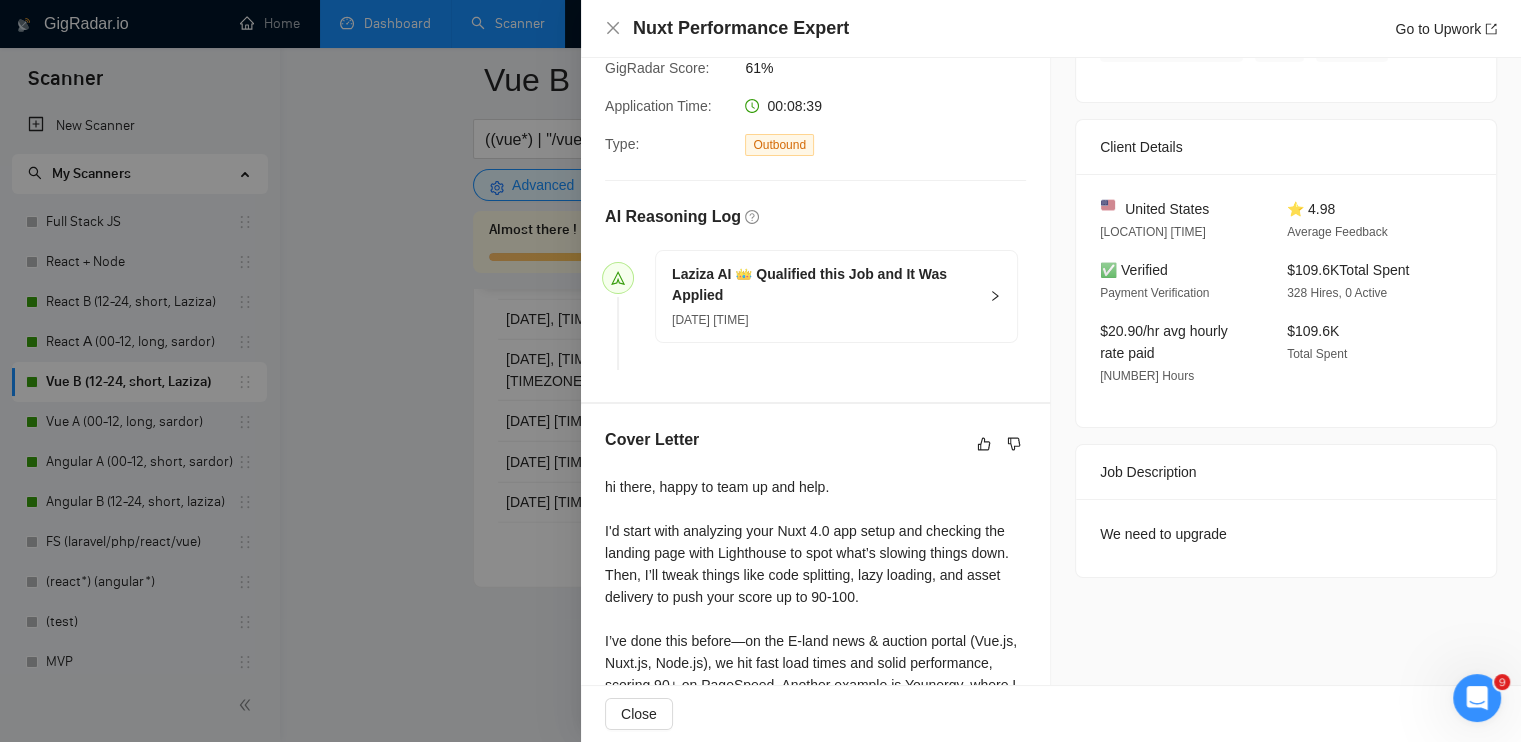 scroll, scrollTop: 370, scrollLeft: 0, axis: vertical 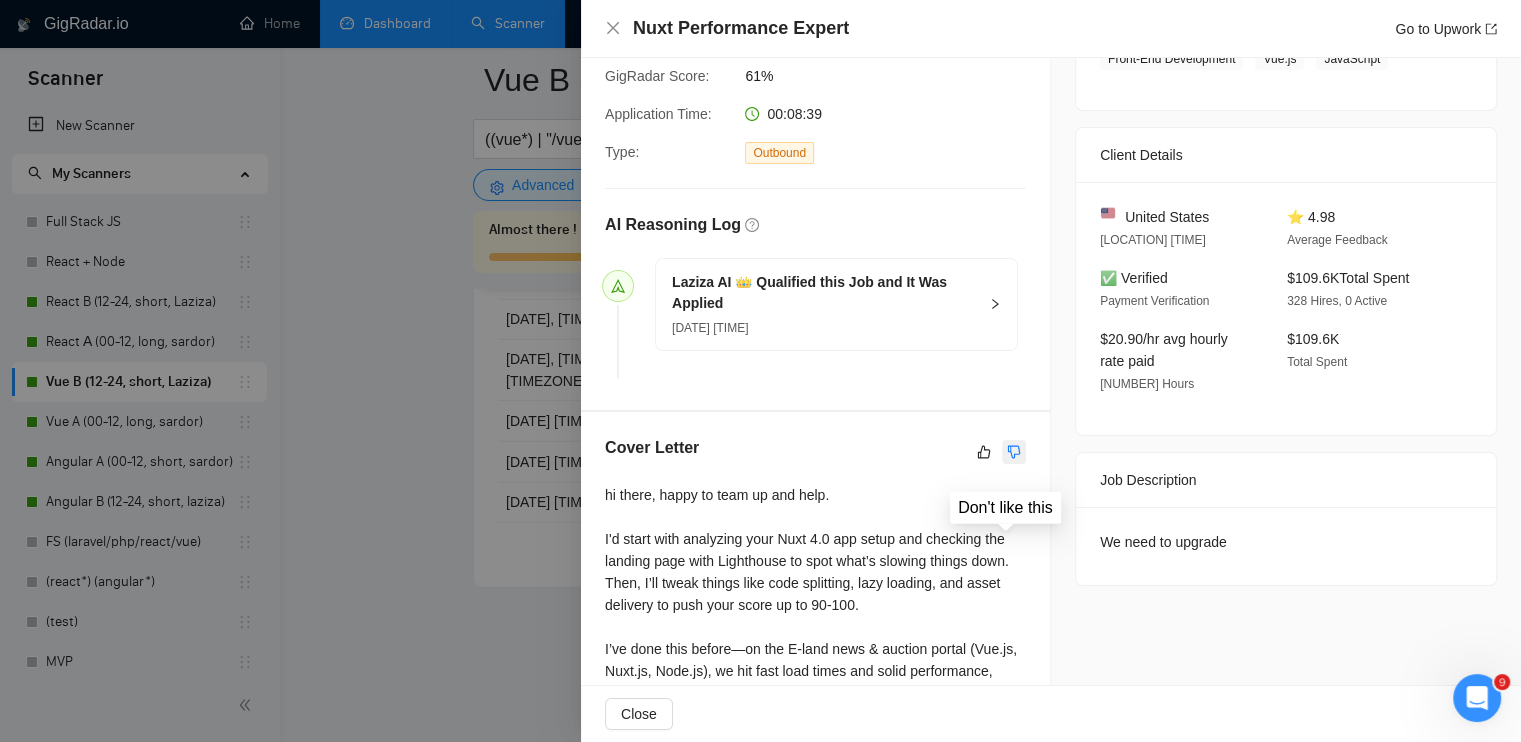 click 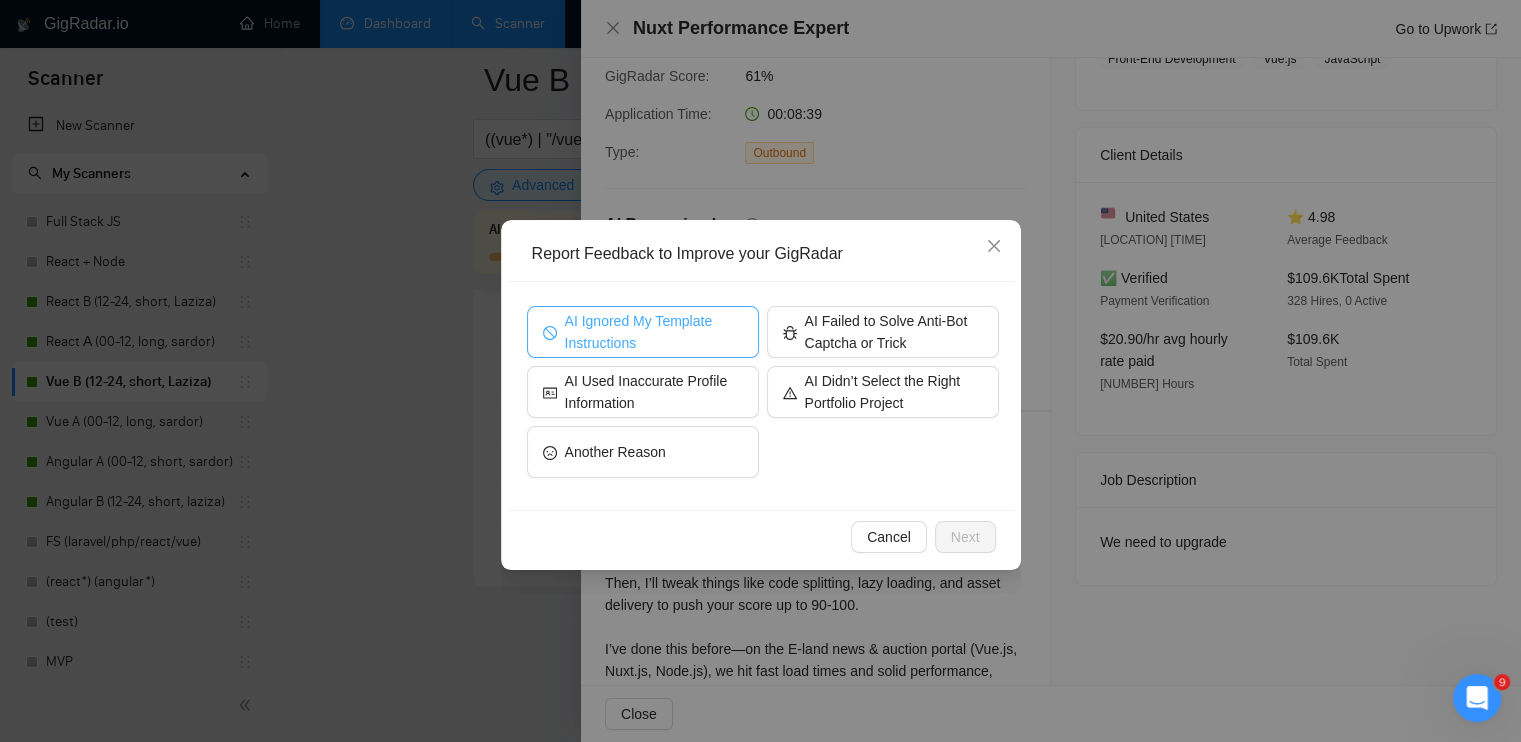 click on "AI Ignored My Template Instructions" at bounding box center [654, 332] 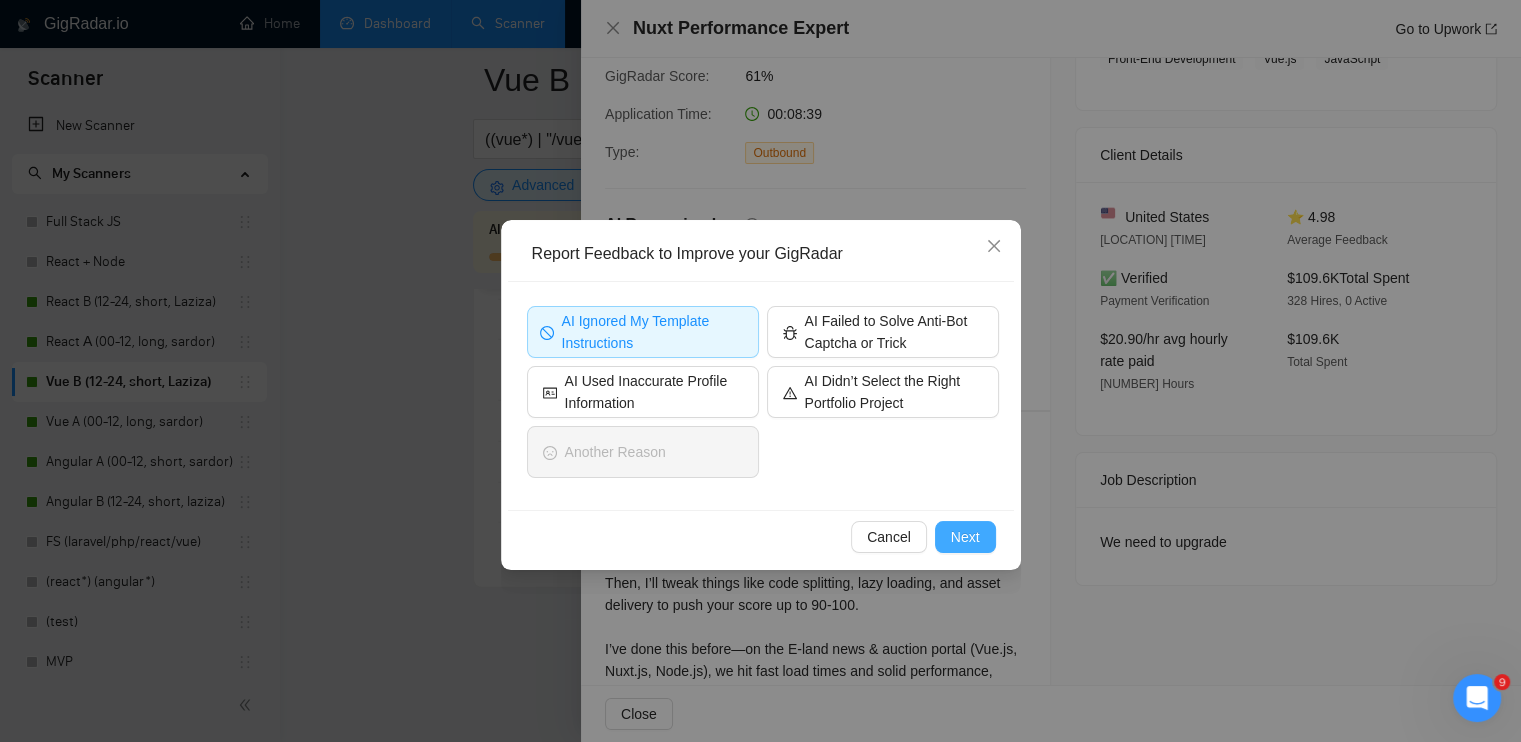 click on "Next" at bounding box center [965, 537] 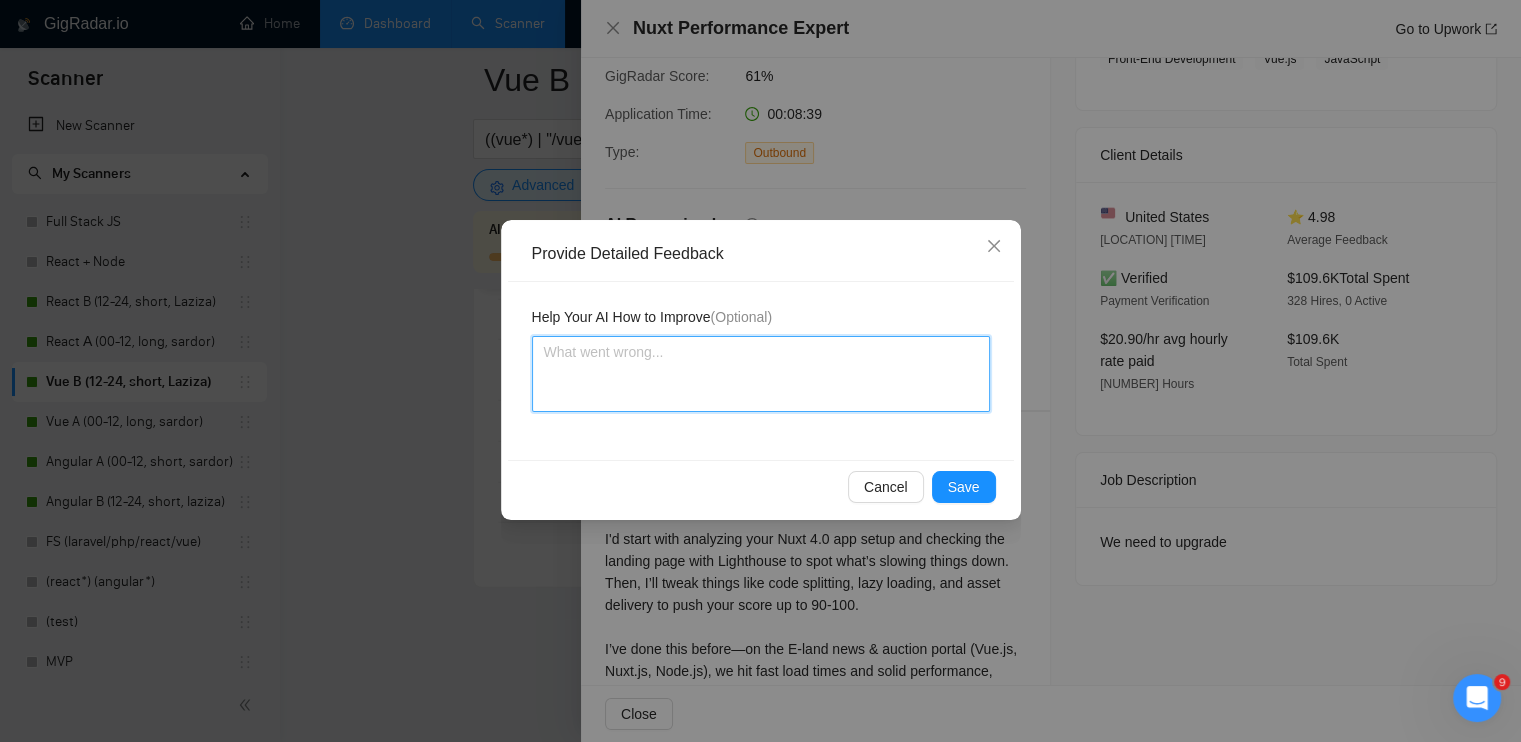 click at bounding box center [761, 374] 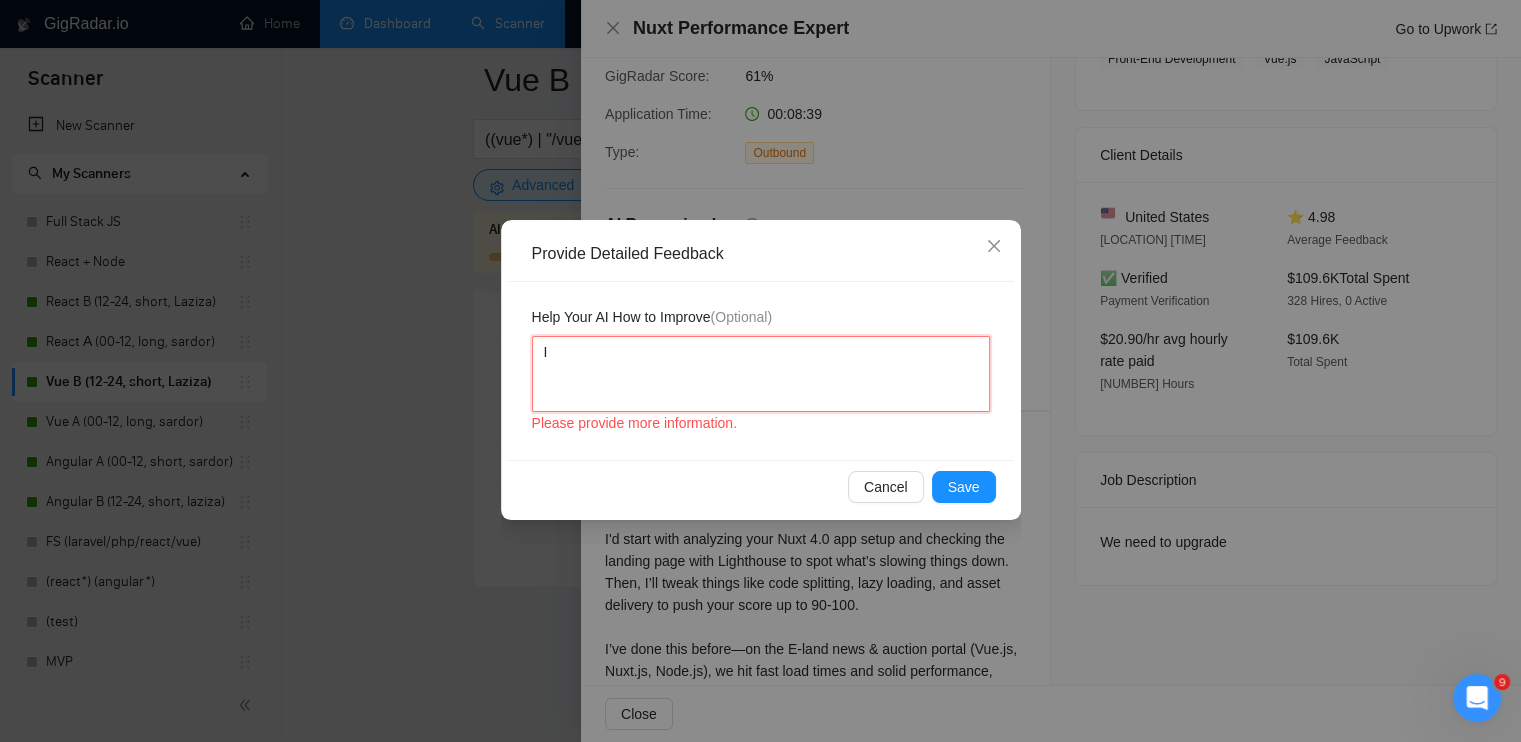type 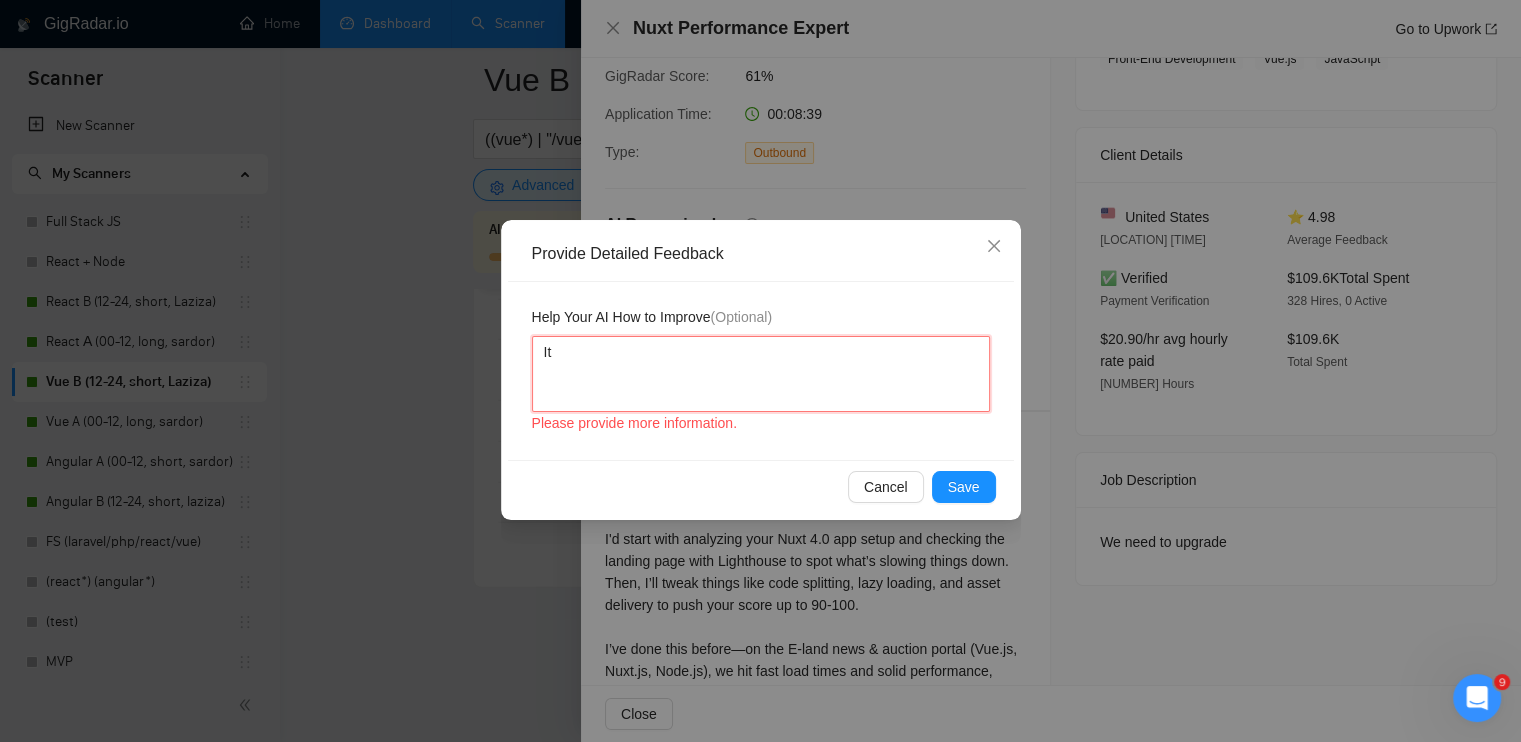type 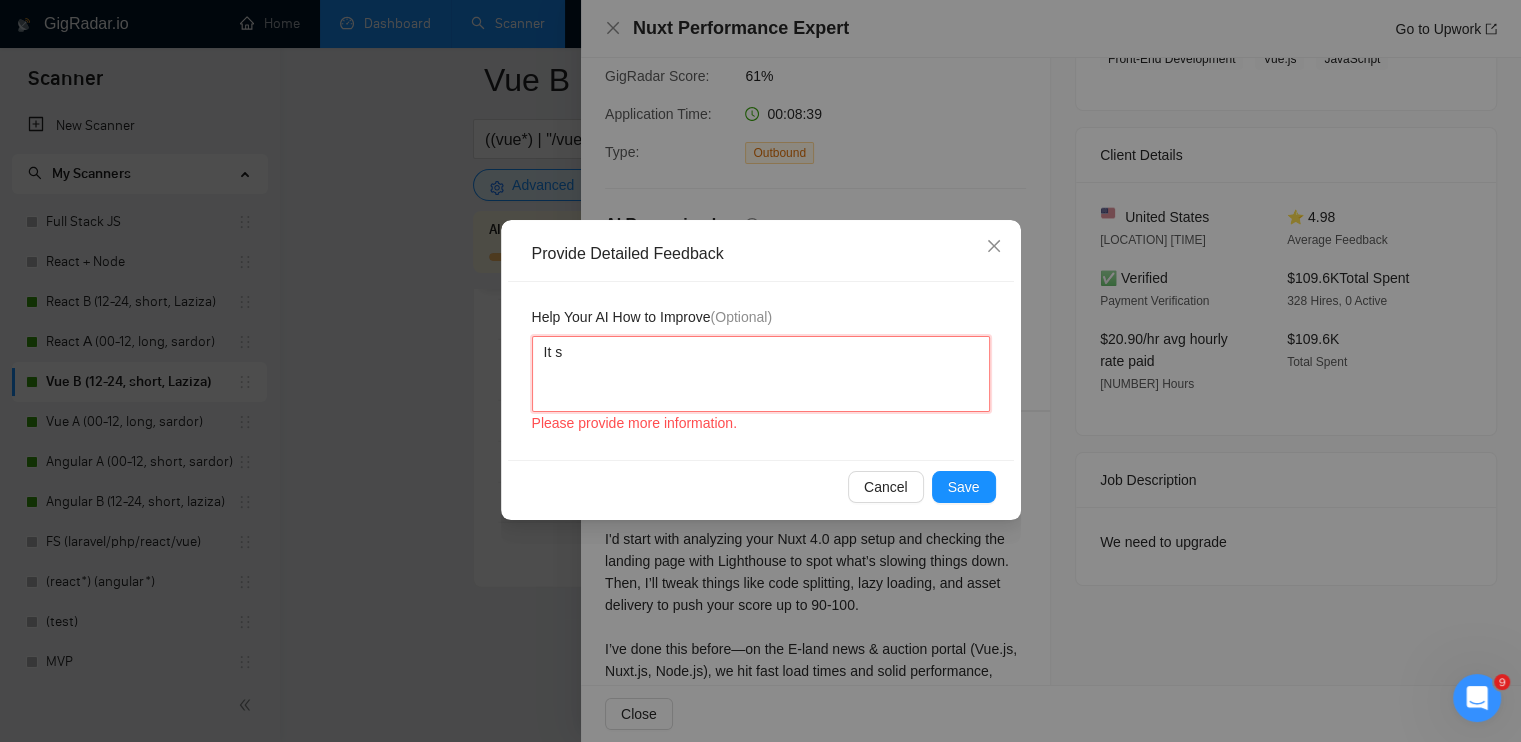 type on "It st" 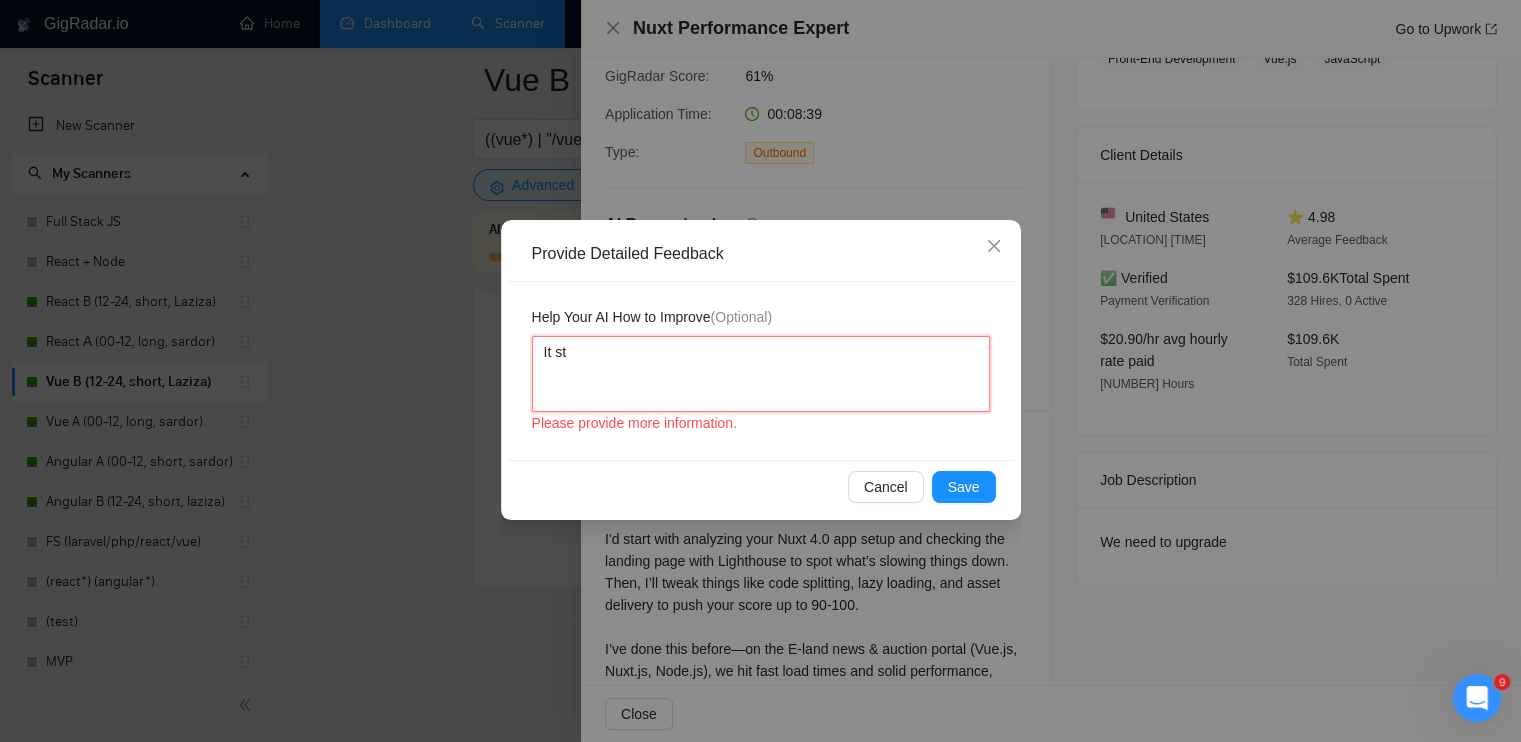type 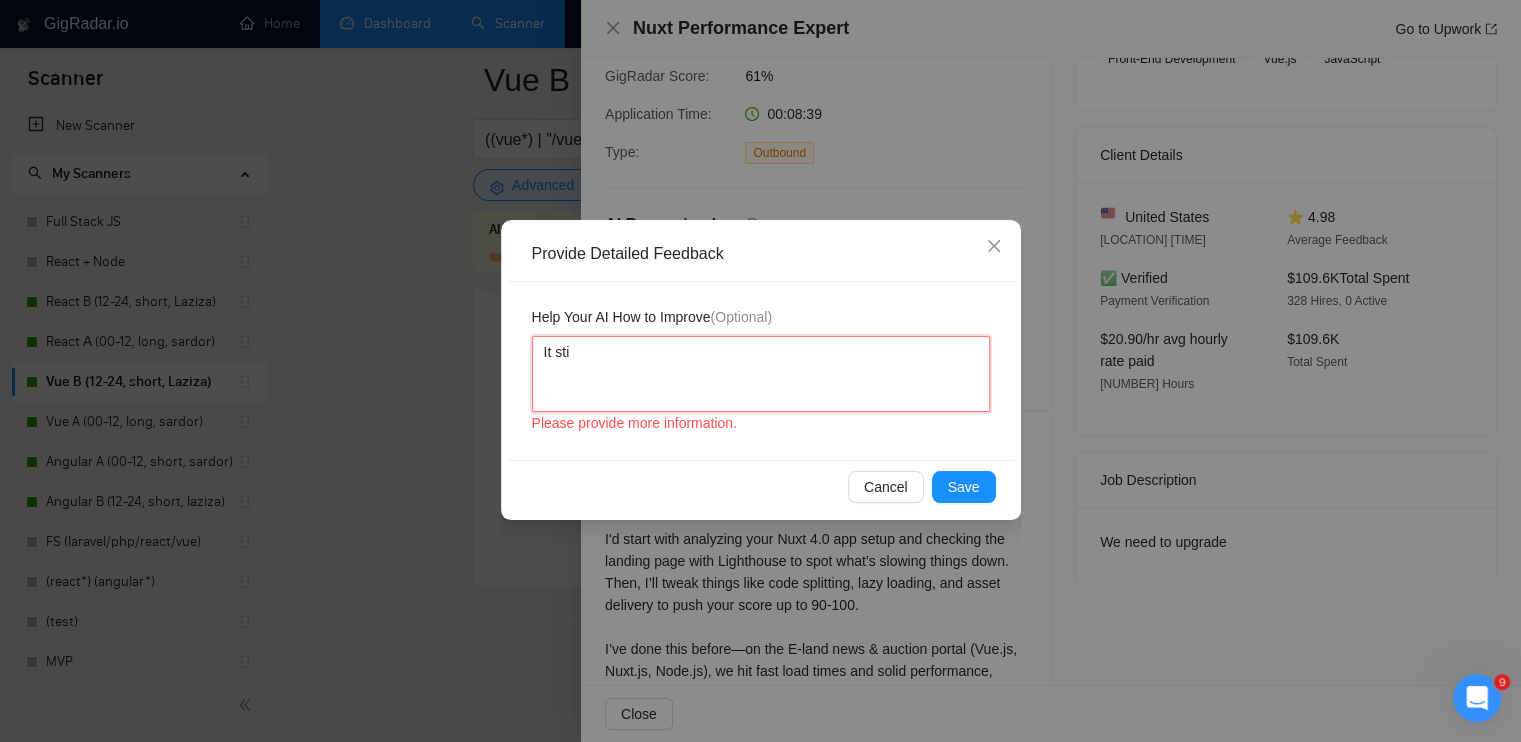 type 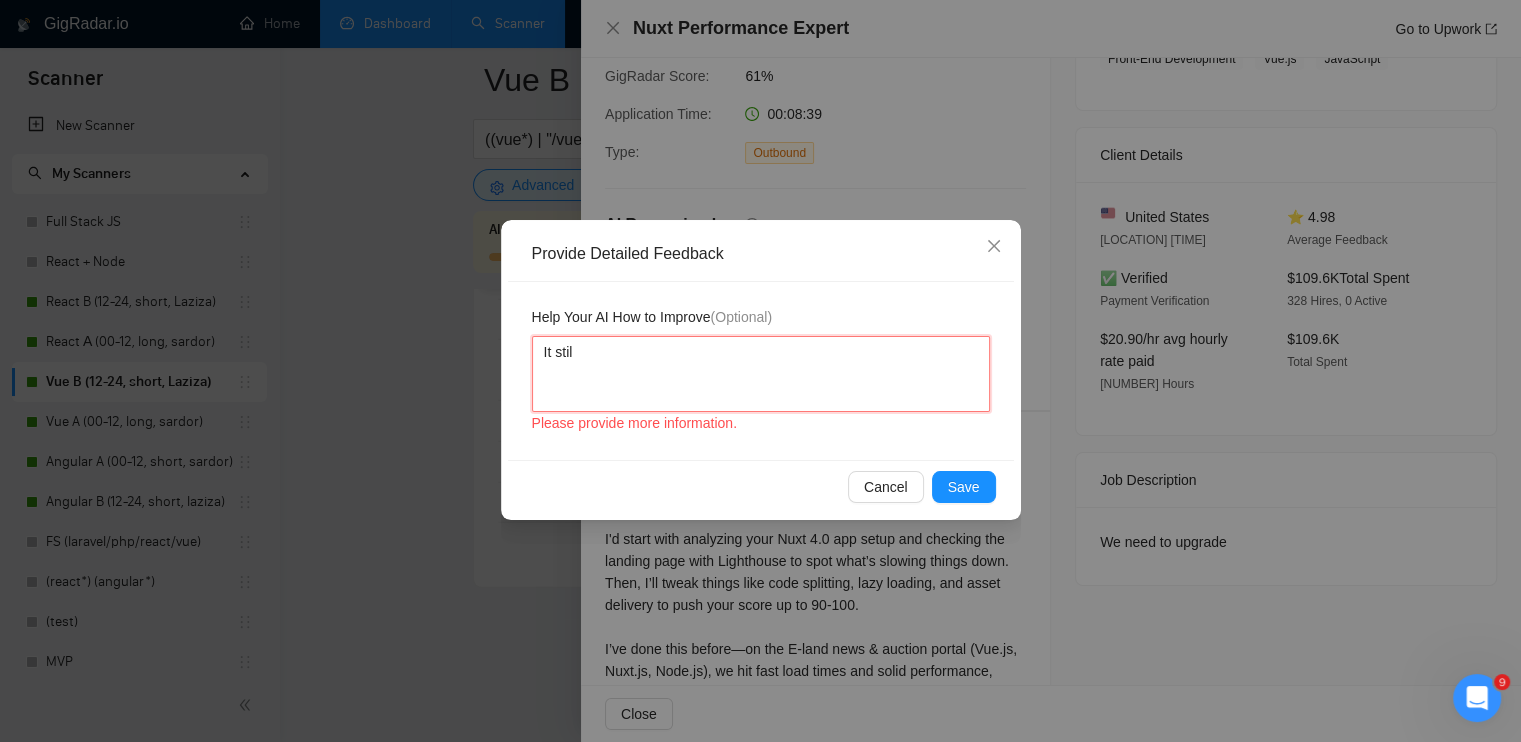 type 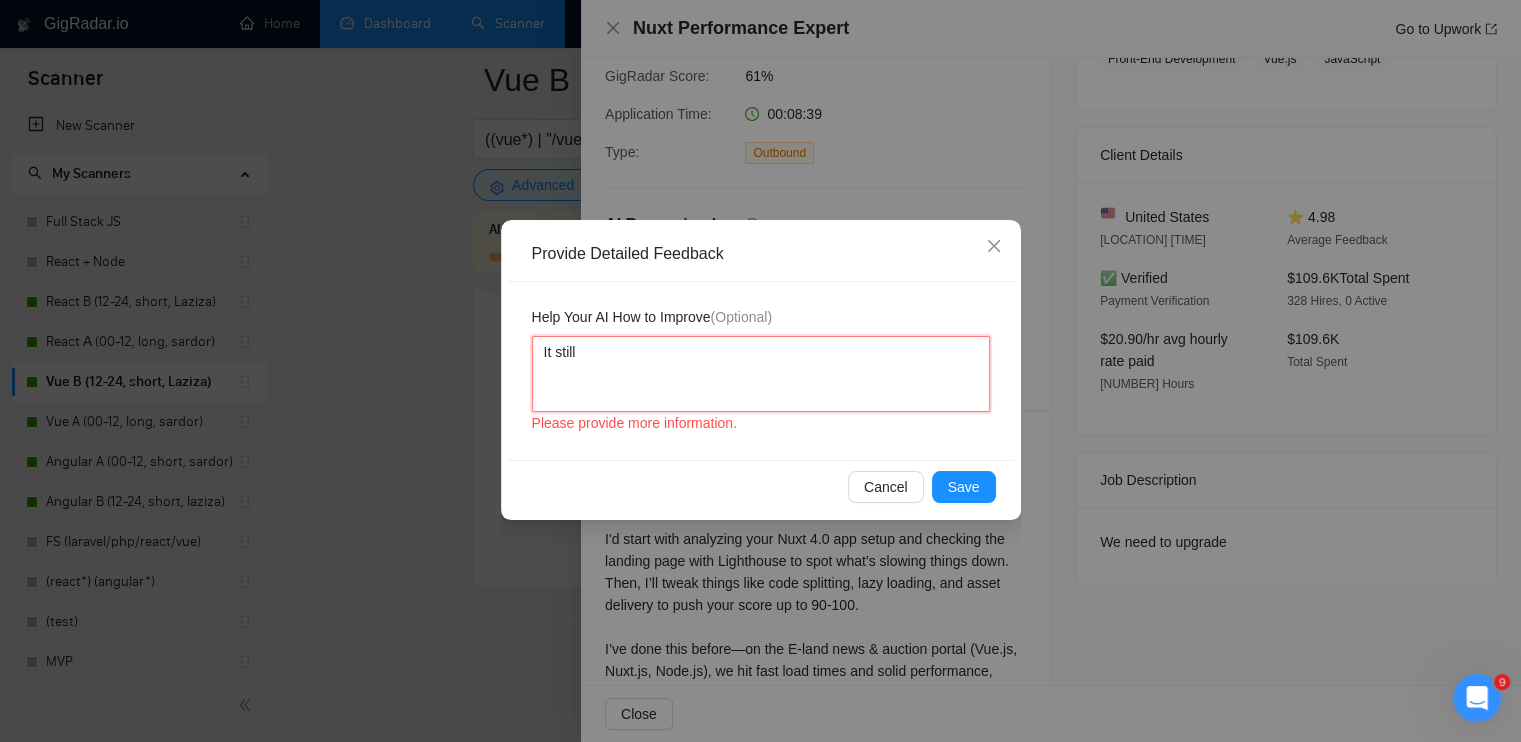 type 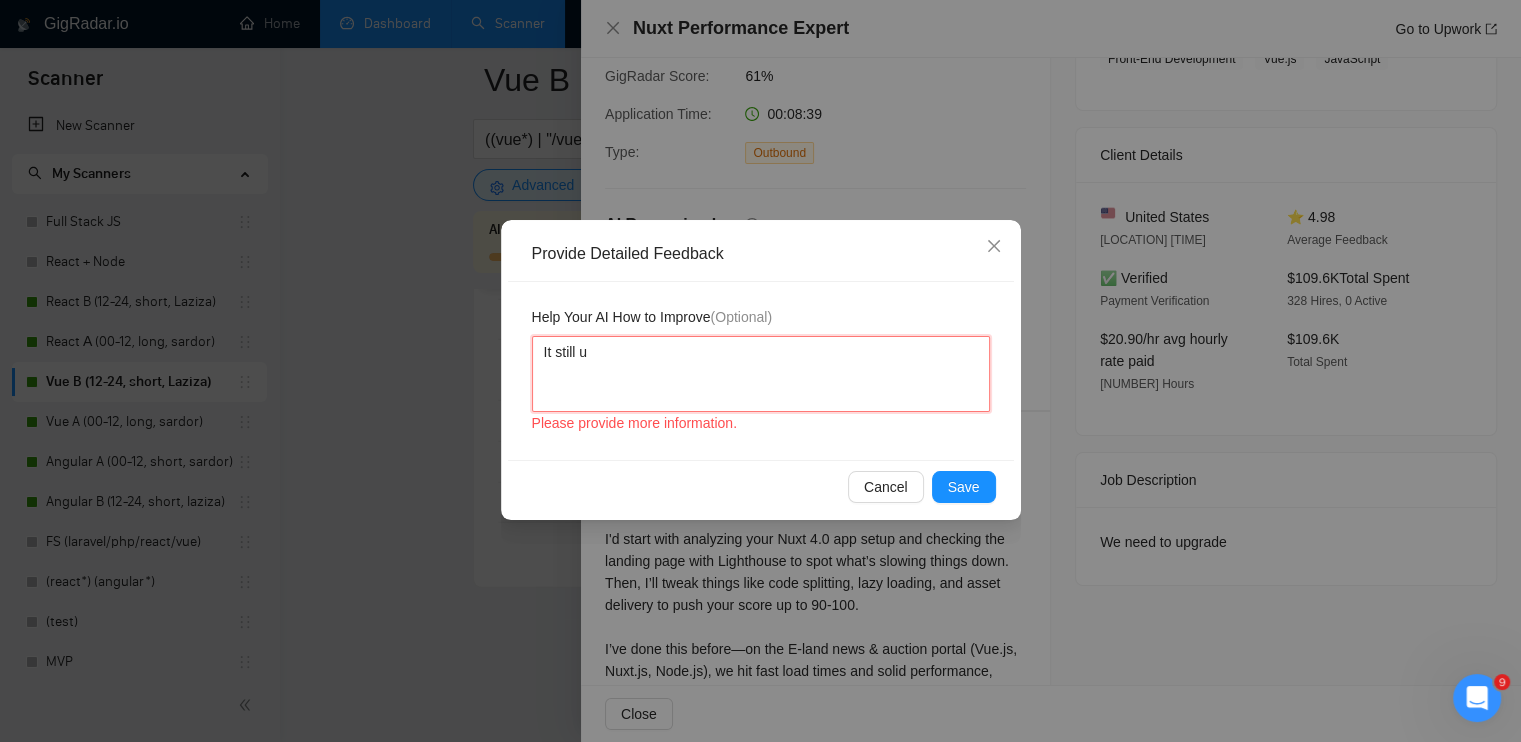type 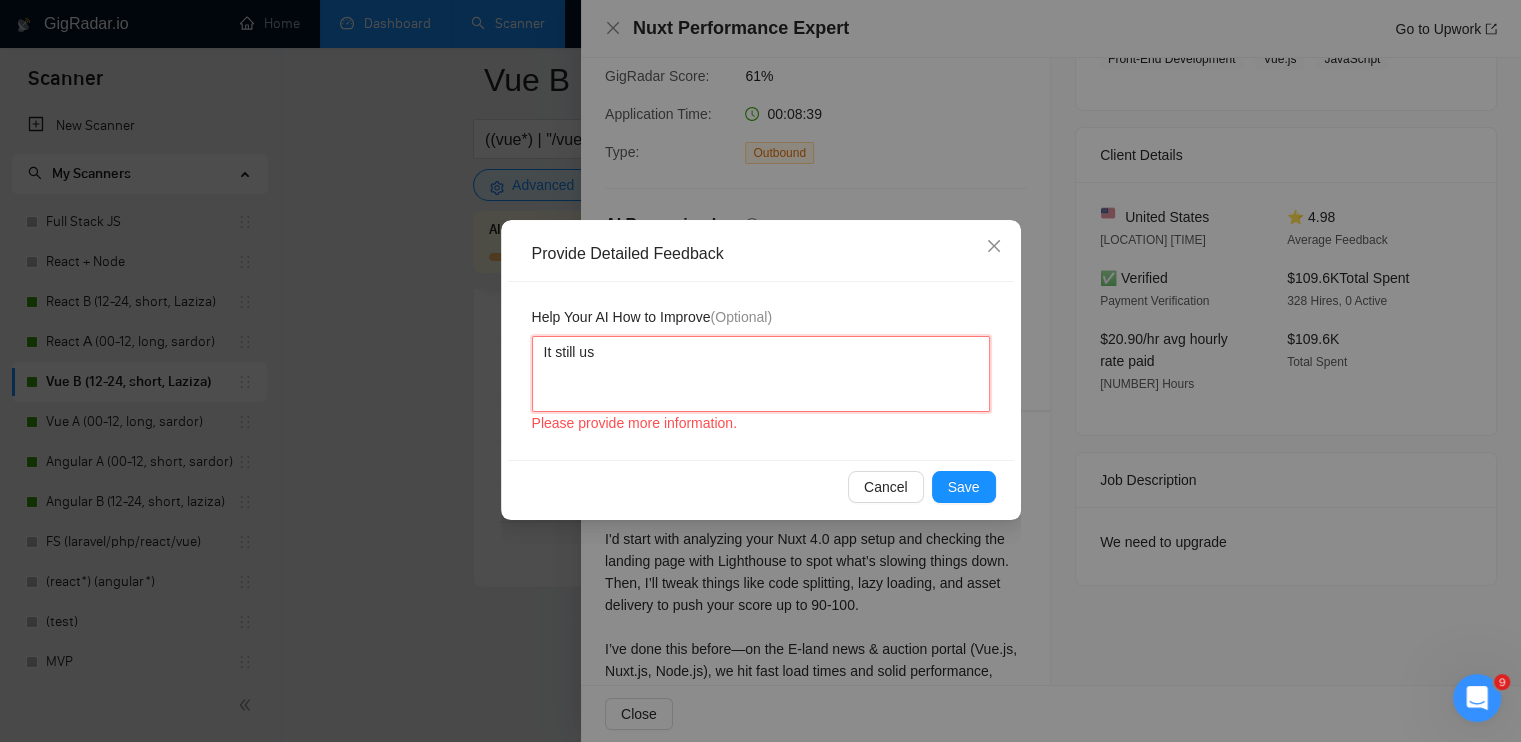 type 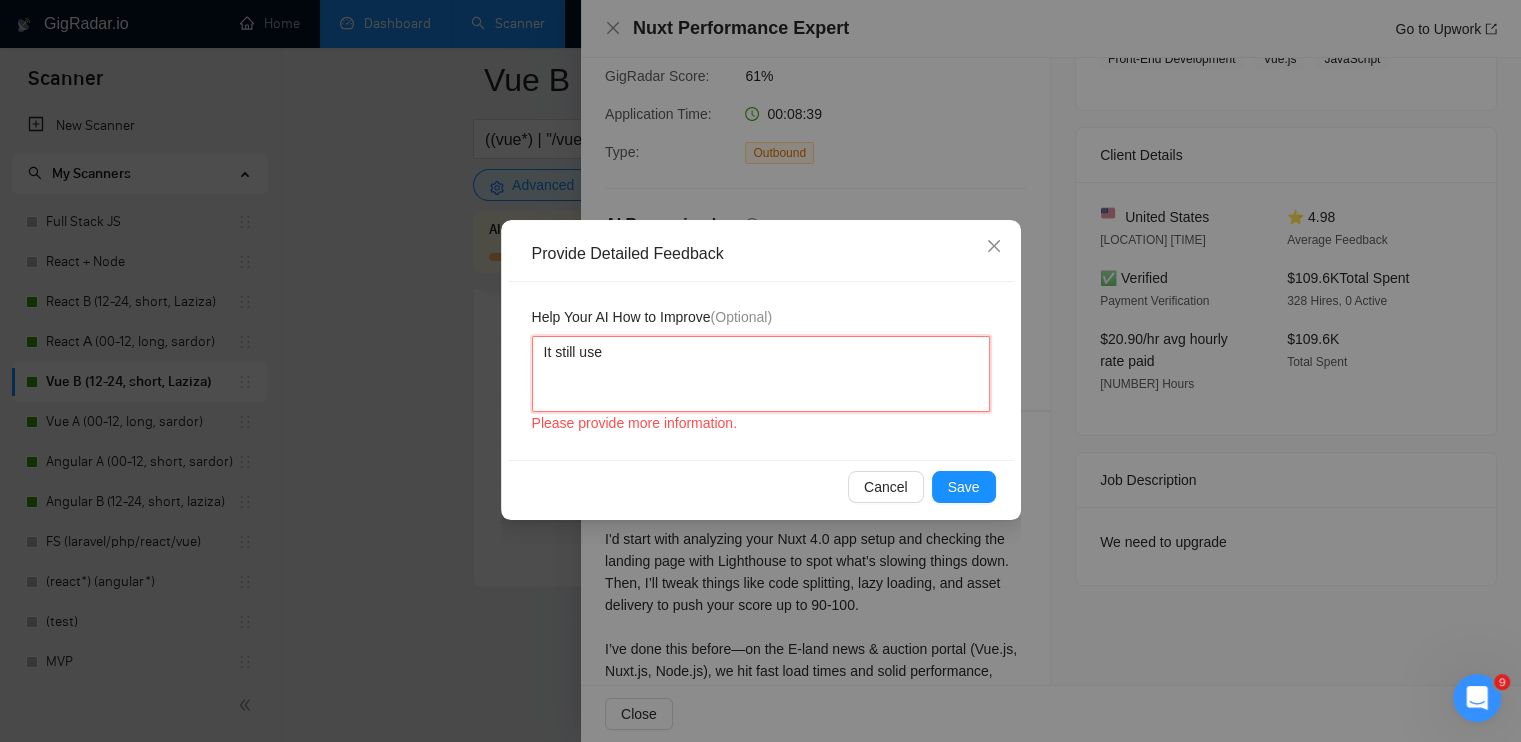 type 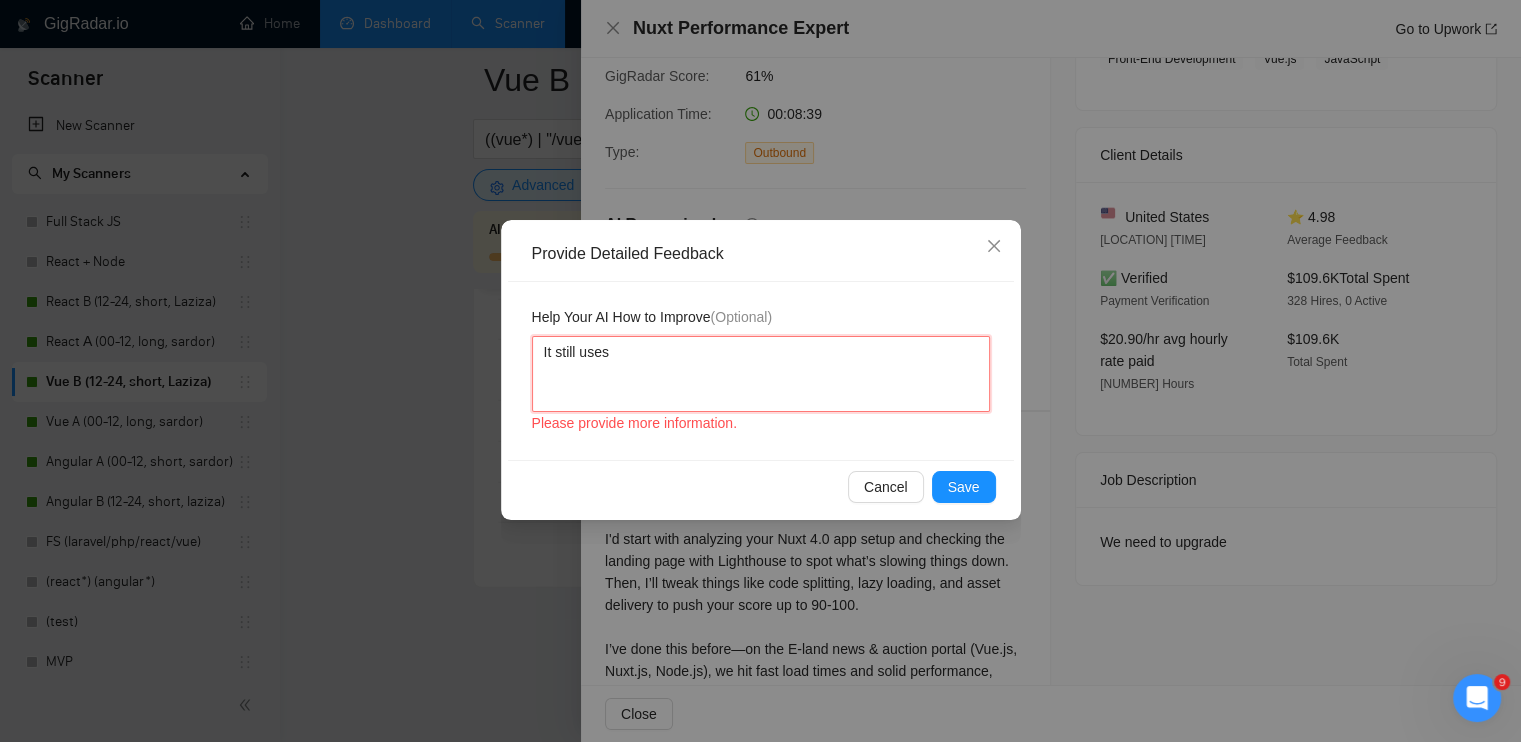type 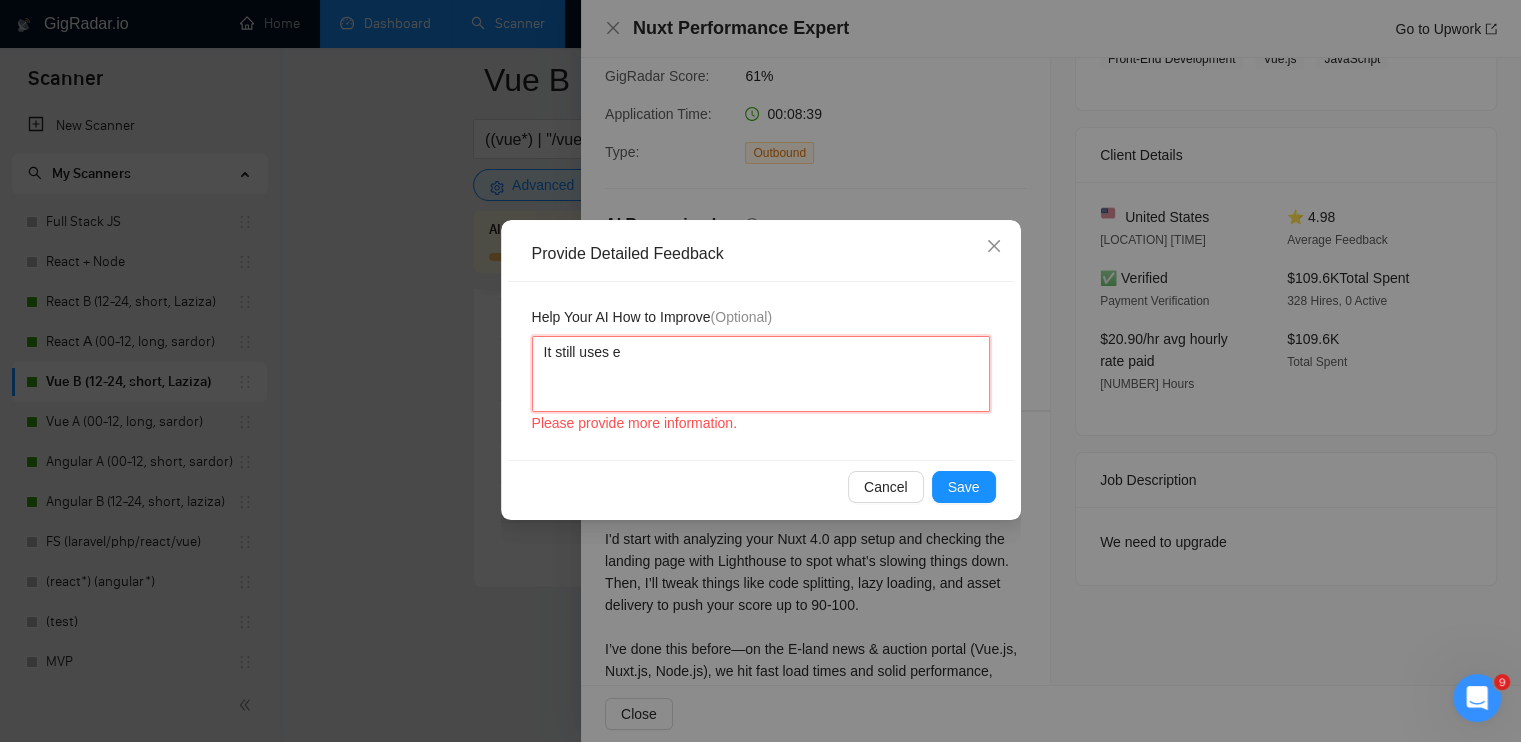 type on "It still uses em" 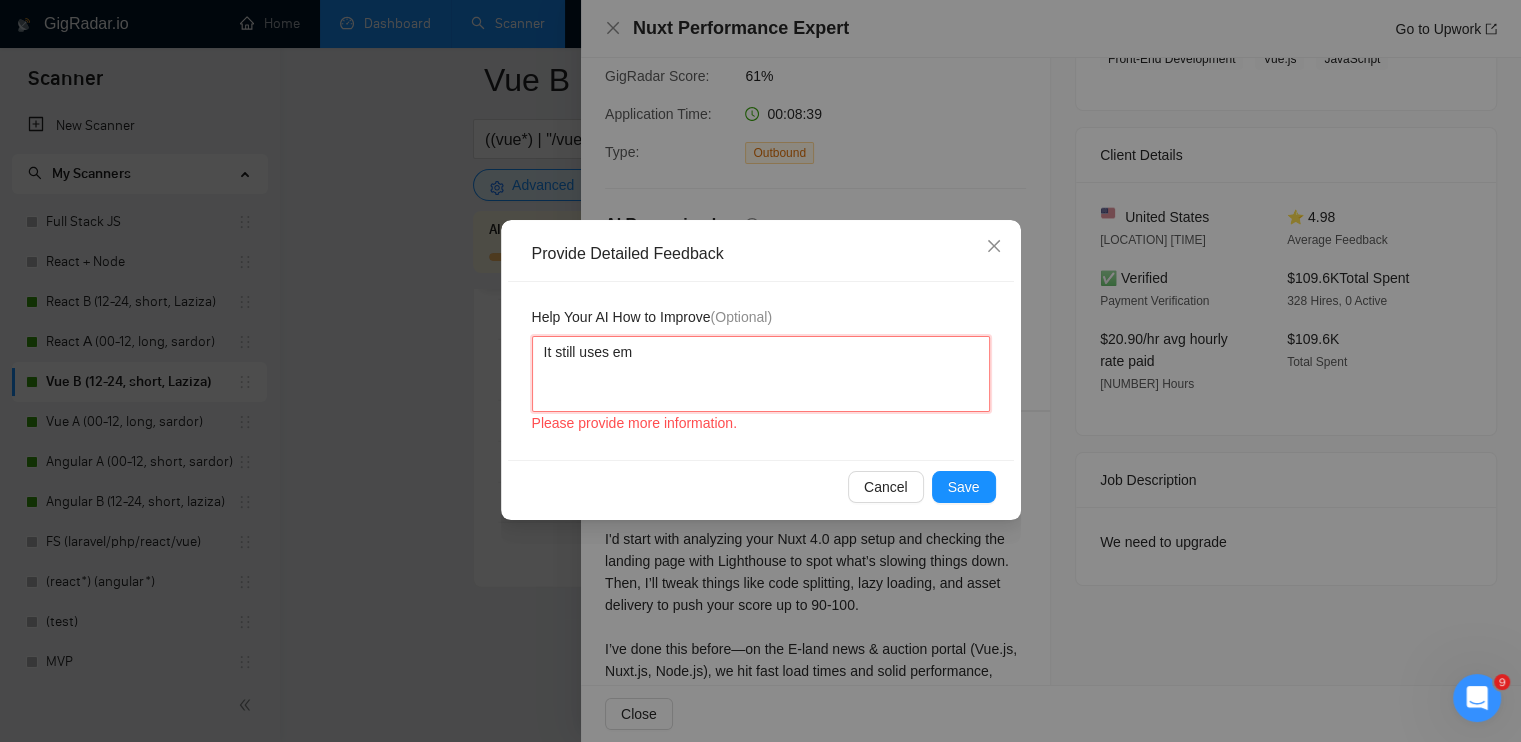 type 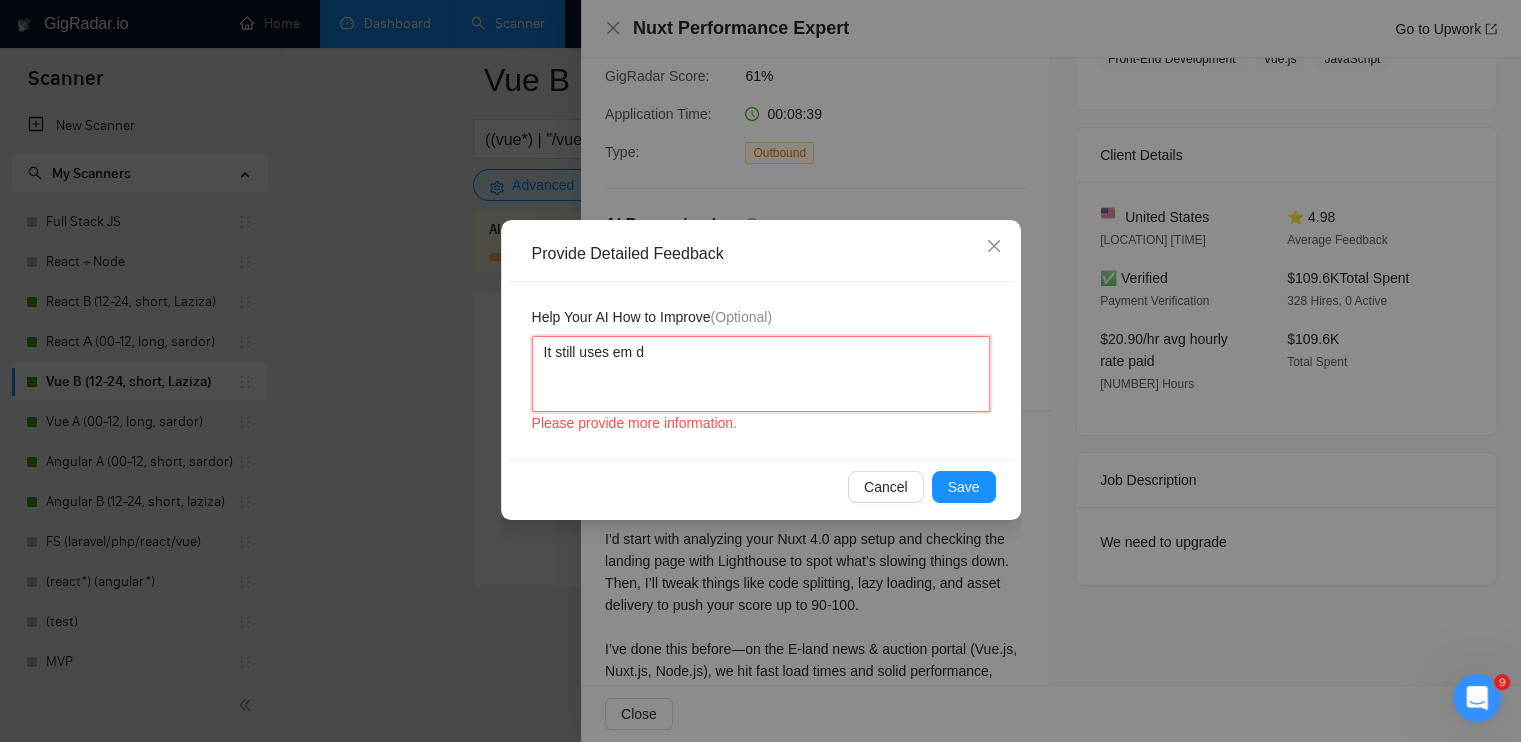 type 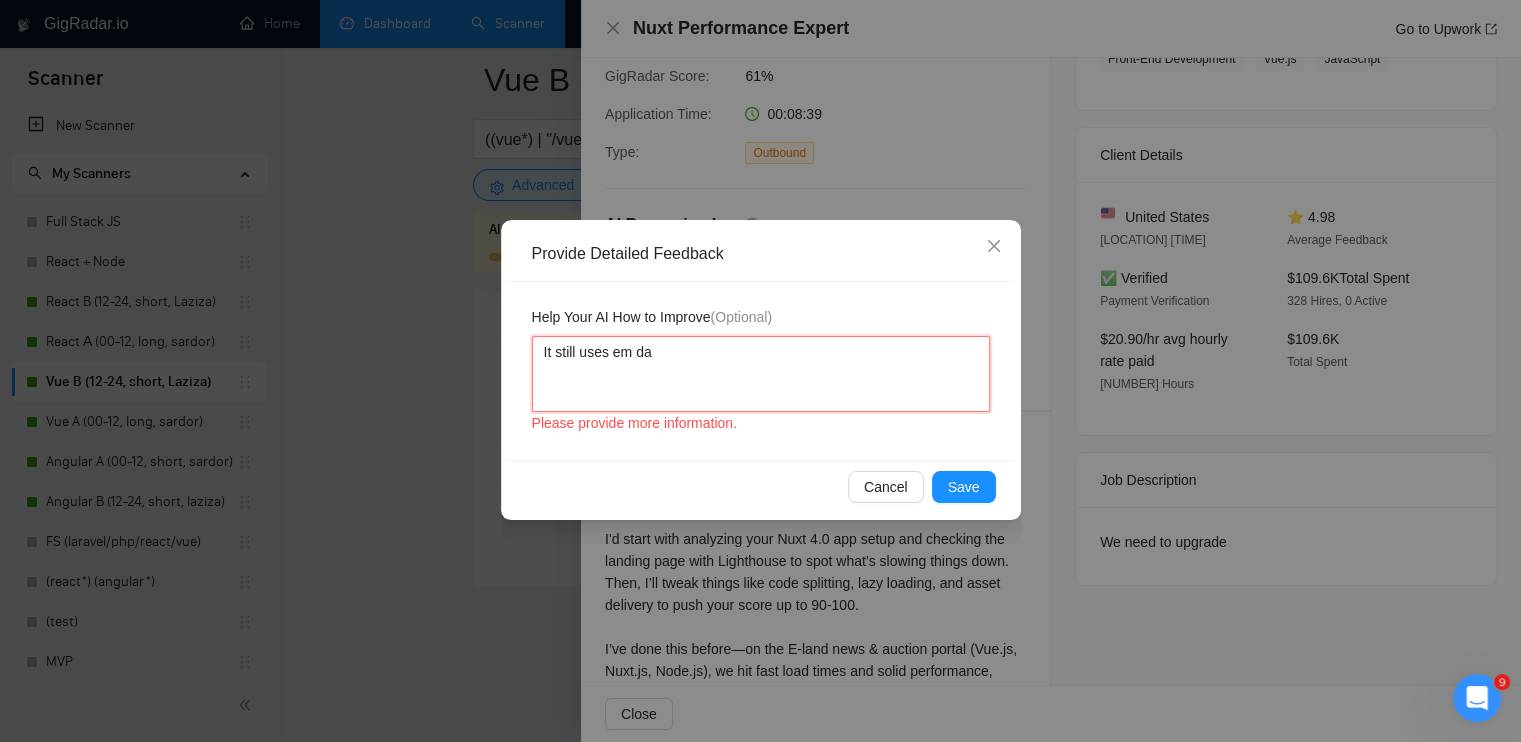 type on "It still uses em das" 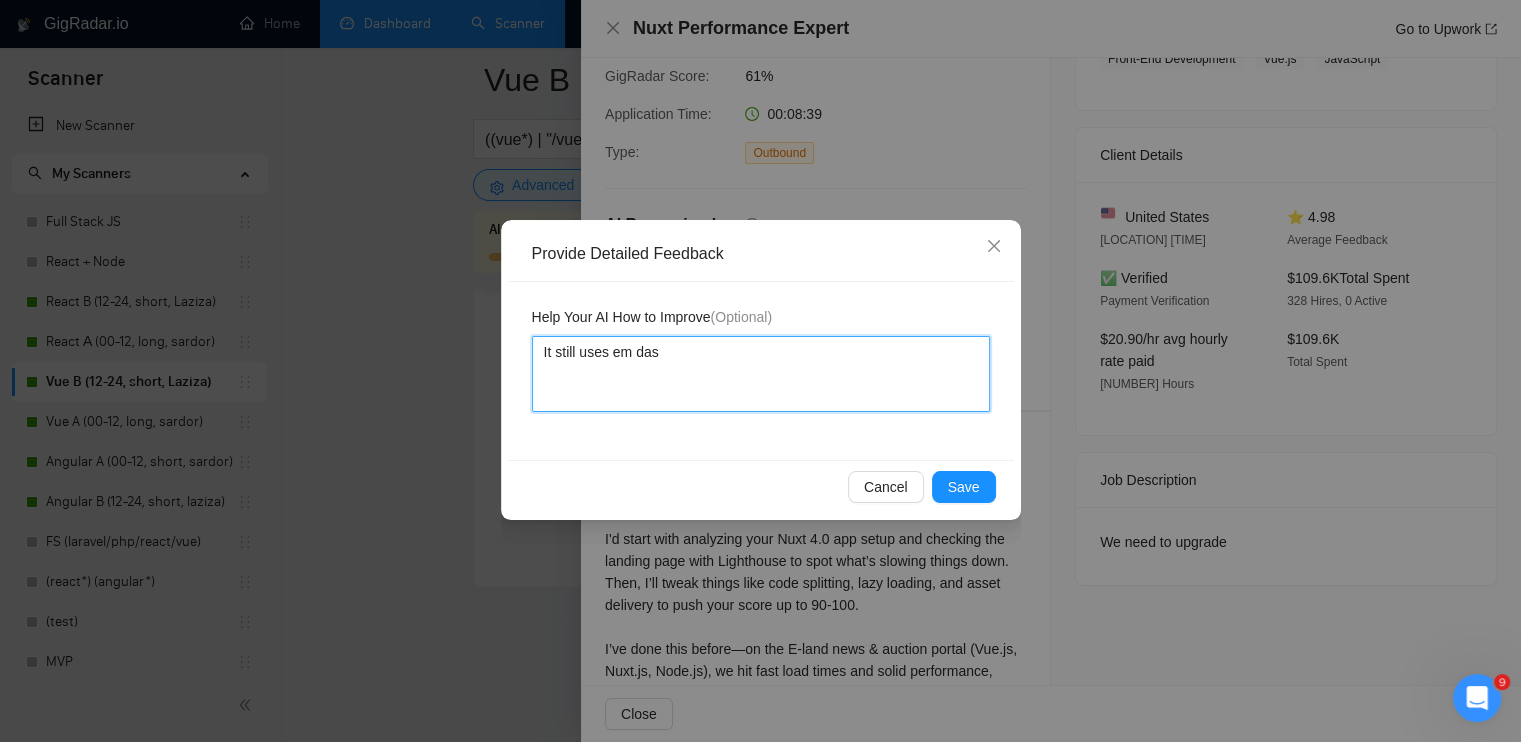 type 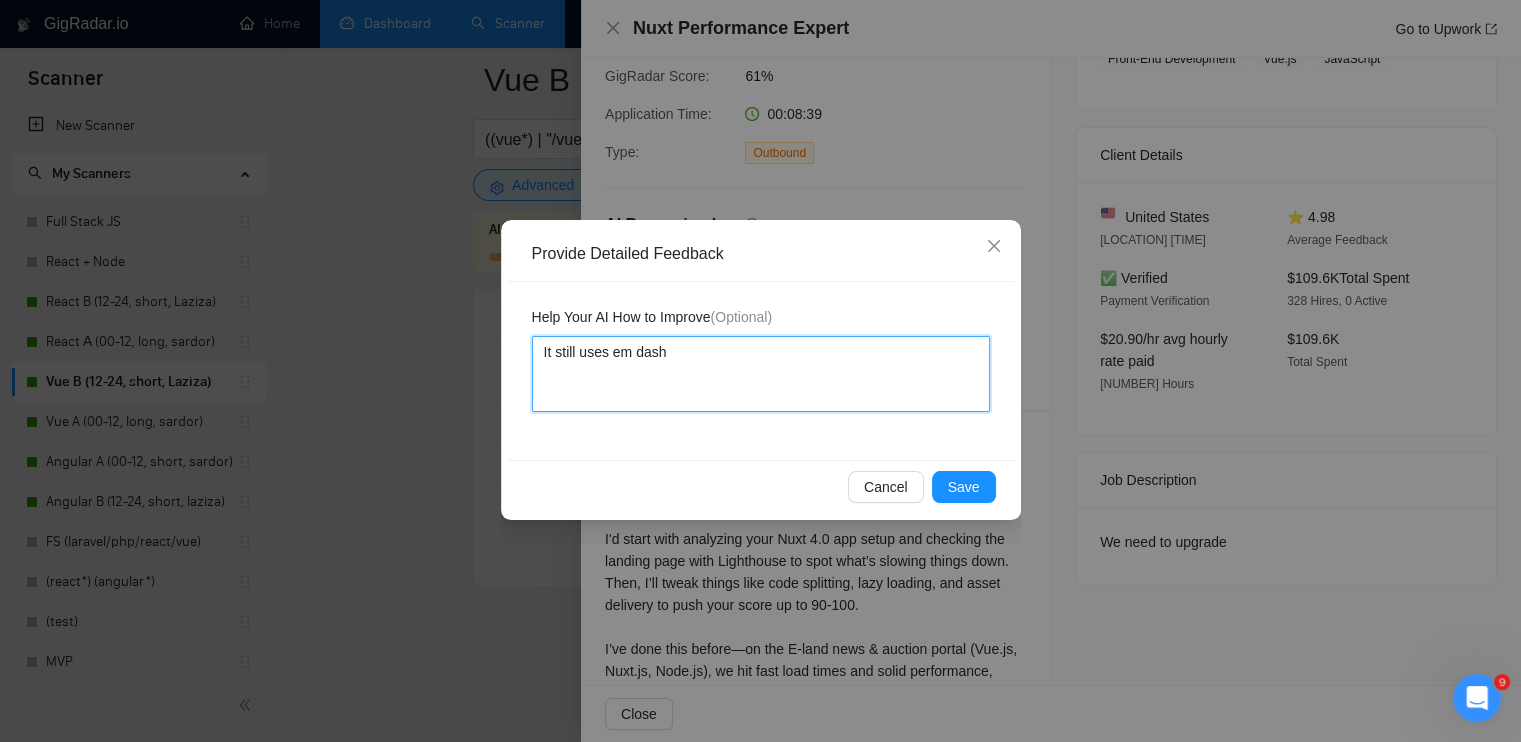 type 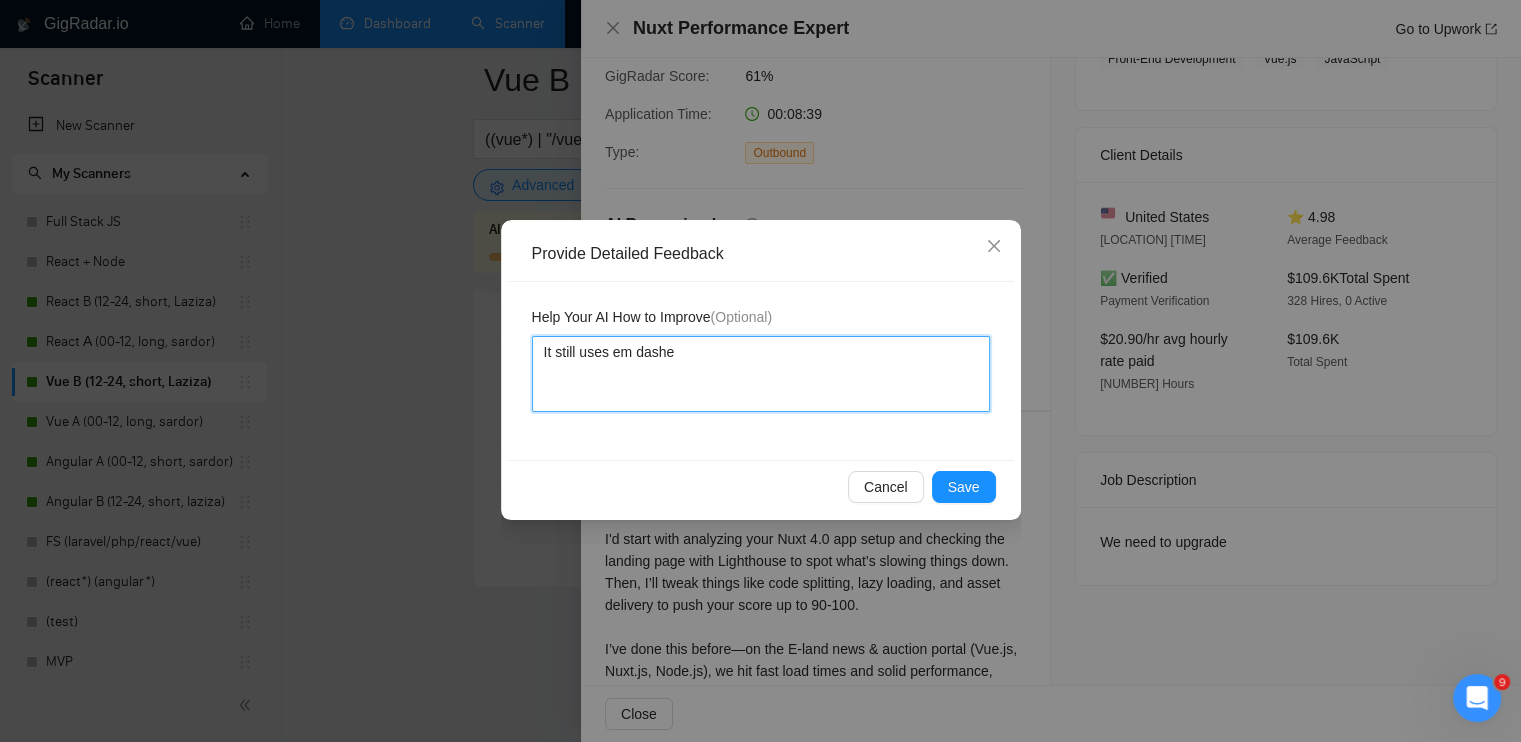 type 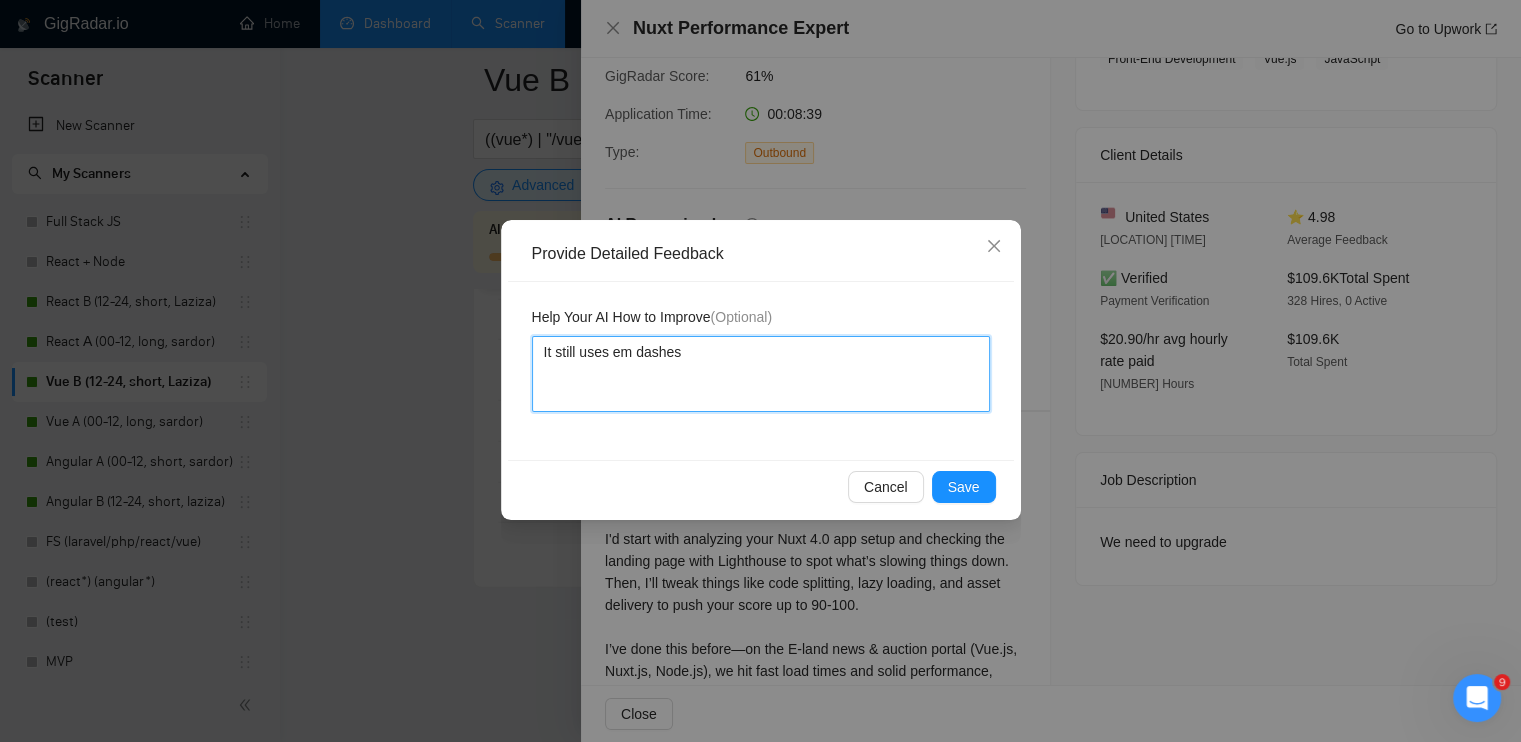type 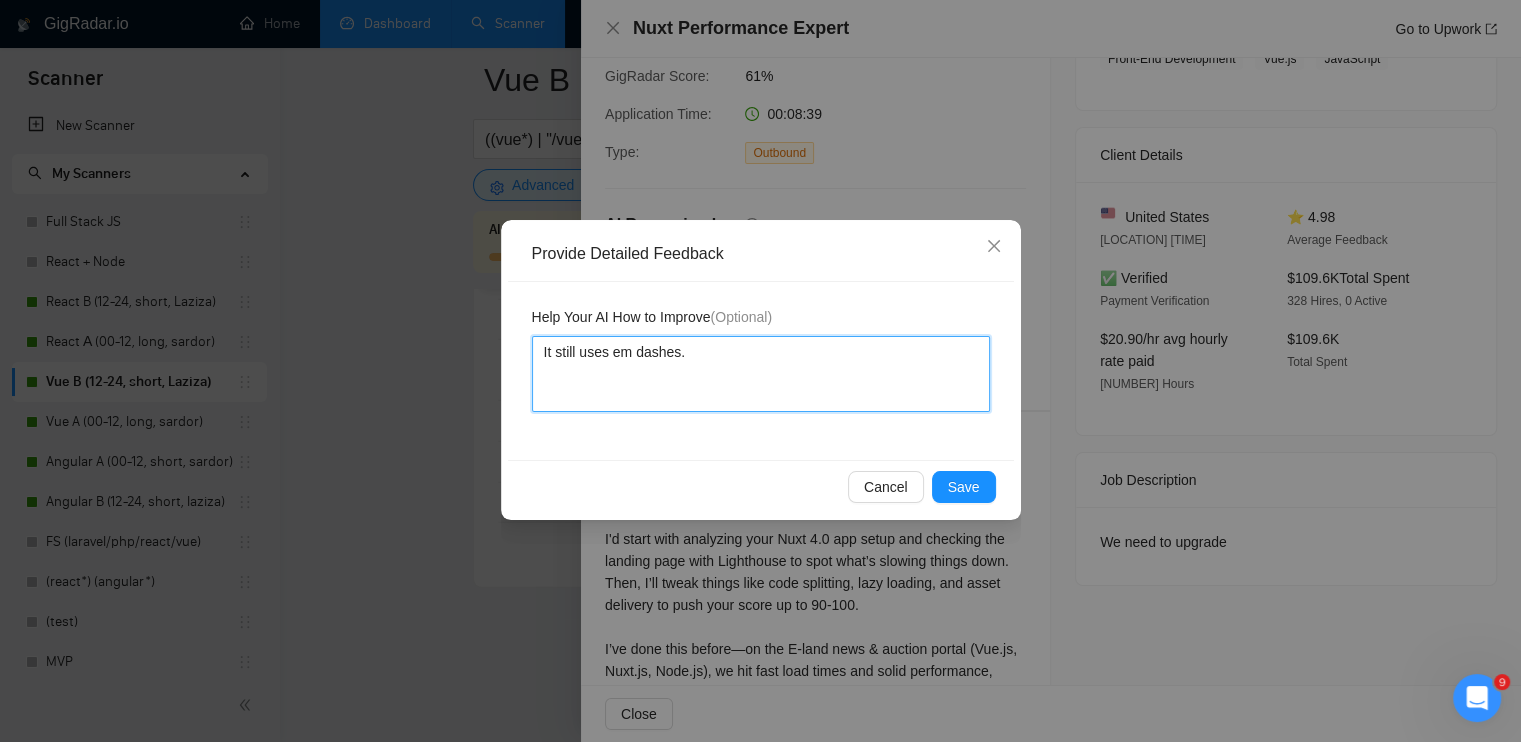 type 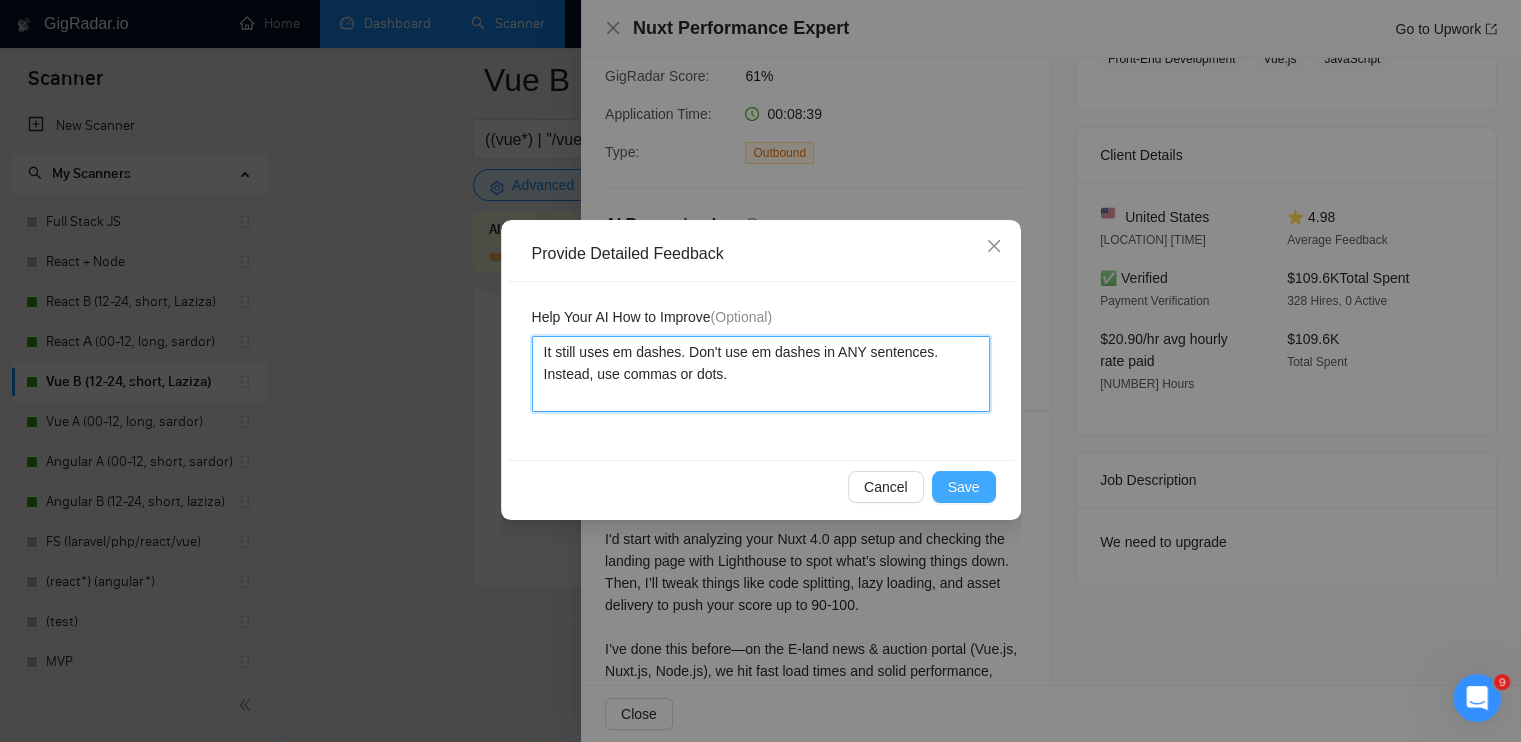 type on "It still uses em dashes. Don't use em dashes in ANY sentences. Instead, use commas or dots." 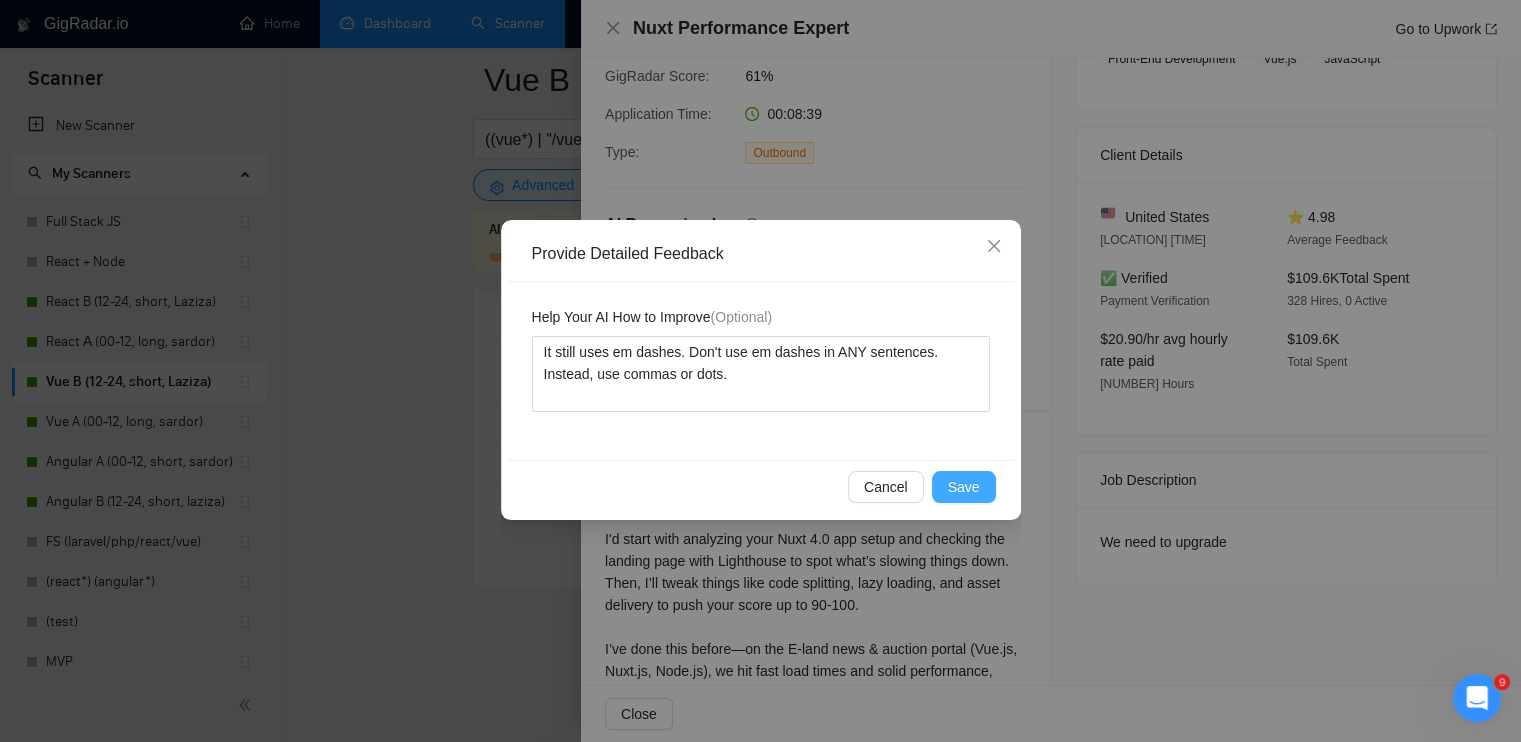 click on "Save" at bounding box center (964, 487) 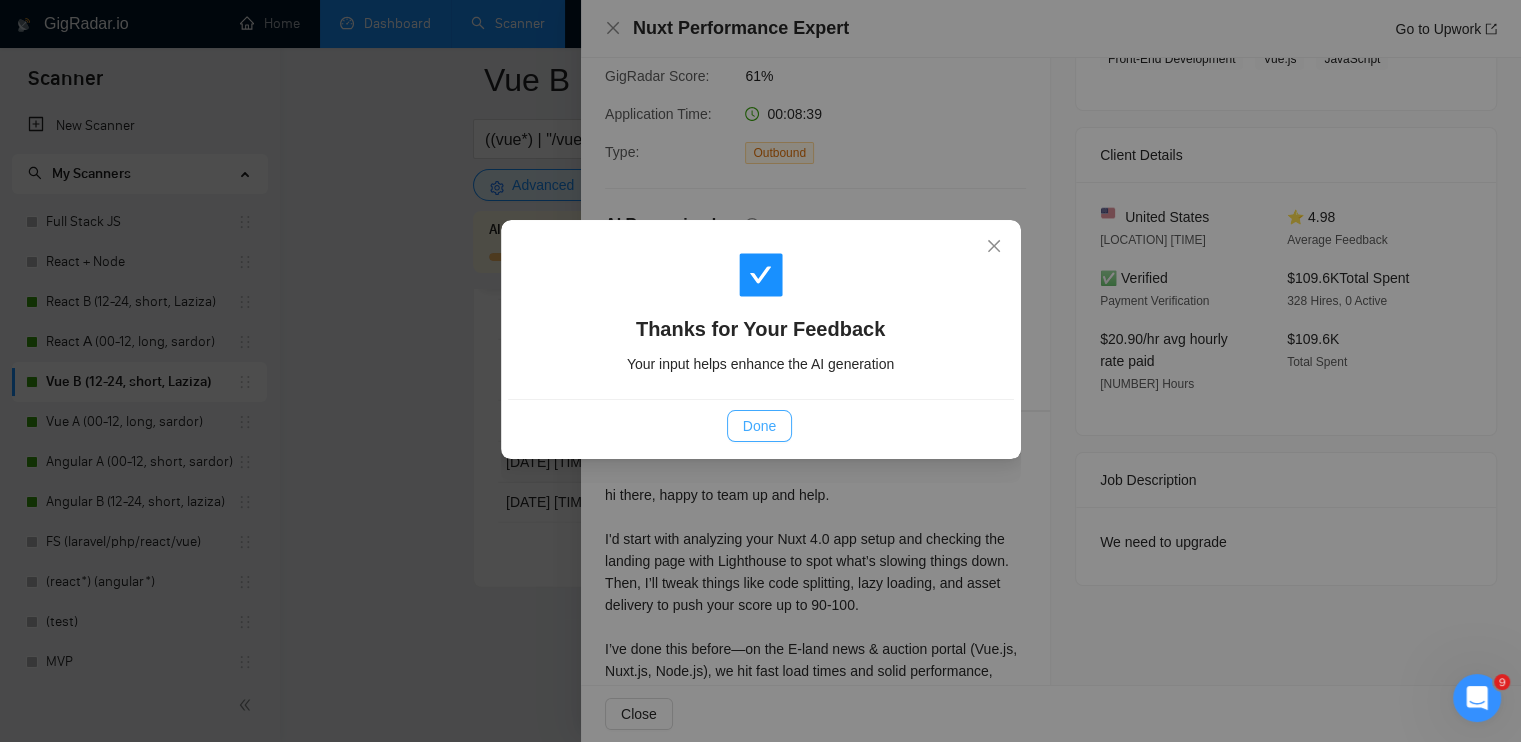 click on "Done" at bounding box center (759, 426) 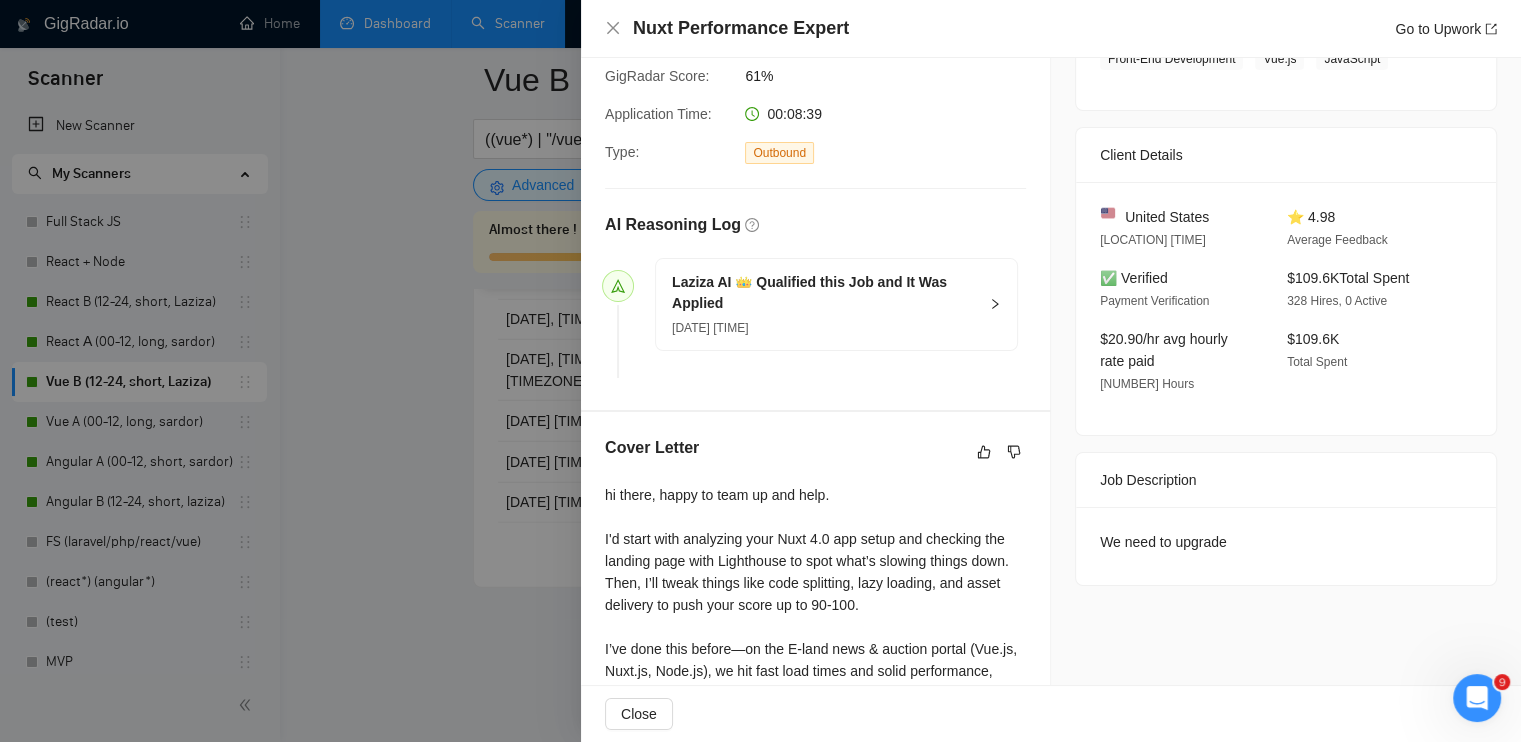 click on "Nuxt Performance Expert Go to Upwork" at bounding box center (1051, 28) 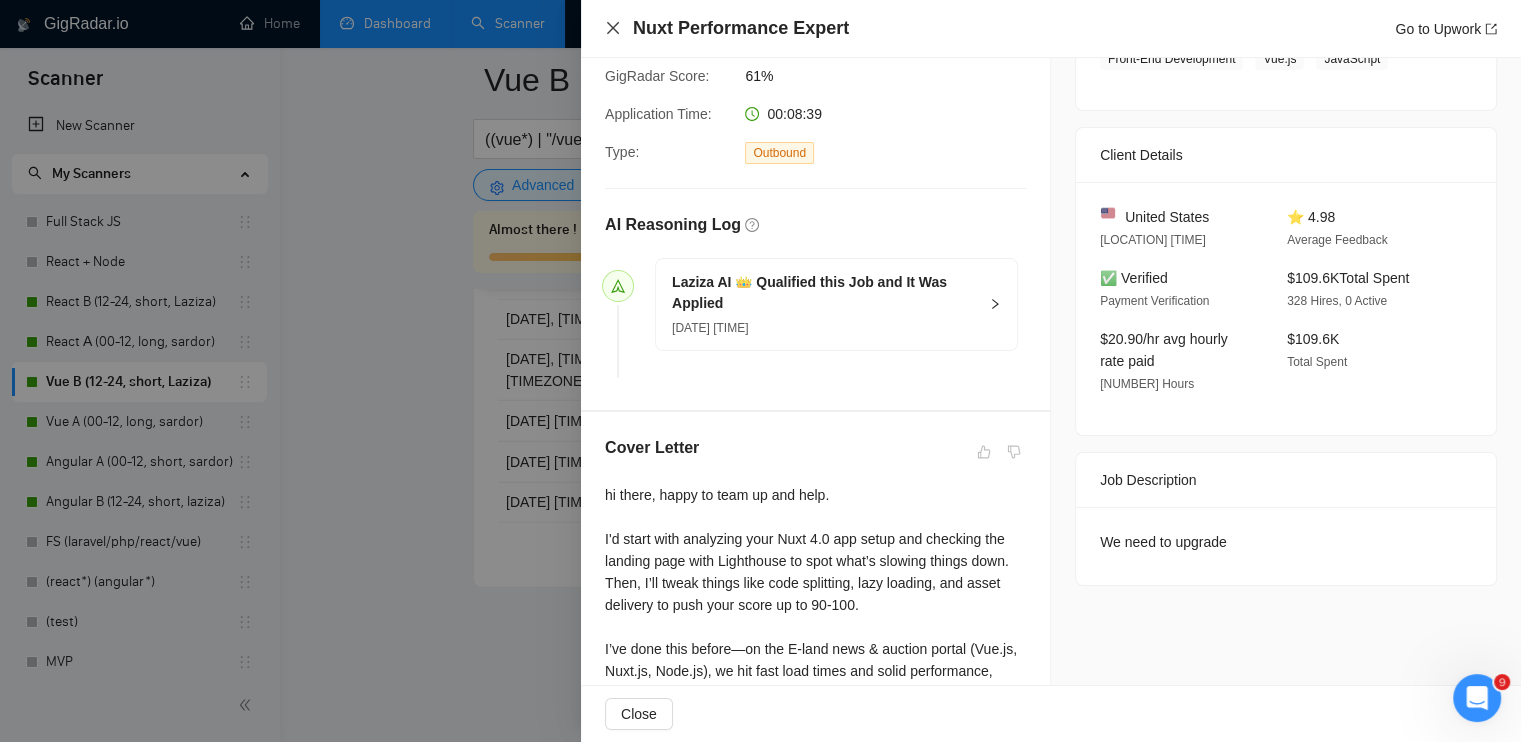 click 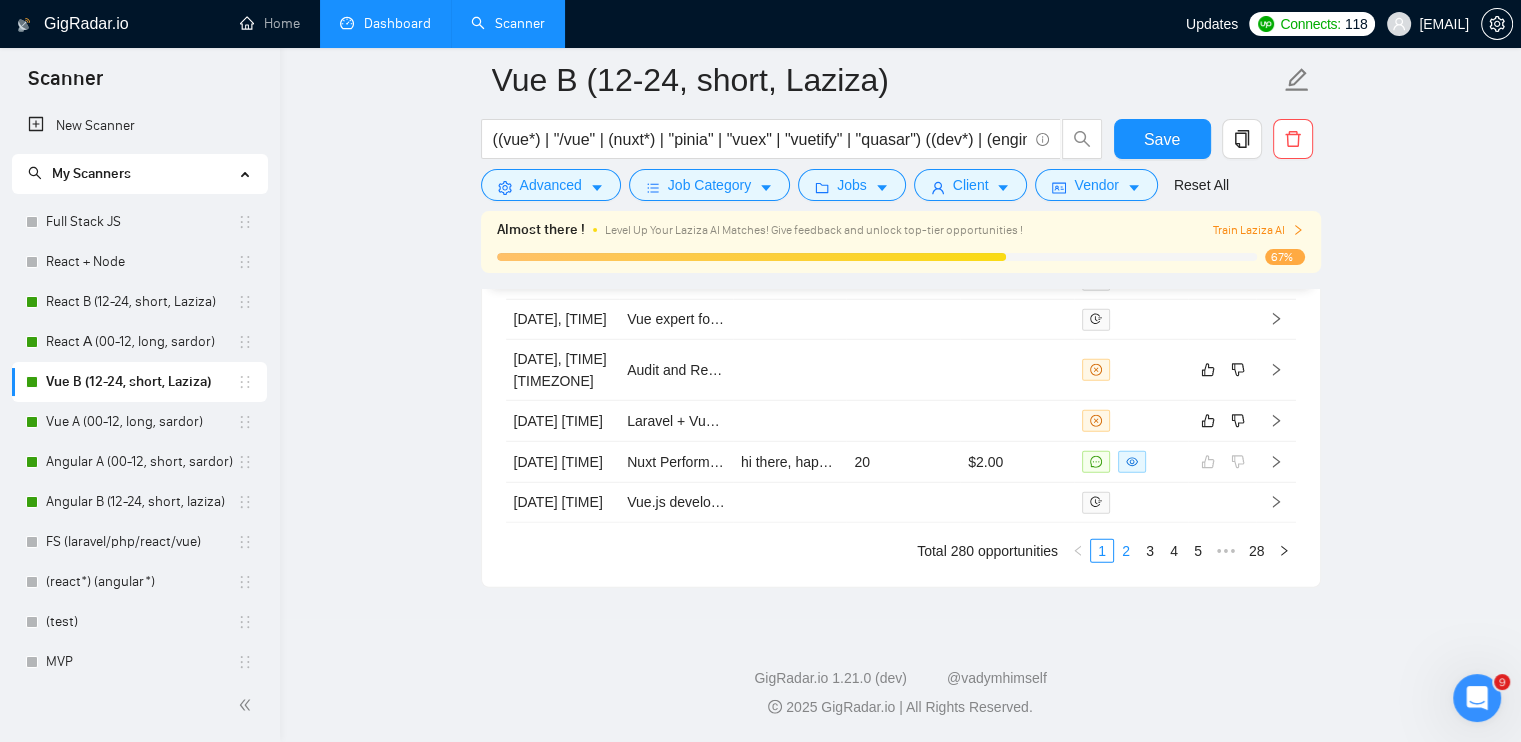 click on "2" at bounding box center [1126, 551] 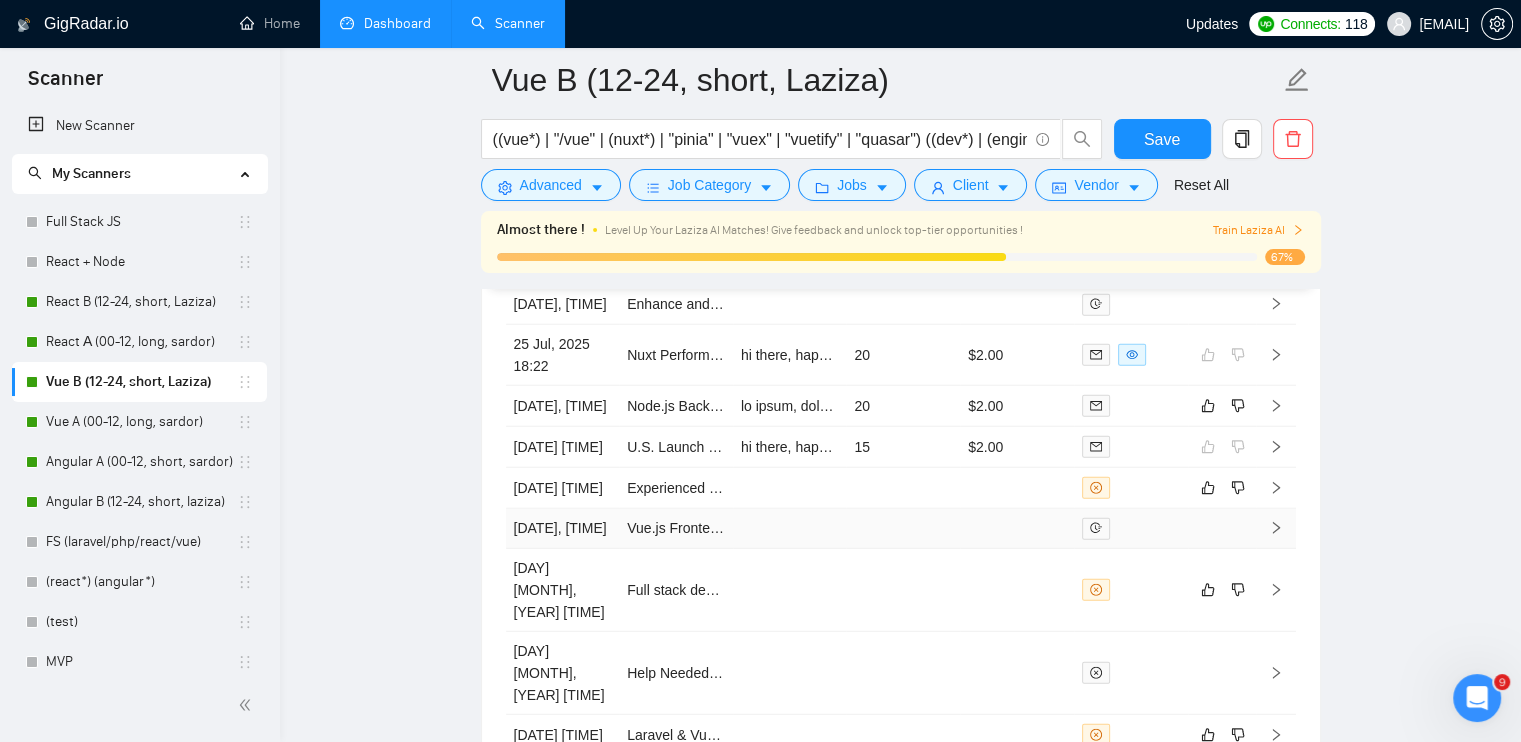 scroll, scrollTop: 5200, scrollLeft: 0, axis: vertical 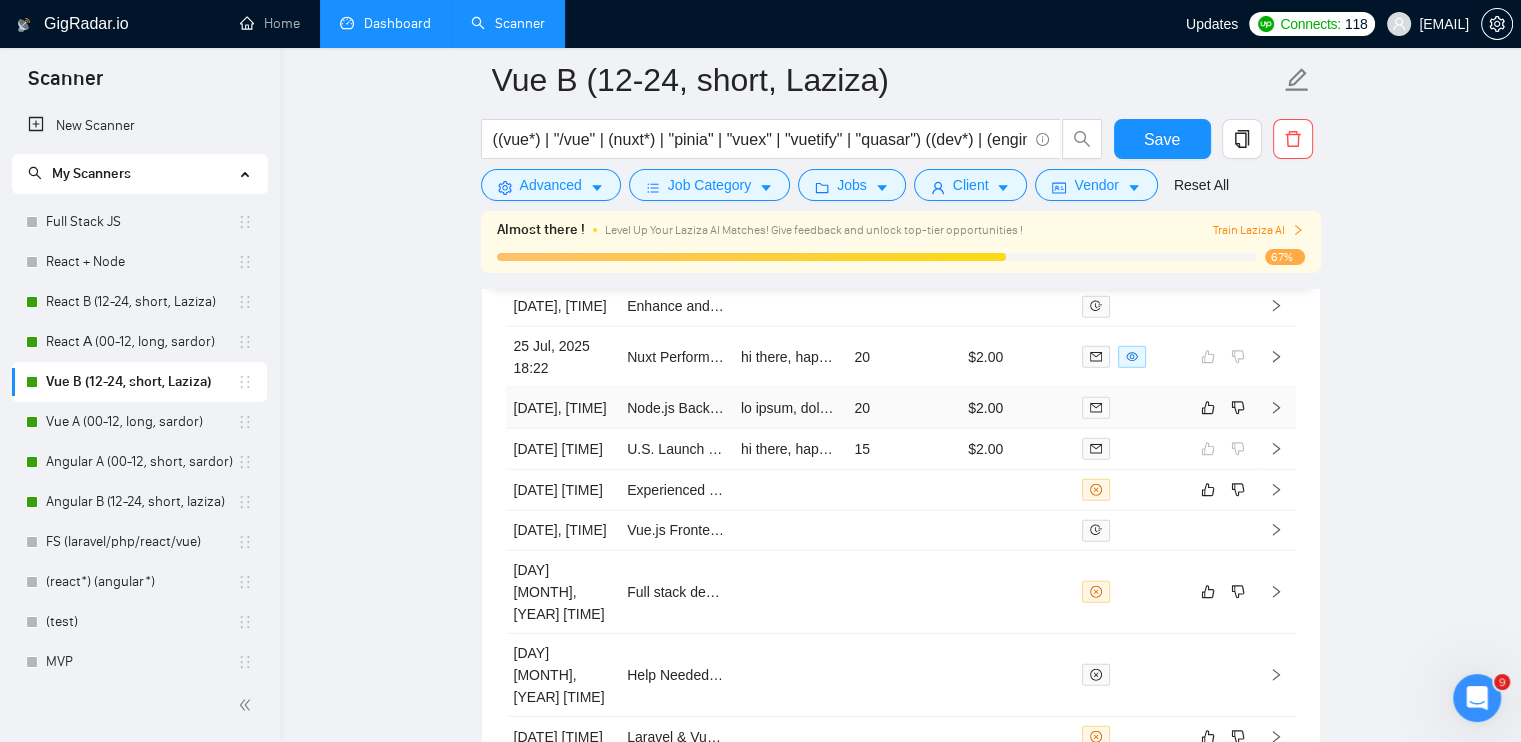 click at bounding box center [1131, 408] 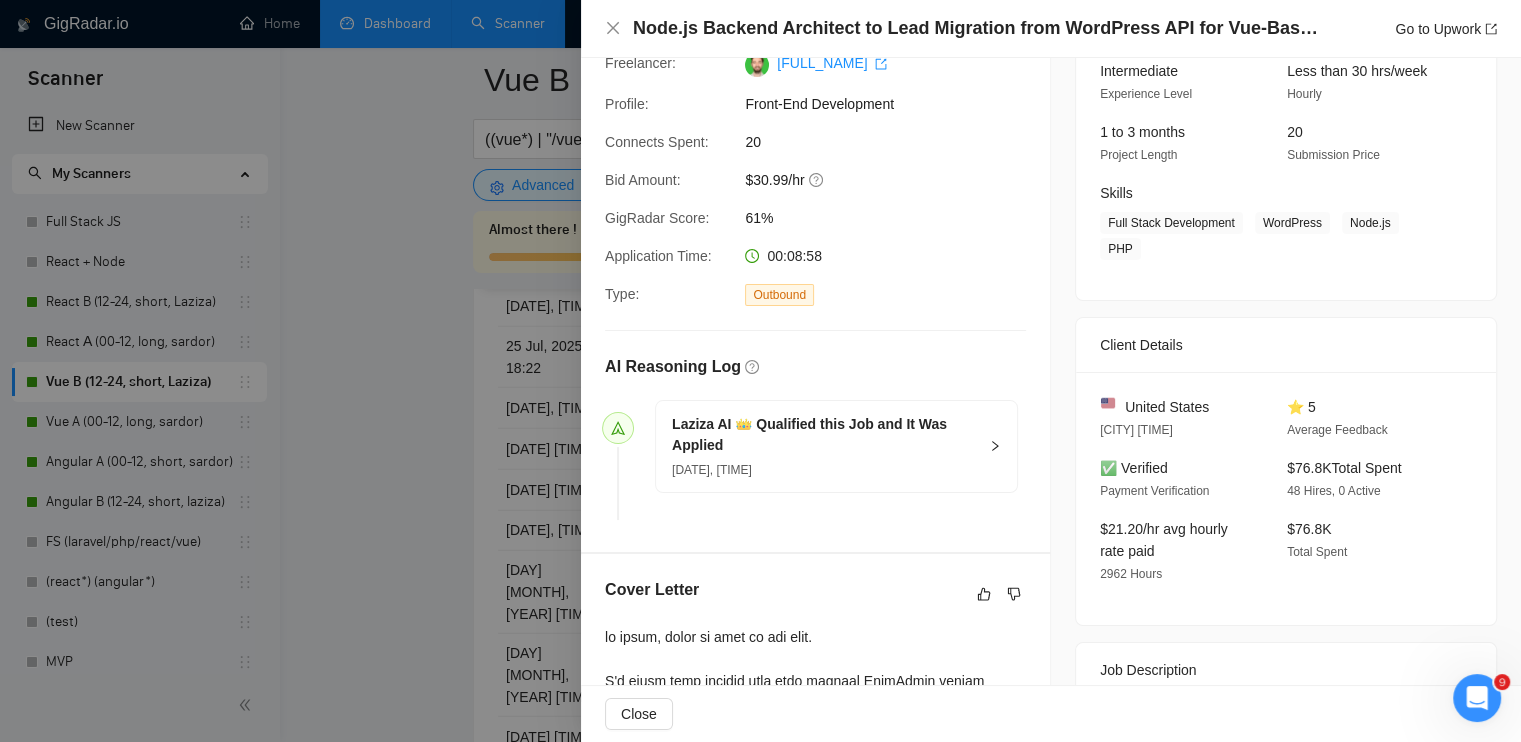 scroll, scrollTop: 170, scrollLeft: 0, axis: vertical 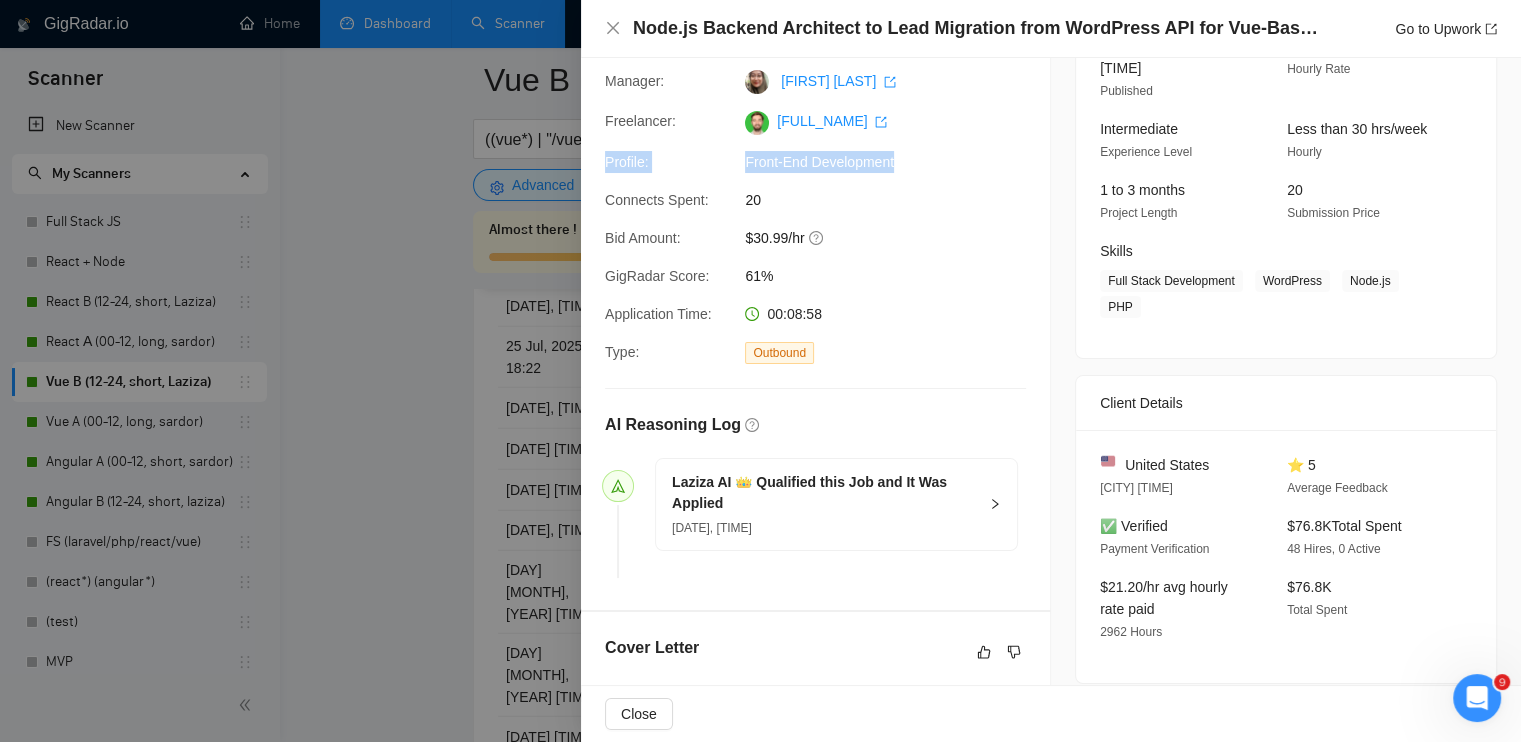 drag, startPoint x: 606, startPoint y: 168, endPoint x: 912, endPoint y: 151, distance: 306.47186 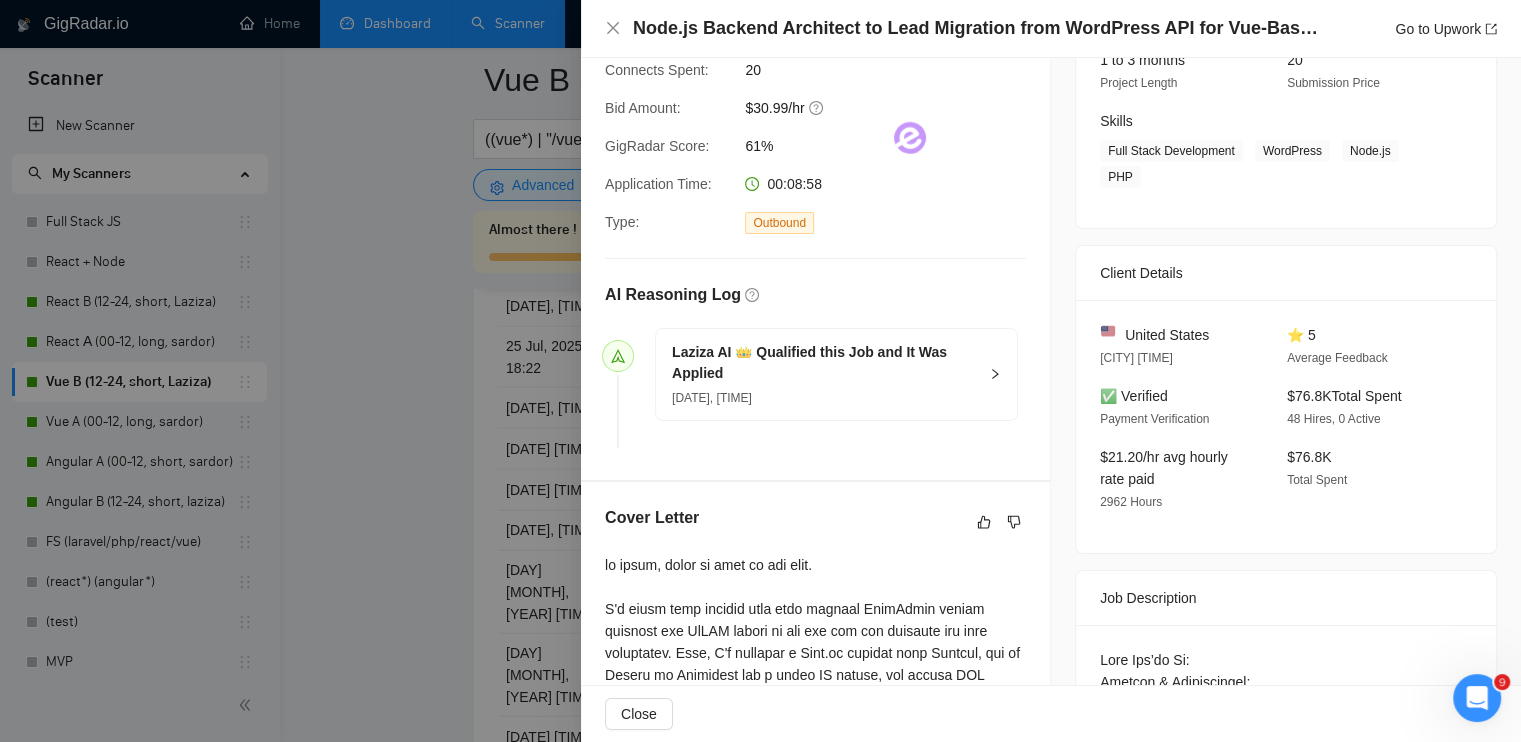 scroll, scrollTop: 0, scrollLeft: 0, axis: both 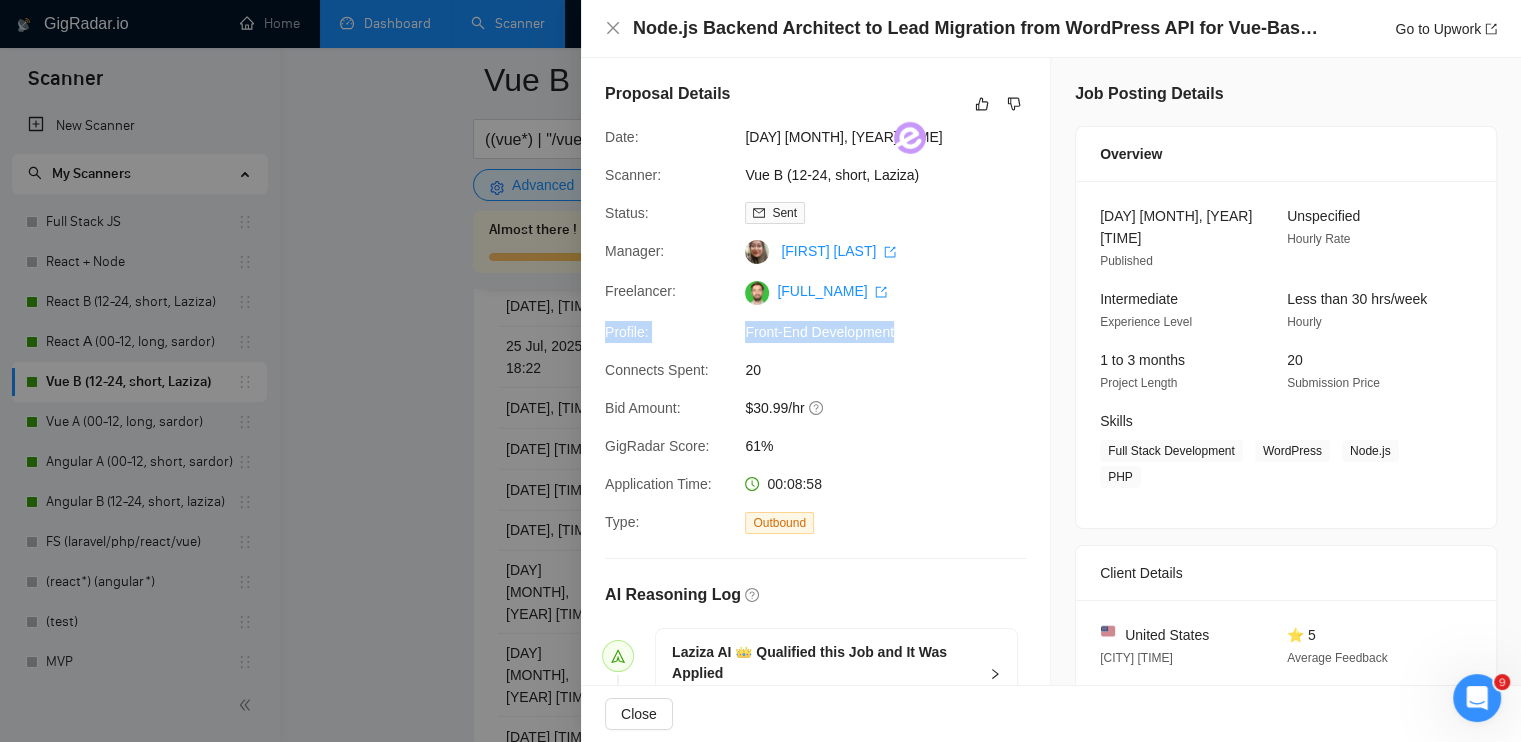 copy on "Profile: Front-End Development" 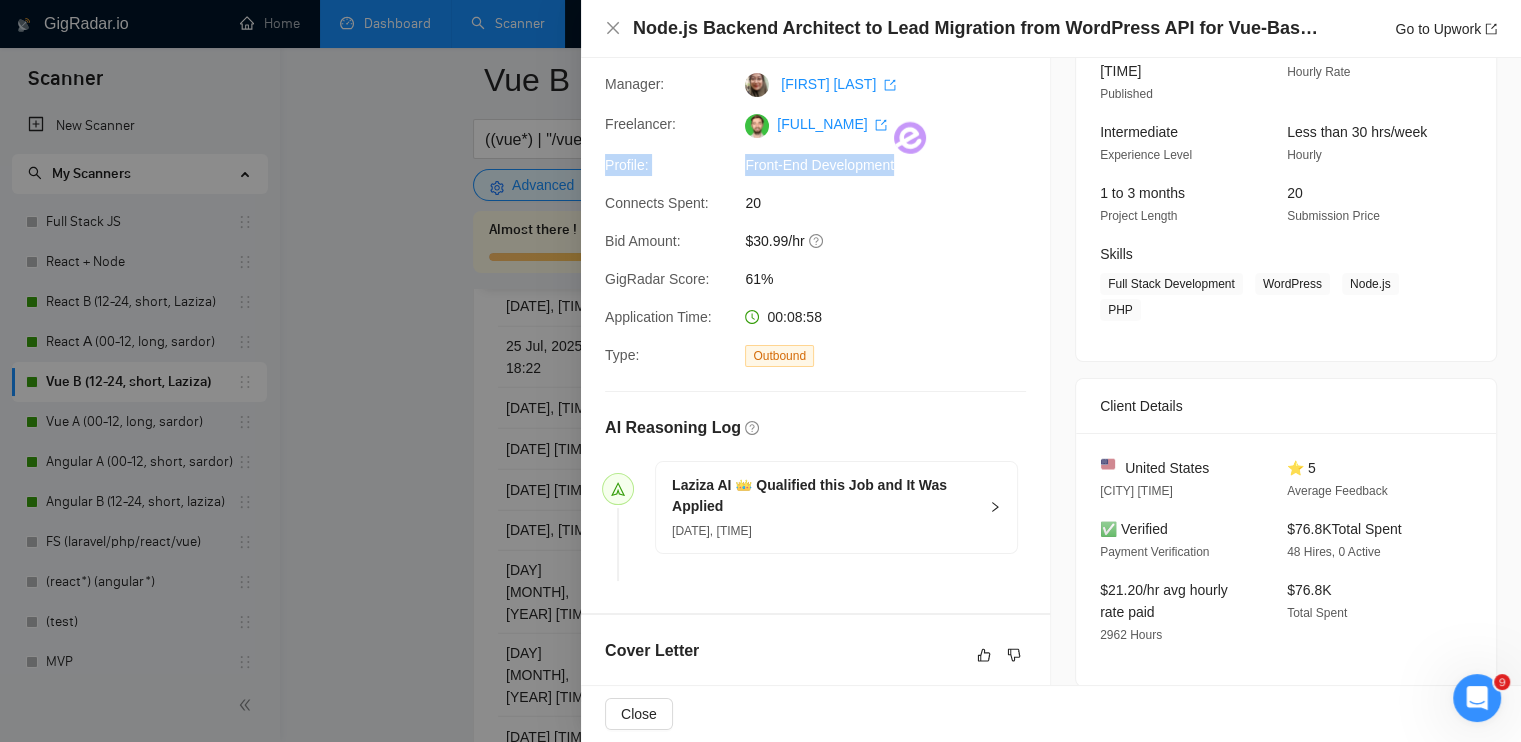 scroll, scrollTop: 100, scrollLeft: 0, axis: vertical 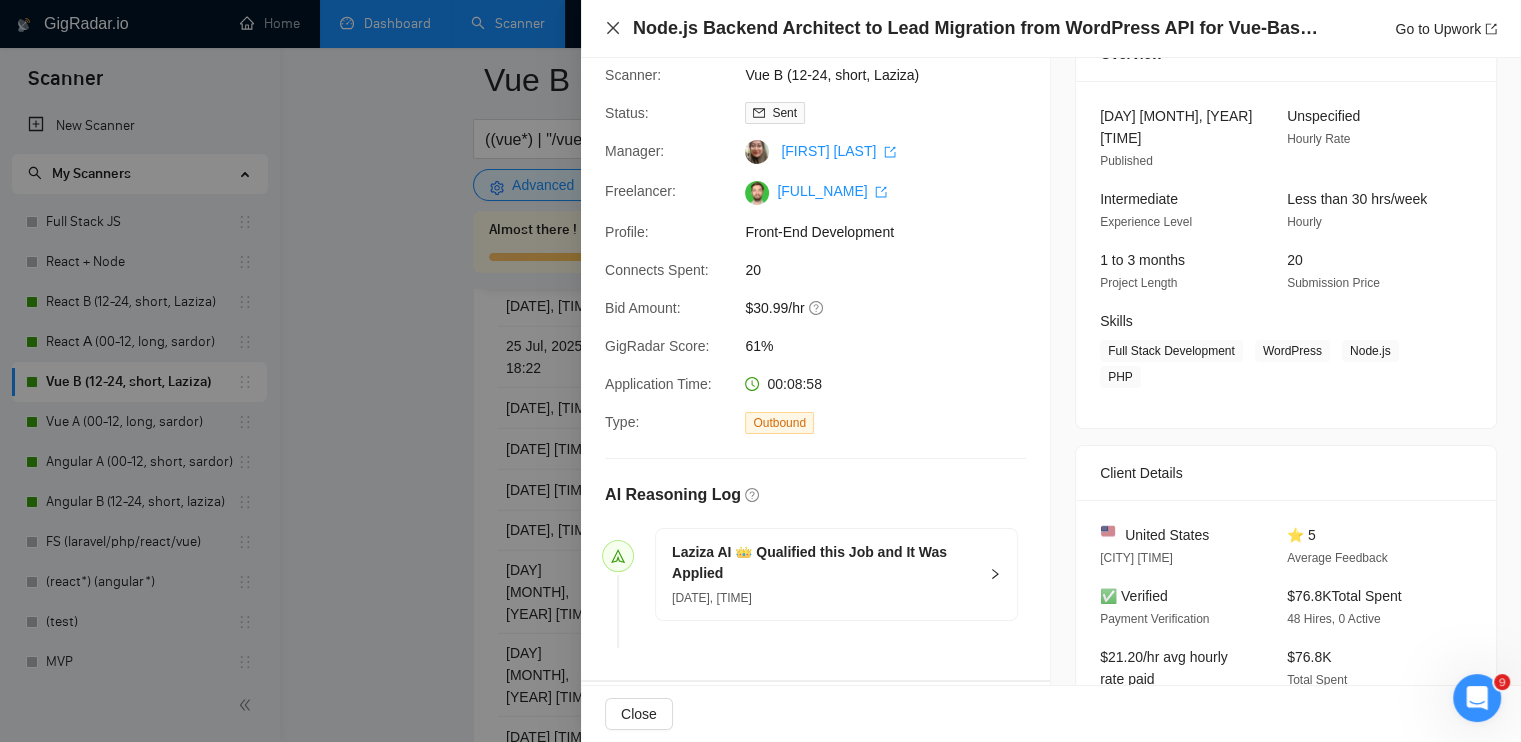 click 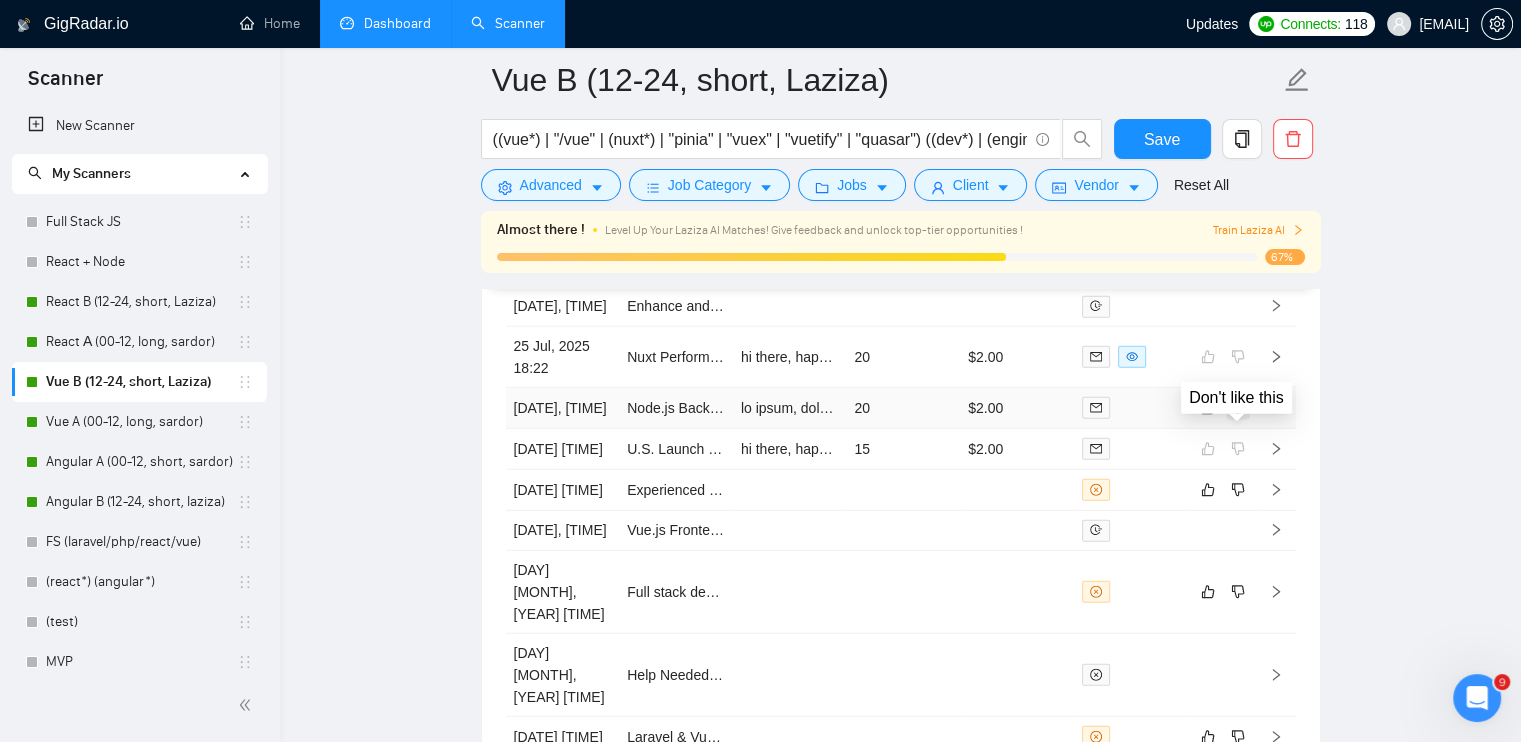 click 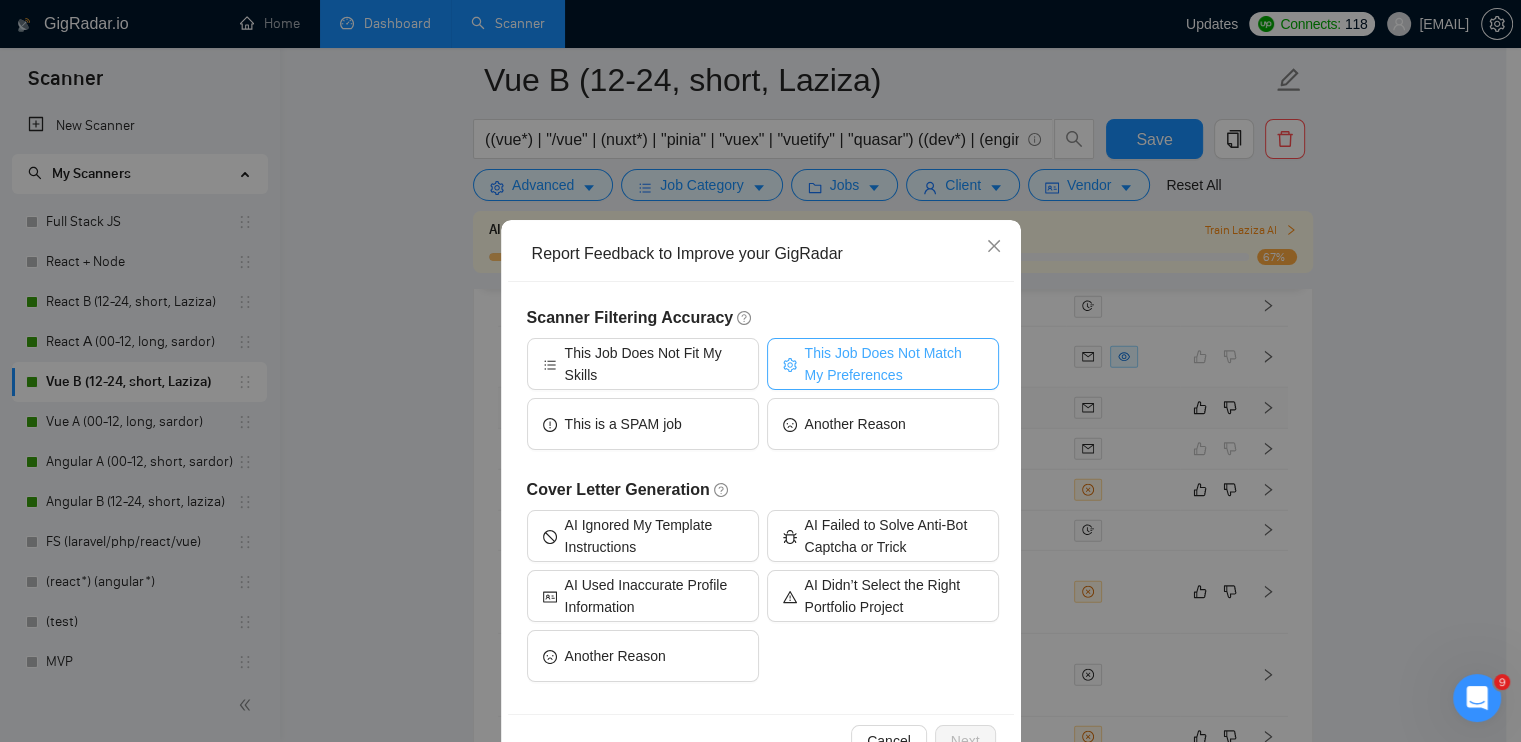 click on "This Job Does Not Match My Preferences" at bounding box center (894, 364) 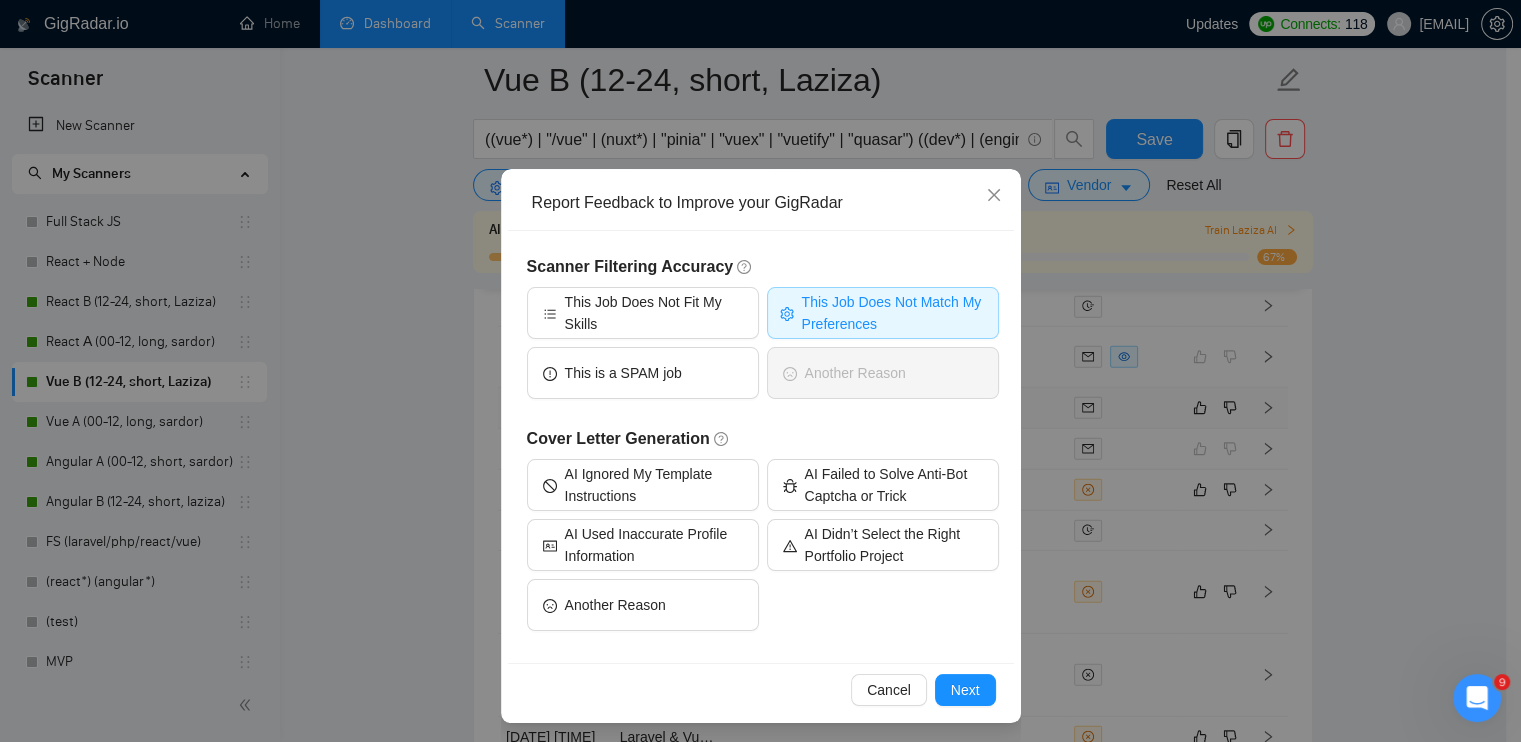 scroll, scrollTop: 55, scrollLeft: 0, axis: vertical 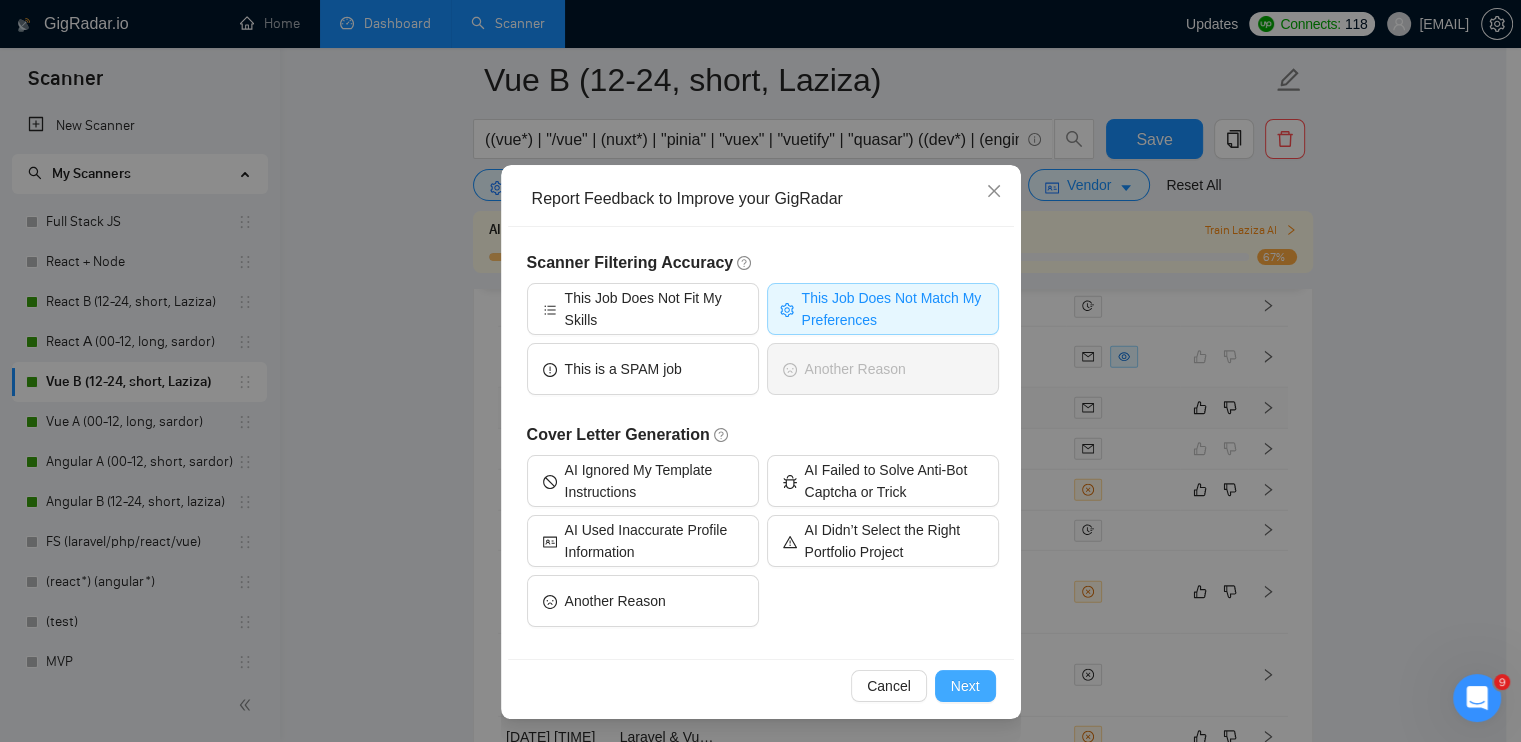 click on "Next" at bounding box center [965, 686] 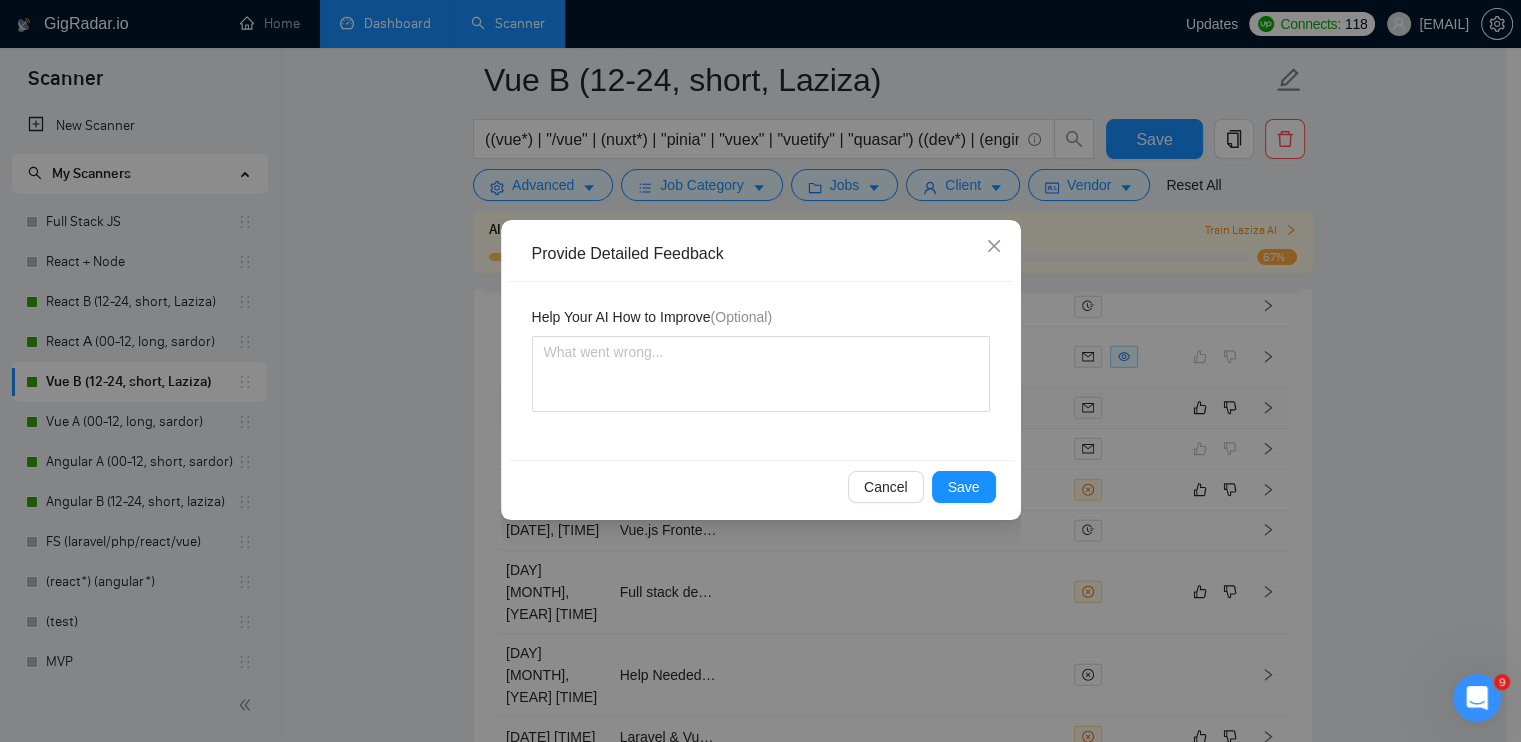 scroll, scrollTop: 0, scrollLeft: 0, axis: both 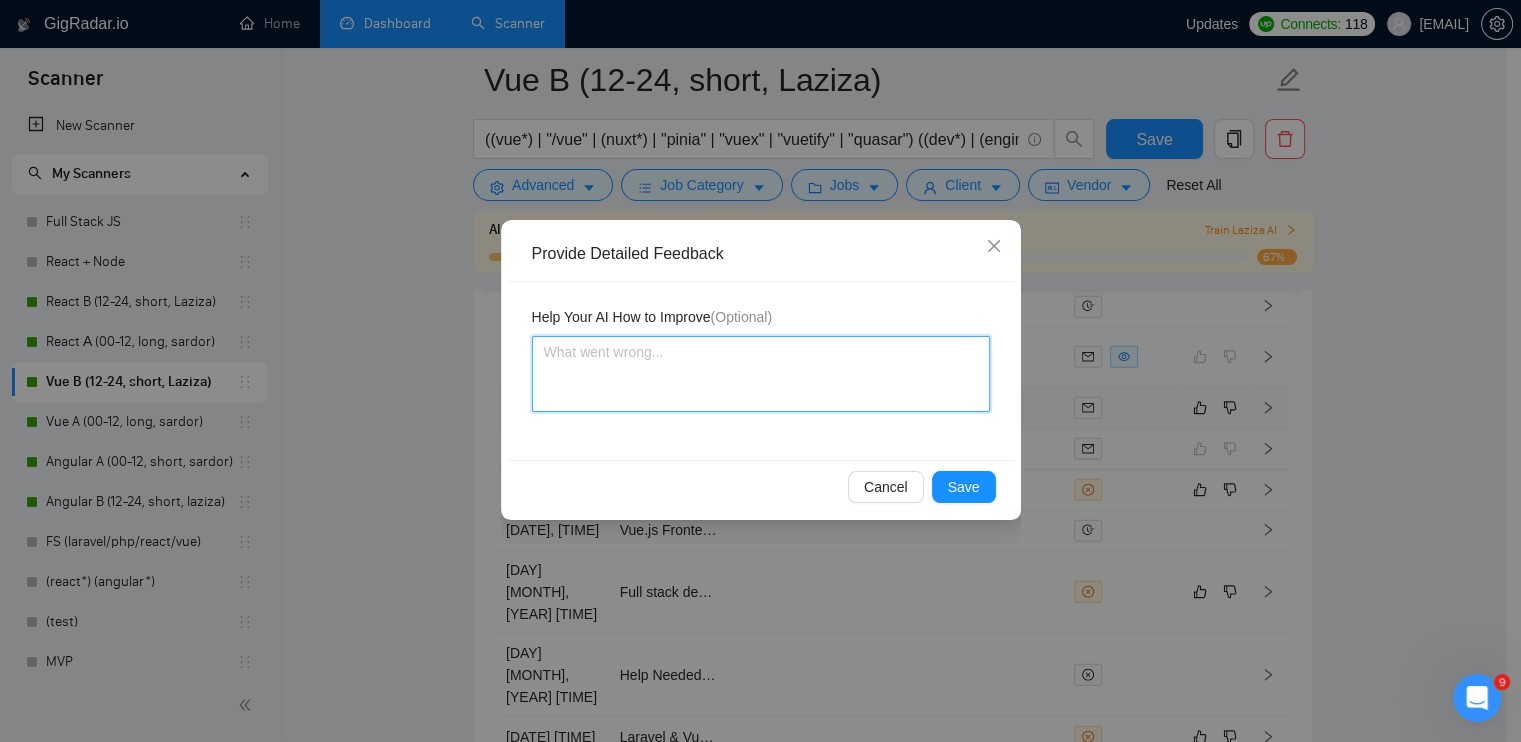 click at bounding box center [761, 374] 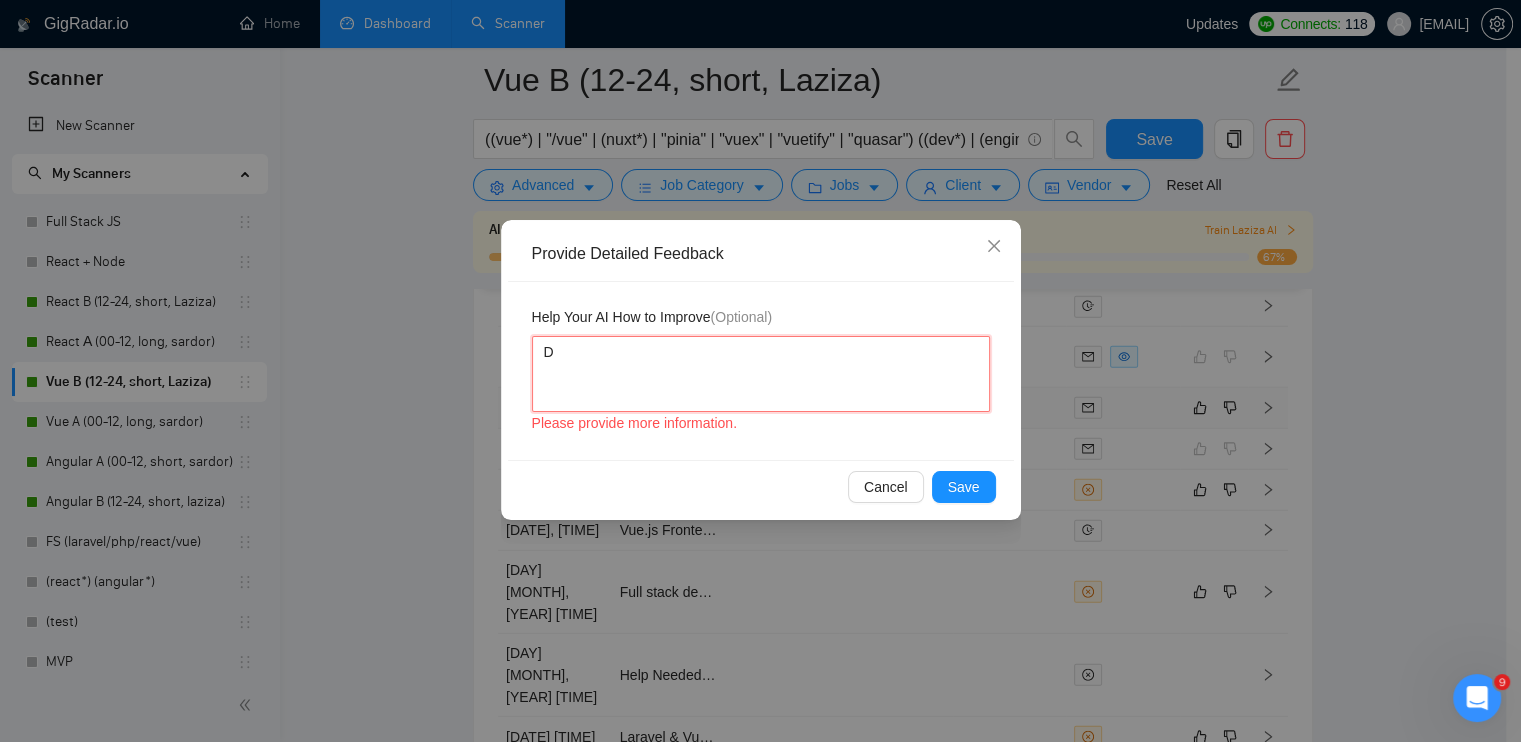 type 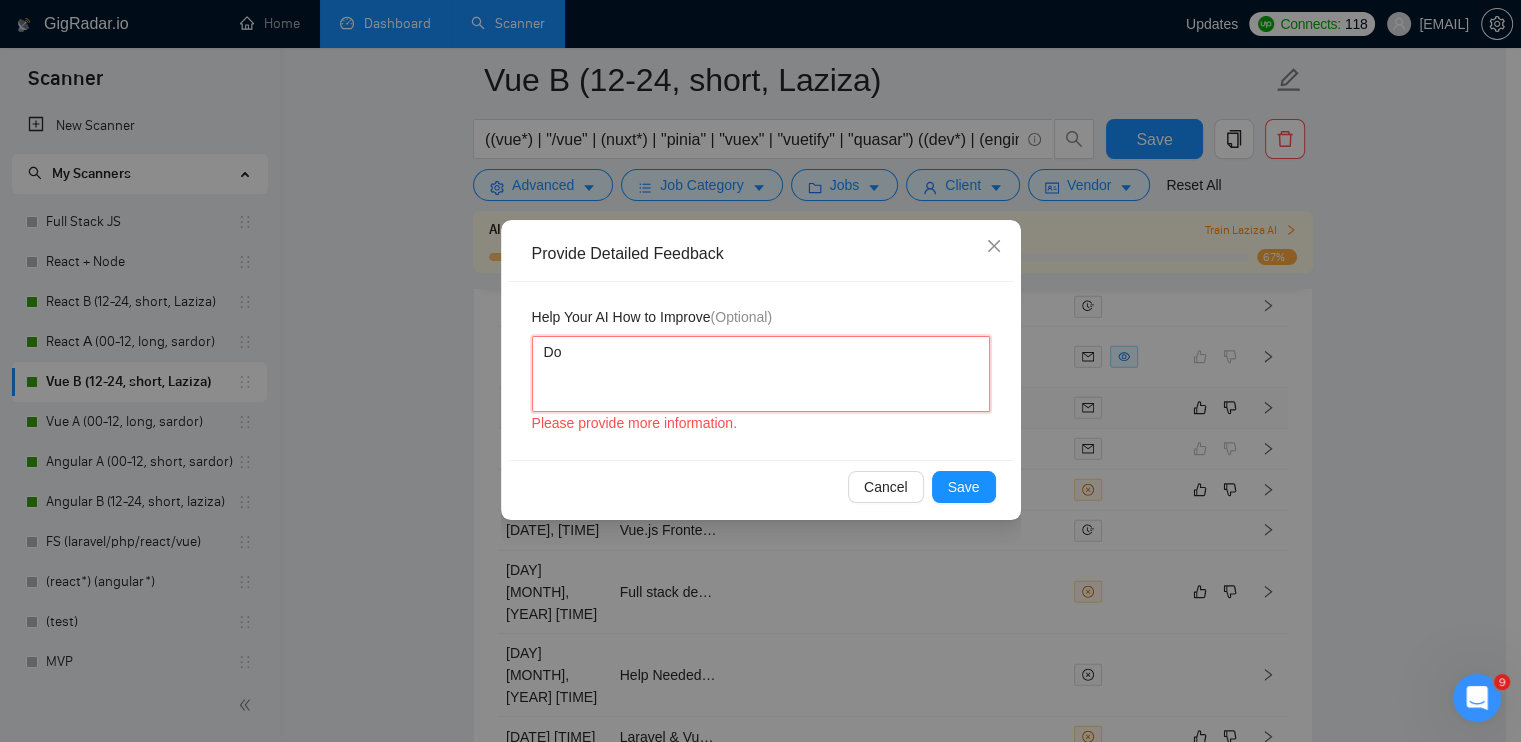 type 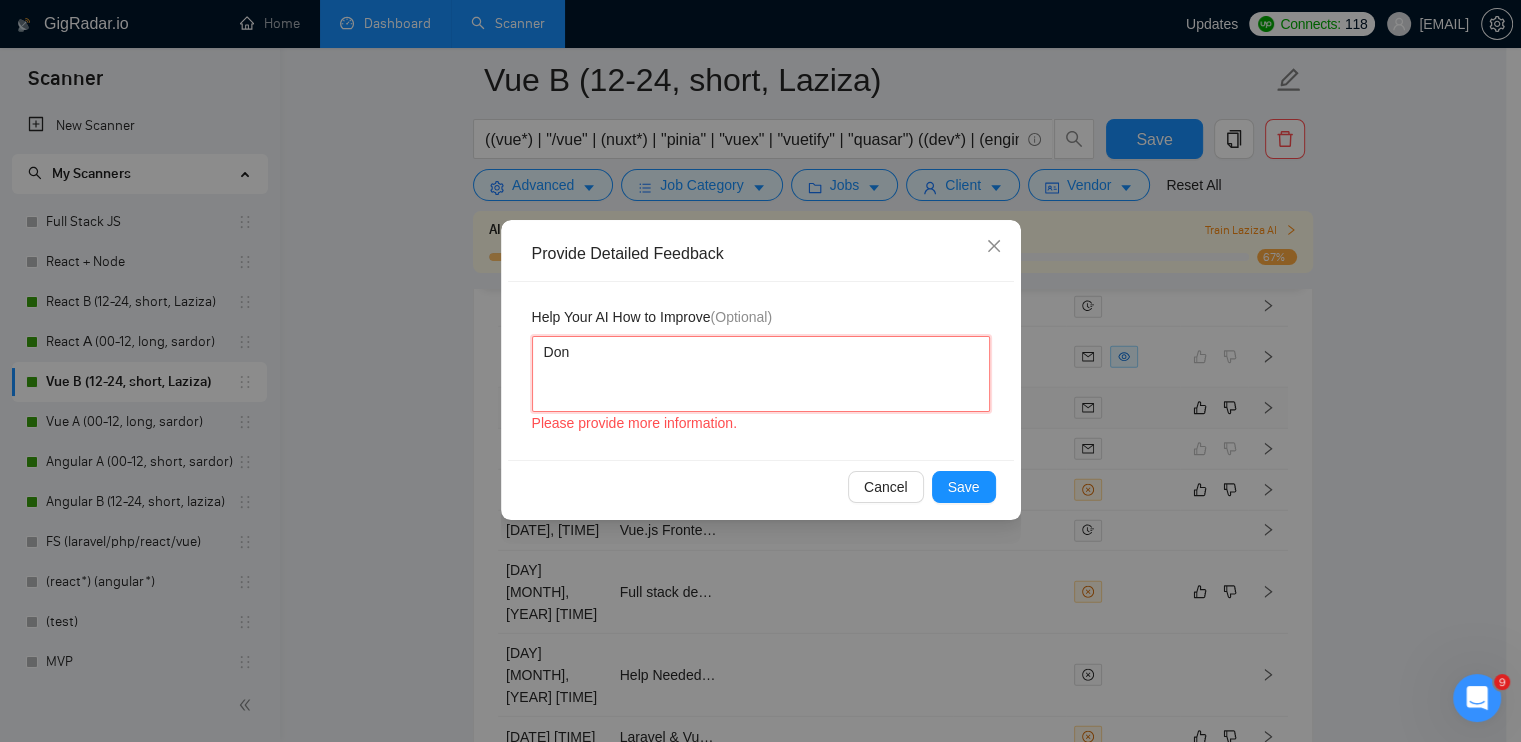 type 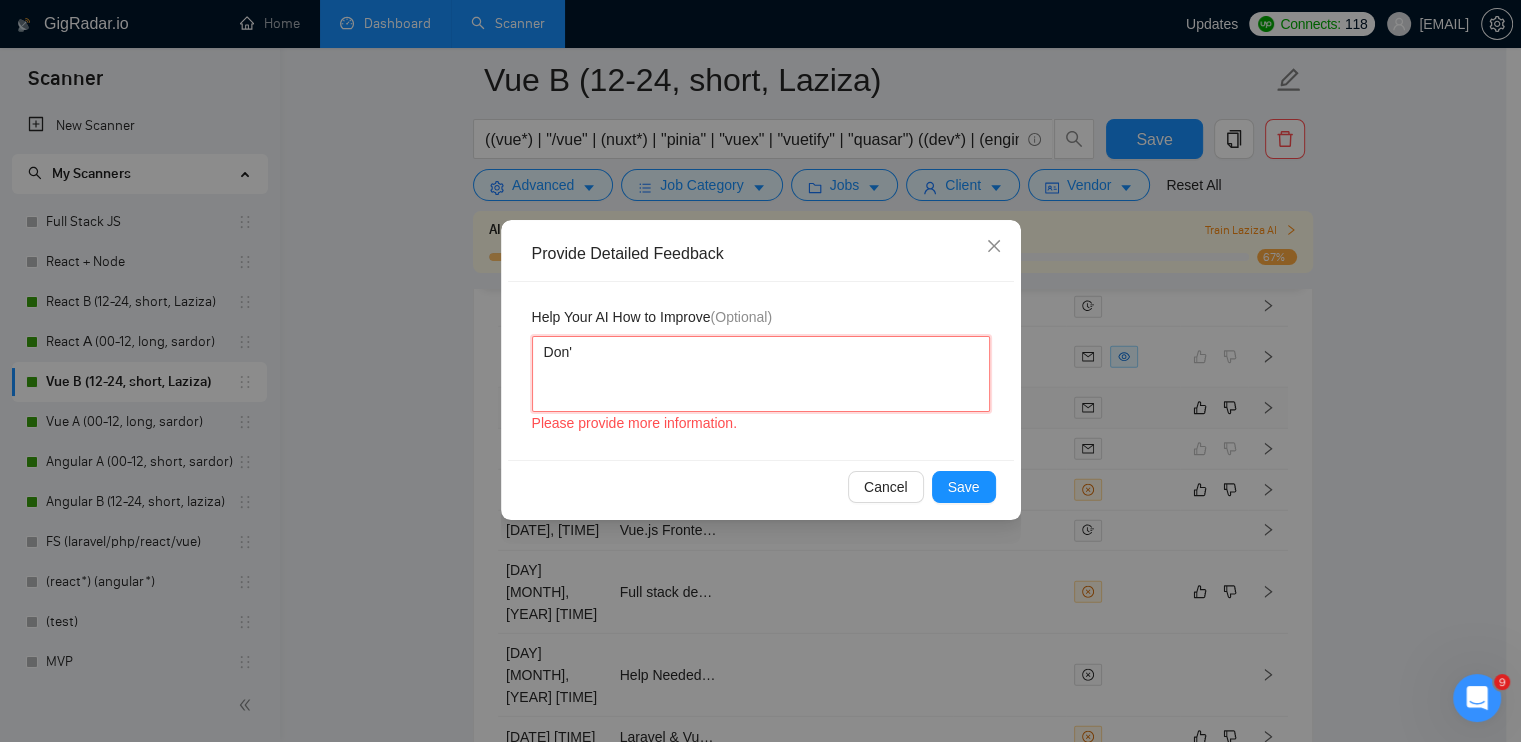 type 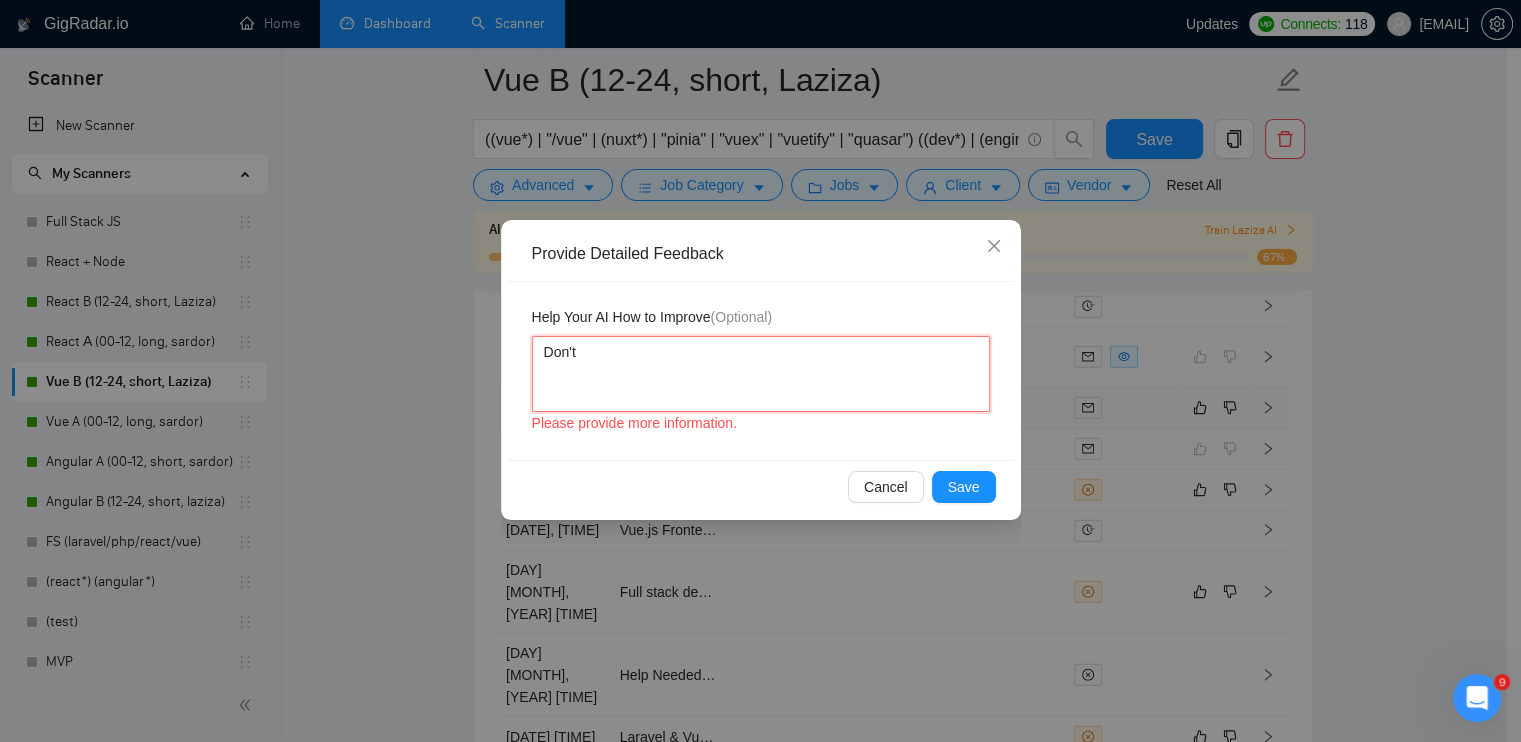type 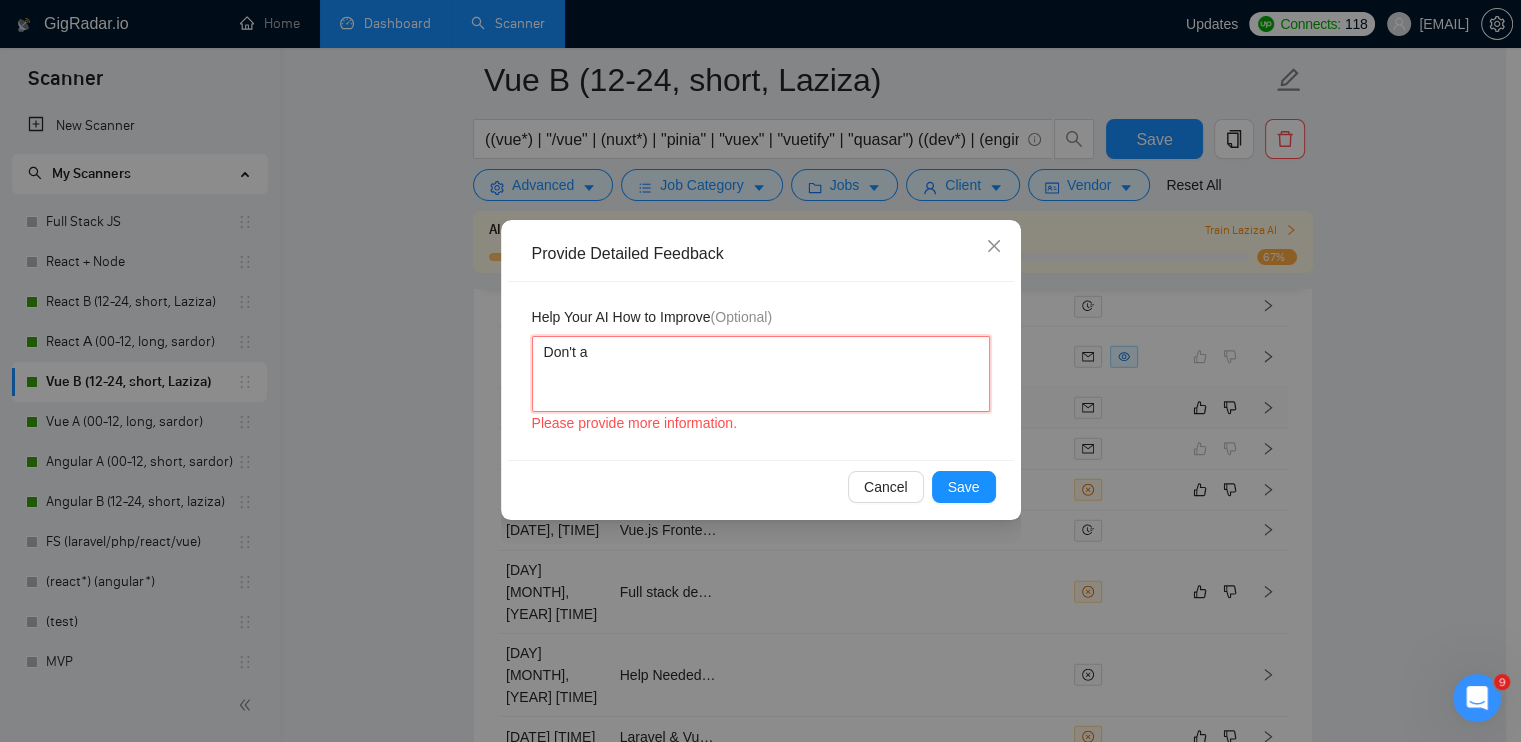 type 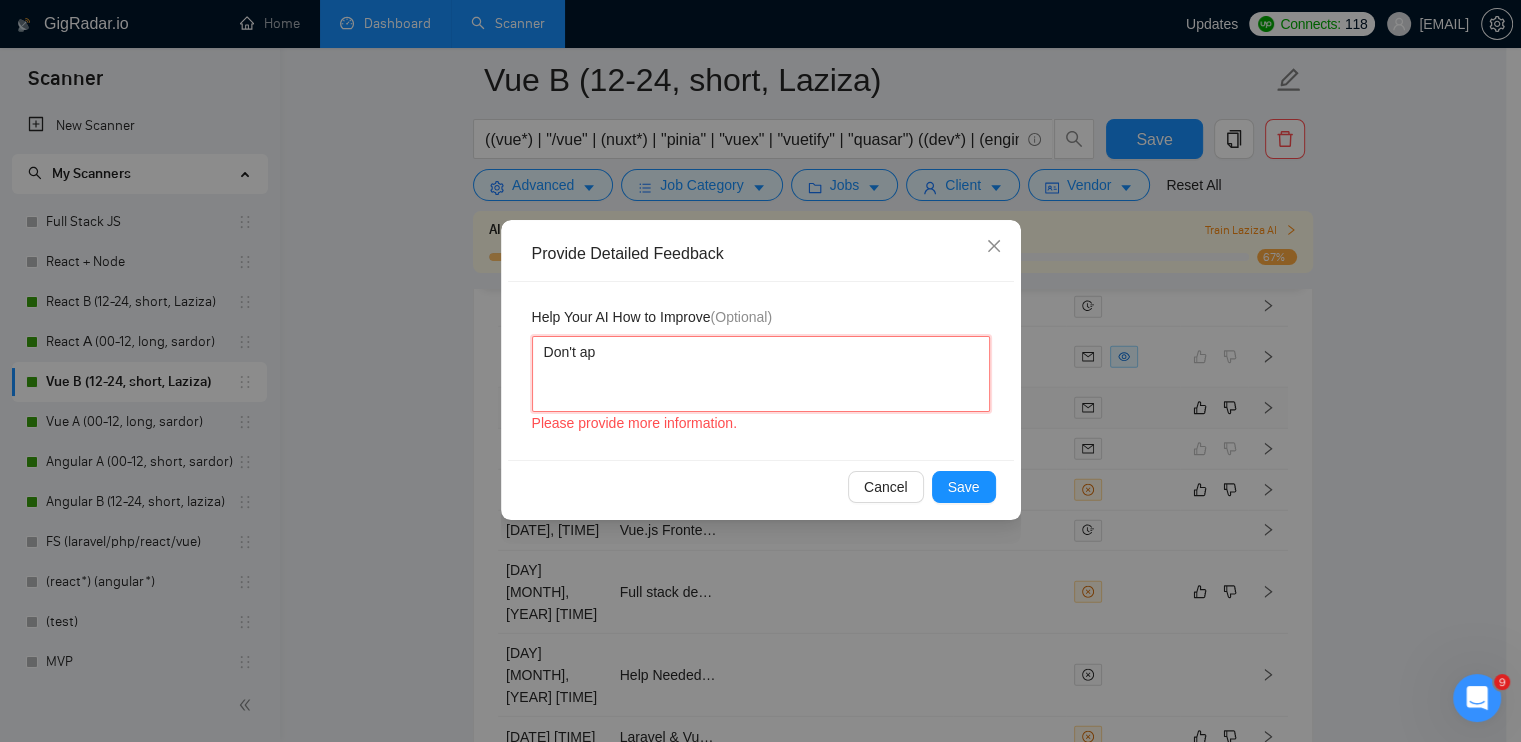 type 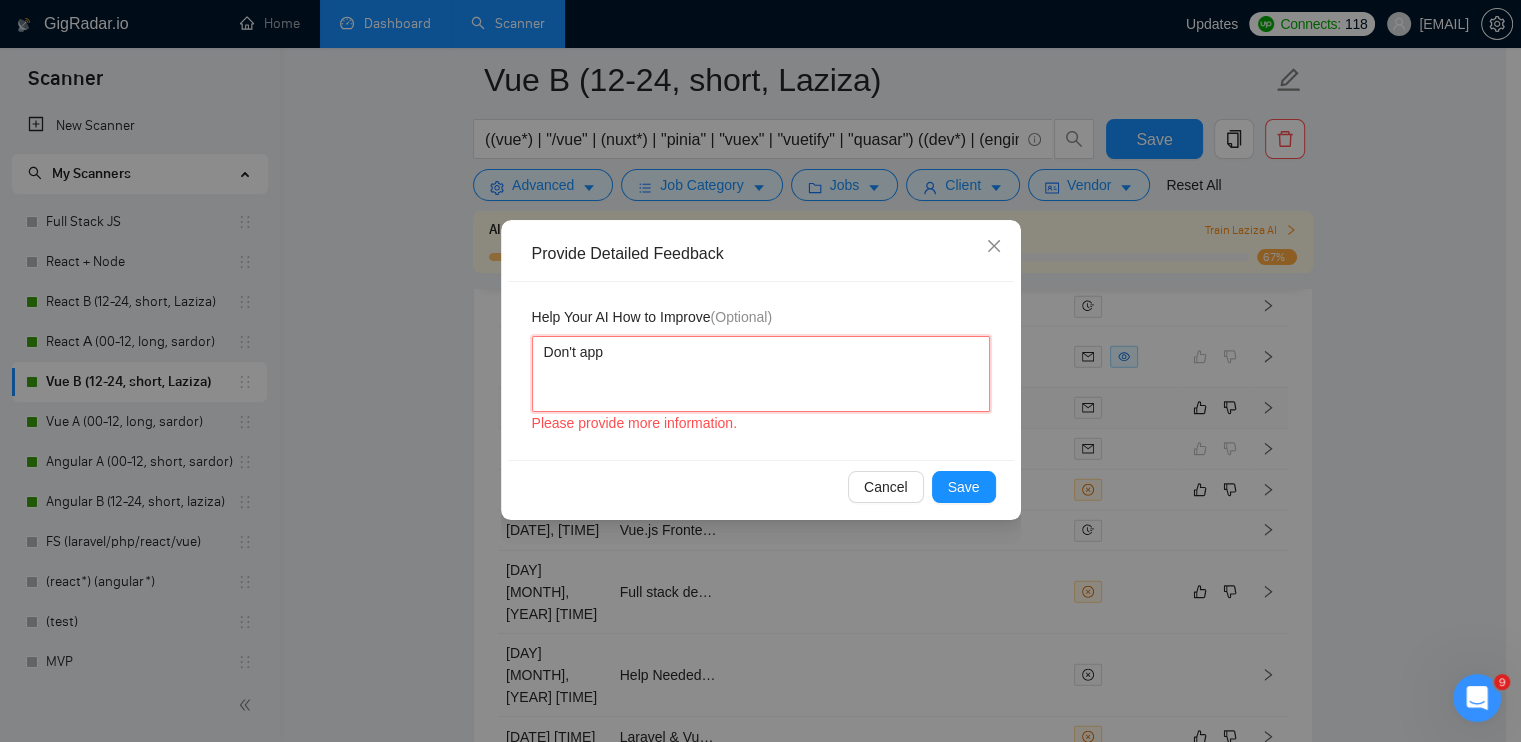 type 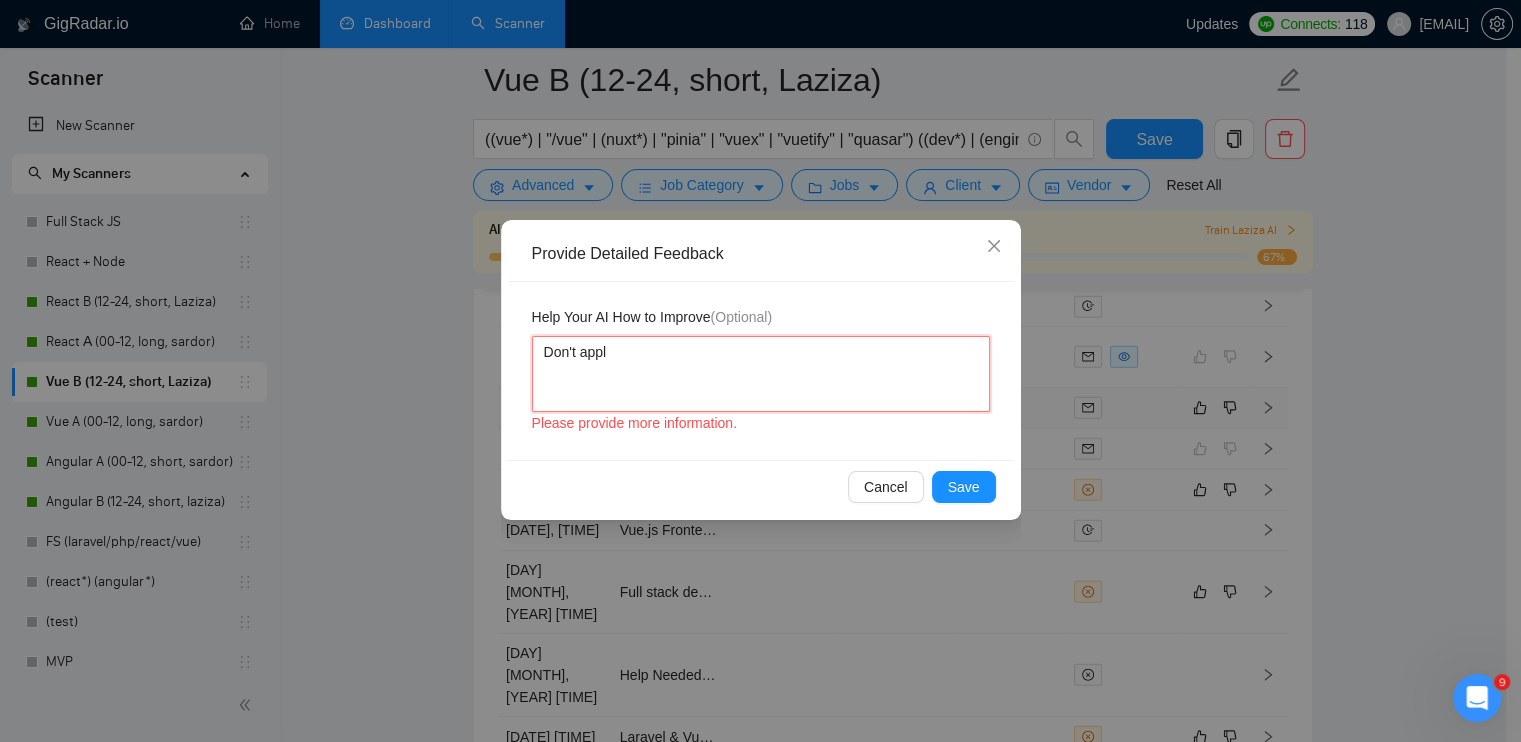 type 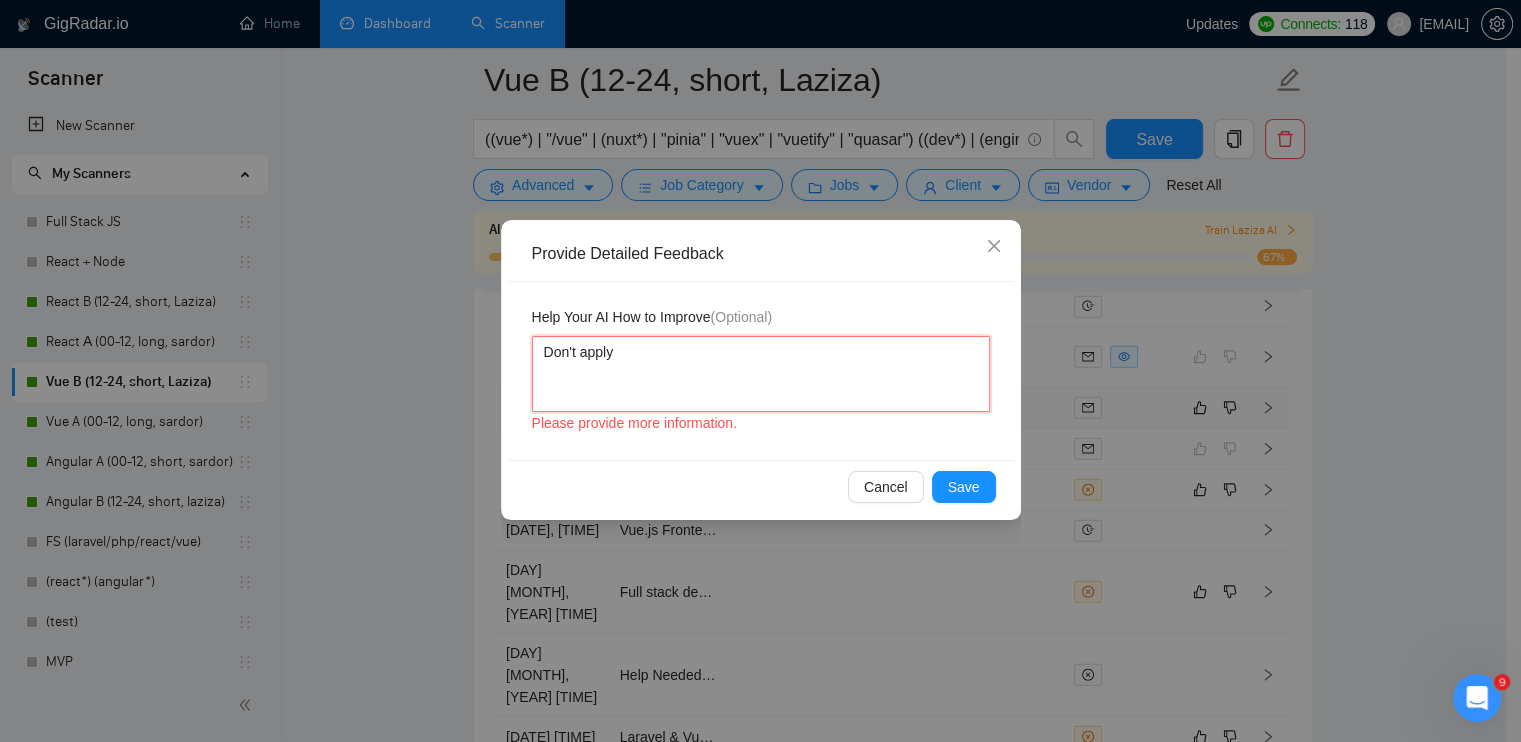 type 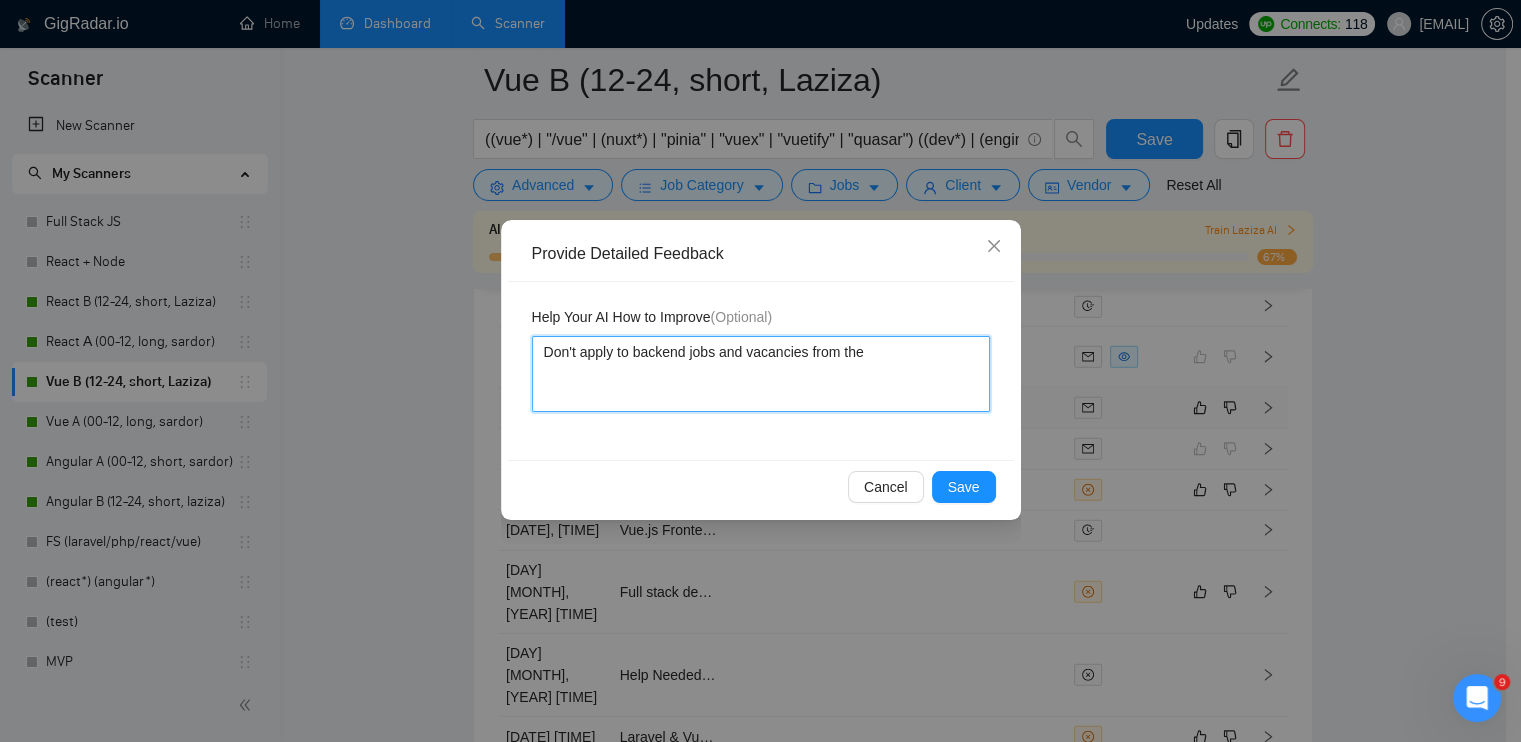 paste on "Profile:
Front-End Development" 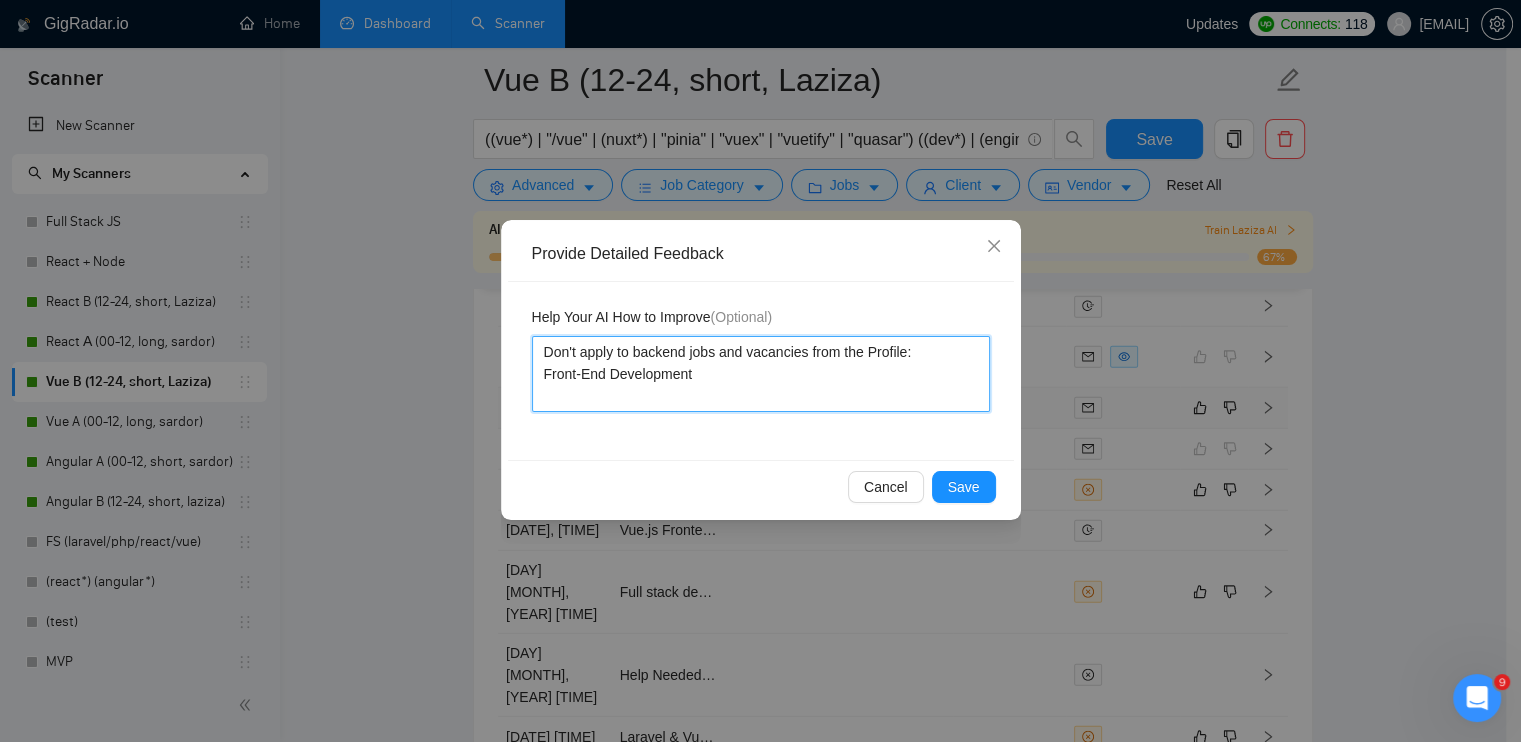 drag, startPoint x: 540, startPoint y: 374, endPoint x: 699, endPoint y: 375, distance: 159.00314 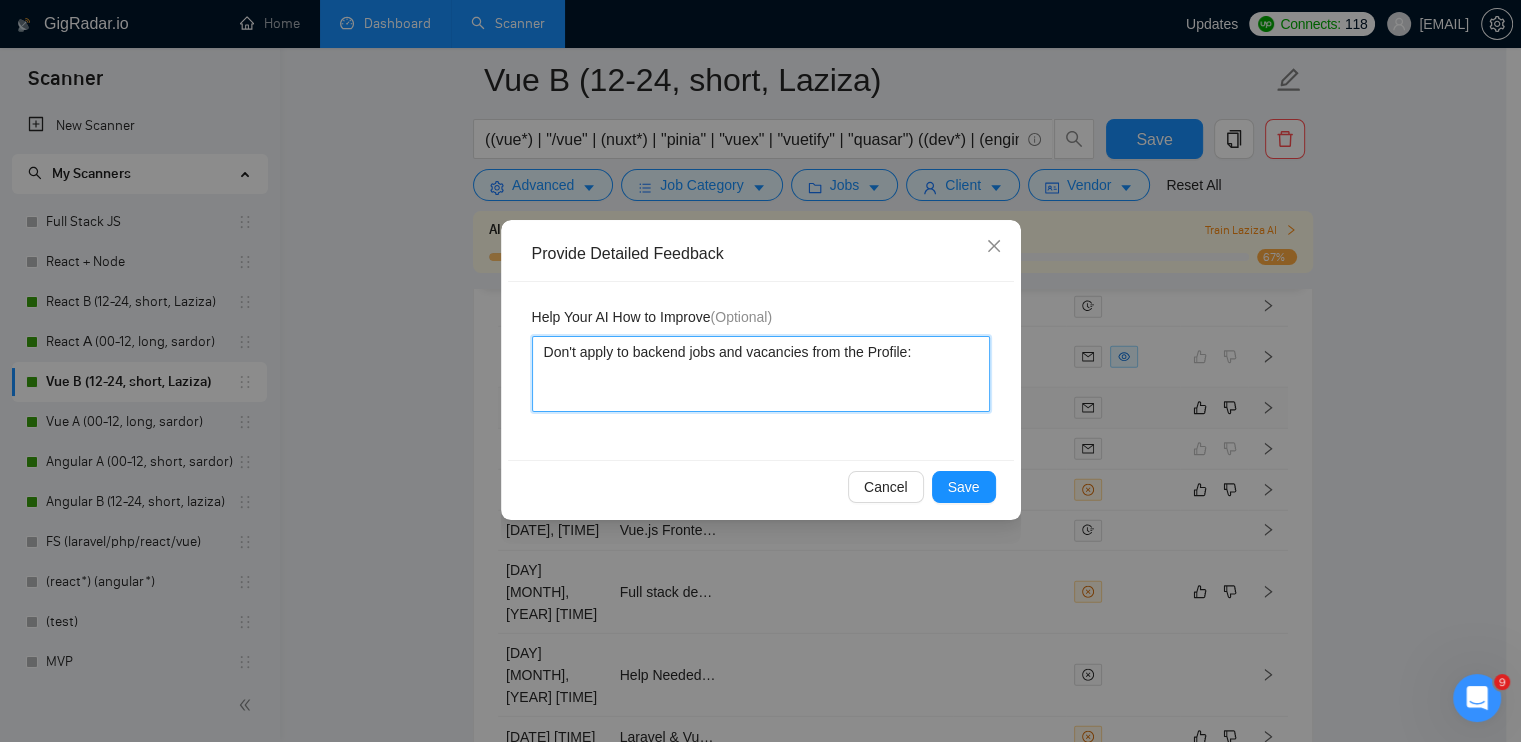 drag, startPoint x: 864, startPoint y: 348, endPoint x: 877, endPoint y: 387, distance: 41.109608 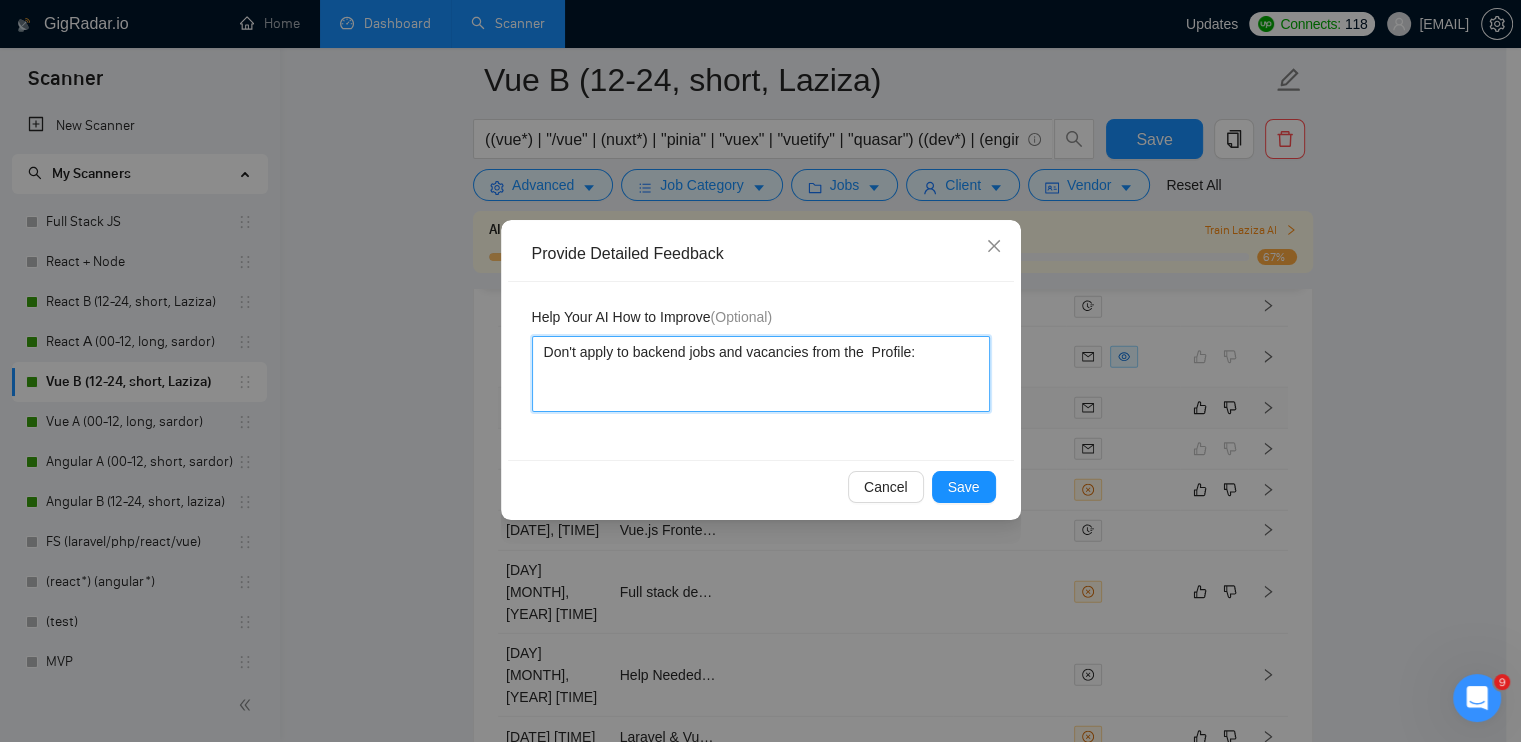 paste on "Front-End Development" 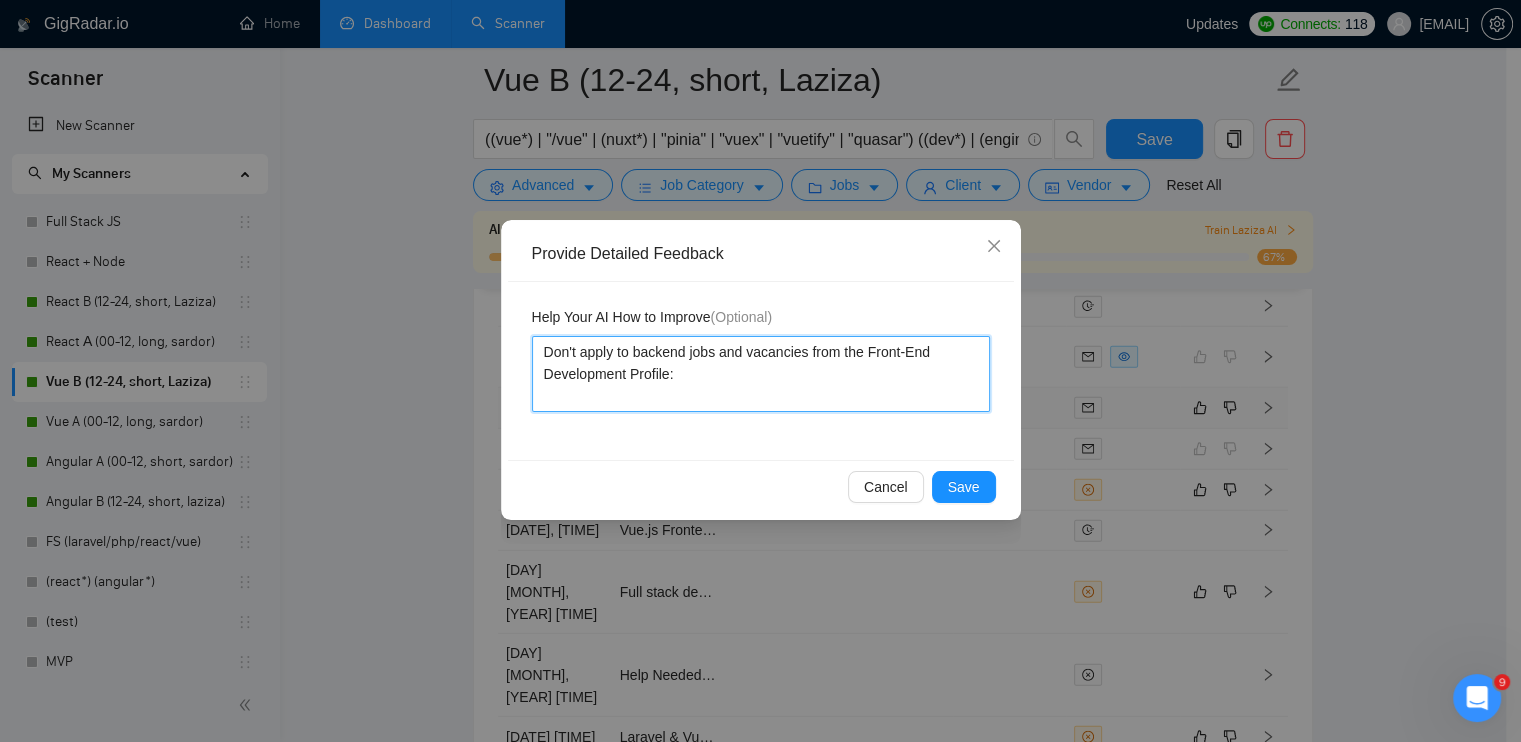 click on "Don't apply to backend jobs and vacancies from the Front-End Development Profile:" at bounding box center (761, 374) 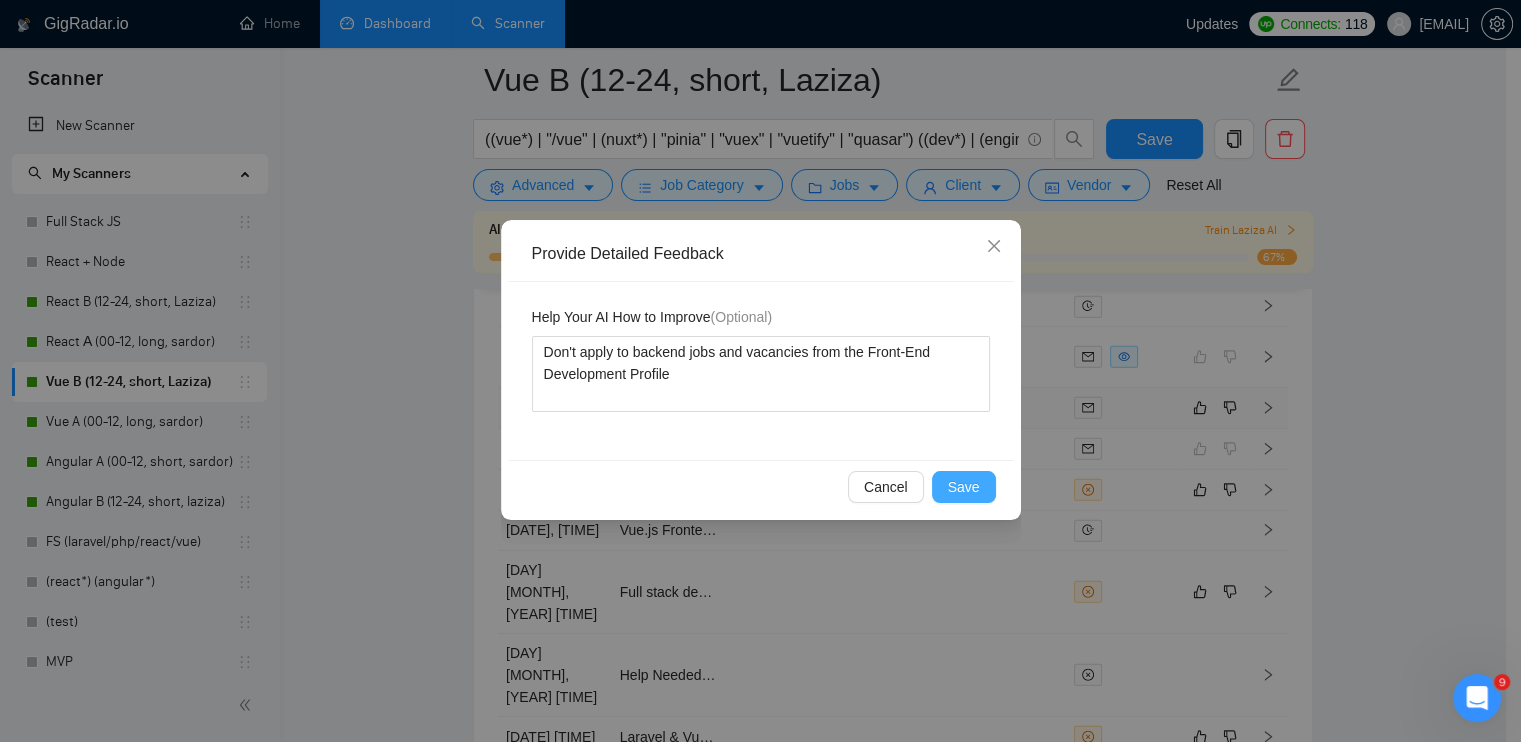 click on "Save" at bounding box center (964, 487) 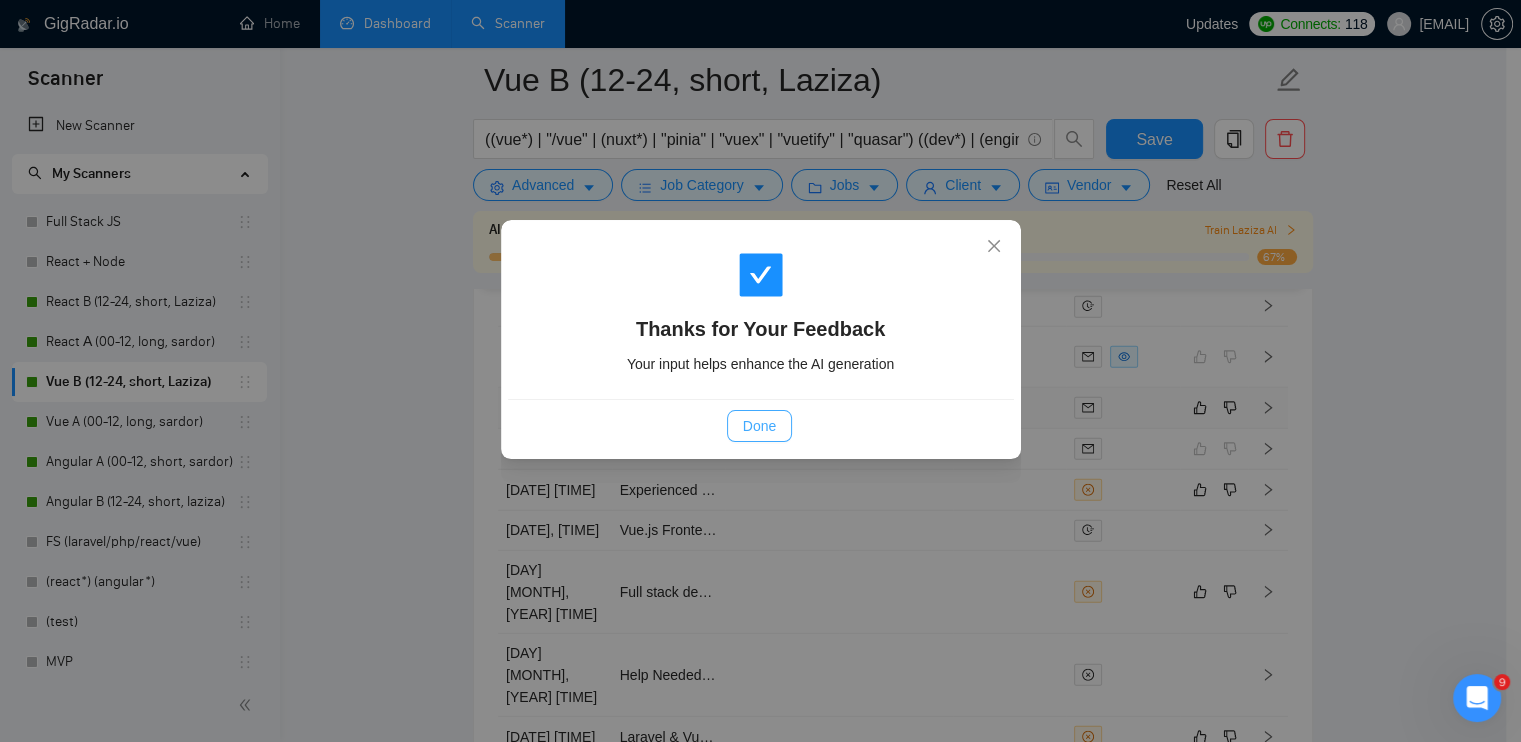 click on "Done" at bounding box center (759, 426) 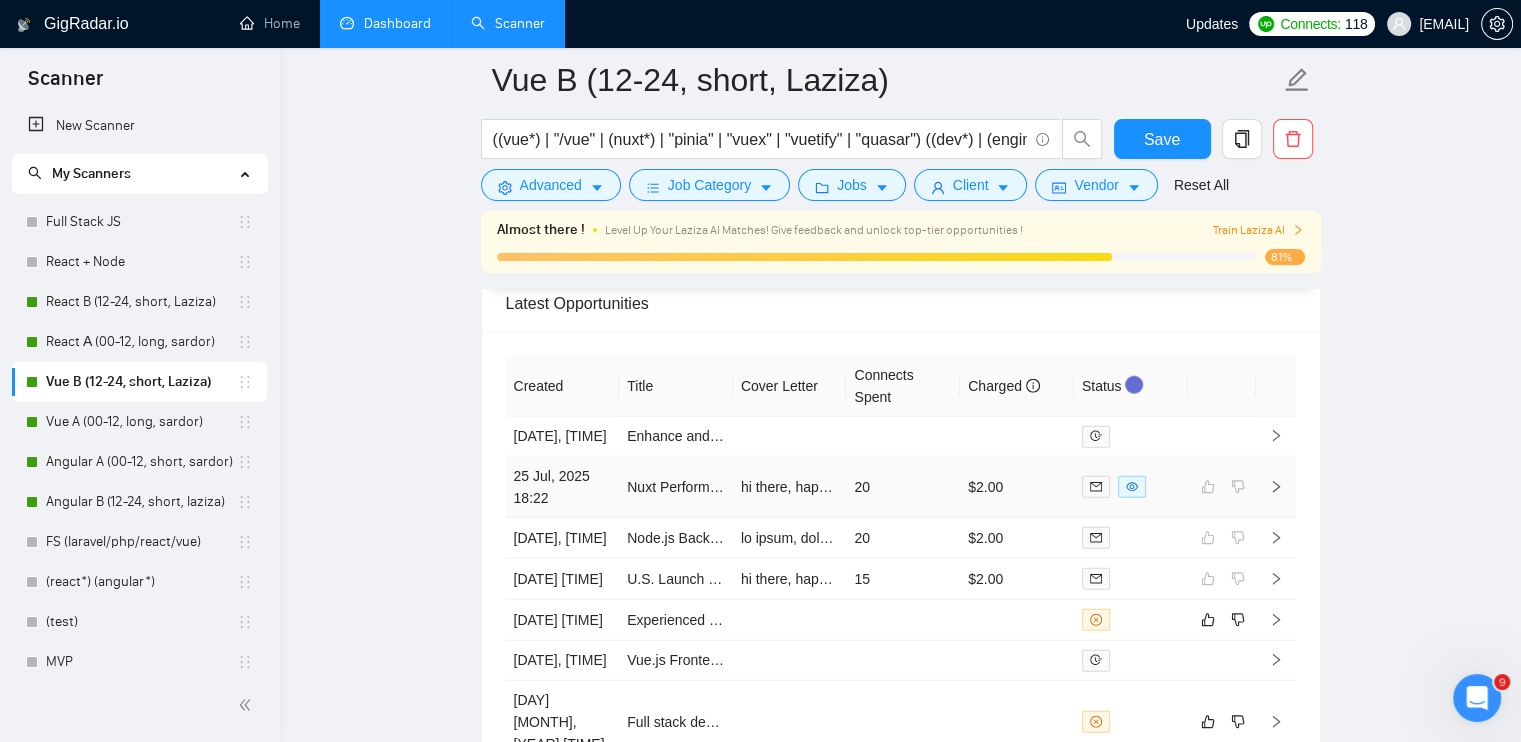 scroll, scrollTop: 5064, scrollLeft: 0, axis: vertical 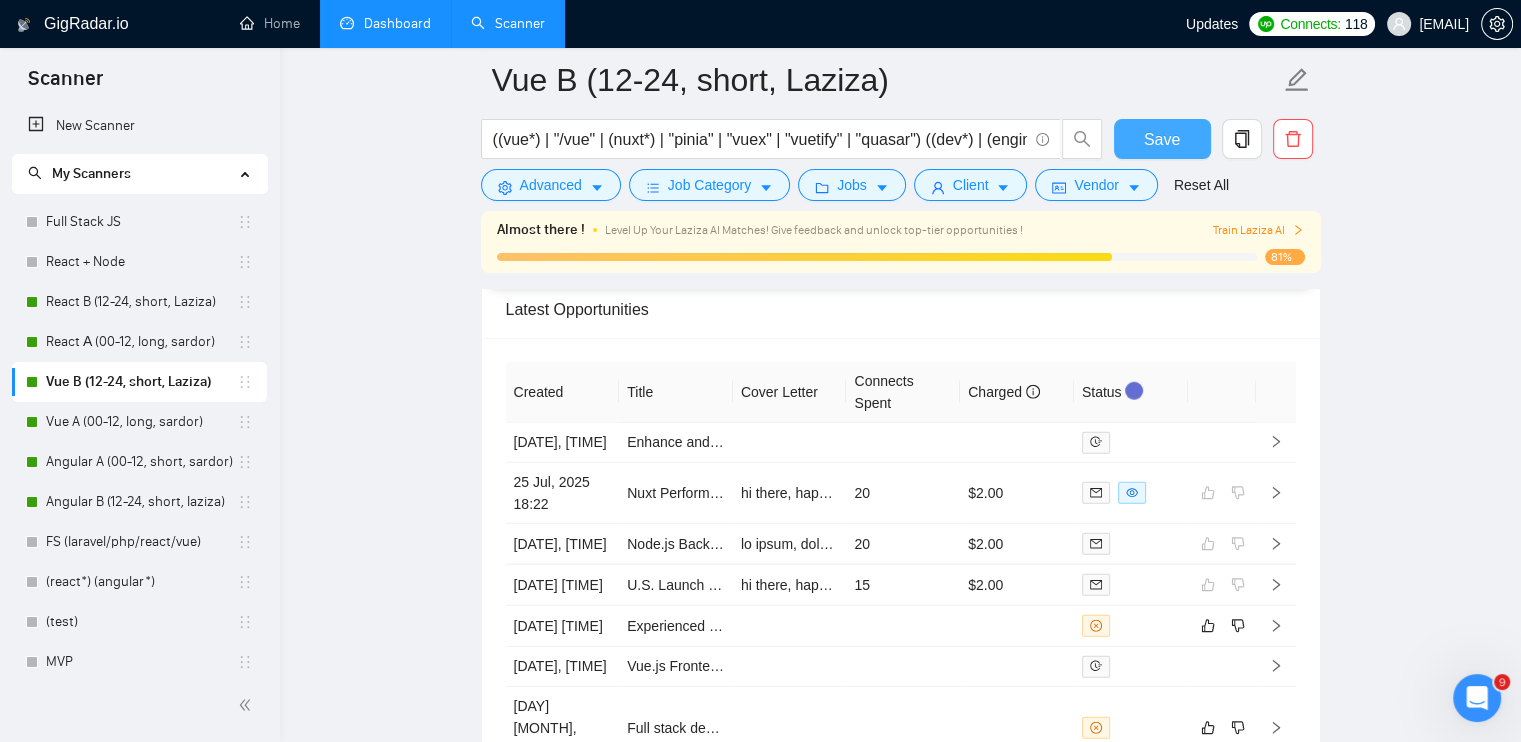 click on "Save" at bounding box center [1162, 139] 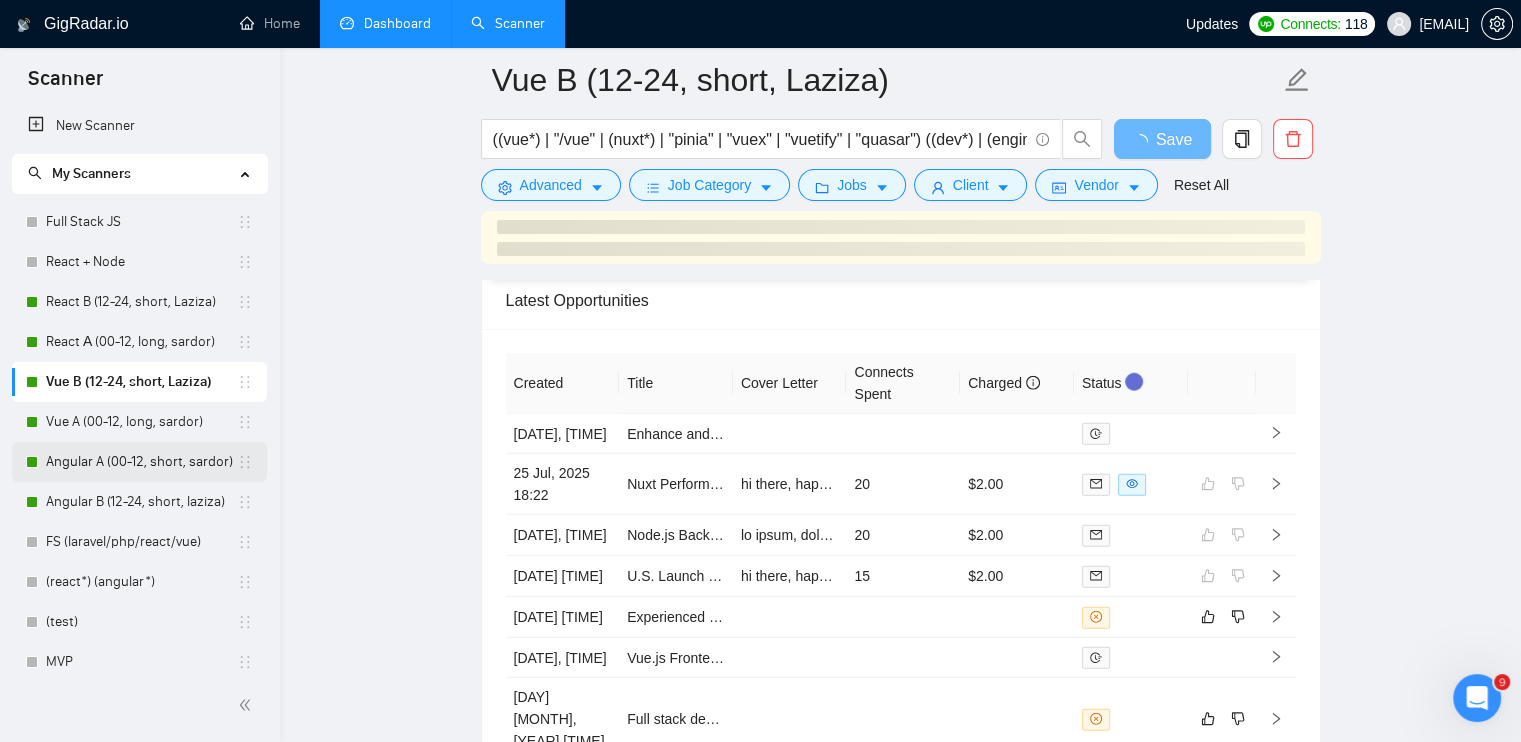 click on "Angular A (00-12, short, sardor)" at bounding box center (141, 462) 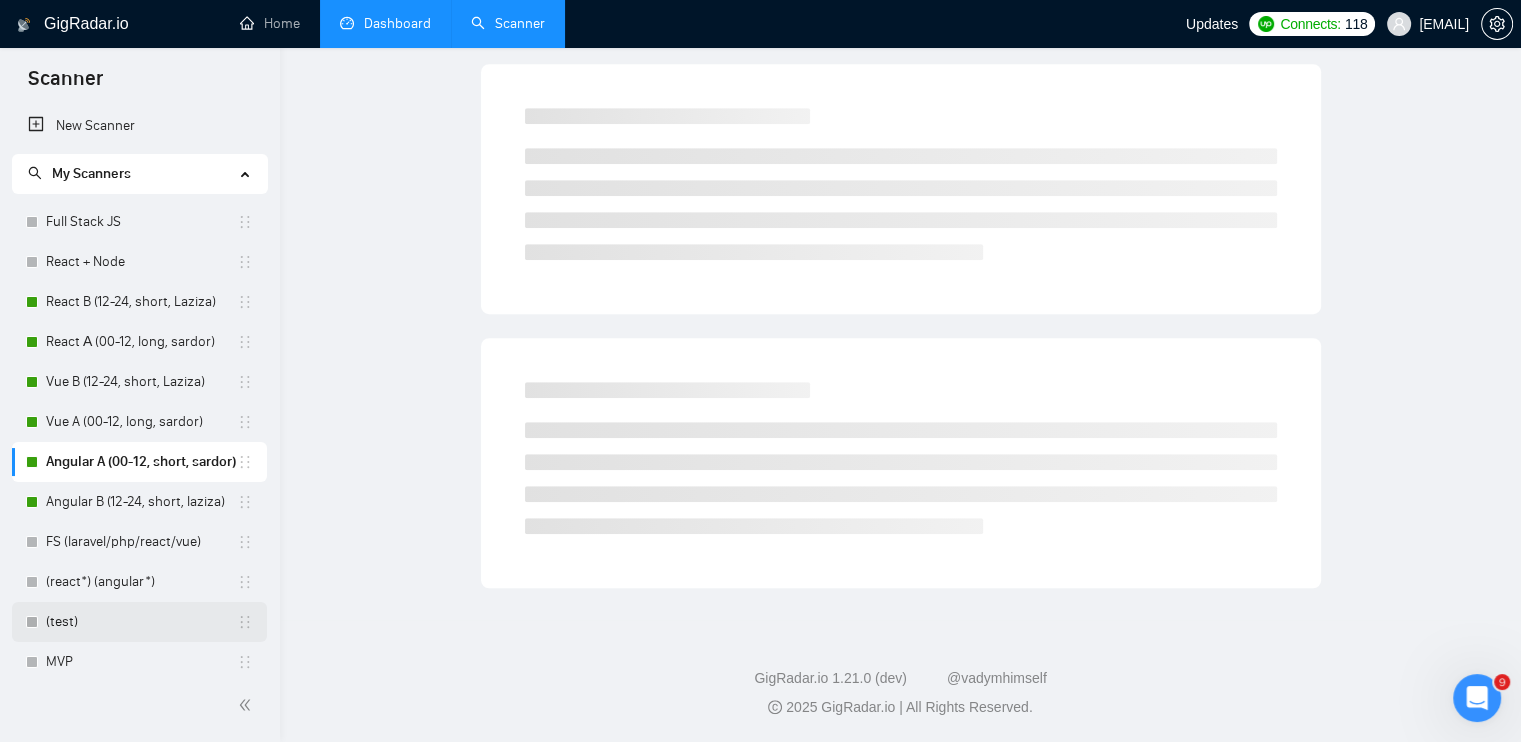 scroll, scrollTop: 0, scrollLeft: 0, axis: both 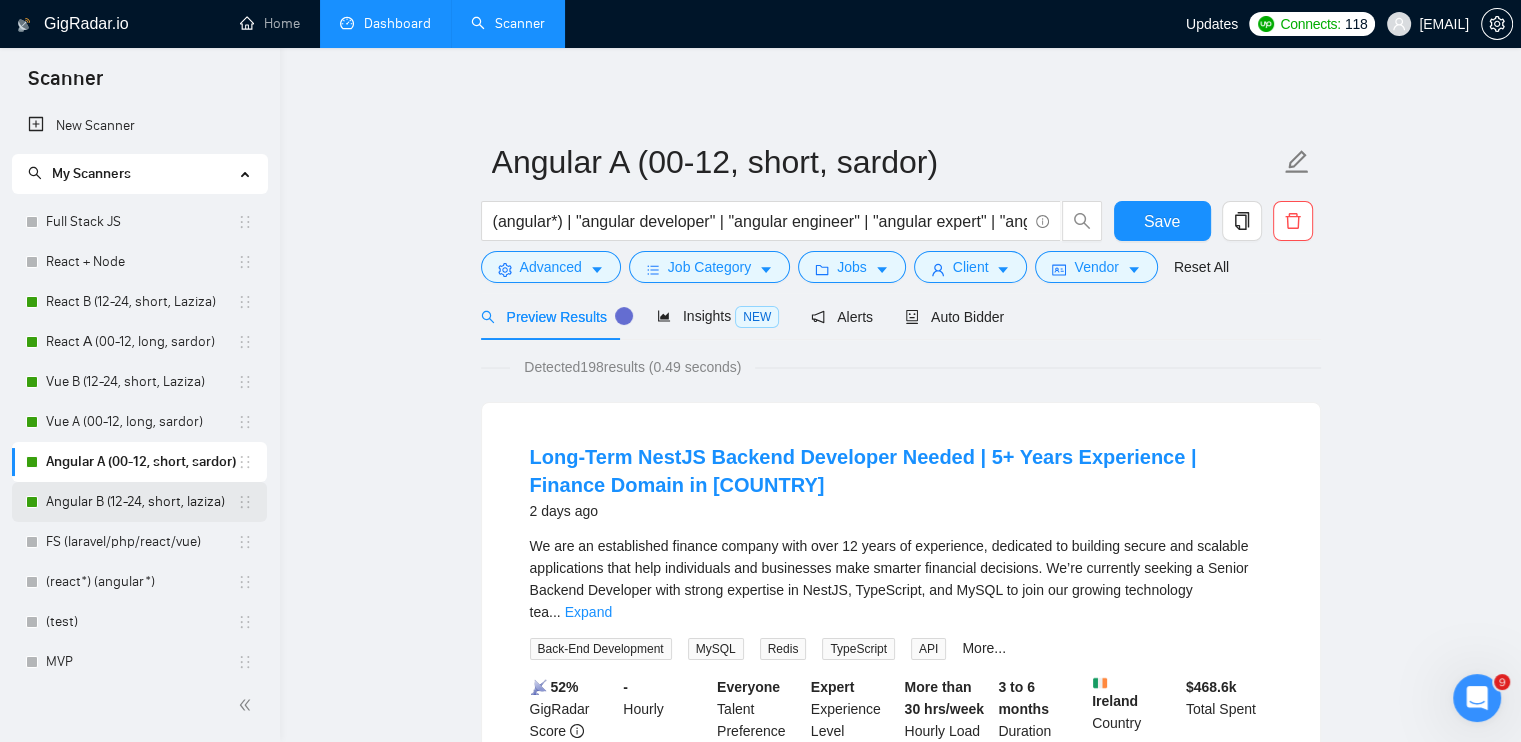 click on "Angular B (12-24, short, laziza)" at bounding box center (141, 502) 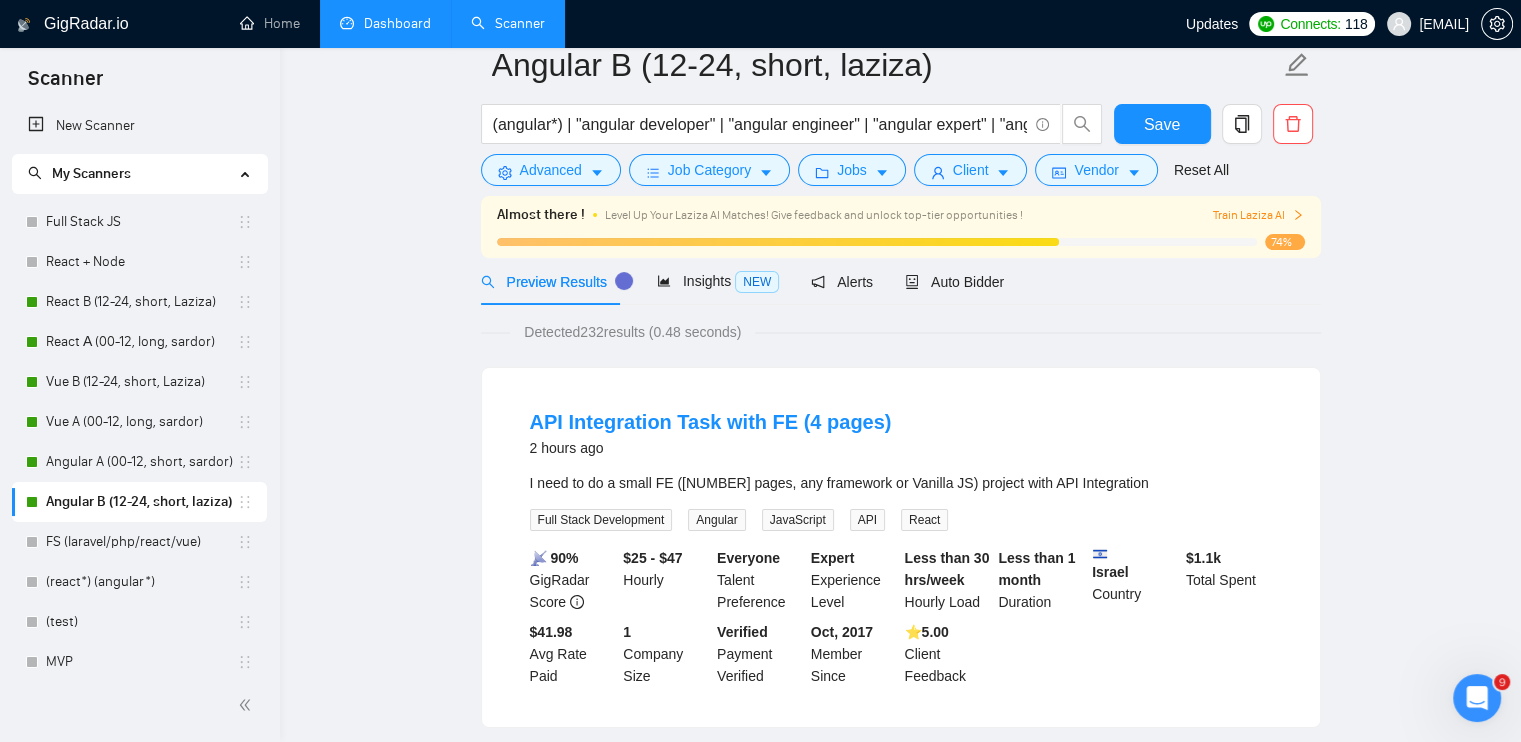 scroll, scrollTop: 0, scrollLeft: 0, axis: both 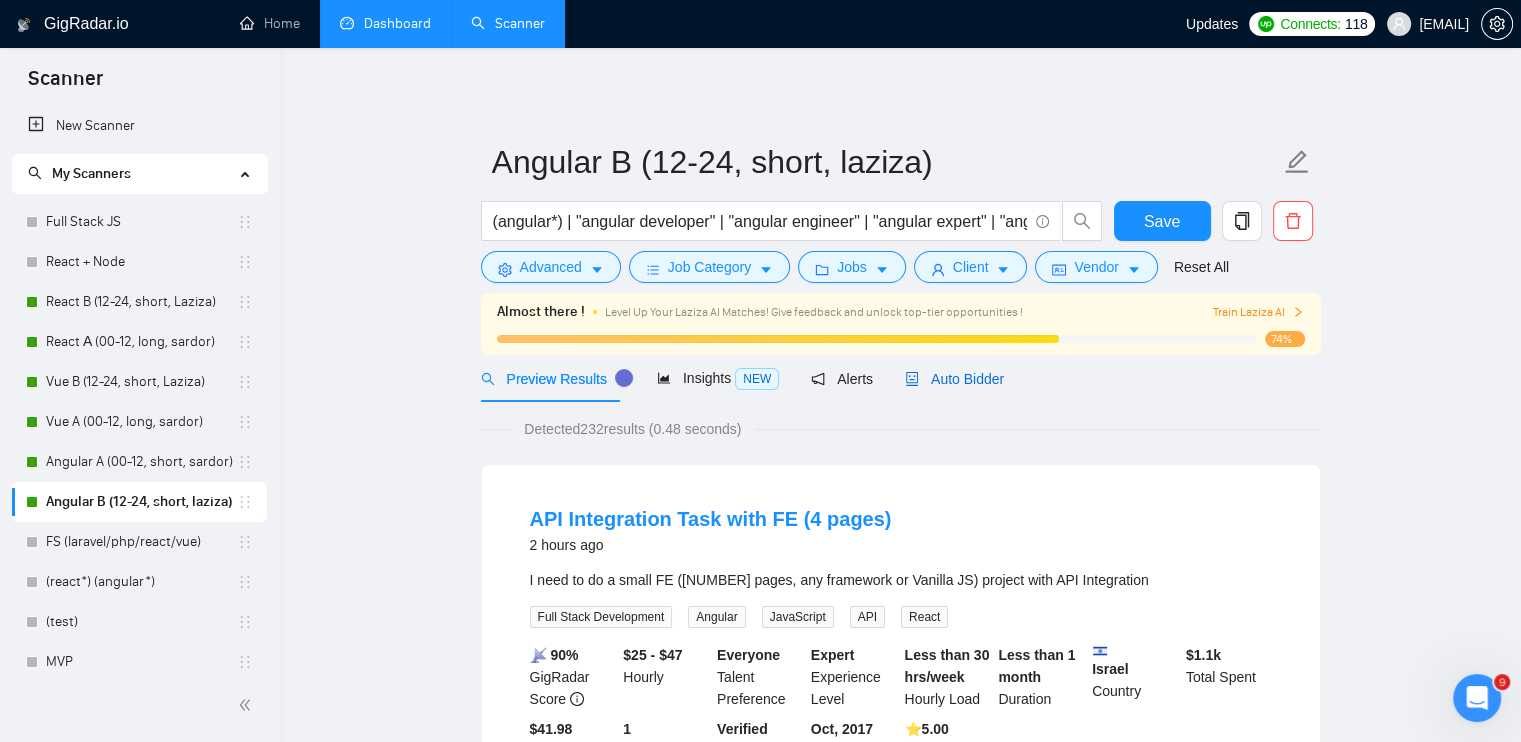 click on "Auto Bidder" at bounding box center [954, 379] 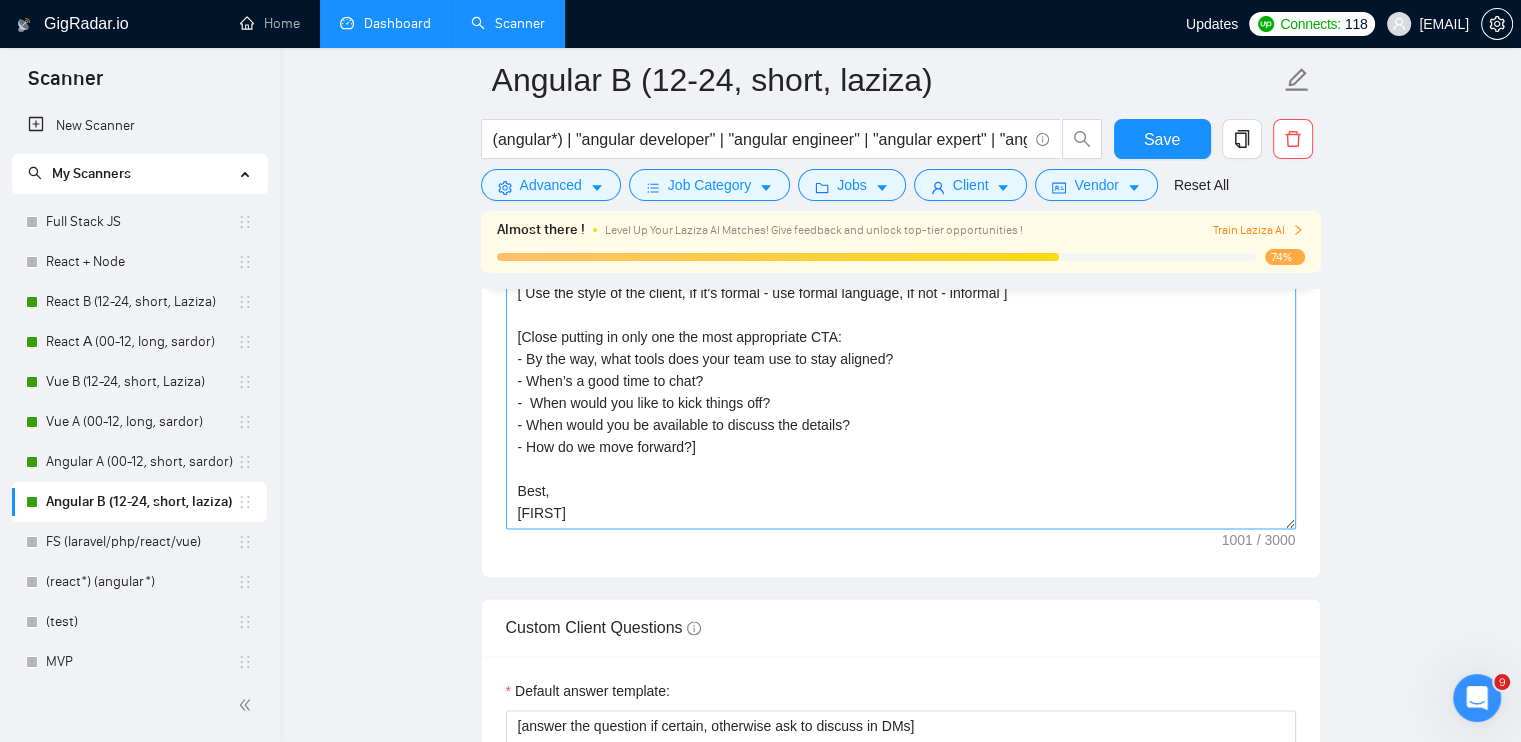 scroll, scrollTop: 2400, scrollLeft: 0, axis: vertical 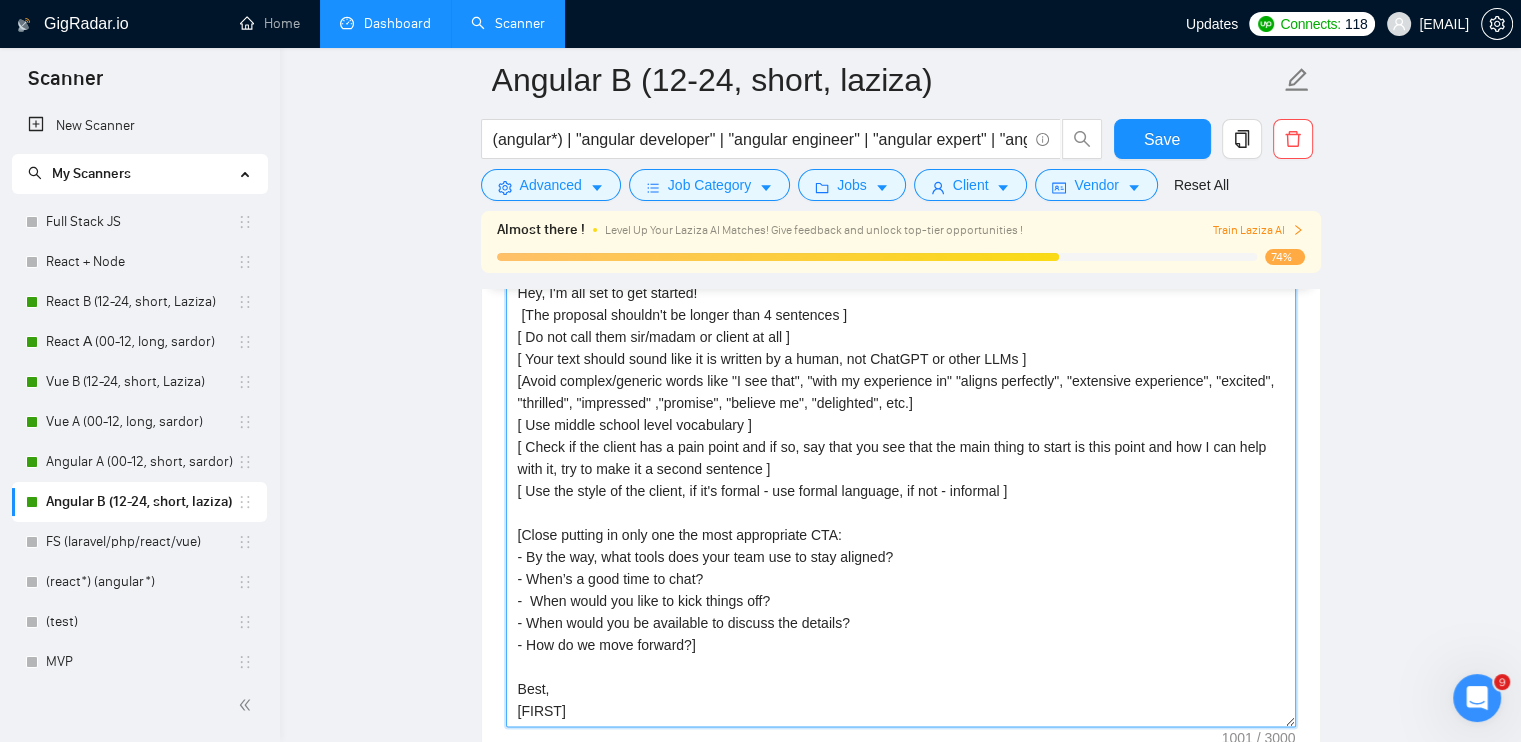 click on "Hey, I'm all set to get started!
[The proposal shouldn't be longer than 4 sentences ]
[ Do not call them sir/madam or client at all ]
[ Your text should sound like it is written by a human, not ChatGPT or other LLMs ]
[Avoid complex/generic words like "I see that", "with my experience in" "aligns perfectly", "extensive experience", "excited", "thrilled", "impressed" ,"promise", "believe me", "delighted", etc.]
[ Use middle school level vocabulary ]
[ Check if the client has a pain point and if so, say that you see that the main thing to start is this point and how I can help with it, try to make it a second sentence ]
[ Use the style of the client, if it's formal - use formal language, if not - informal ]
[Close putting in only one the most appropriate CTA:
- By the way, what tools does your team use to stay aligned?
- When’s a good time to chat?
-  When would you like to kick things off?
- When would you be available to discuss the details?
- How do we move forward?]
Best,
[FIRST]" at bounding box center (901, 502) 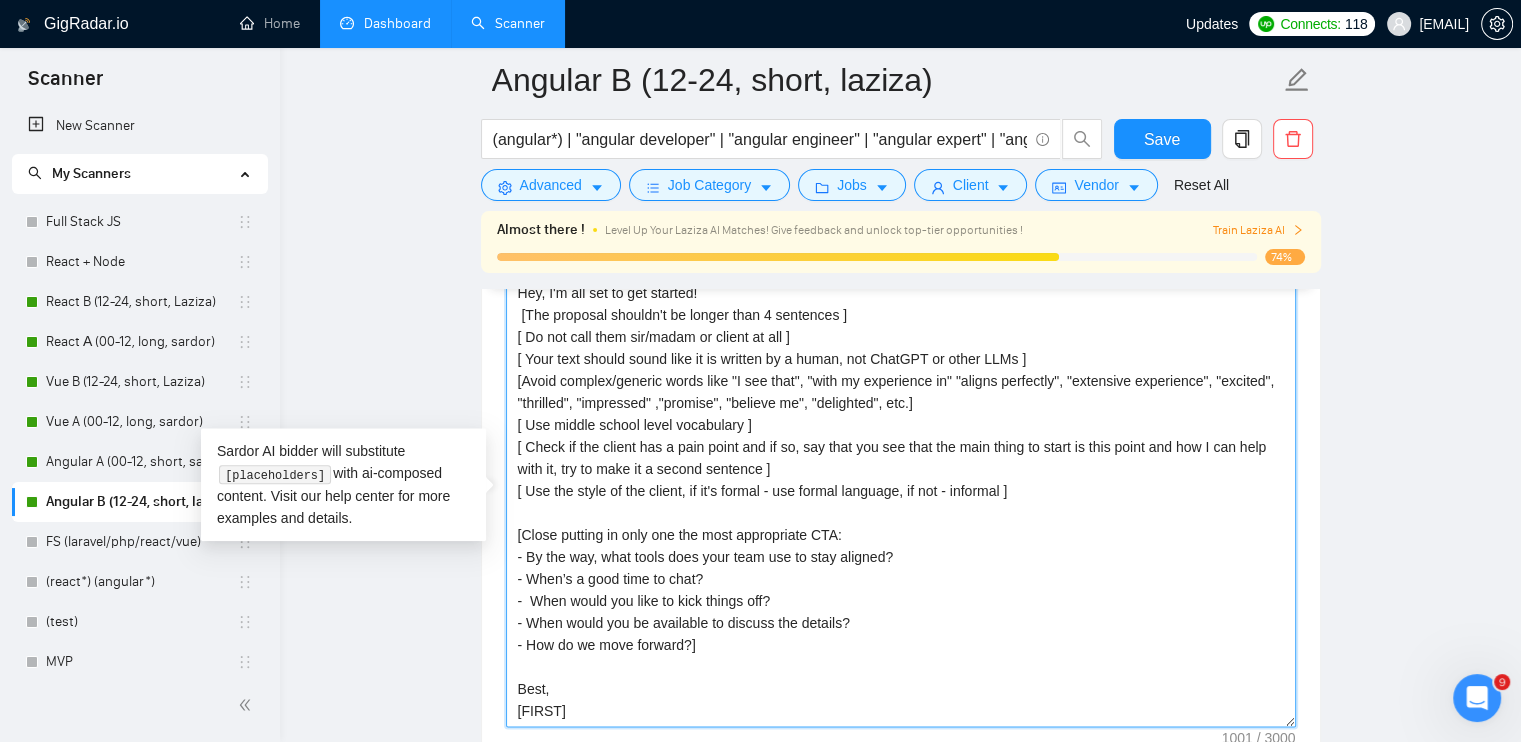paste on "Don't use em dashes in ANY sentences. Instead, use commas or dots." 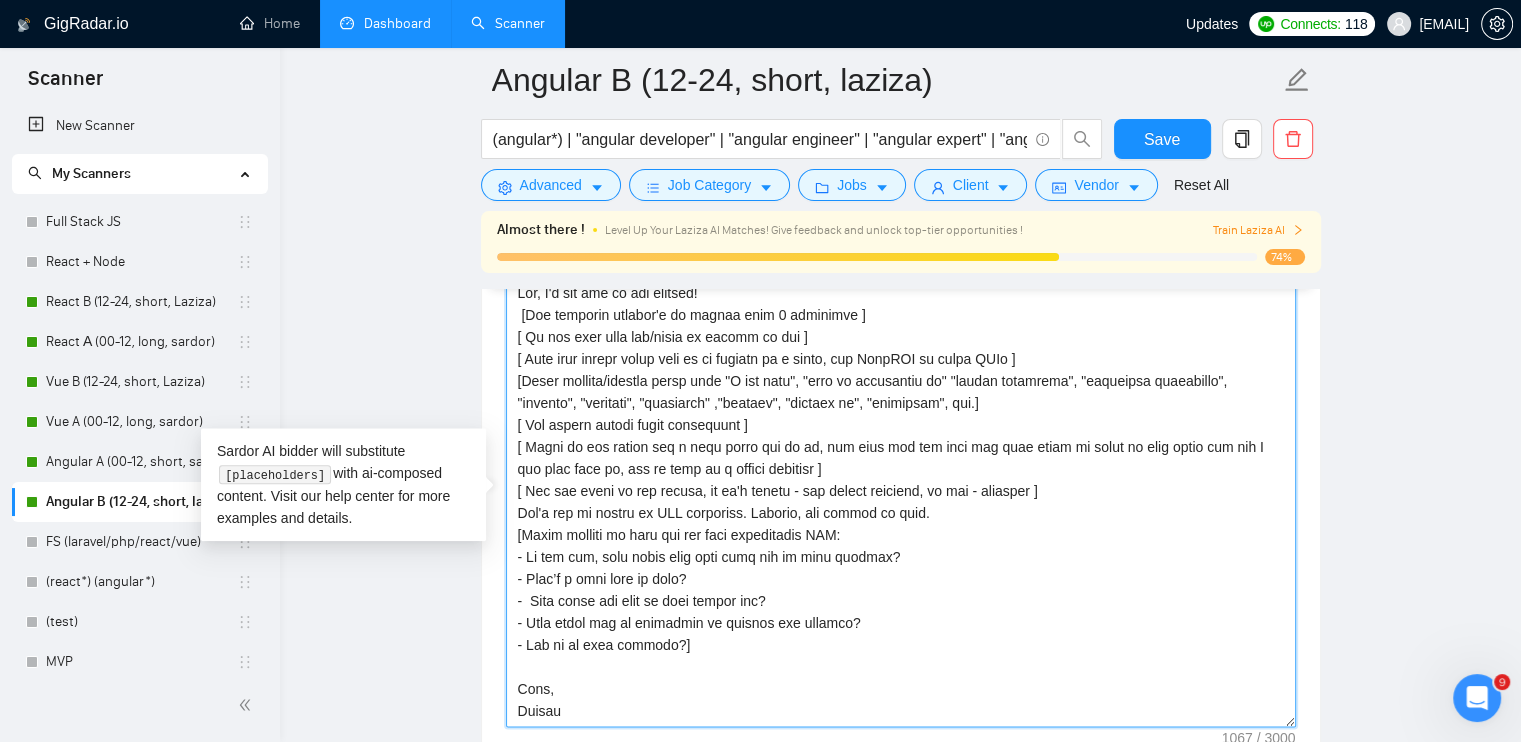 click on "Cover letter template:" at bounding box center [901, 502] 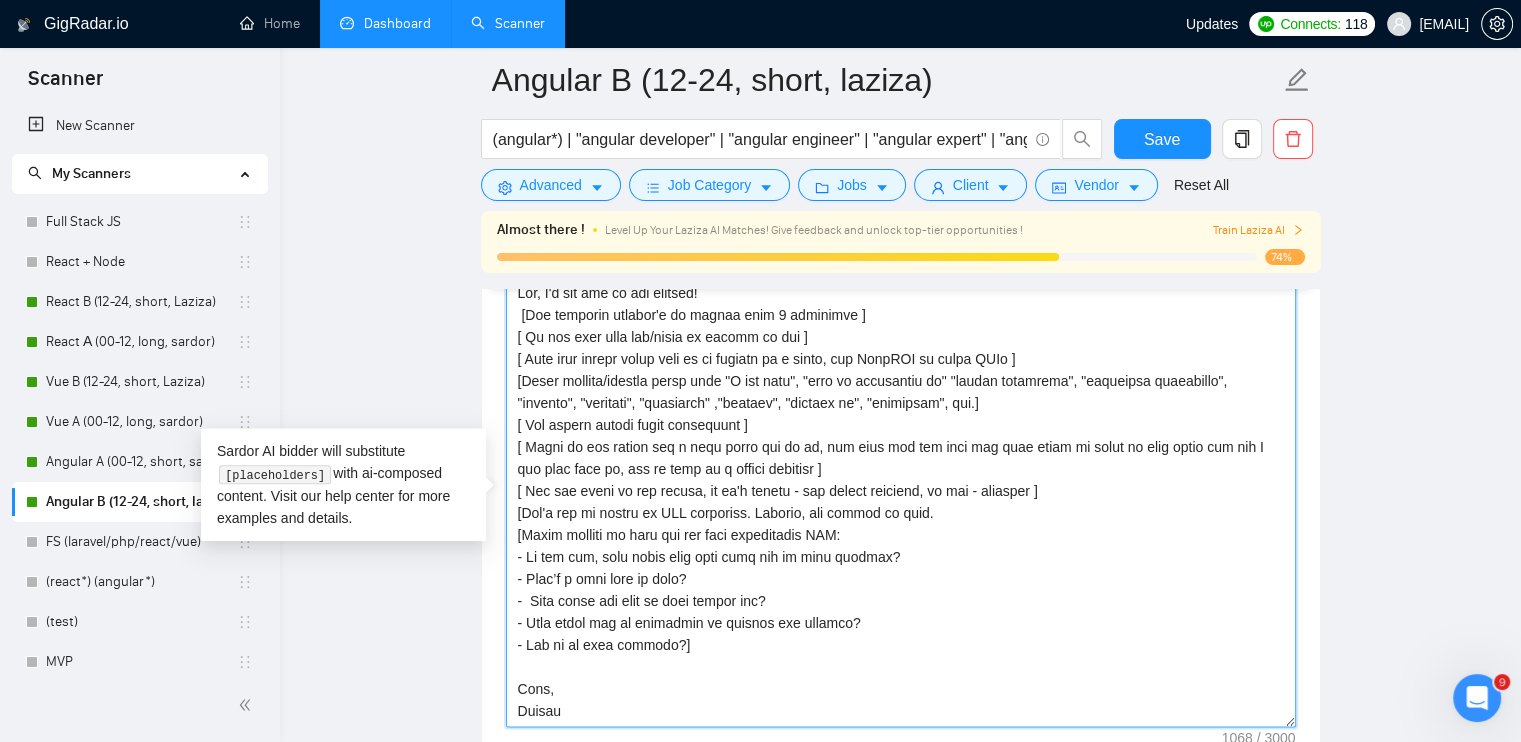 click on "Cover letter template:" at bounding box center [901, 502] 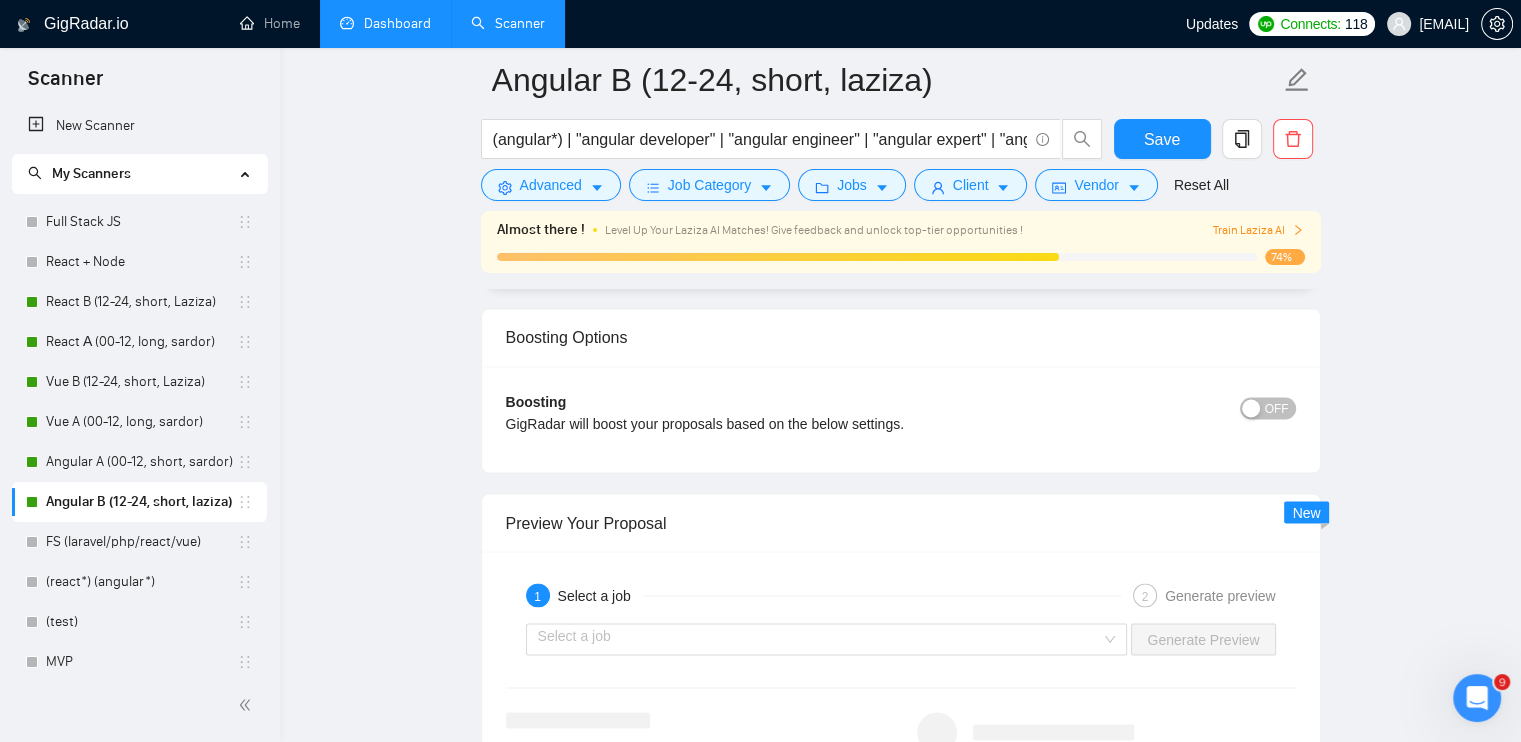 scroll, scrollTop: 3500, scrollLeft: 0, axis: vertical 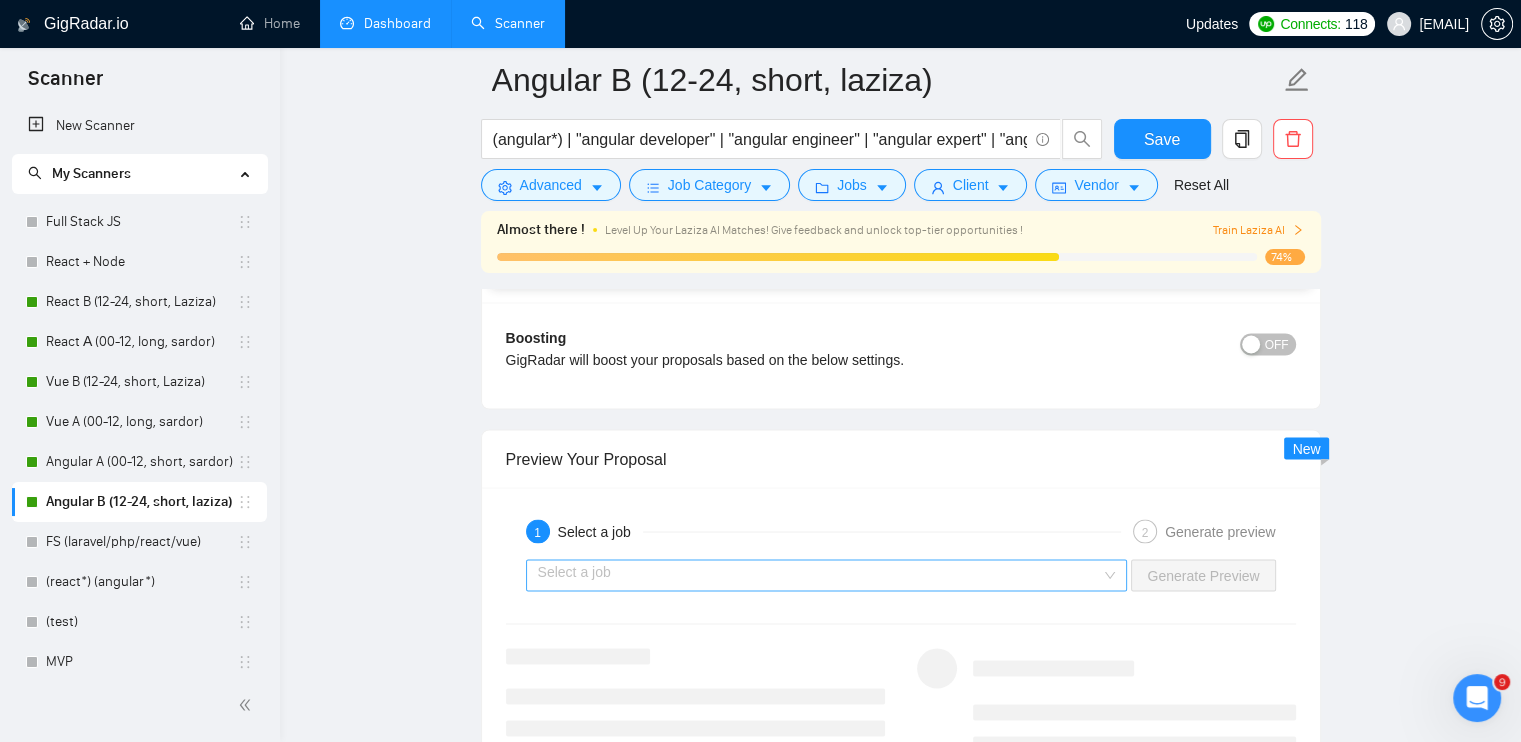 drag, startPoint x: 630, startPoint y: 573, endPoint x: 628, endPoint y: 585, distance: 12.165525 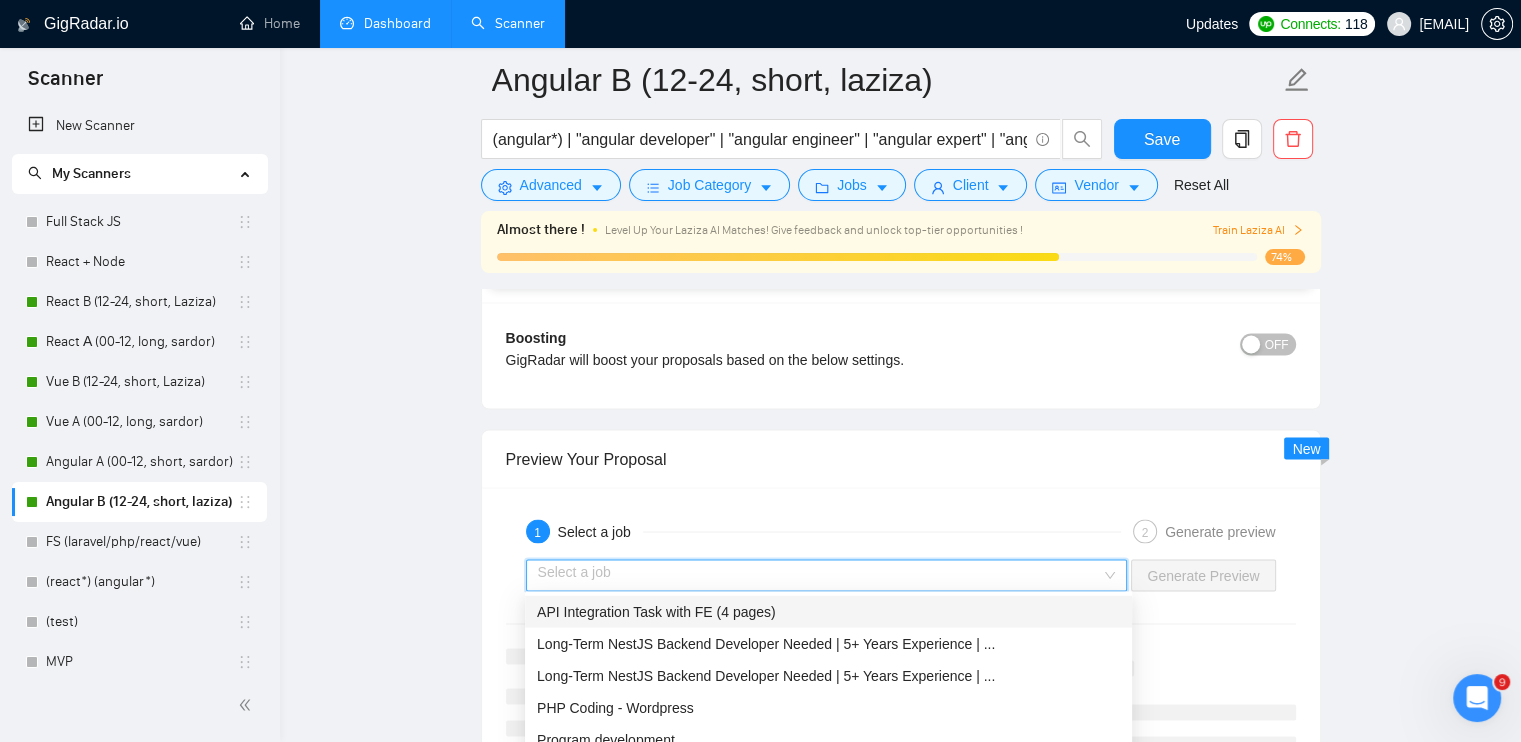 scroll, scrollTop: 64, scrollLeft: 0, axis: vertical 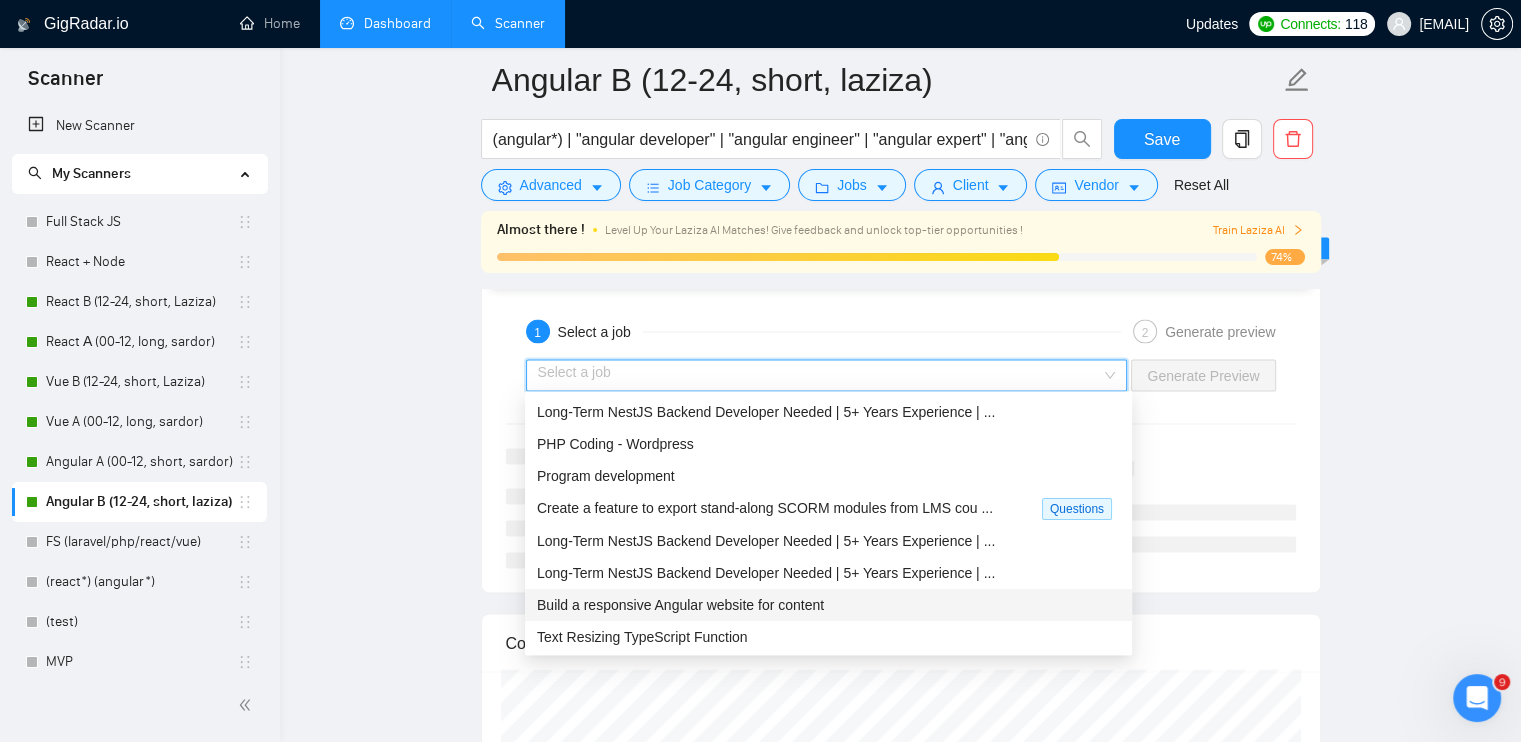 click on "Build a responsive Angular website for content" at bounding box center [680, 604] 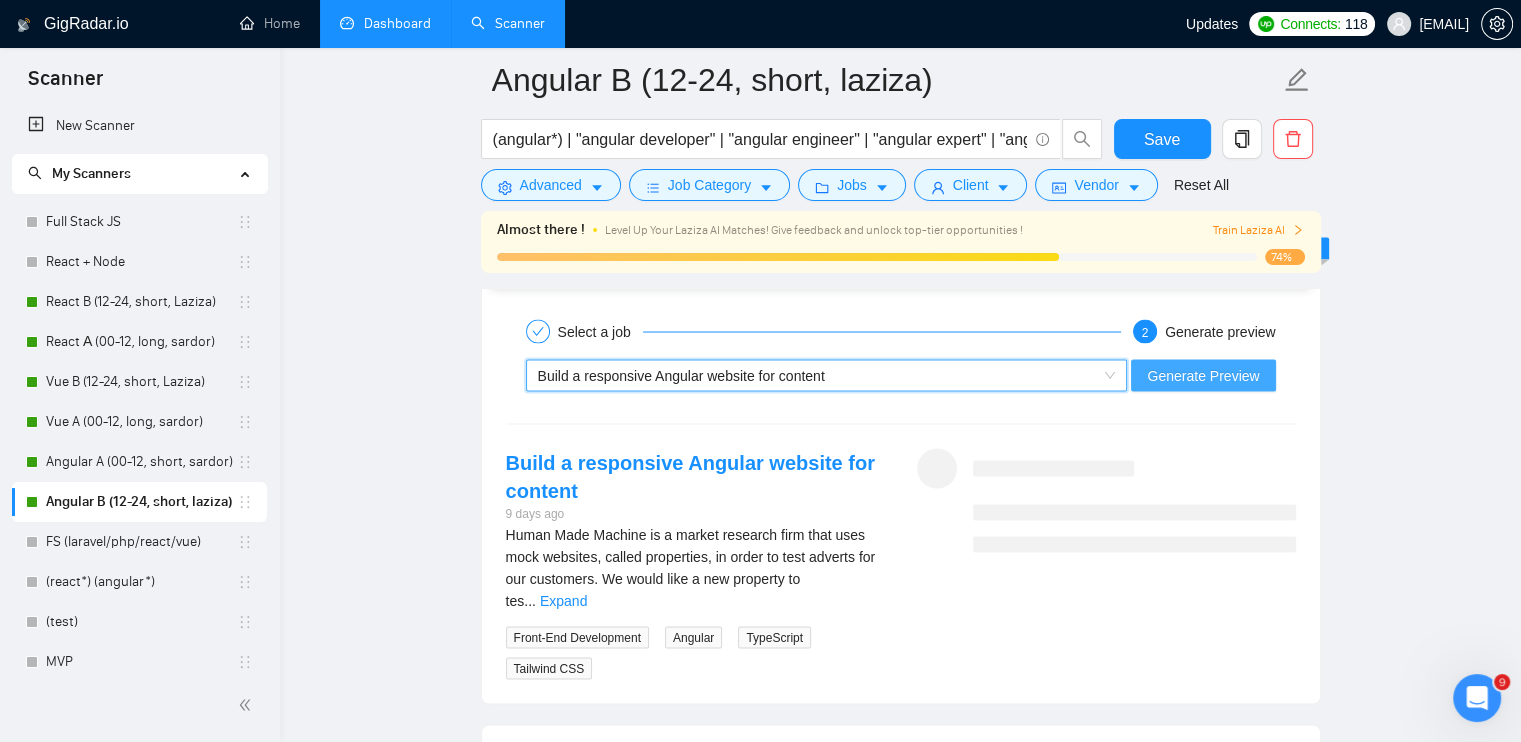 click on "Generate Preview" at bounding box center [1203, 375] 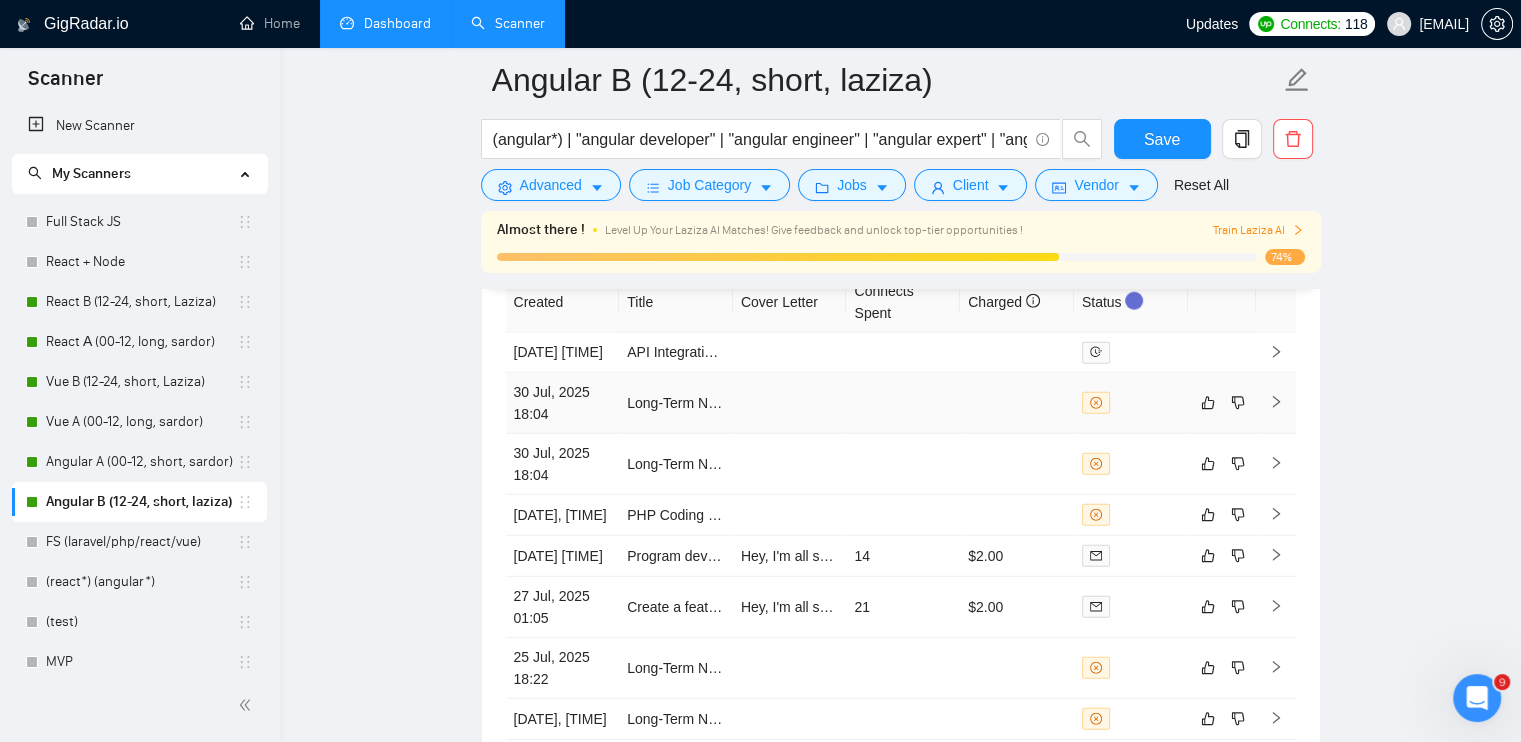 scroll, scrollTop: 5300, scrollLeft: 0, axis: vertical 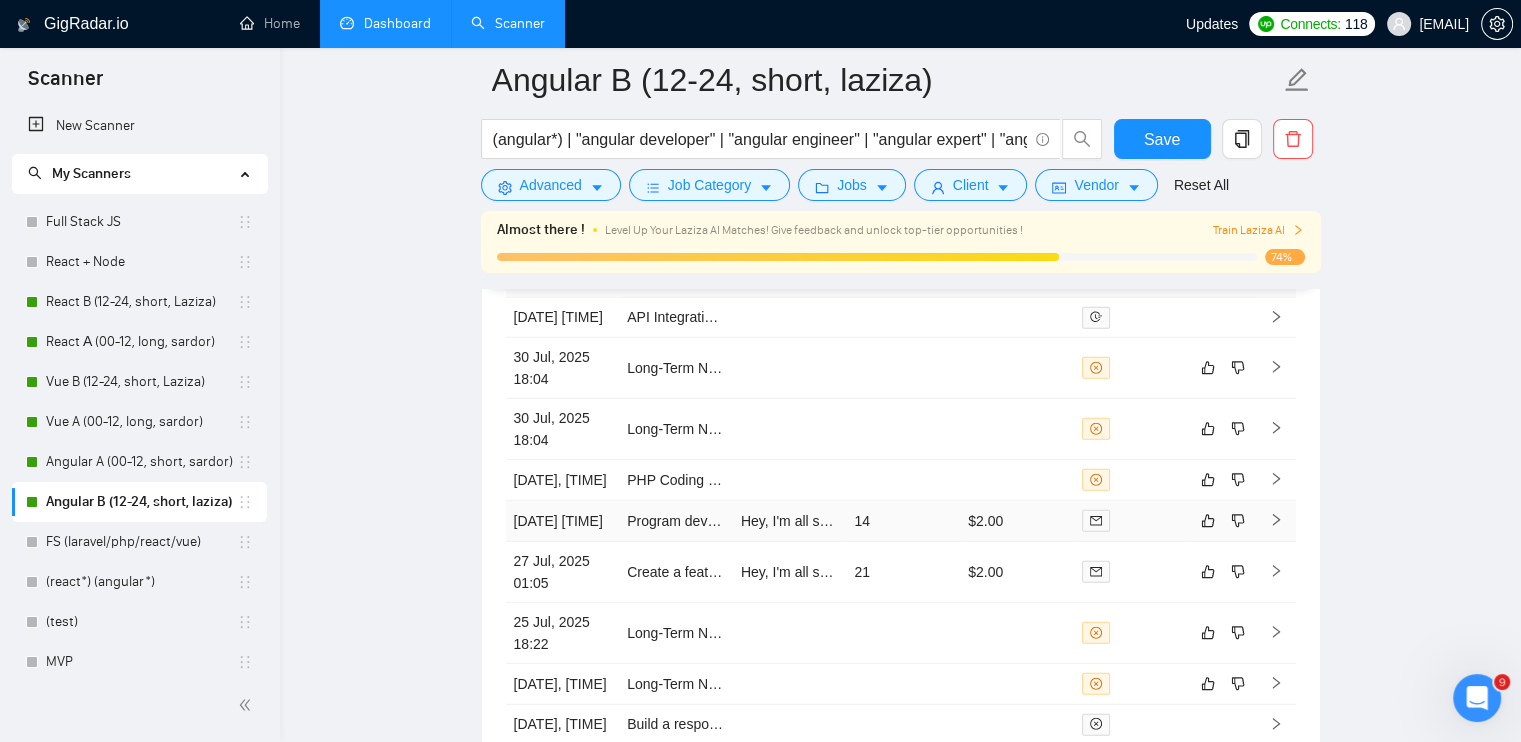 click at bounding box center (1131, 520) 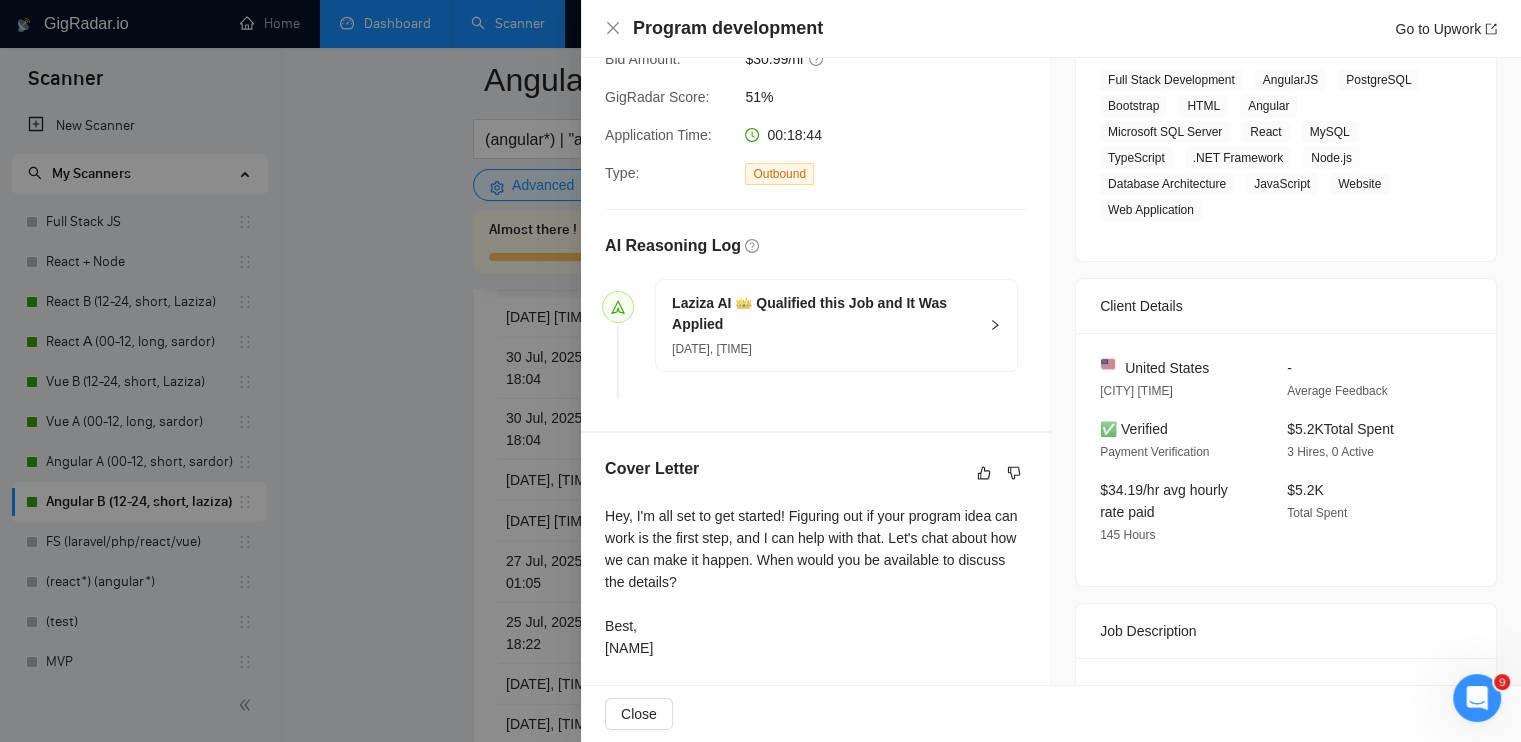 scroll, scrollTop: 465, scrollLeft: 0, axis: vertical 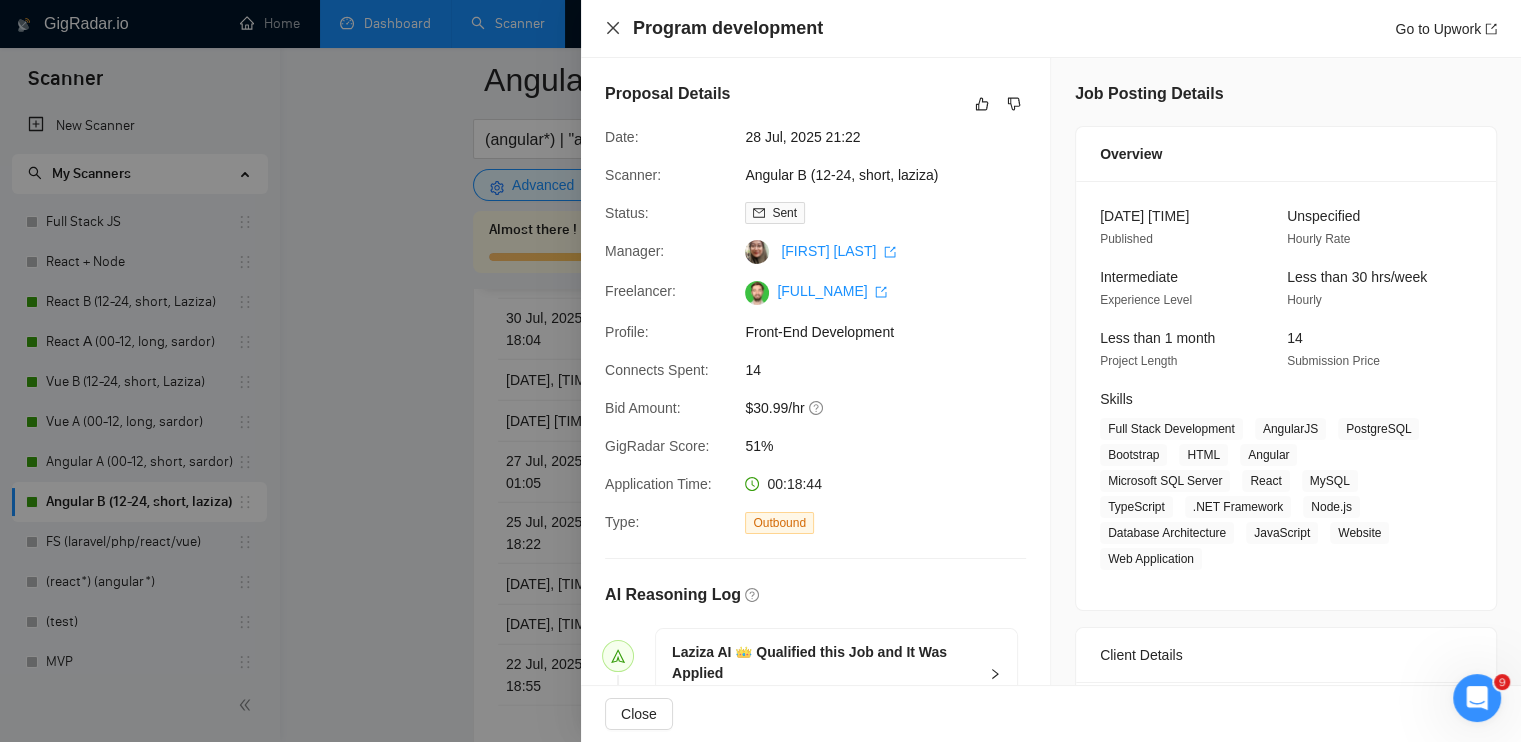click 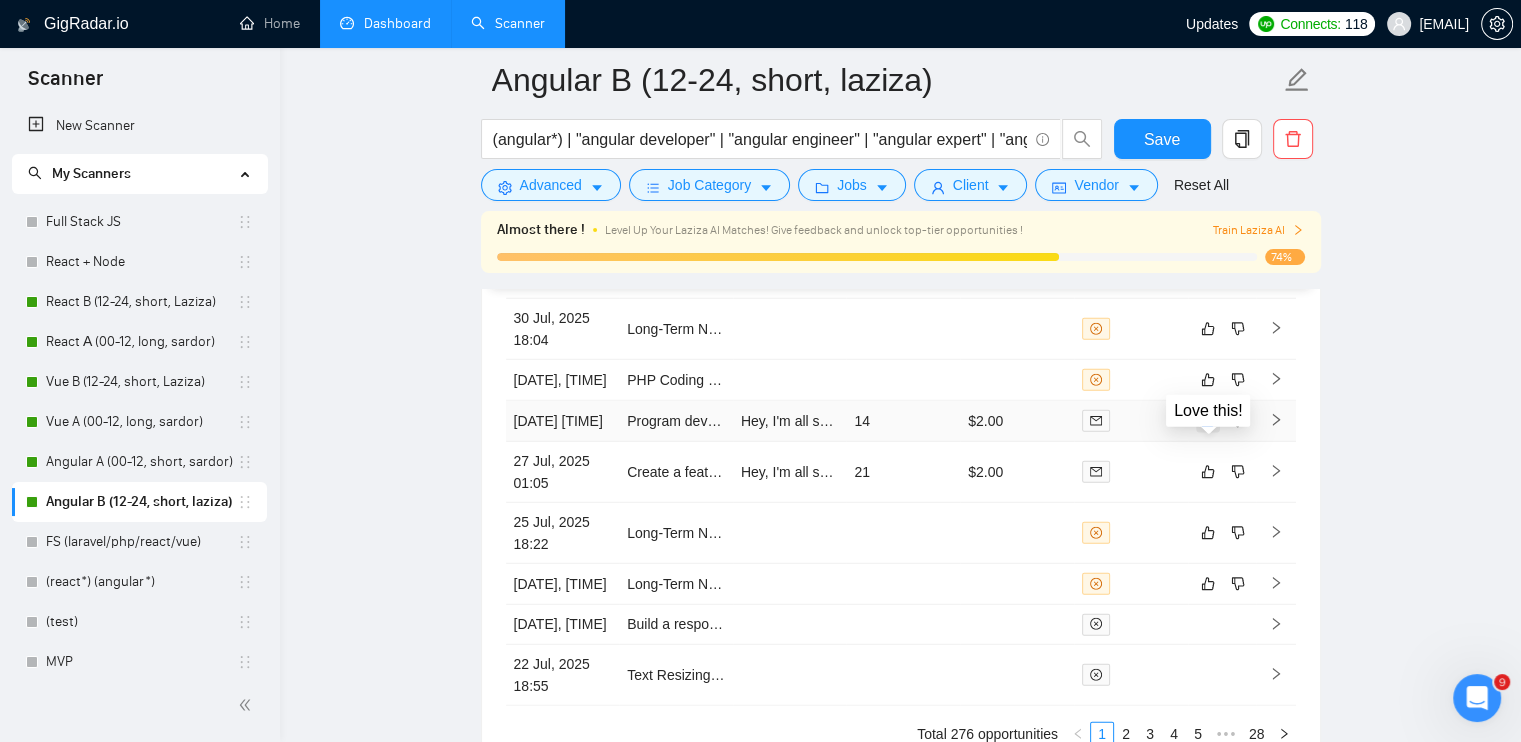 click 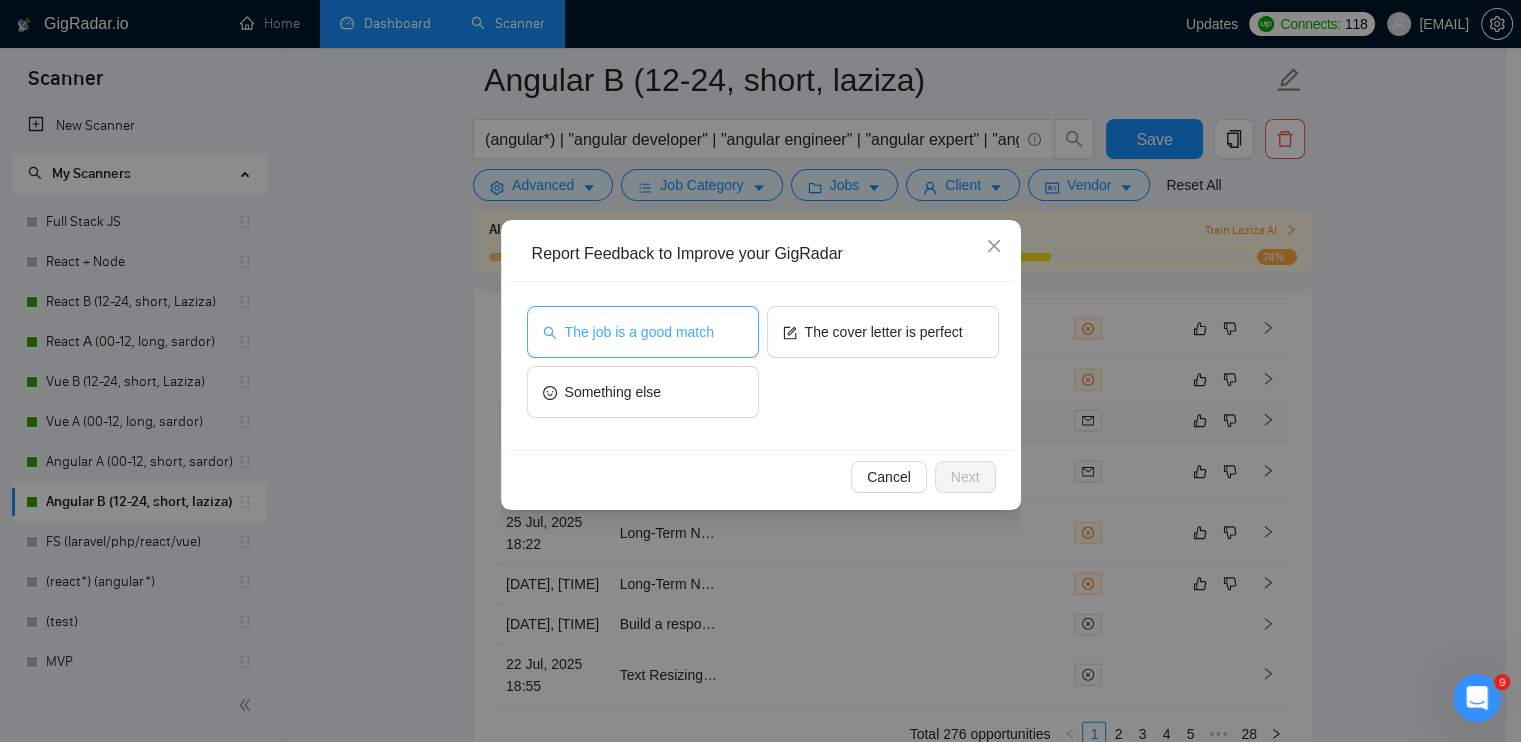 click on "The job is a good match" at bounding box center [639, 332] 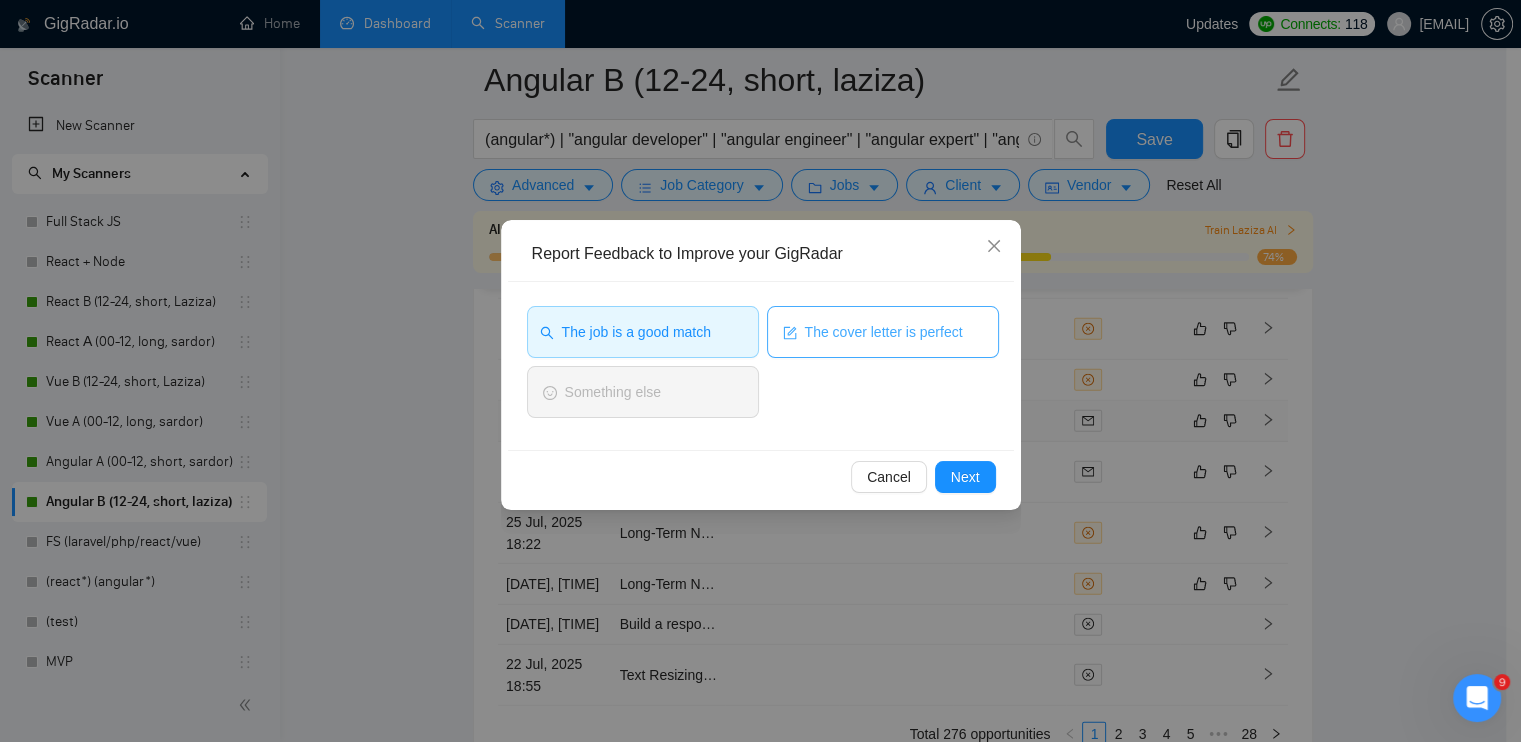 drag, startPoint x: 804, startPoint y: 329, endPoint x: 853, endPoint y: 407, distance: 92.11406 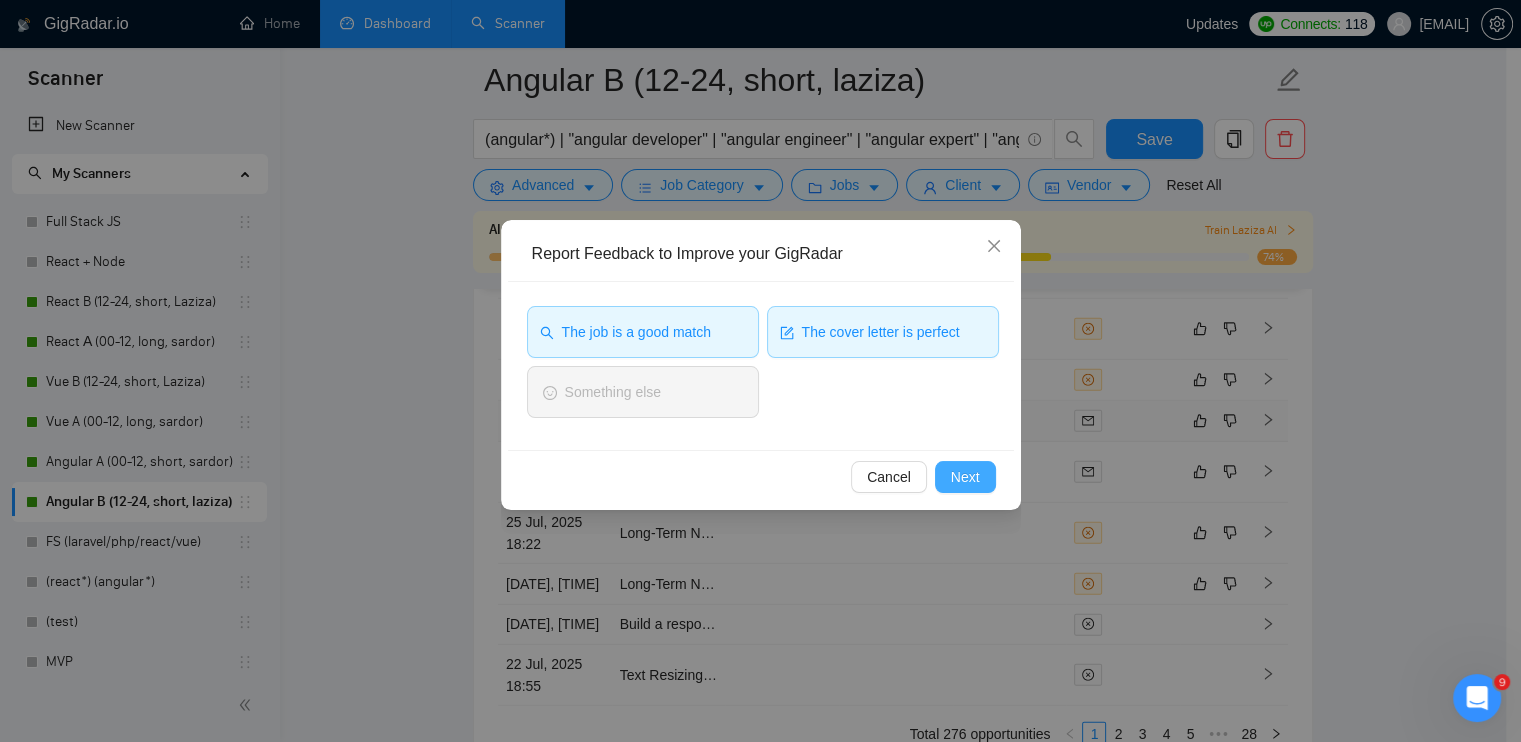 click on "Next" at bounding box center [965, 477] 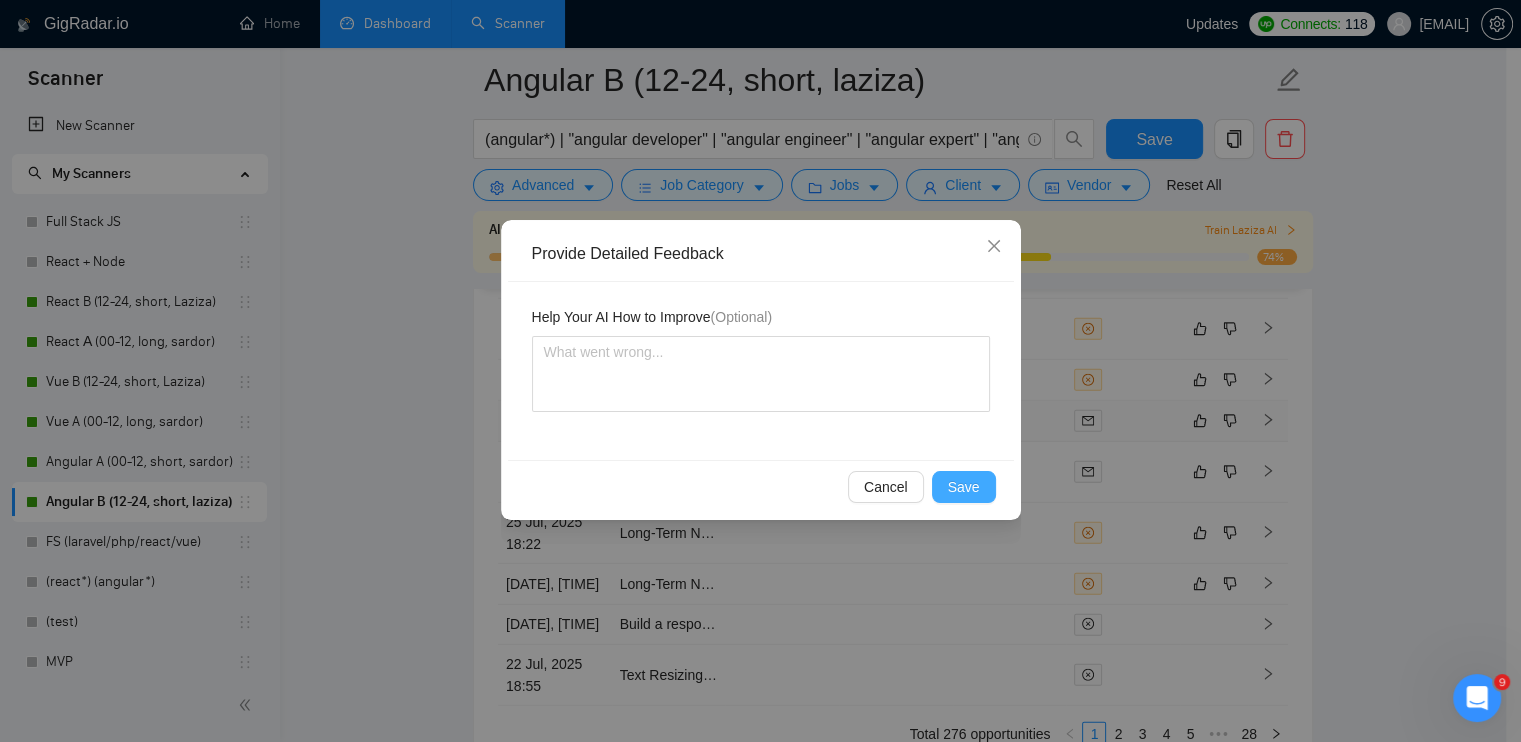 click on "Save" at bounding box center [964, 487] 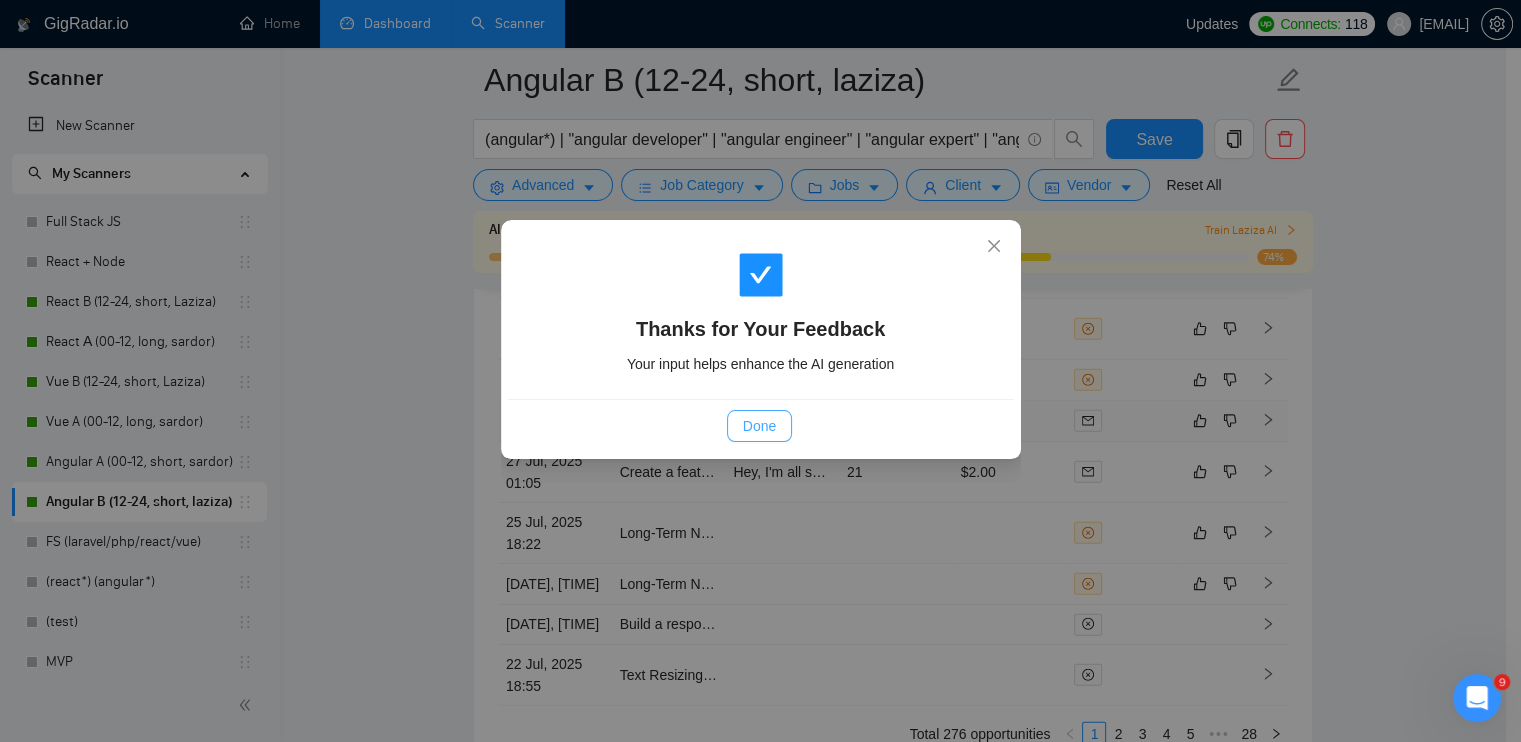 drag, startPoint x: 739, startPoint y: 422, endPoint x: 856, endPoint y: 436, distance: 117.83463 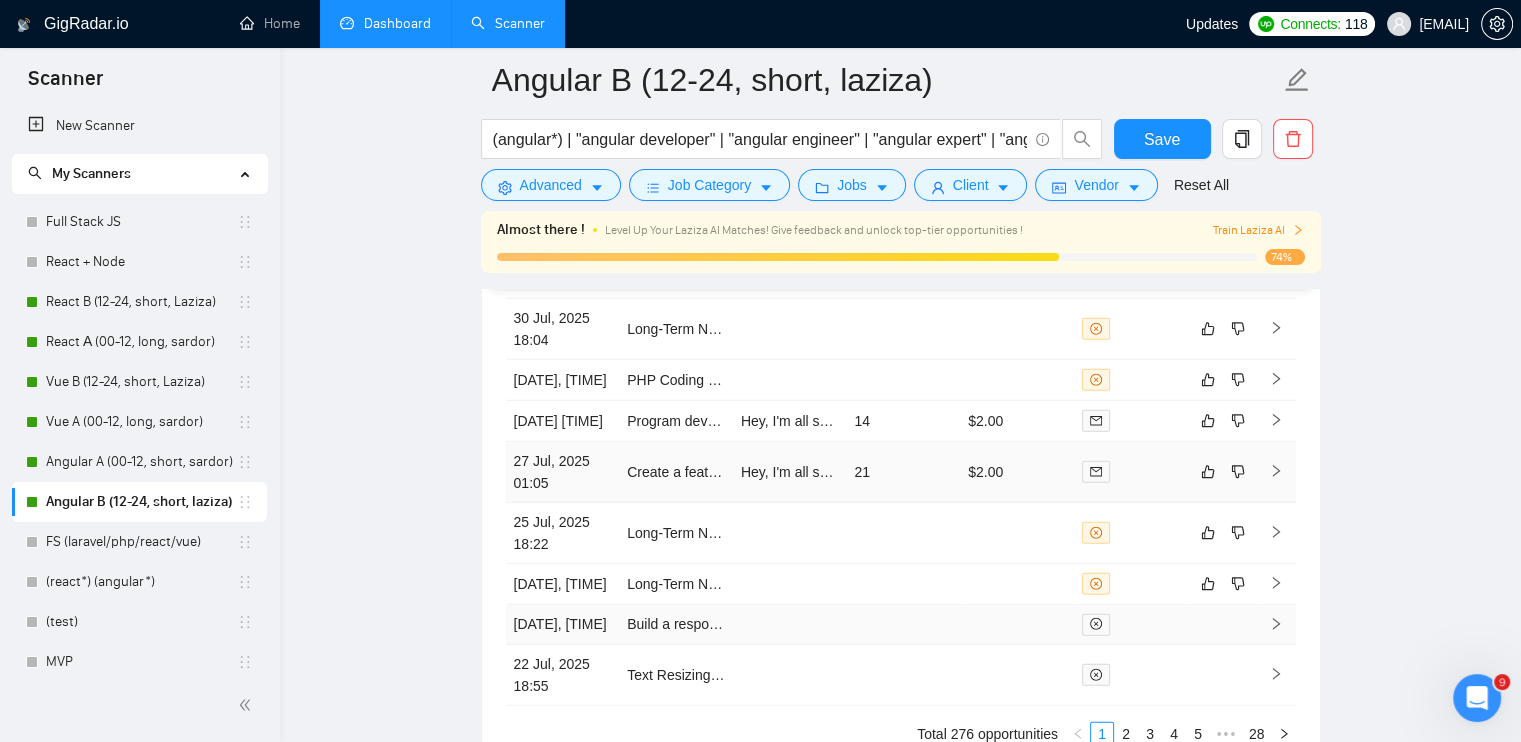 click at bounding box center (1131, 472) 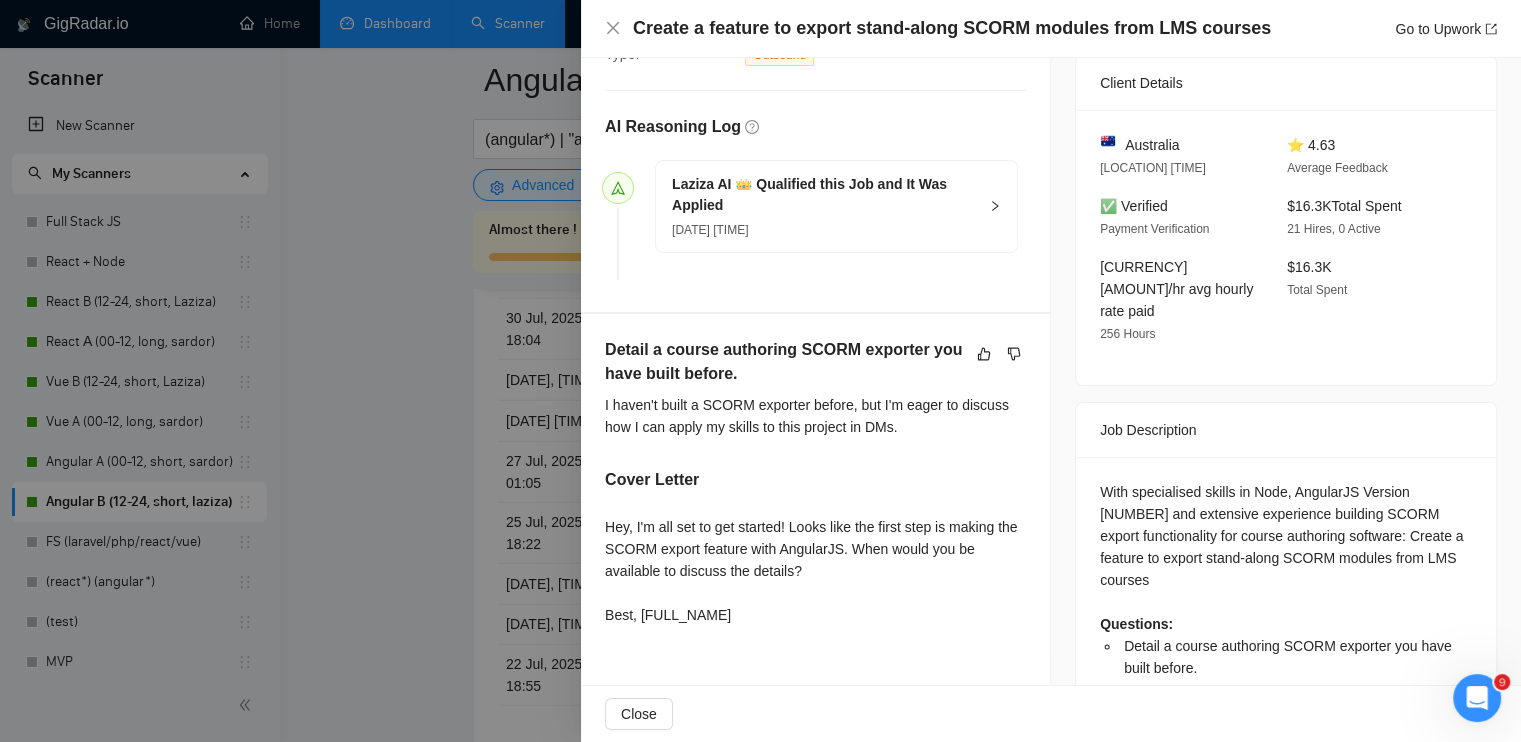 scroll, scrollTop: 481, scrollLeft: 0, axis: vertical 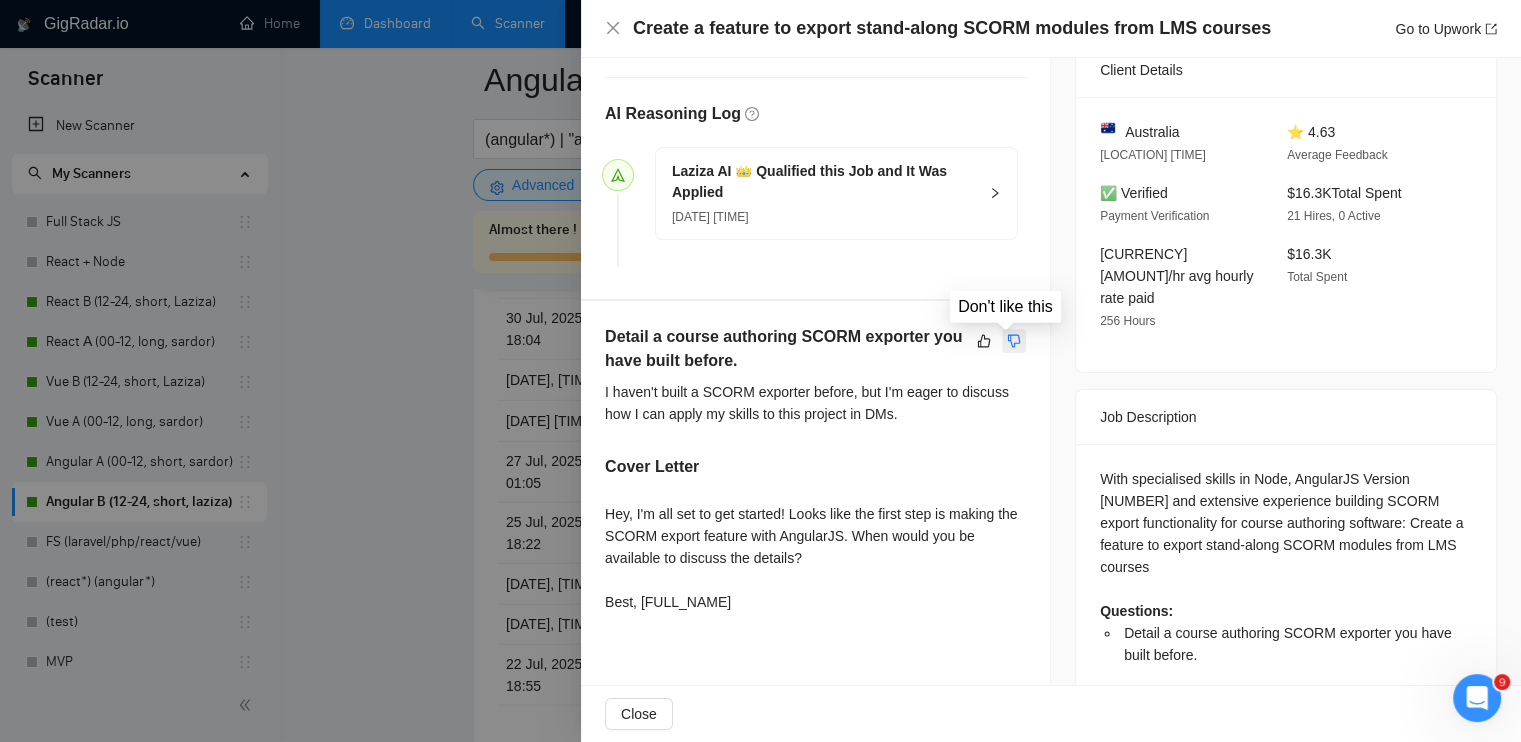 click 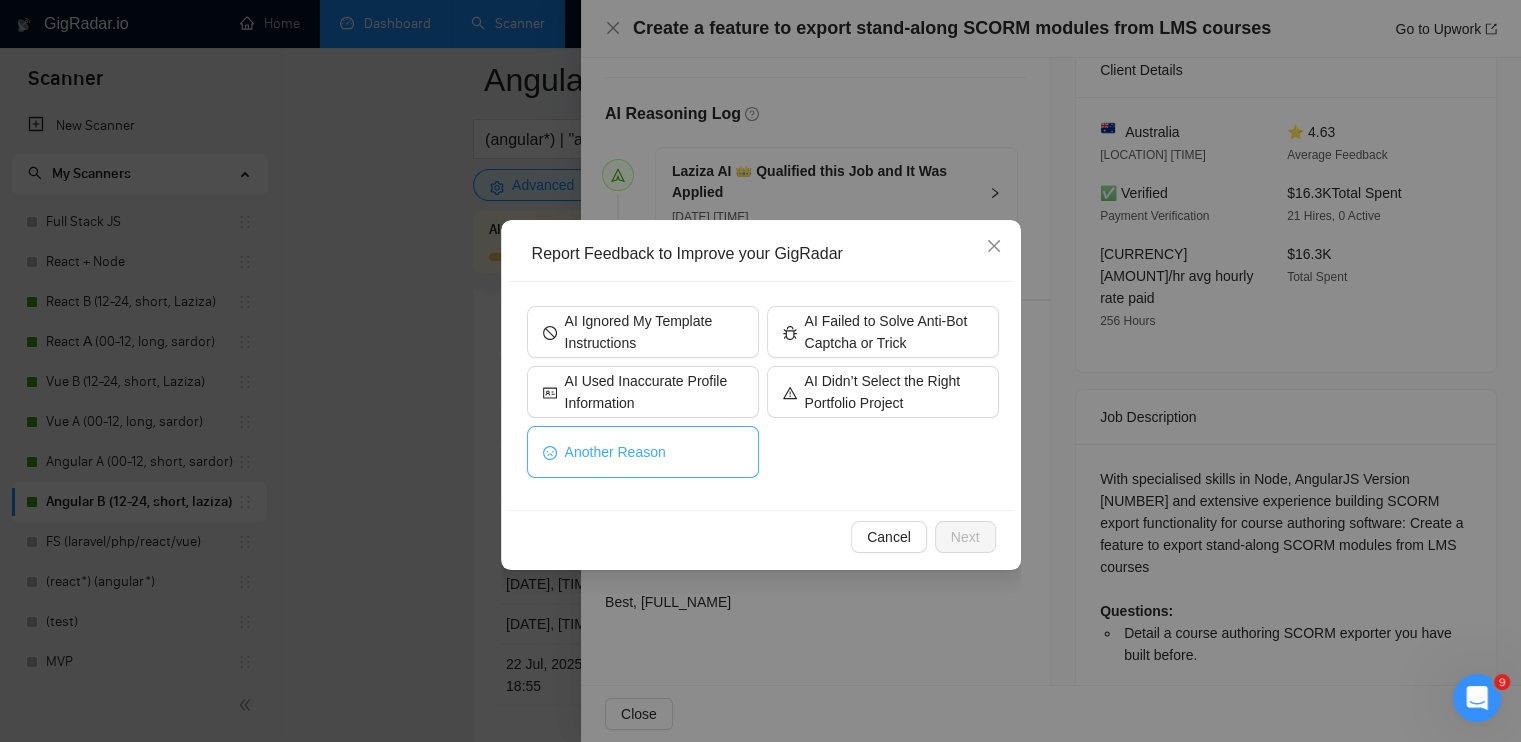click on "Another Reason" at bounding box center (643, 452) 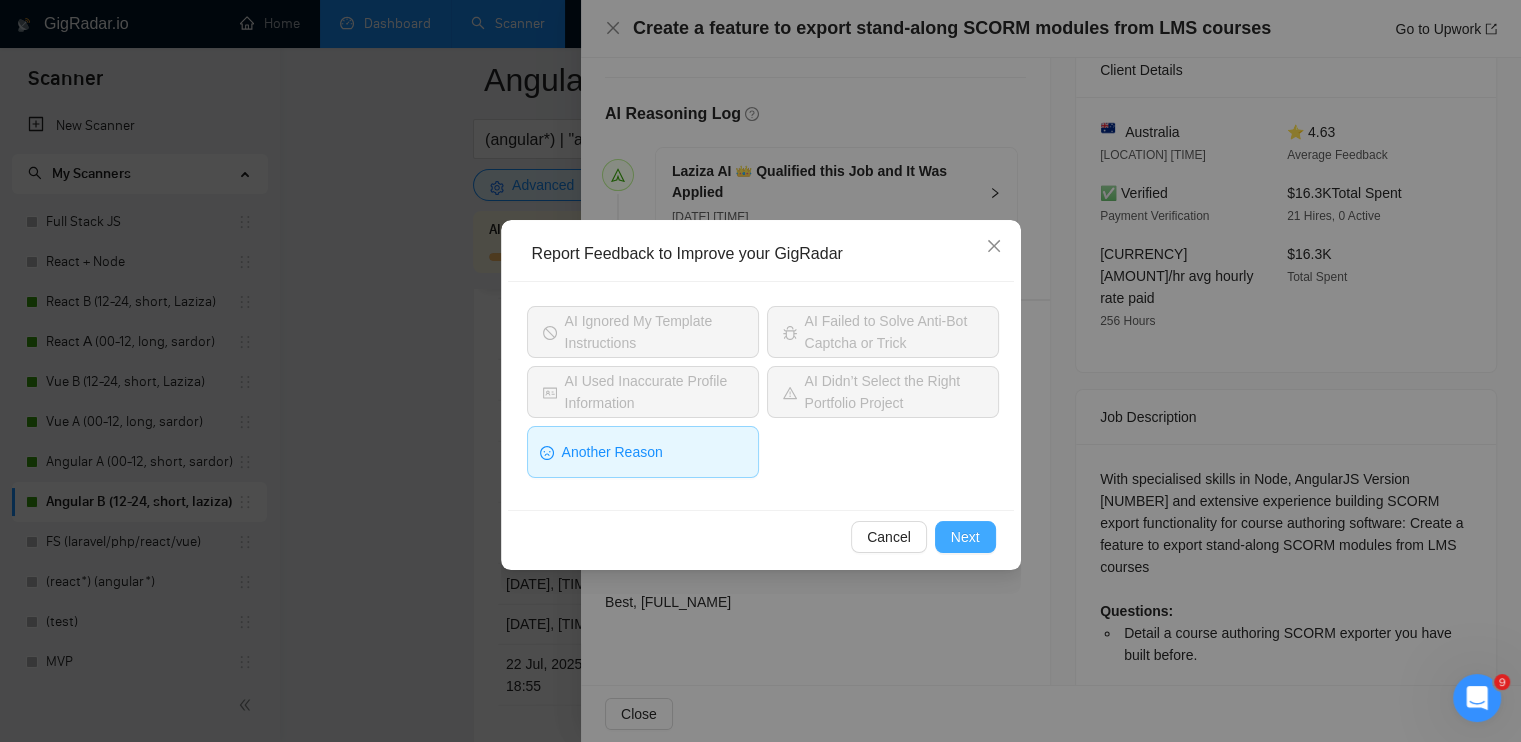 click on "Next" at bounding box center [965, 537] 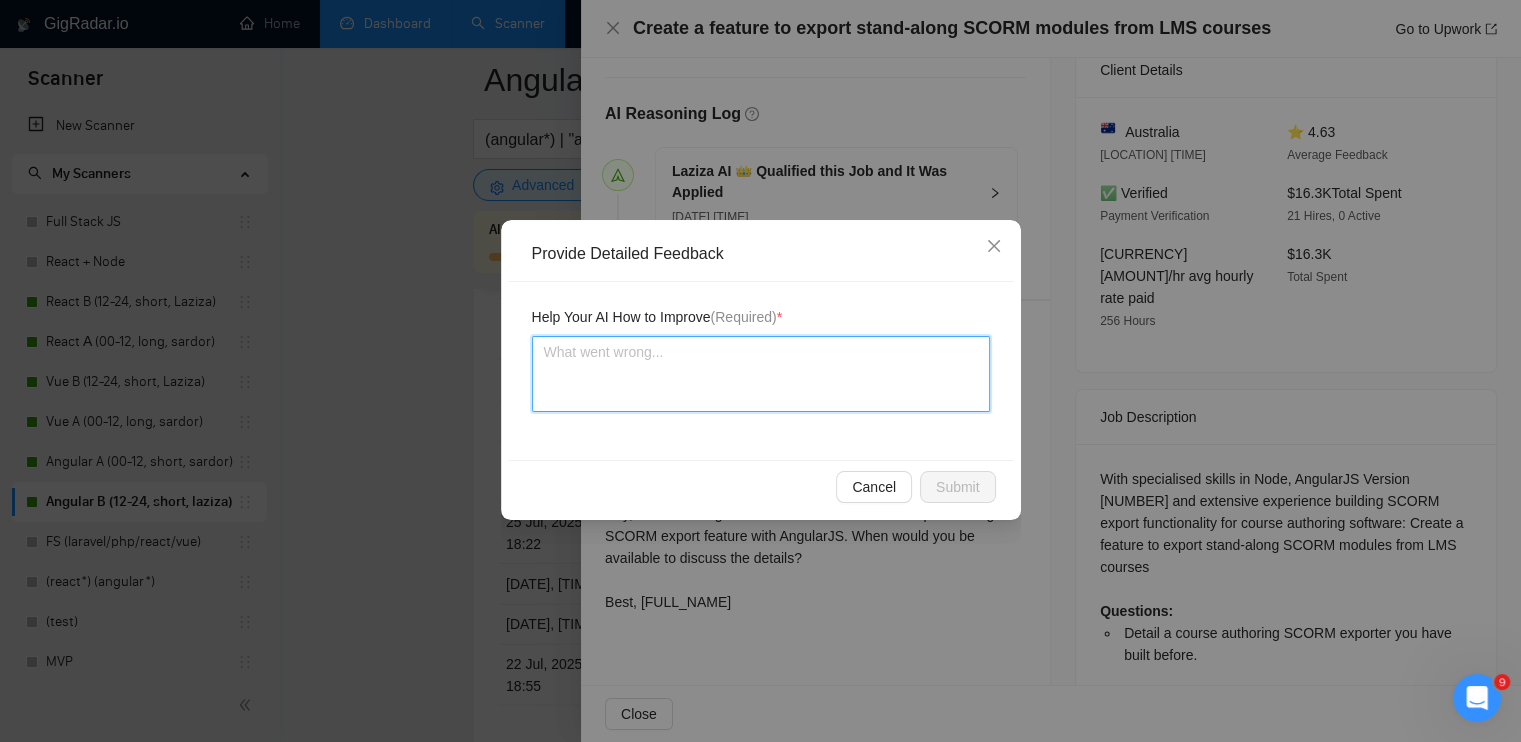 click at bounding box center [761, 374] 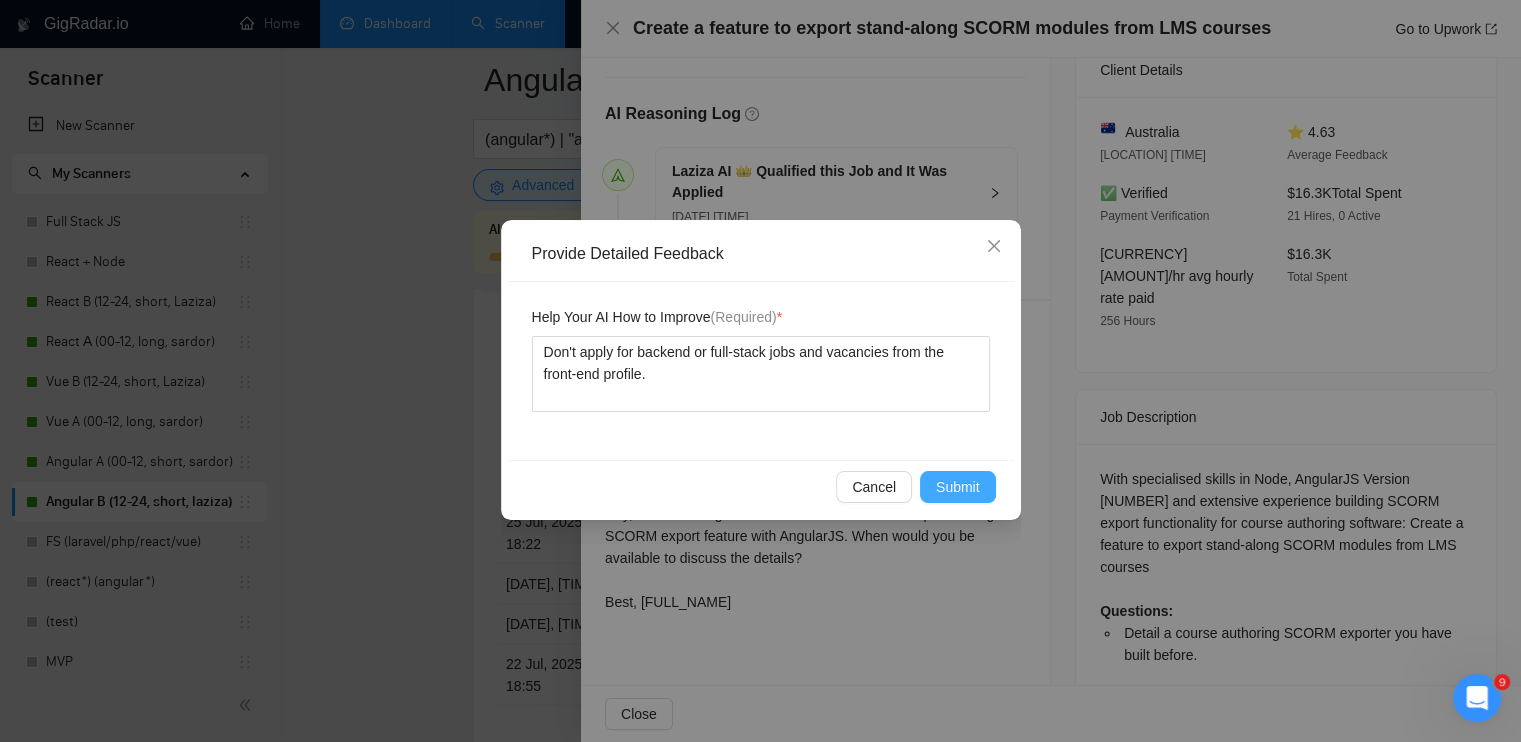 click on "Submit" at bounding box center (958, 487) 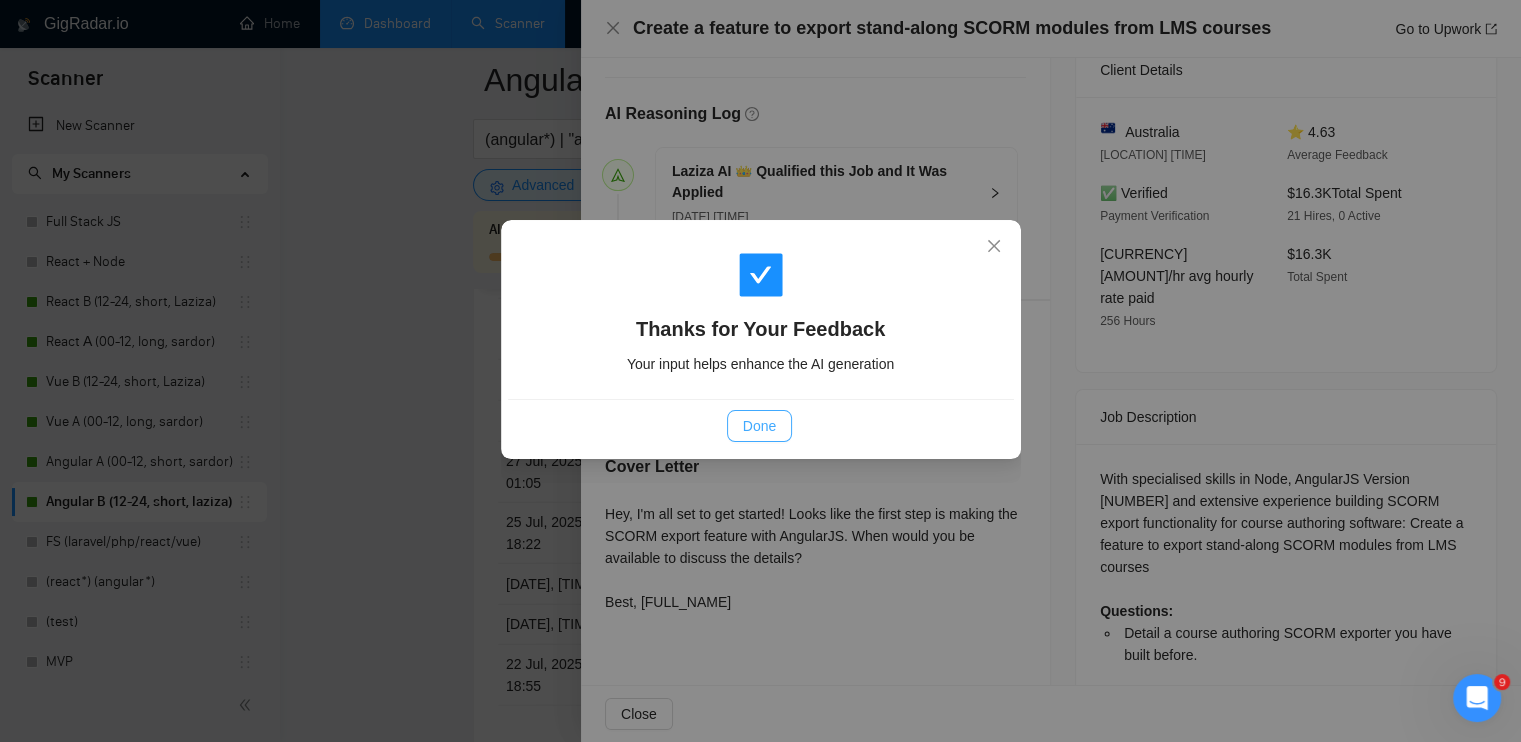 click on "Done" at bounding box center [759, 426] 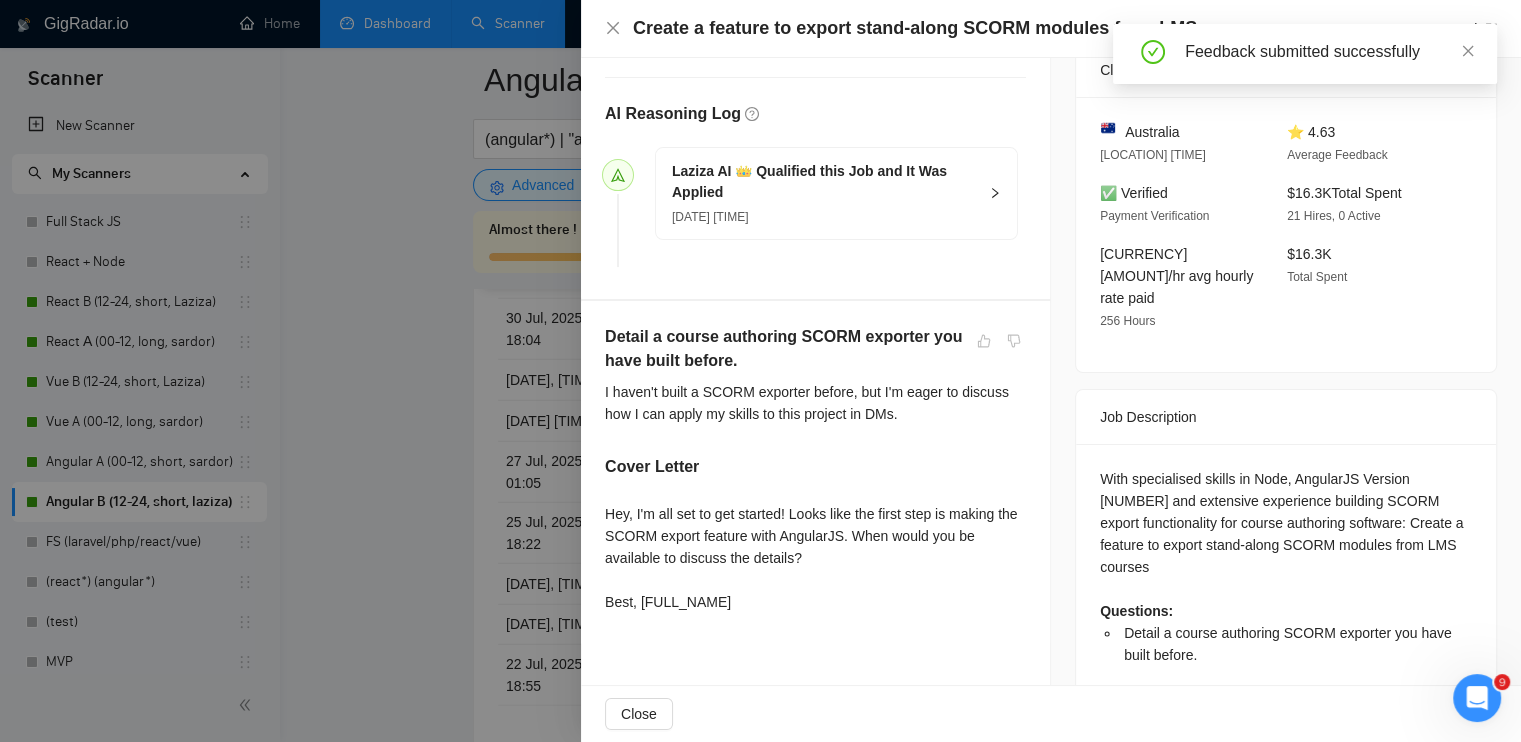 click at bounding box center (760, 371) 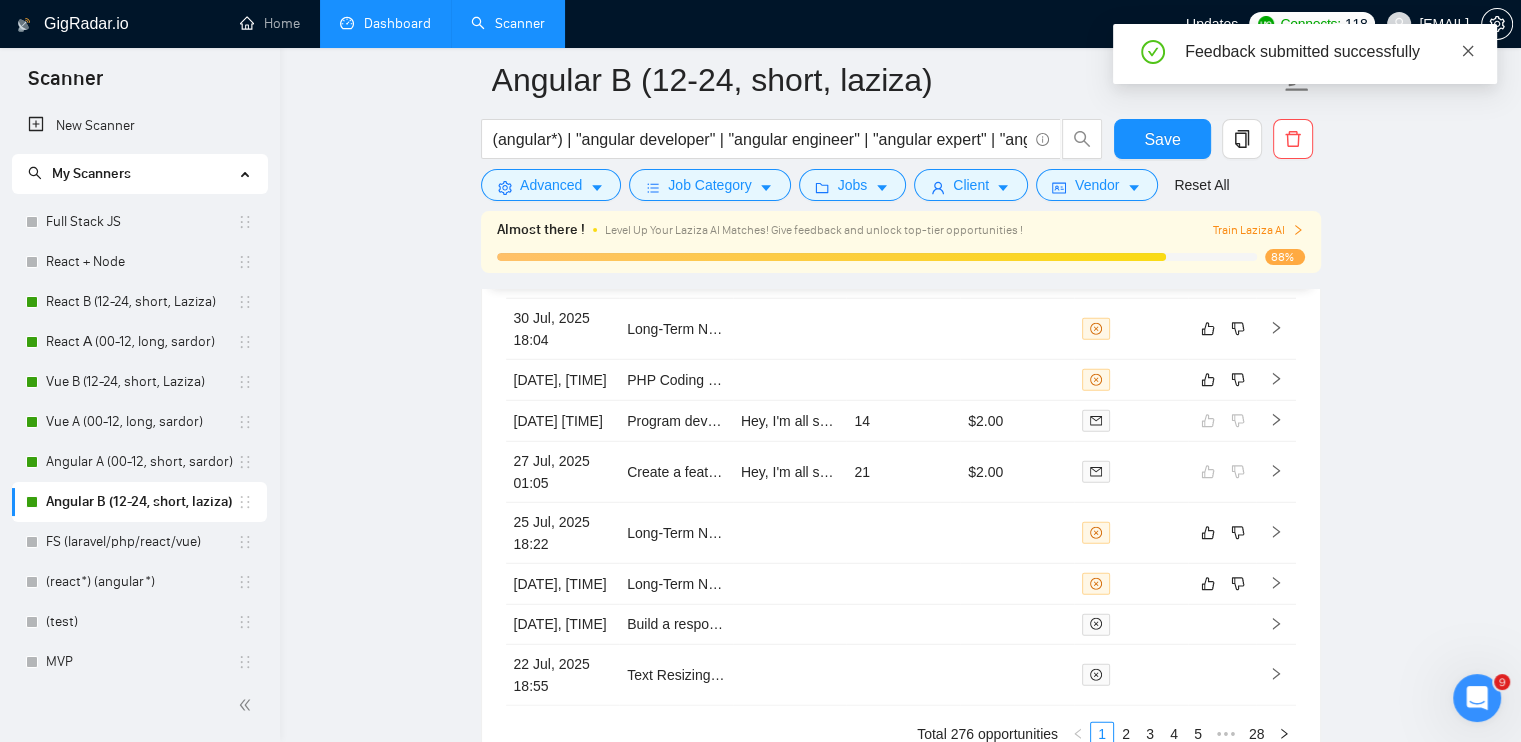 drag, startPoint x: 1465, startPoint y: 54, endPoint x: 1294, endPoint y: 235, distance: 249.00201 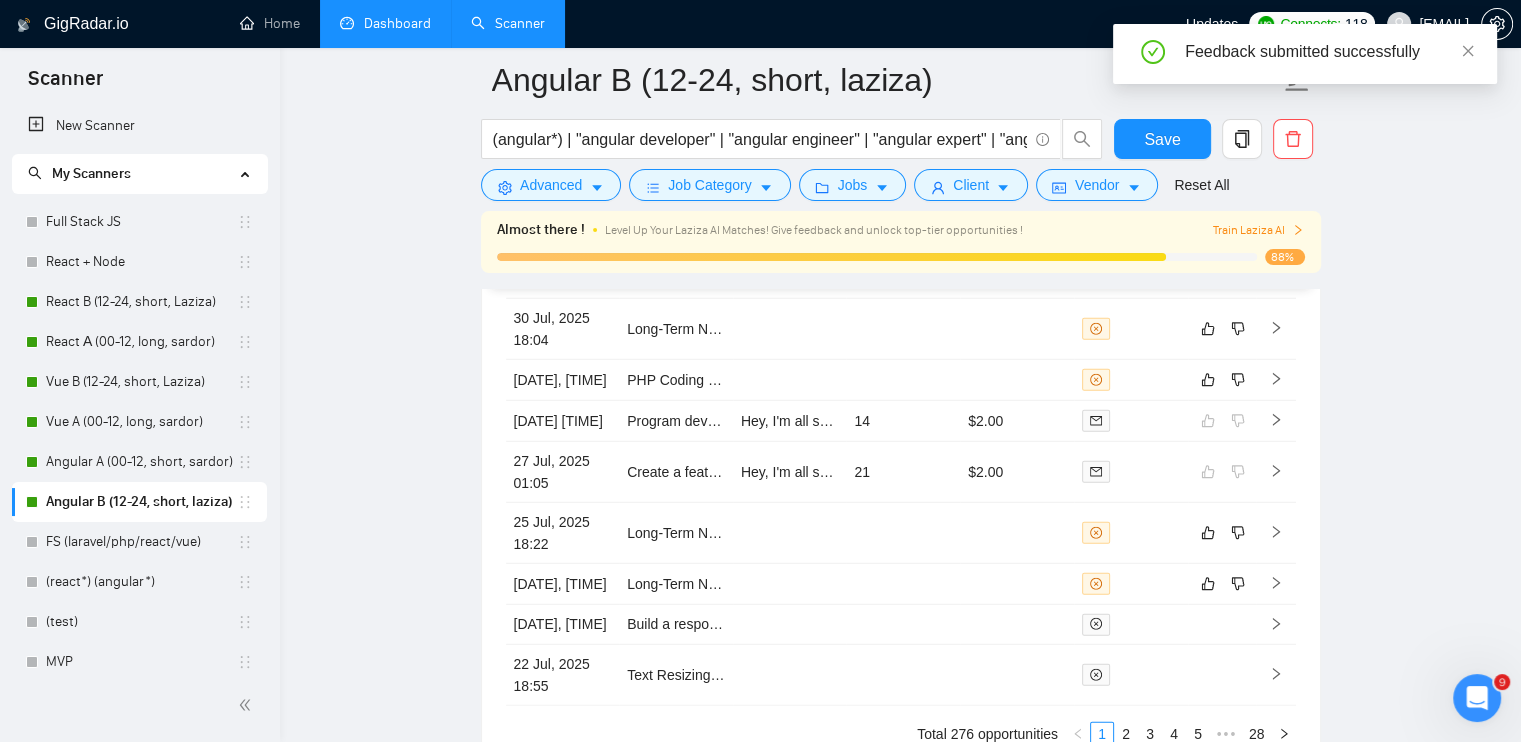 click 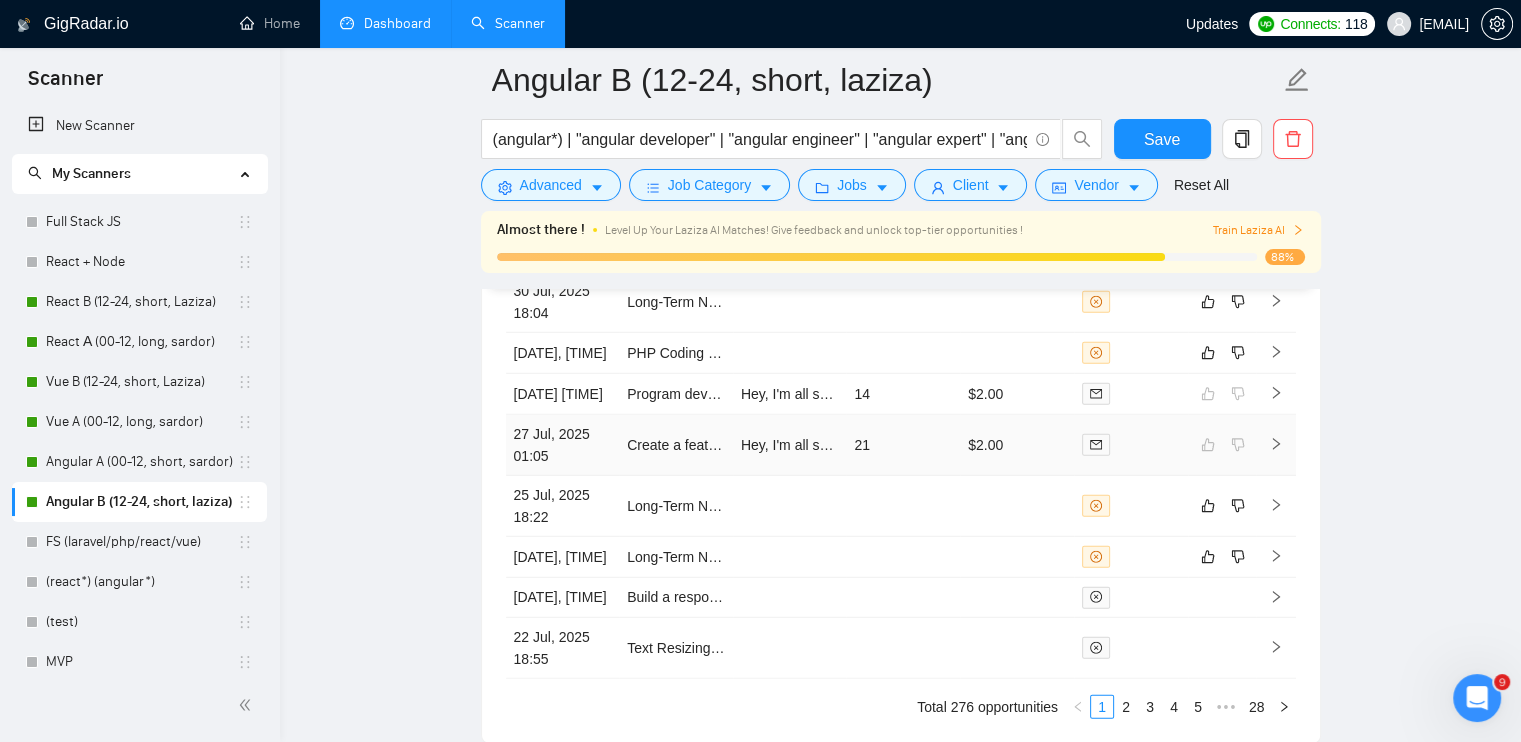scroll, scrollTop: 5600, scrollLeft: 0, axis: vertical 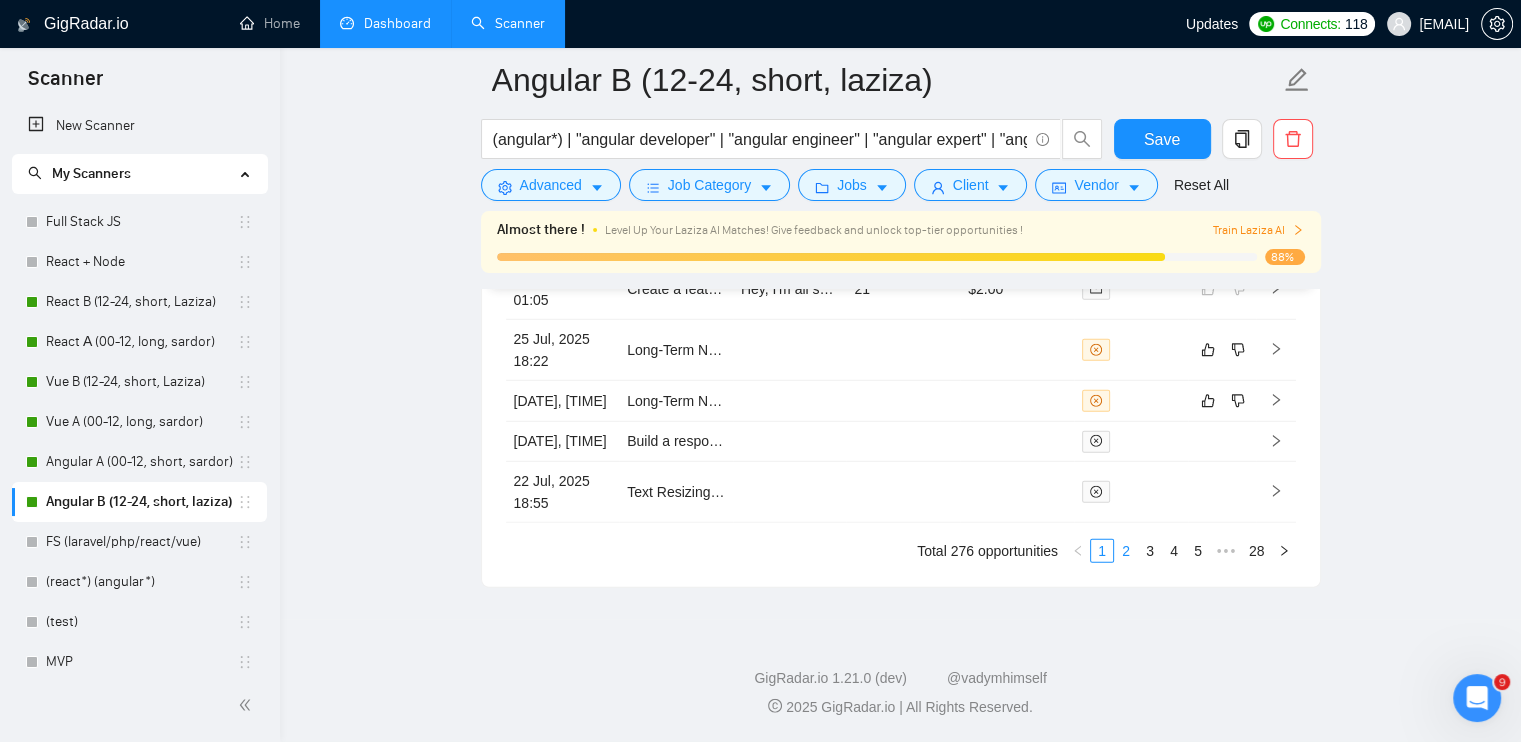 click on "2" at bounding box center [1126, 551] 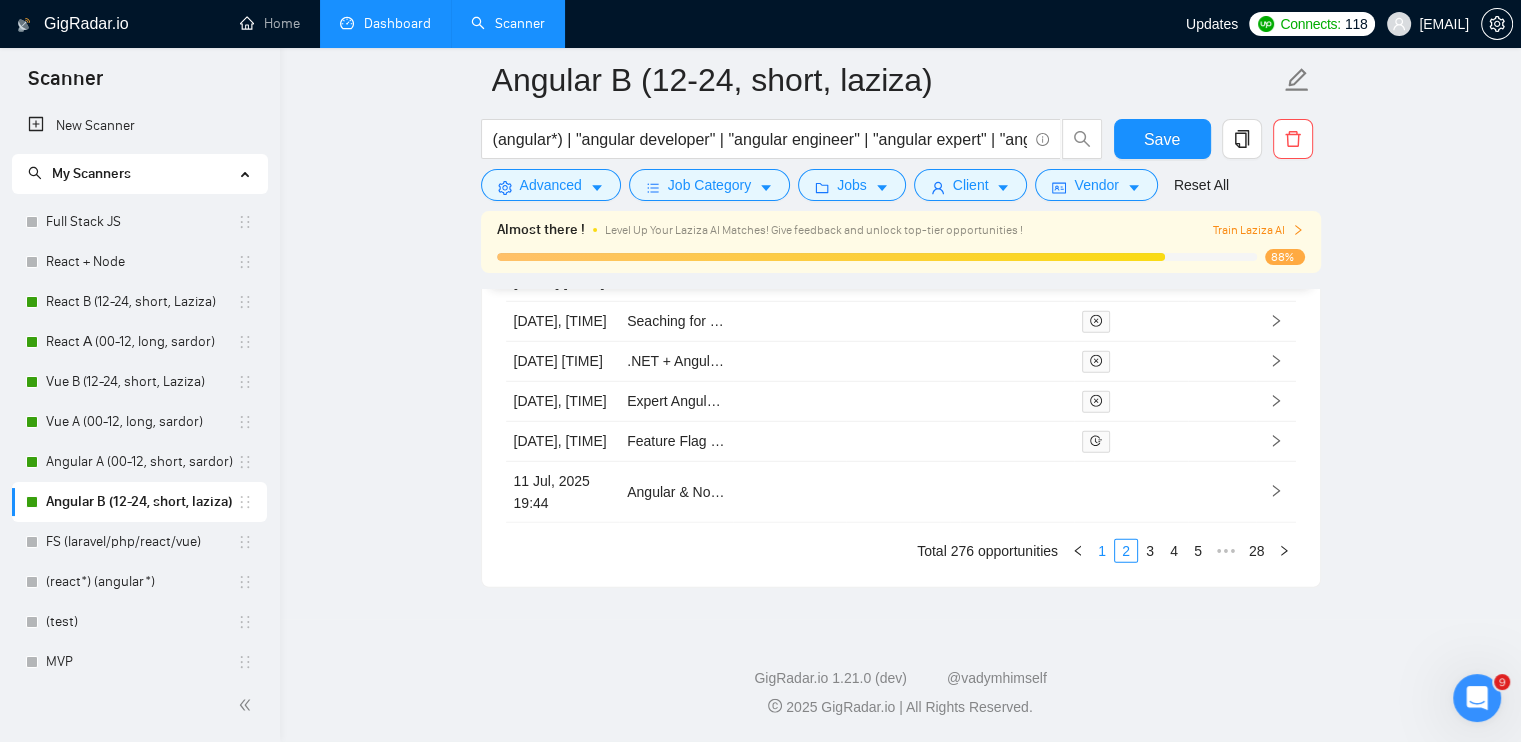 click on "1" at bounding box center (1102, 551) 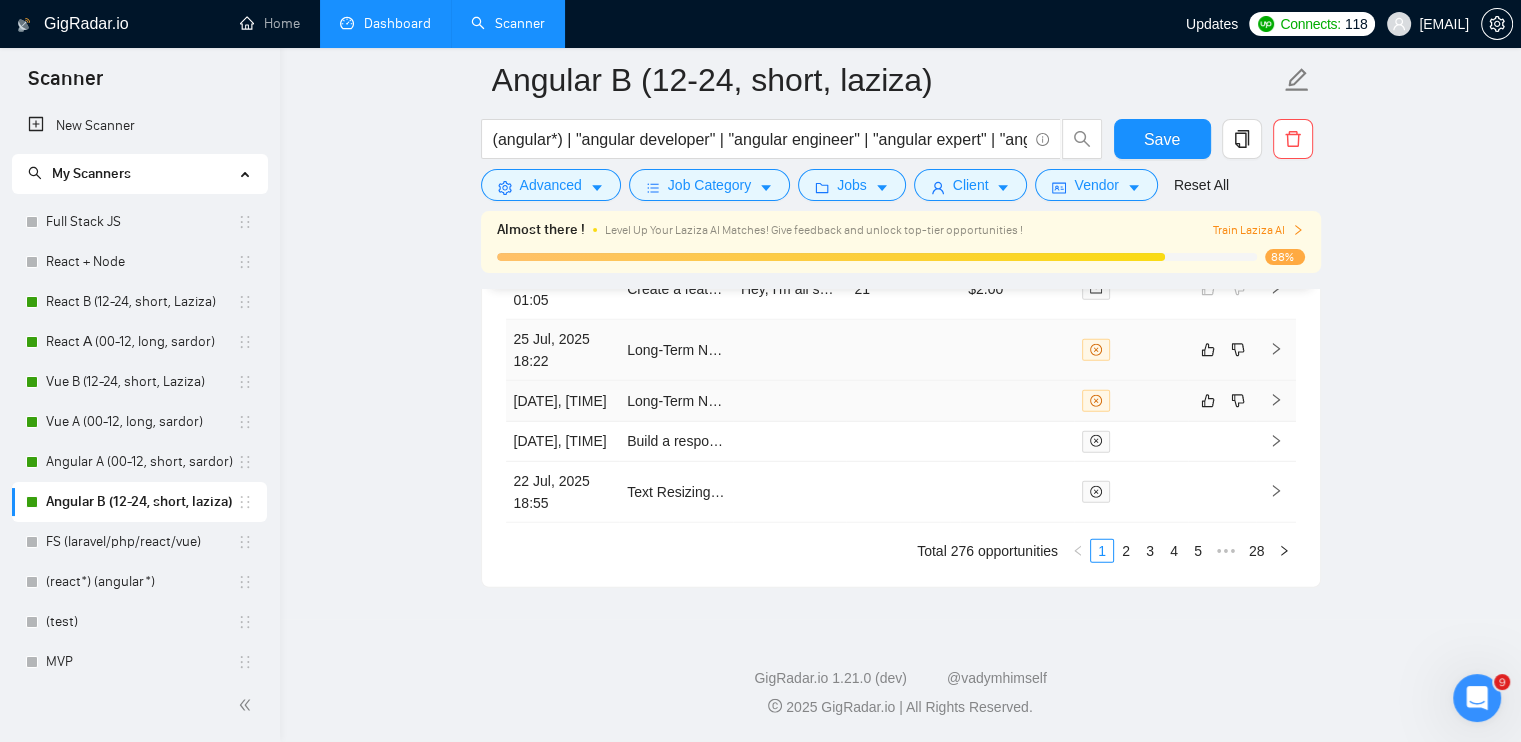 scroll, scrollTop: 5656, scrollLeft: 0, axis: vertical 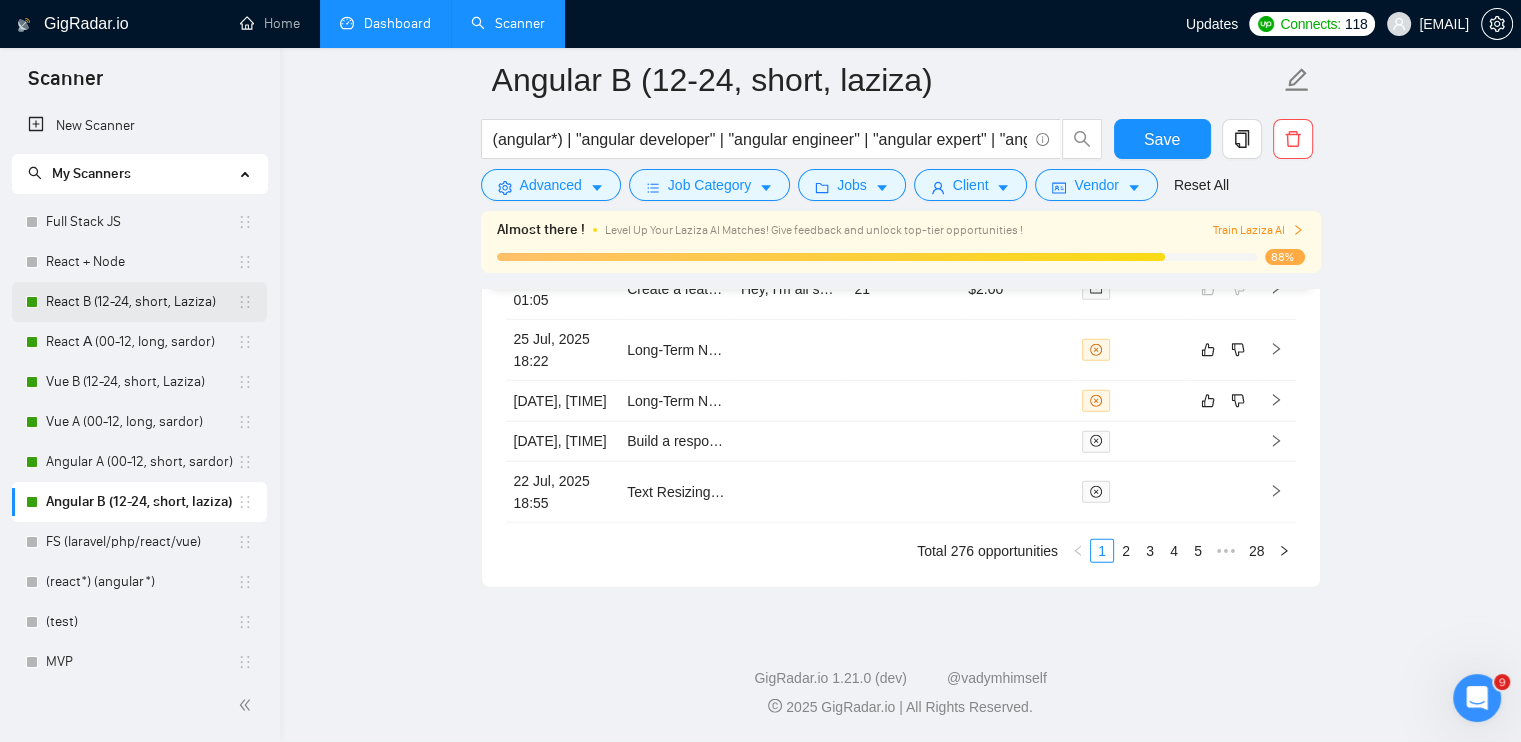 click on "React B (12-24, short, Laziza)" at bounding box center [141, 302] 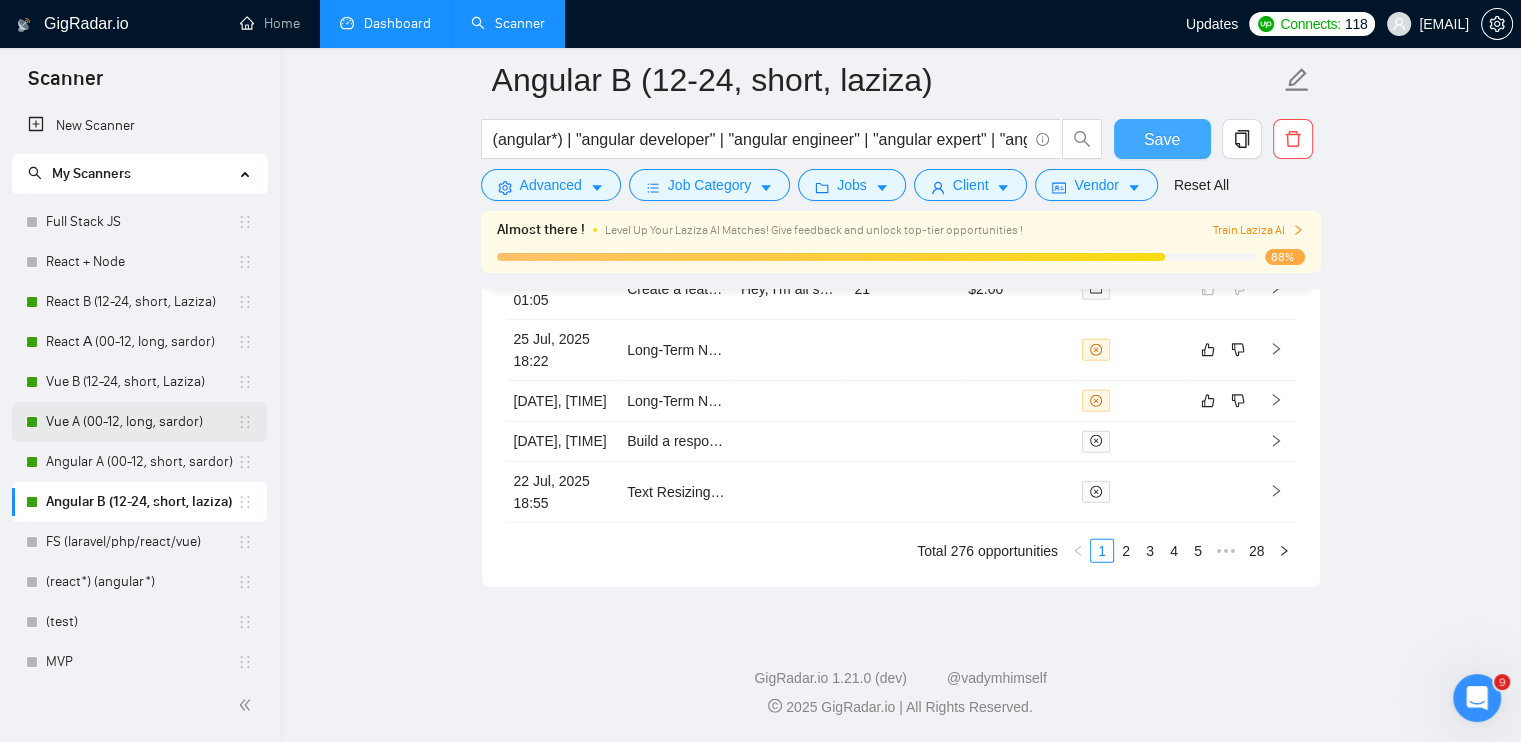 drag, startPoint x: 1175, startPoint y: 138, endPoint x: 112, endPoint y: 426, distance: 1101.3232 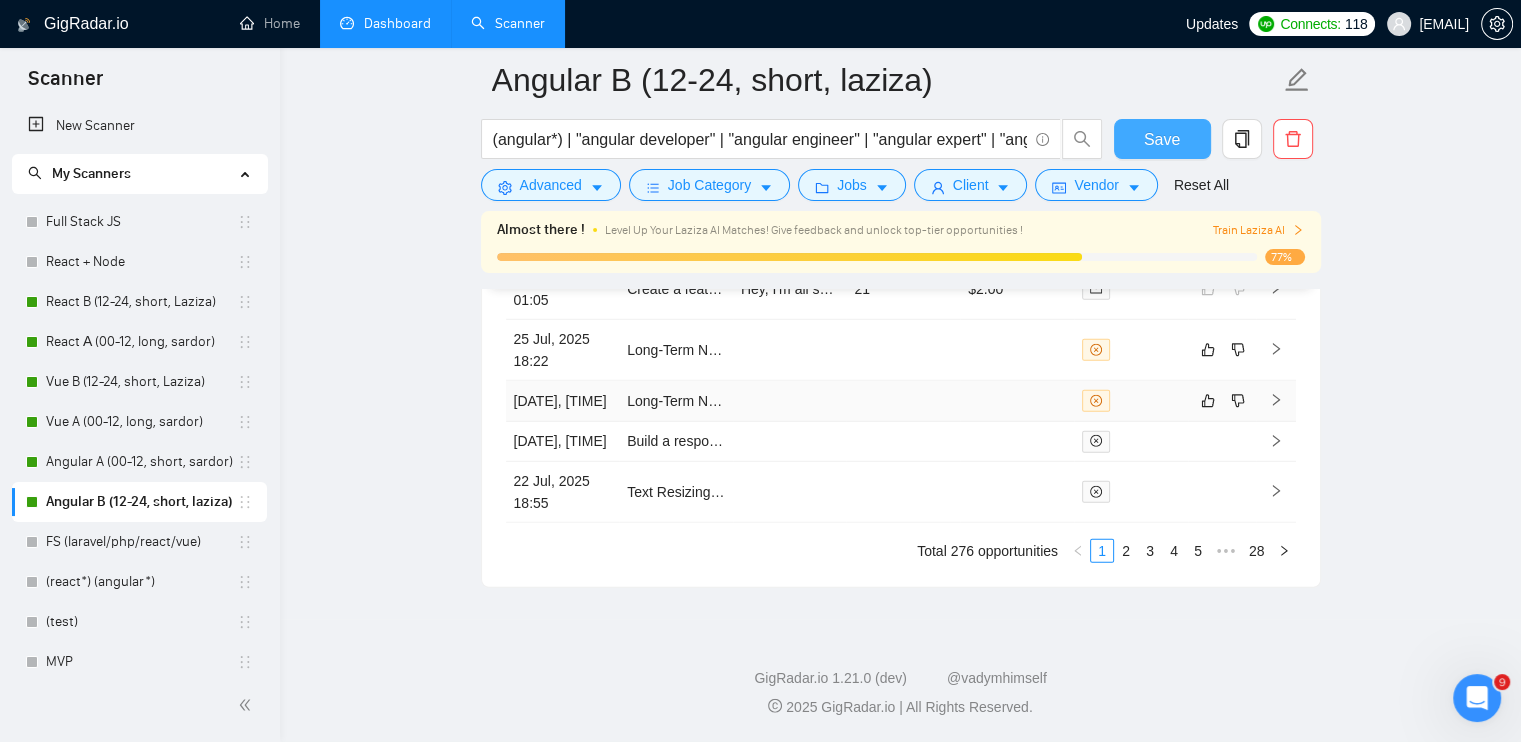 scroll, scrollTop: 5656, scrollLeft: 0, axis: vertical 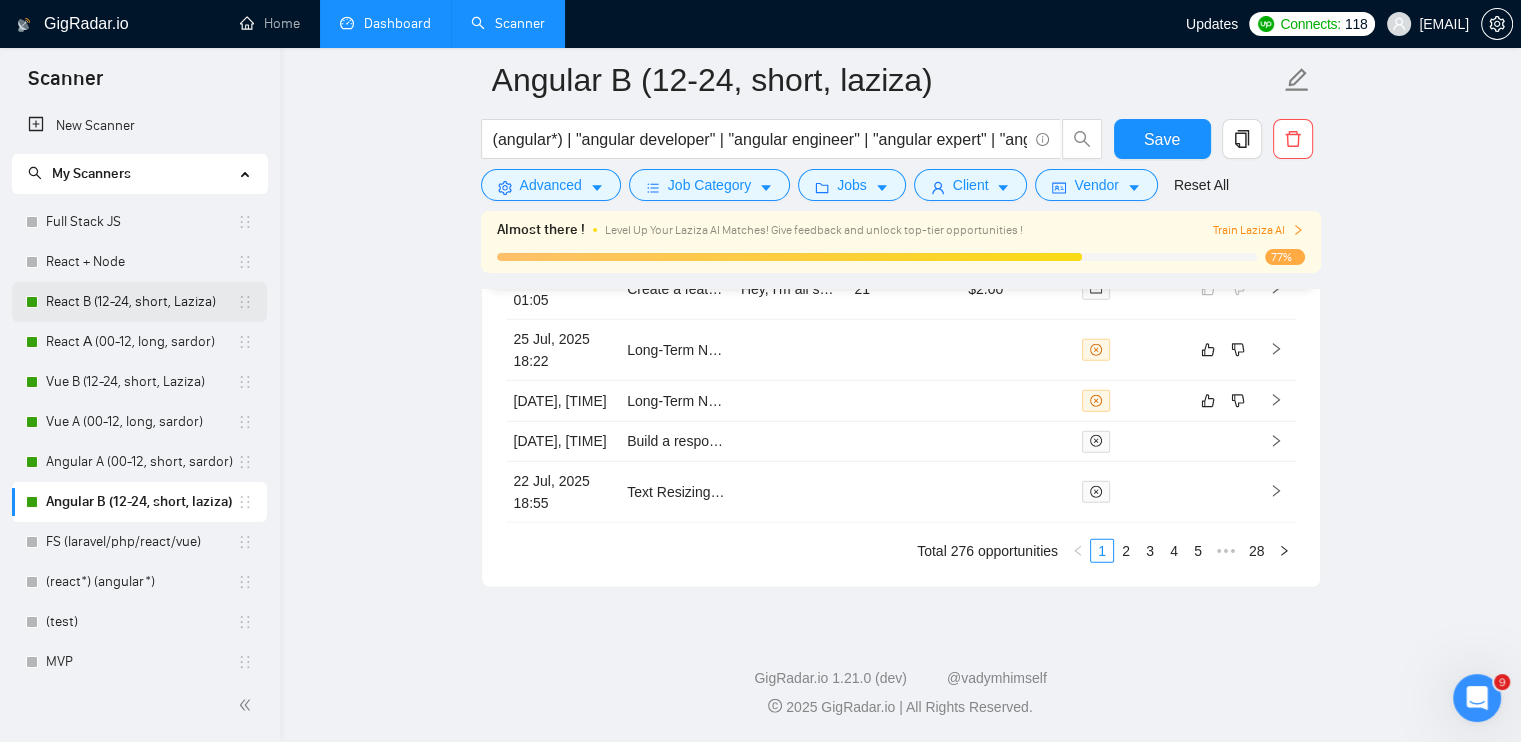 click on "React B (12-24, short, Laziza)" at bounding box center (141, 302) 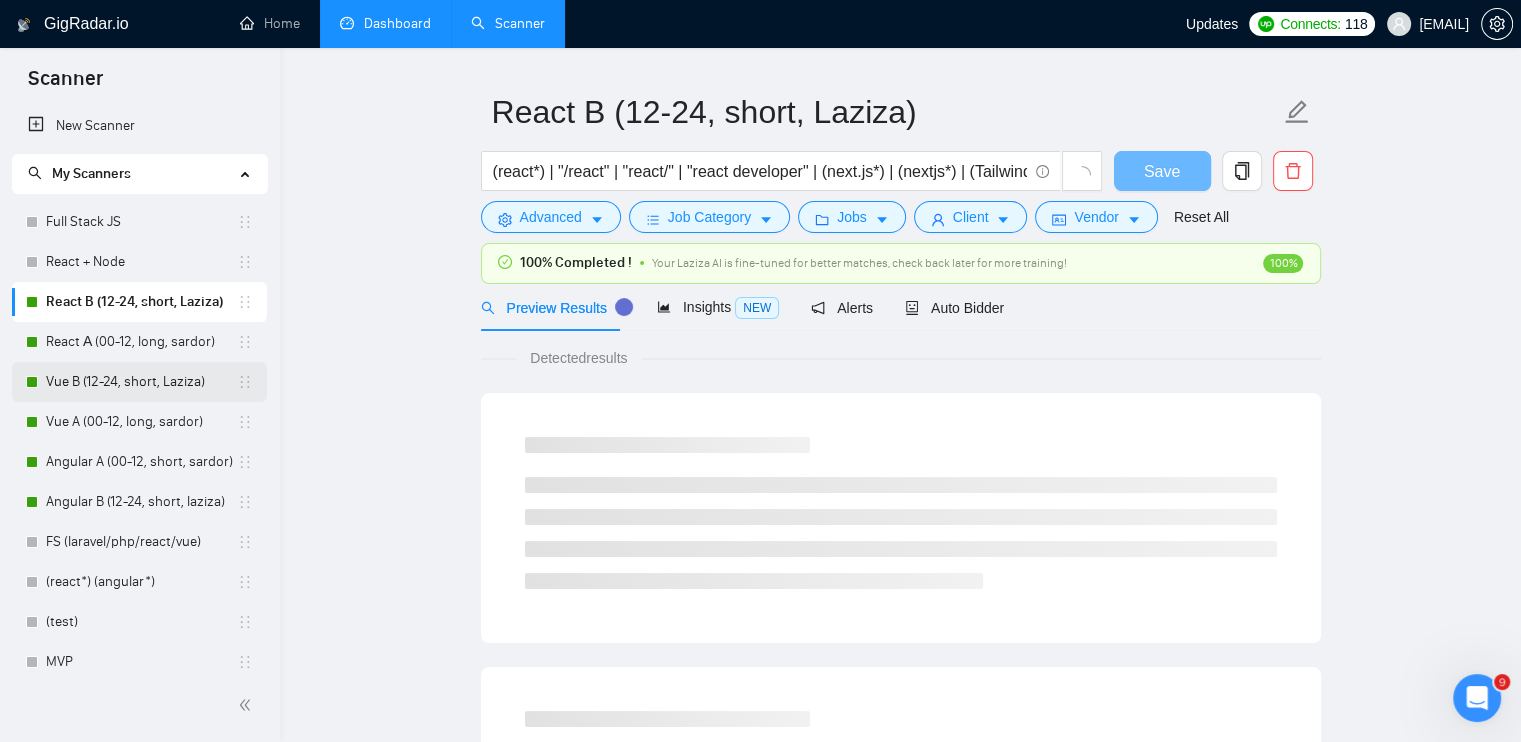 scroll, scrollTop: 28, scrollLeft: 0, axis: vertical 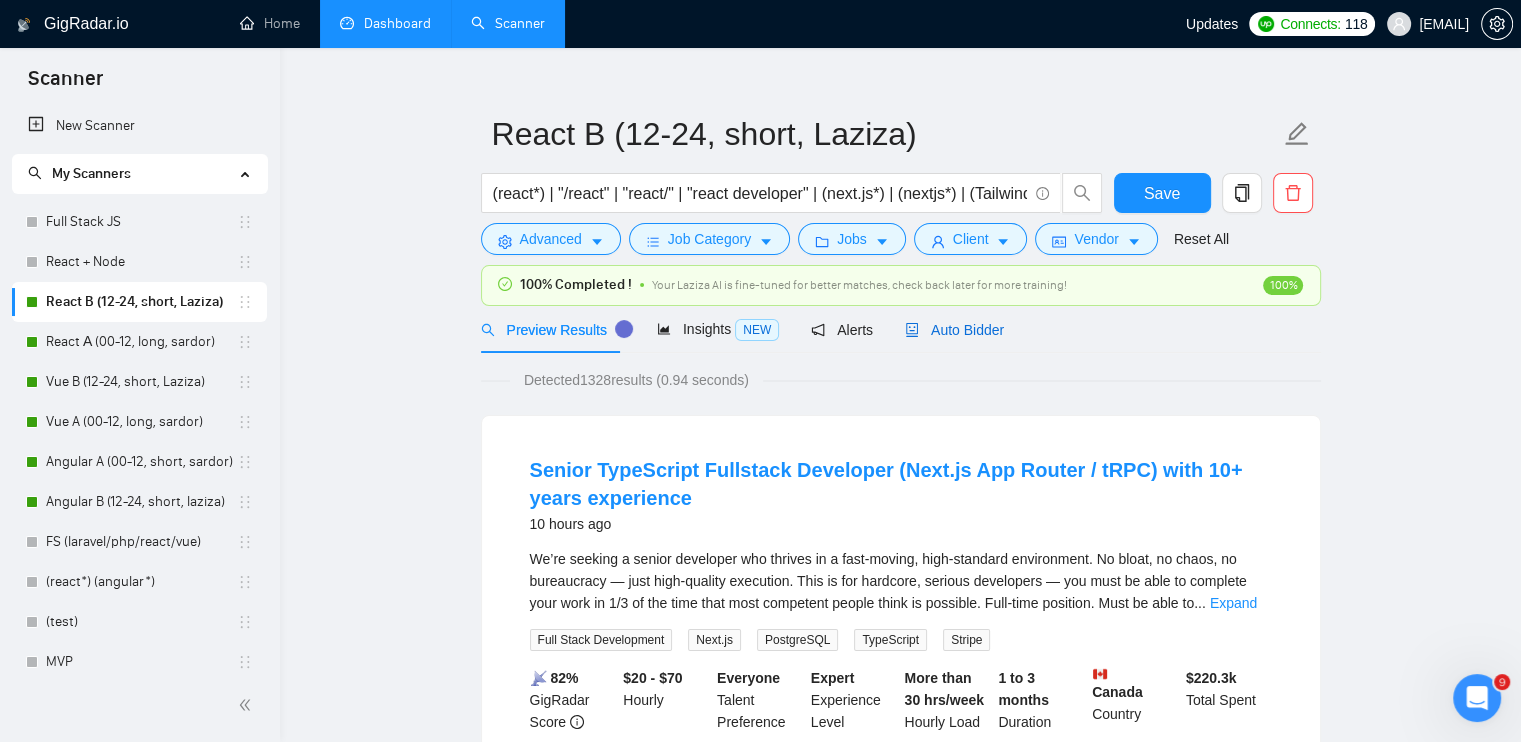click on "Auto Bidder" at bounding box center (954, 330) 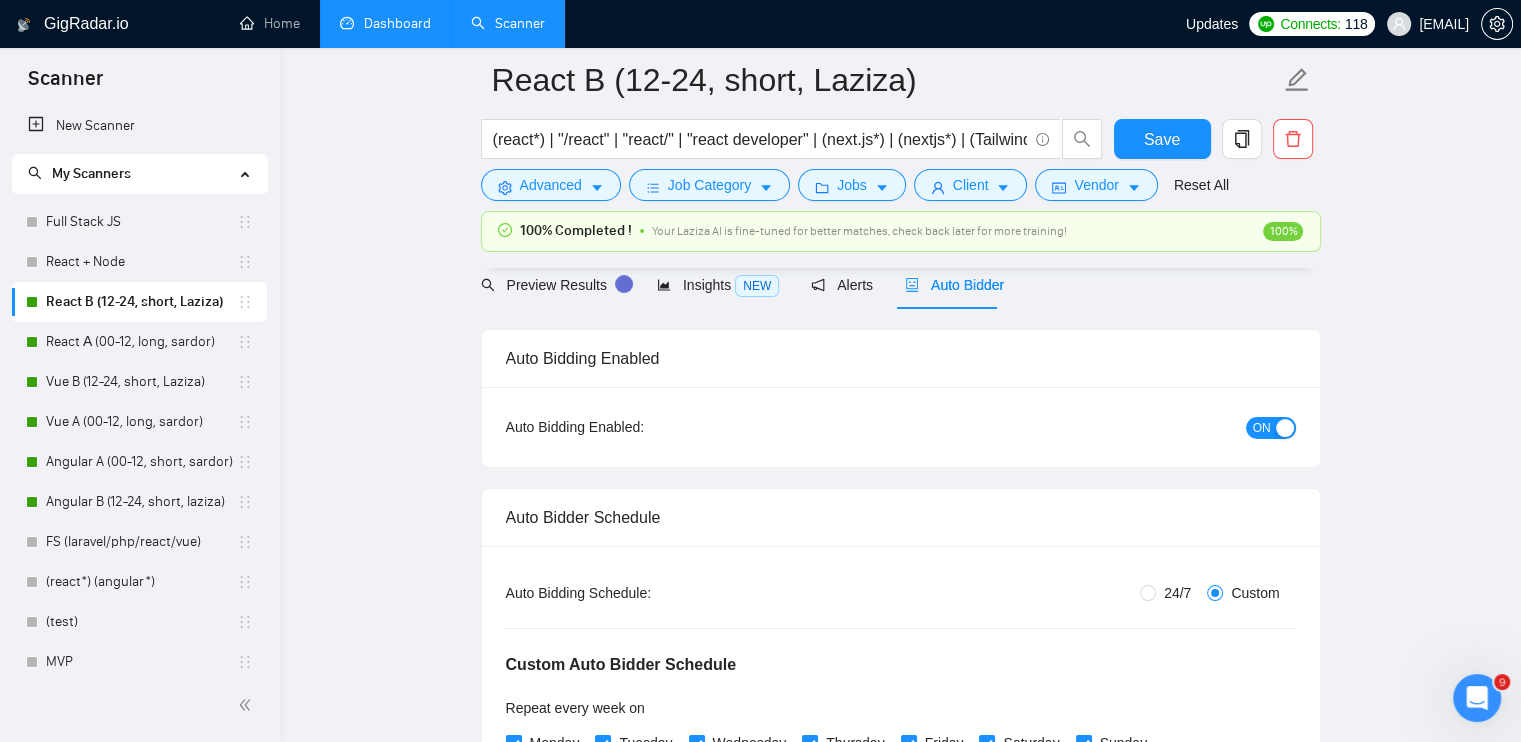 scroll, scrollTop: 328, scrollLeft: 0, axis: vertical 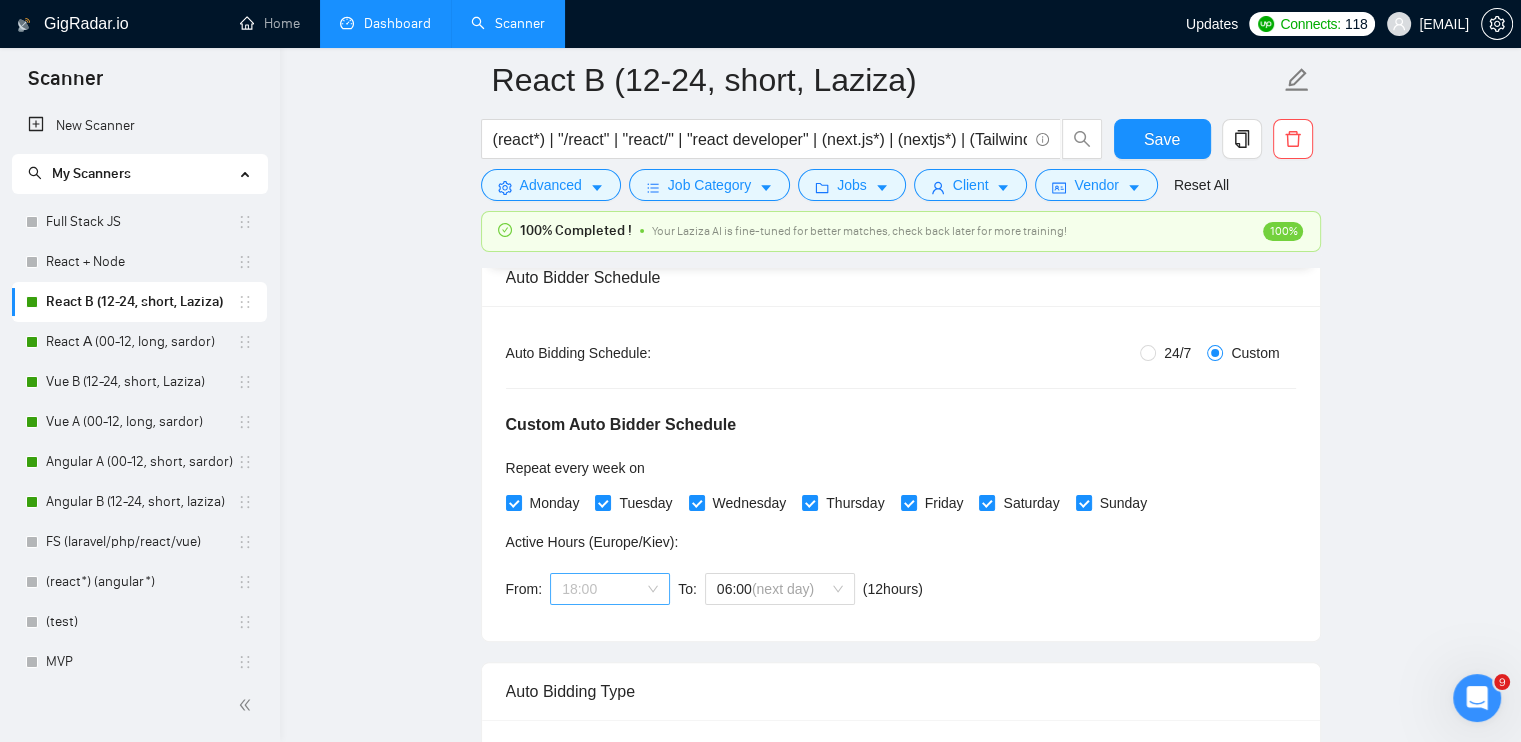 click on "18:00" at bounding box center [610, 589] 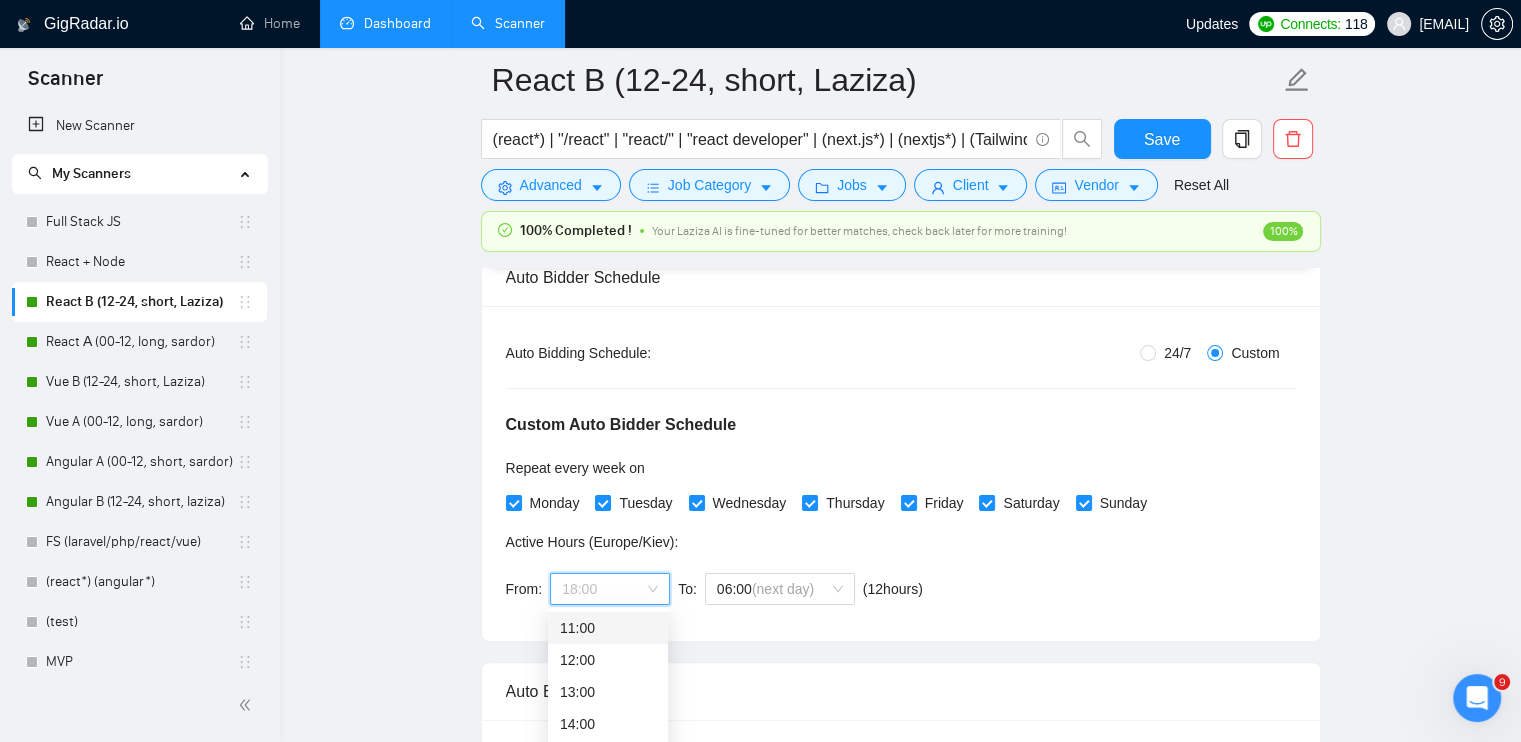 scroll, scrollTop: 512, scrollLeft: 0, axis: vertical 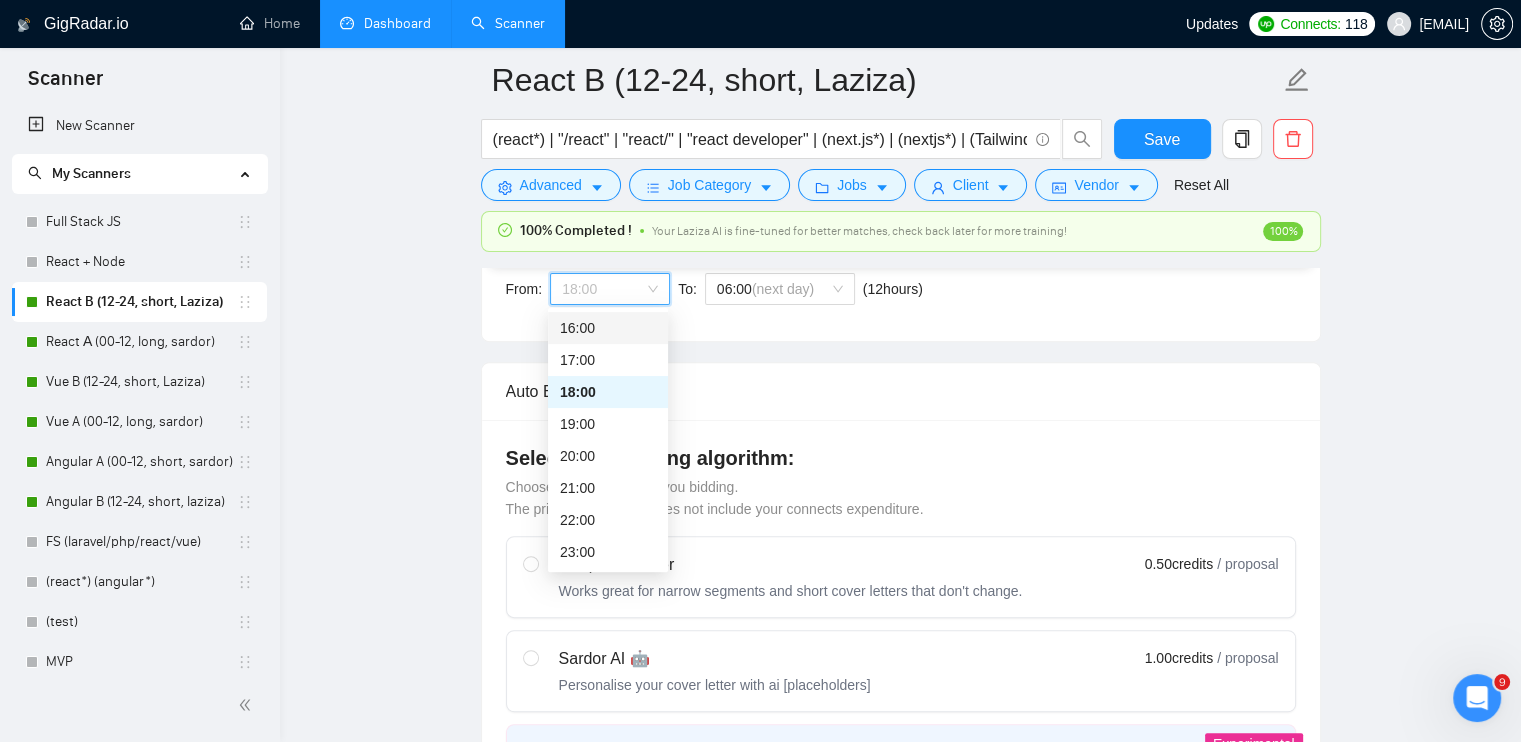 click on "16:00" at bounding box center (608, 328) 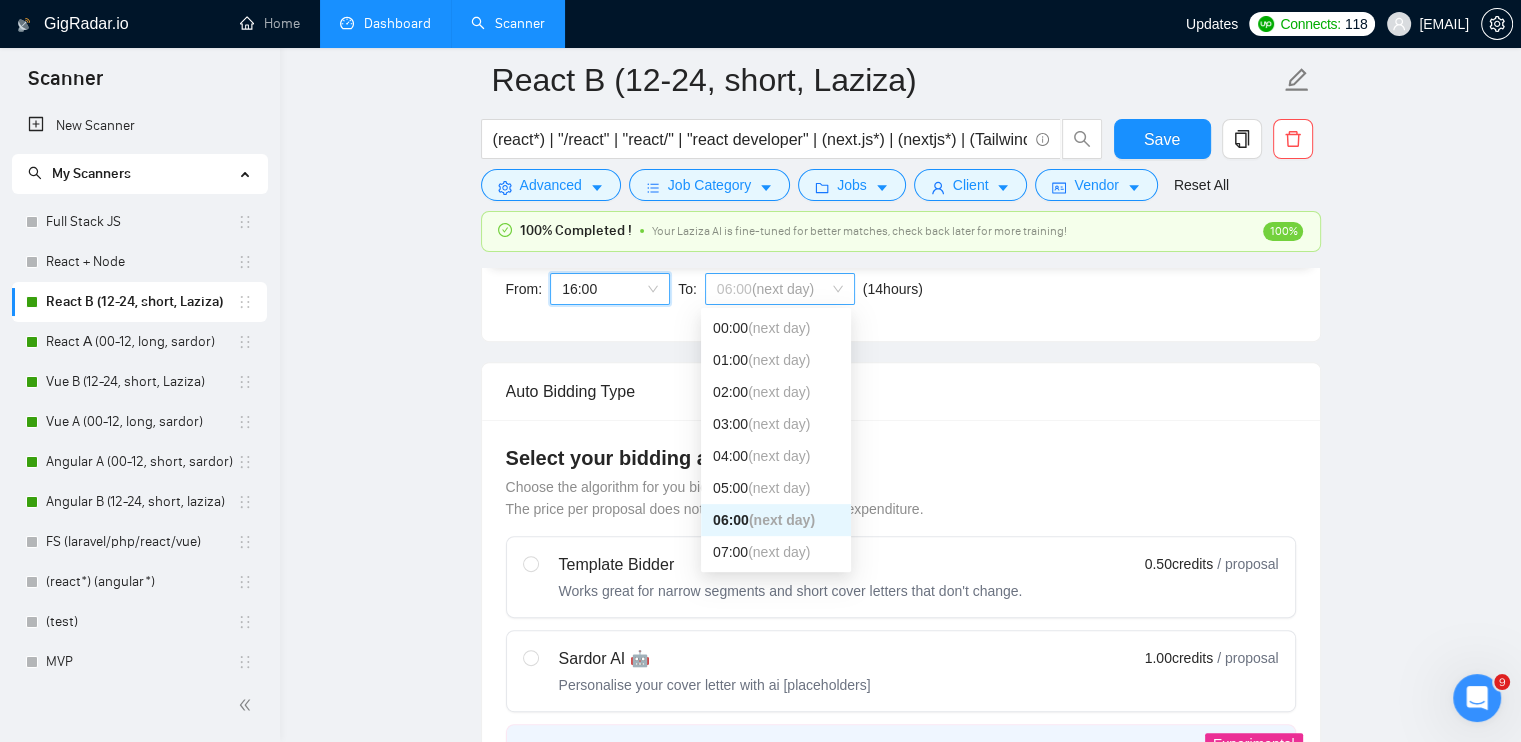 click on "[TIME]  (next day)" at bounding box center [780, 289] 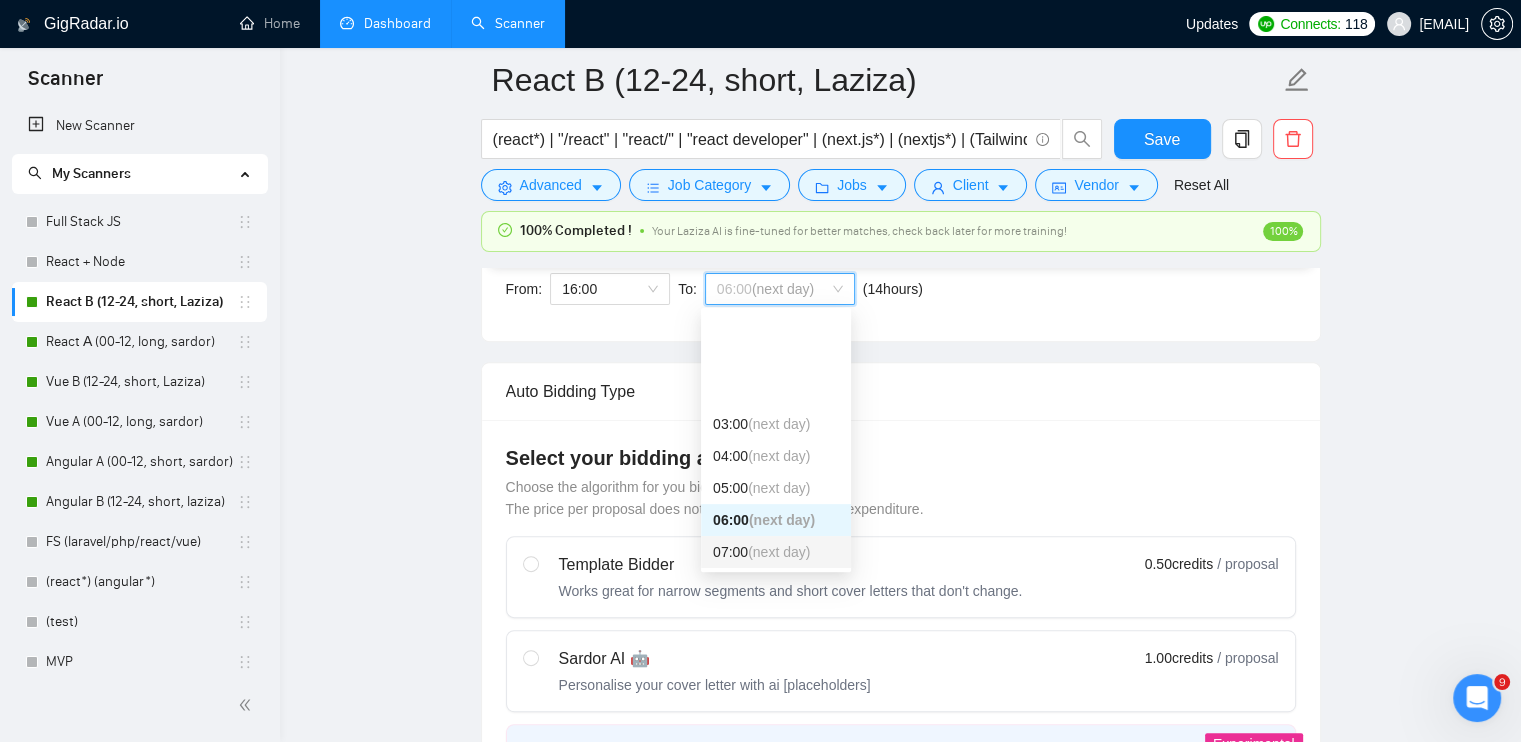 scroll, scrollTop: 100, scrollLeft: 0, axis: vertical 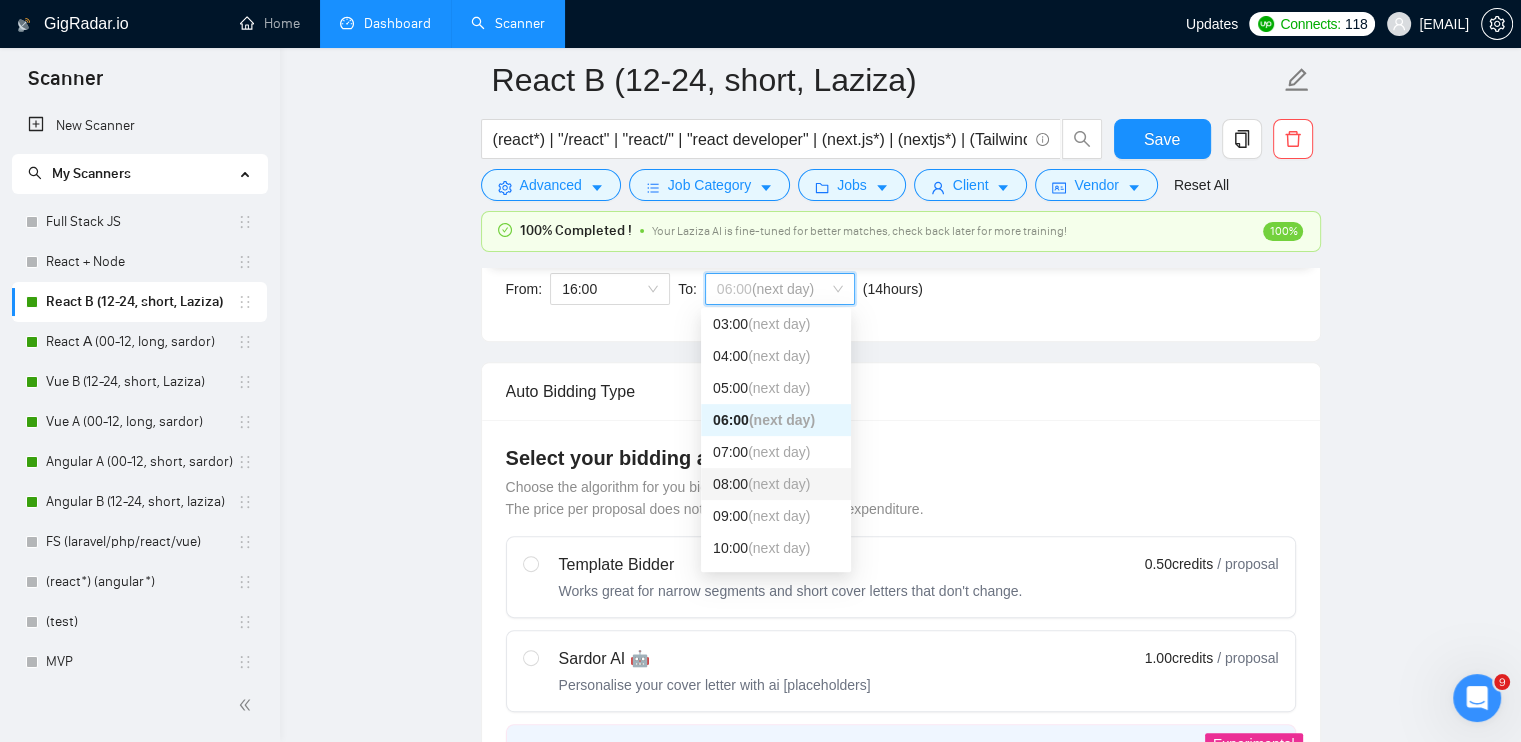 click on "(next day)" at bounding box center (779, 484) 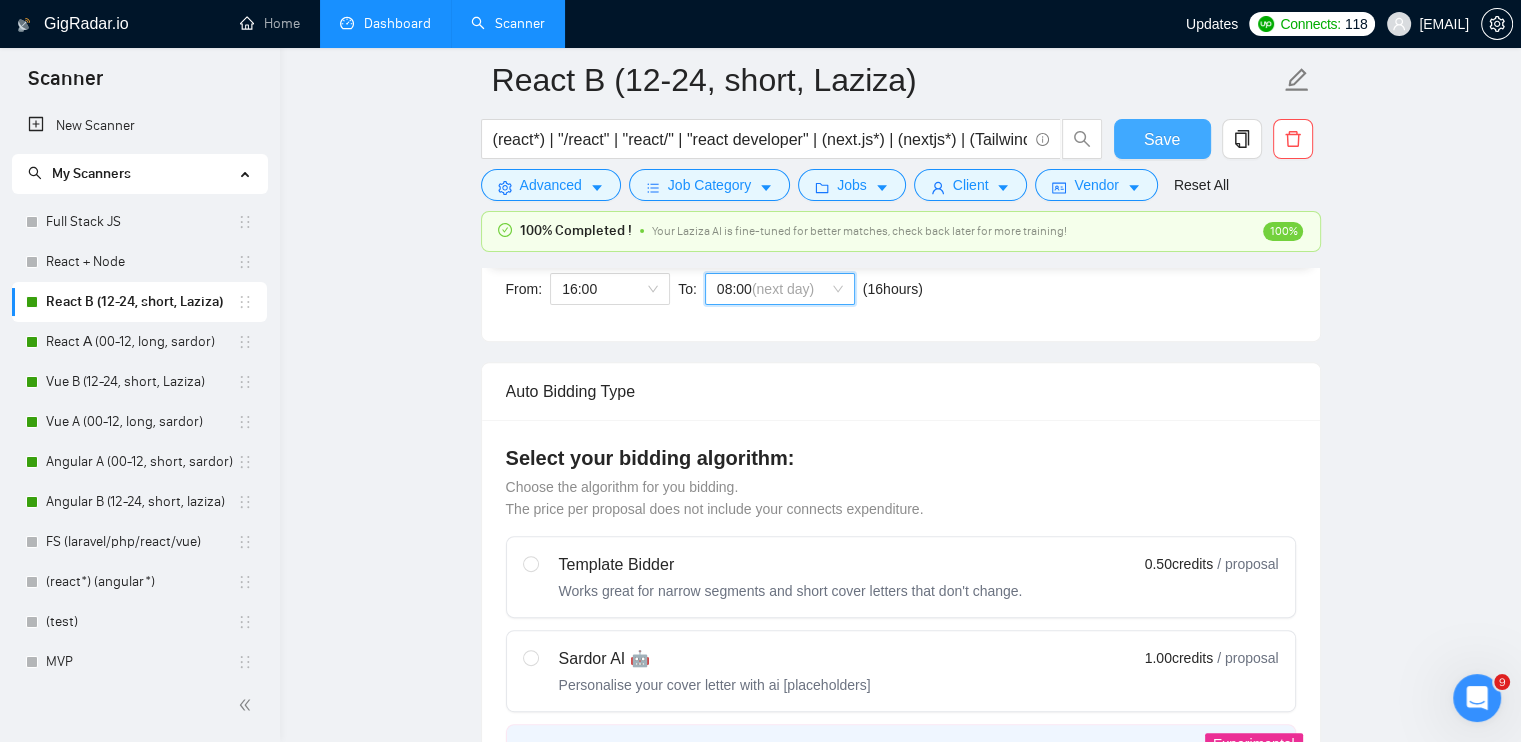 click on "Save" at bounding box center (1162, 139) 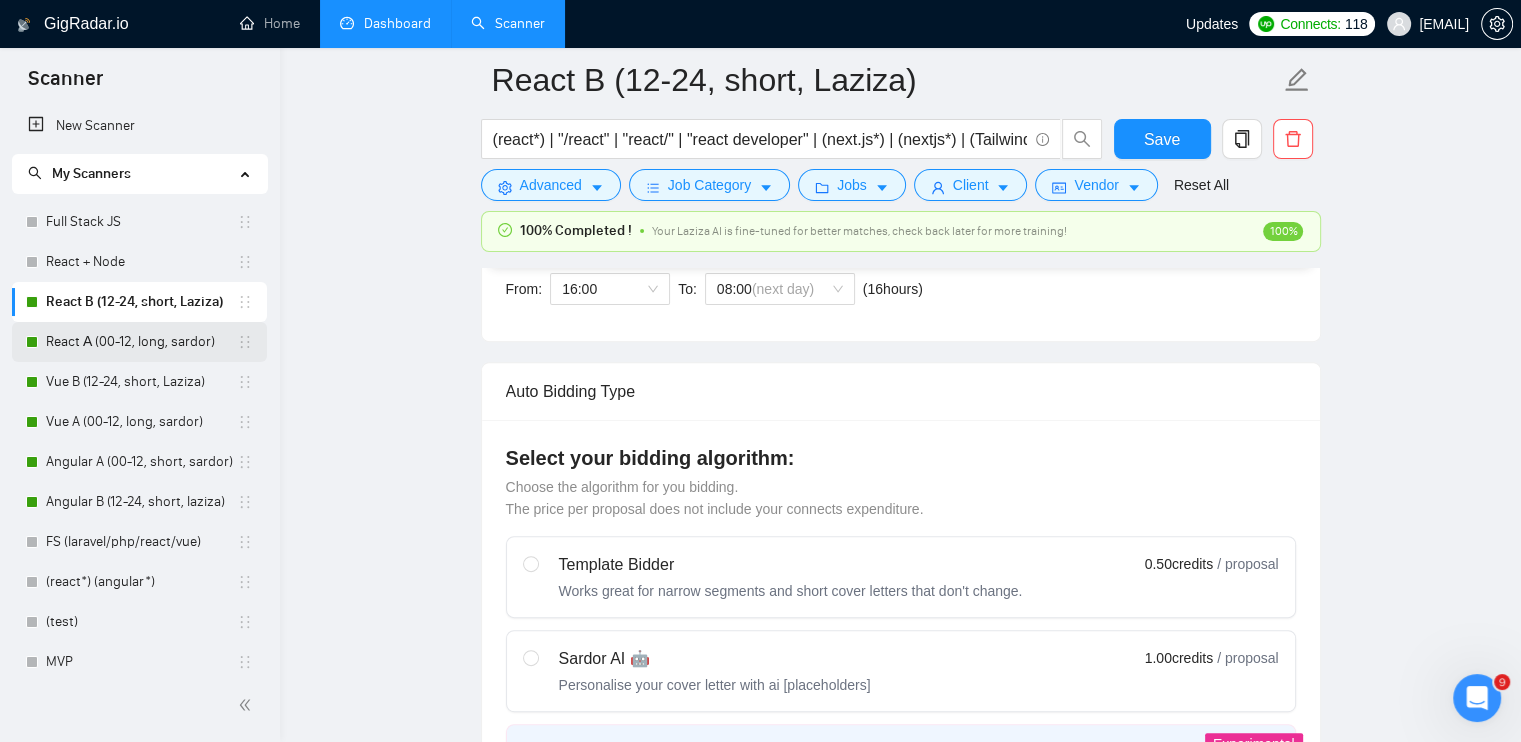 click on "React А (00-12, long, sardor)" at bounding box center [141, 342] 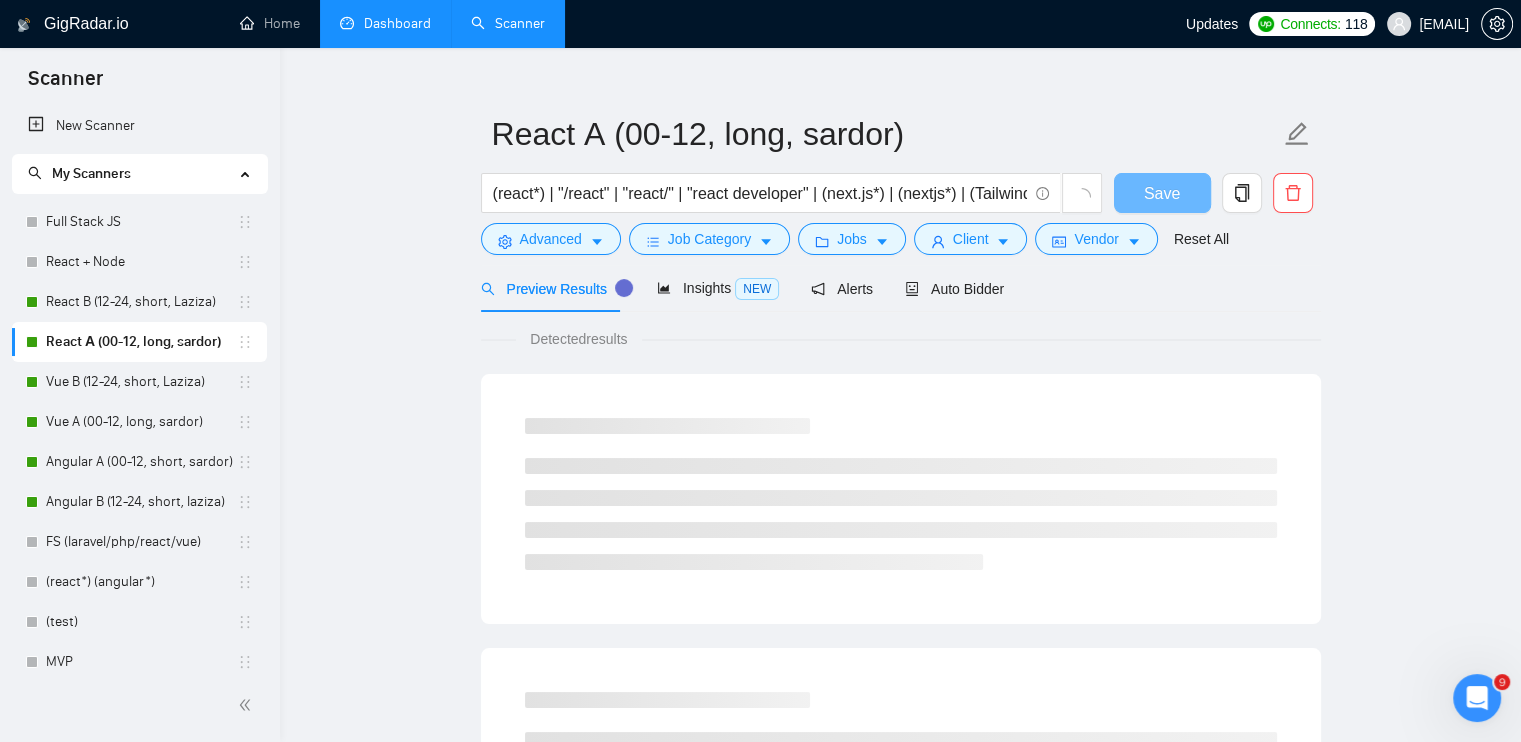 scroll, scrollTop: 0, scrollLeft: 0, axis: both 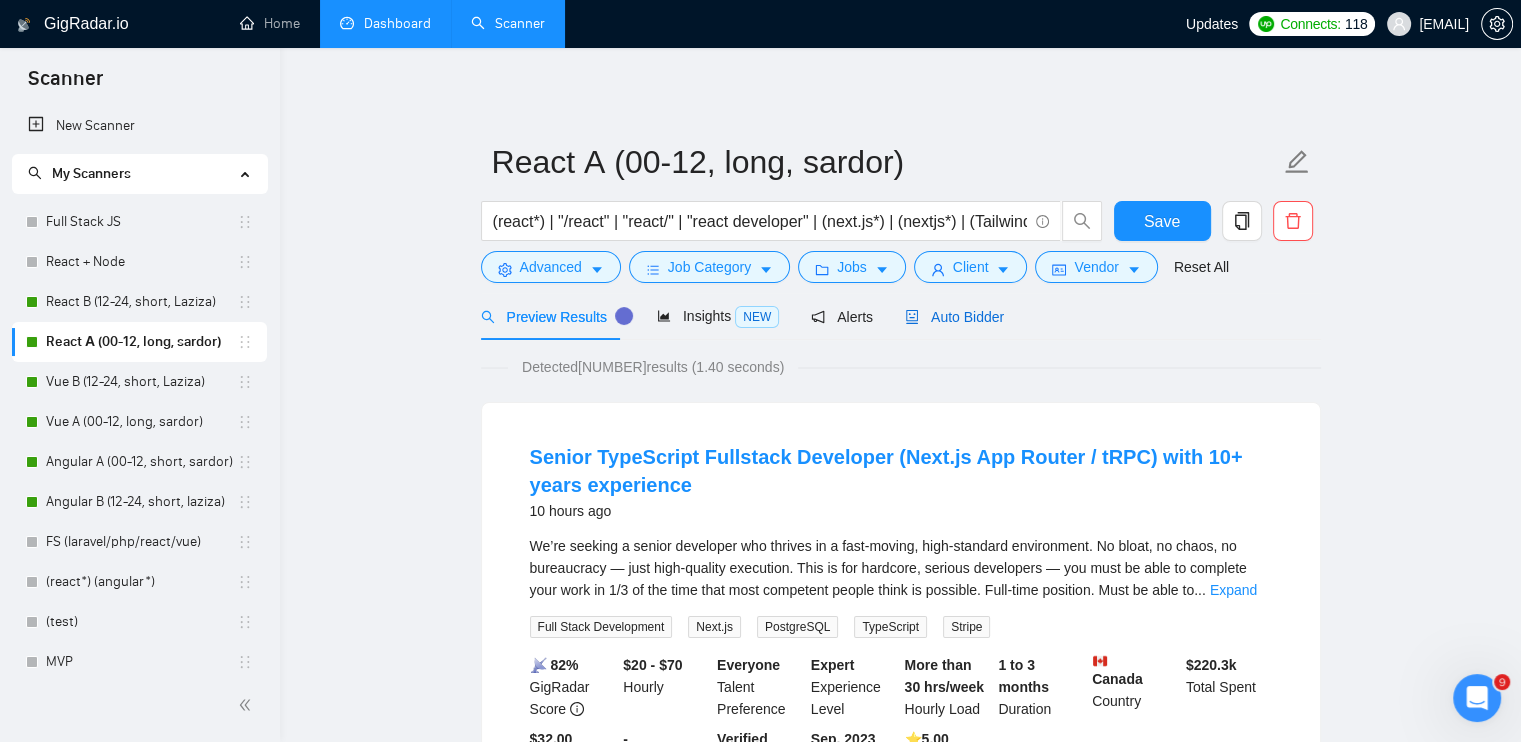 click on "Auto Bidder" at bounding box center [954, 317] 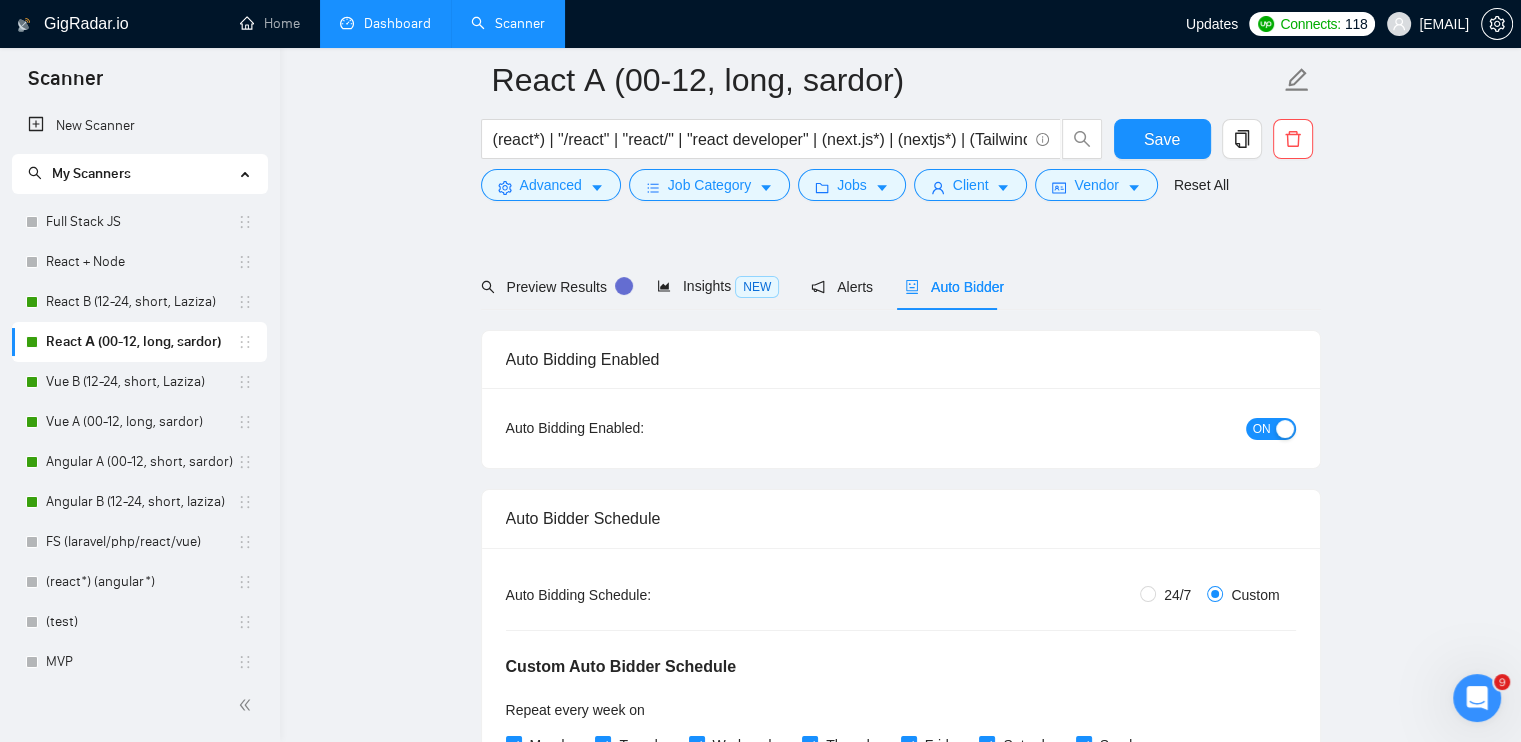 scroll, scrollTop: 500, scrollLeft: 0, axis: vertical 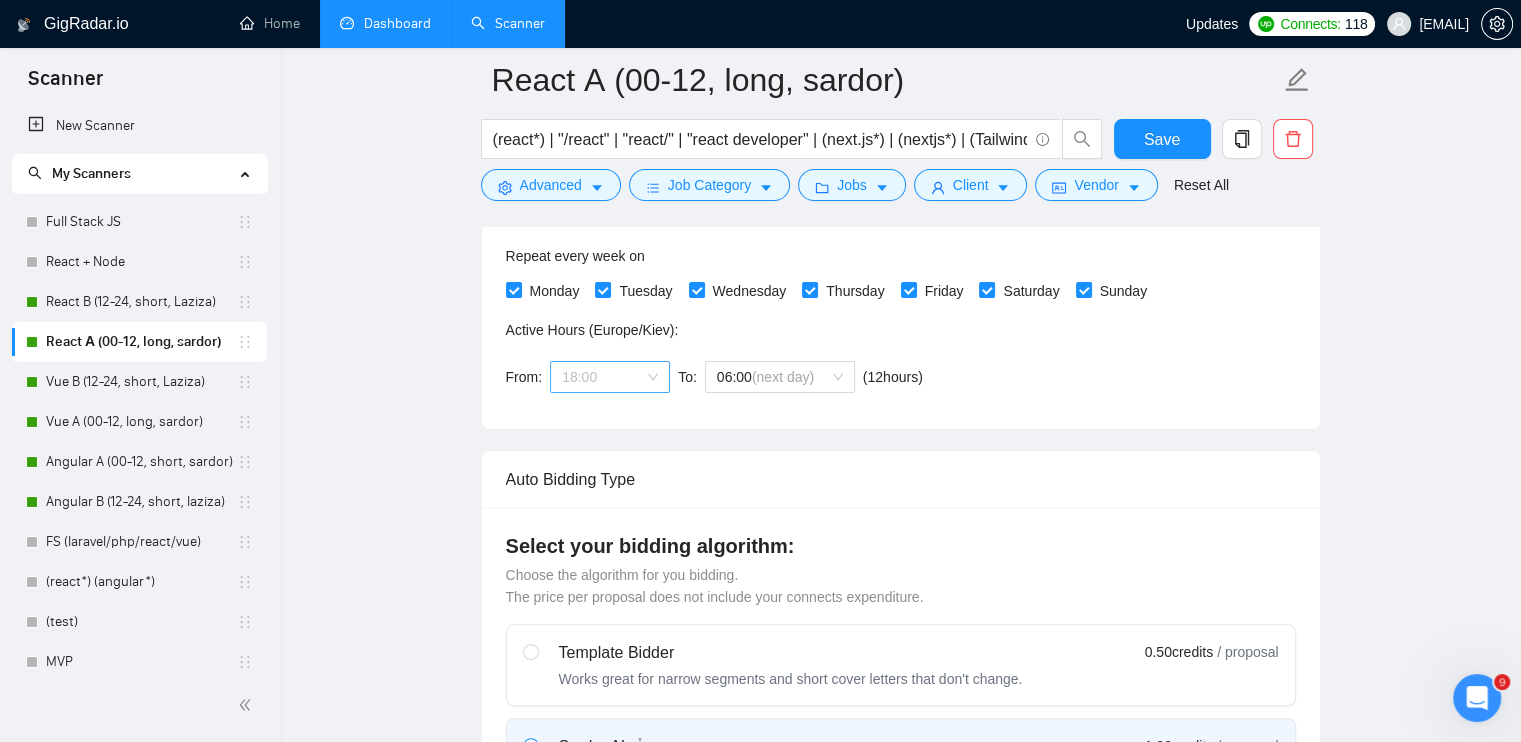 click on "18:00" at bounding box center [610, 377] 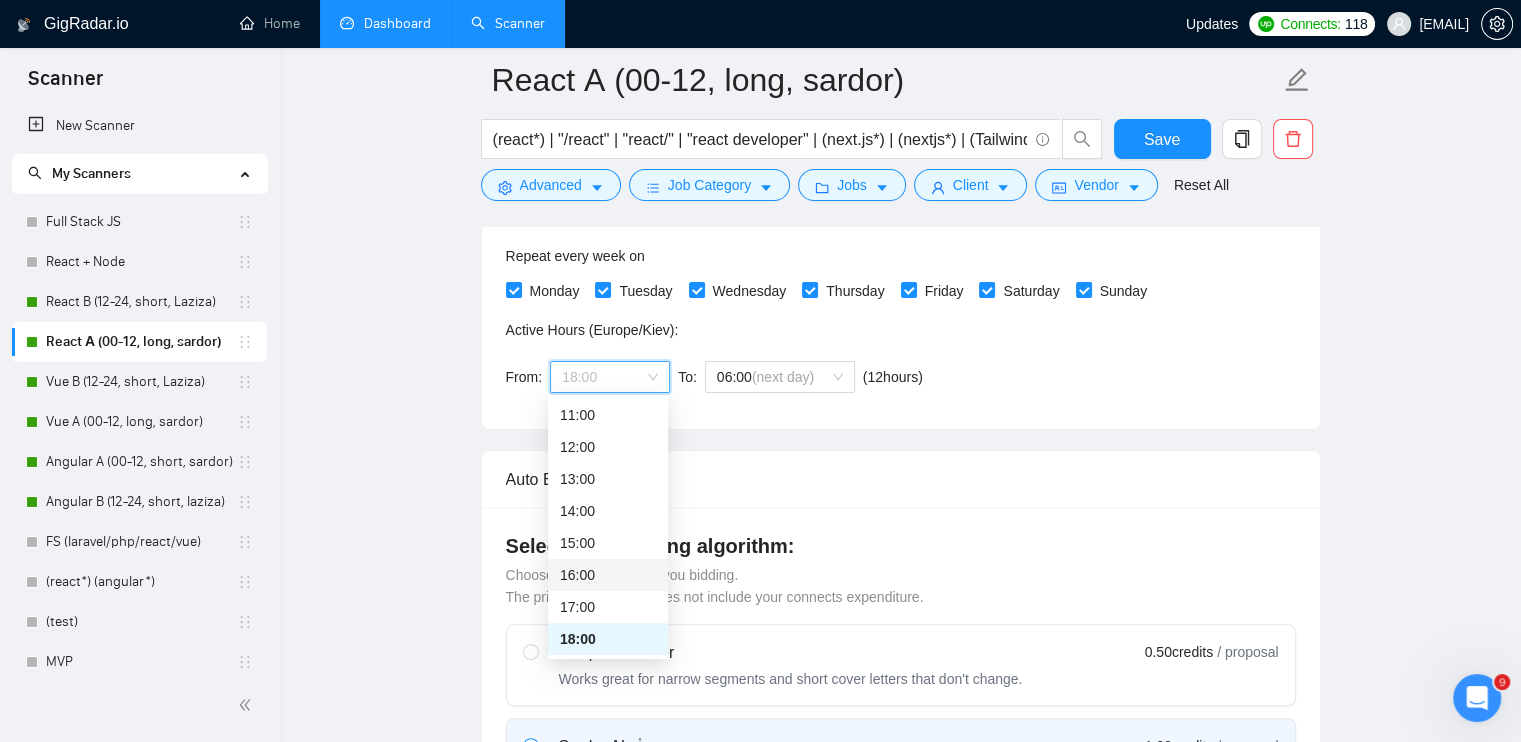 click on "16:00" at bounding box center [608, 575] 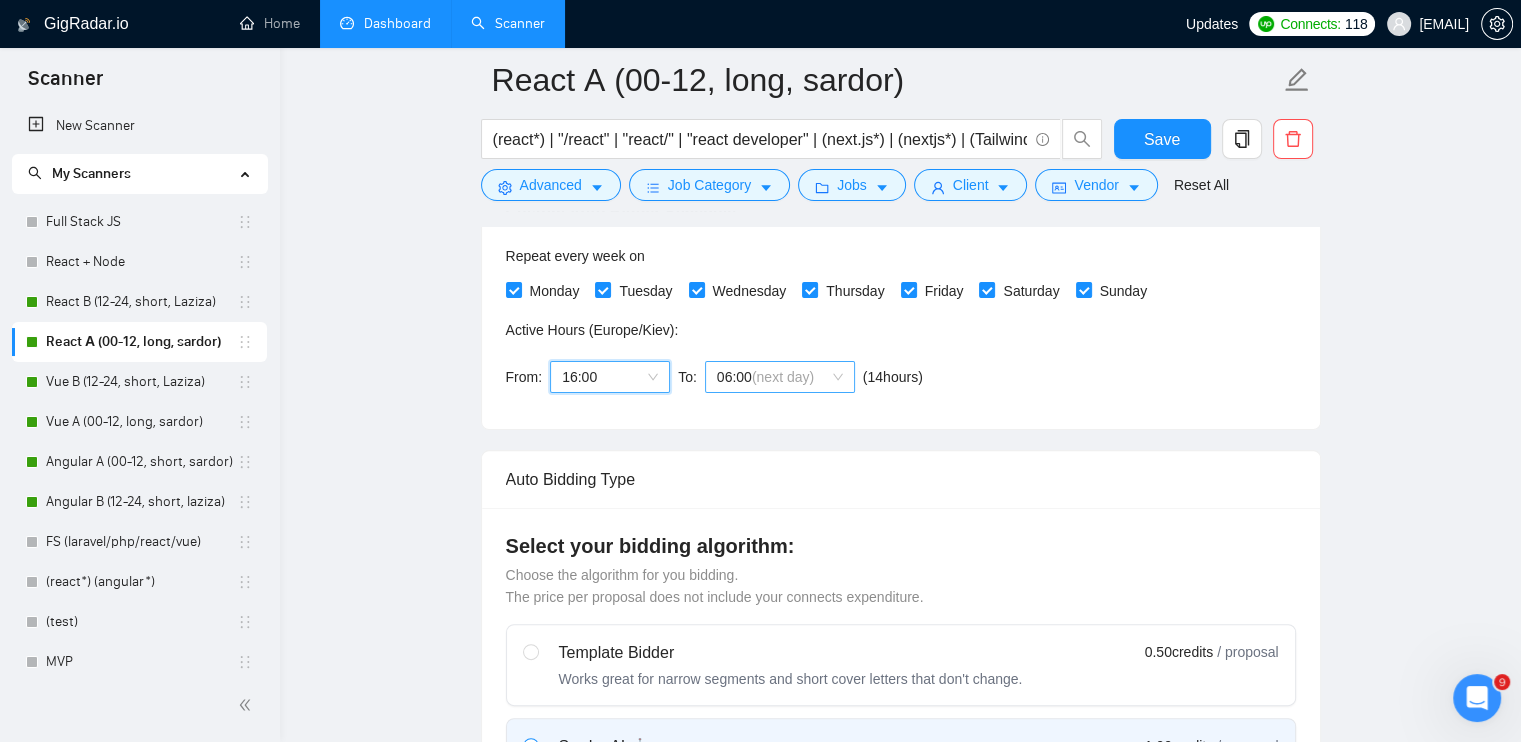click on "[TIME]  (next day)" at bounding box center (780, 377) 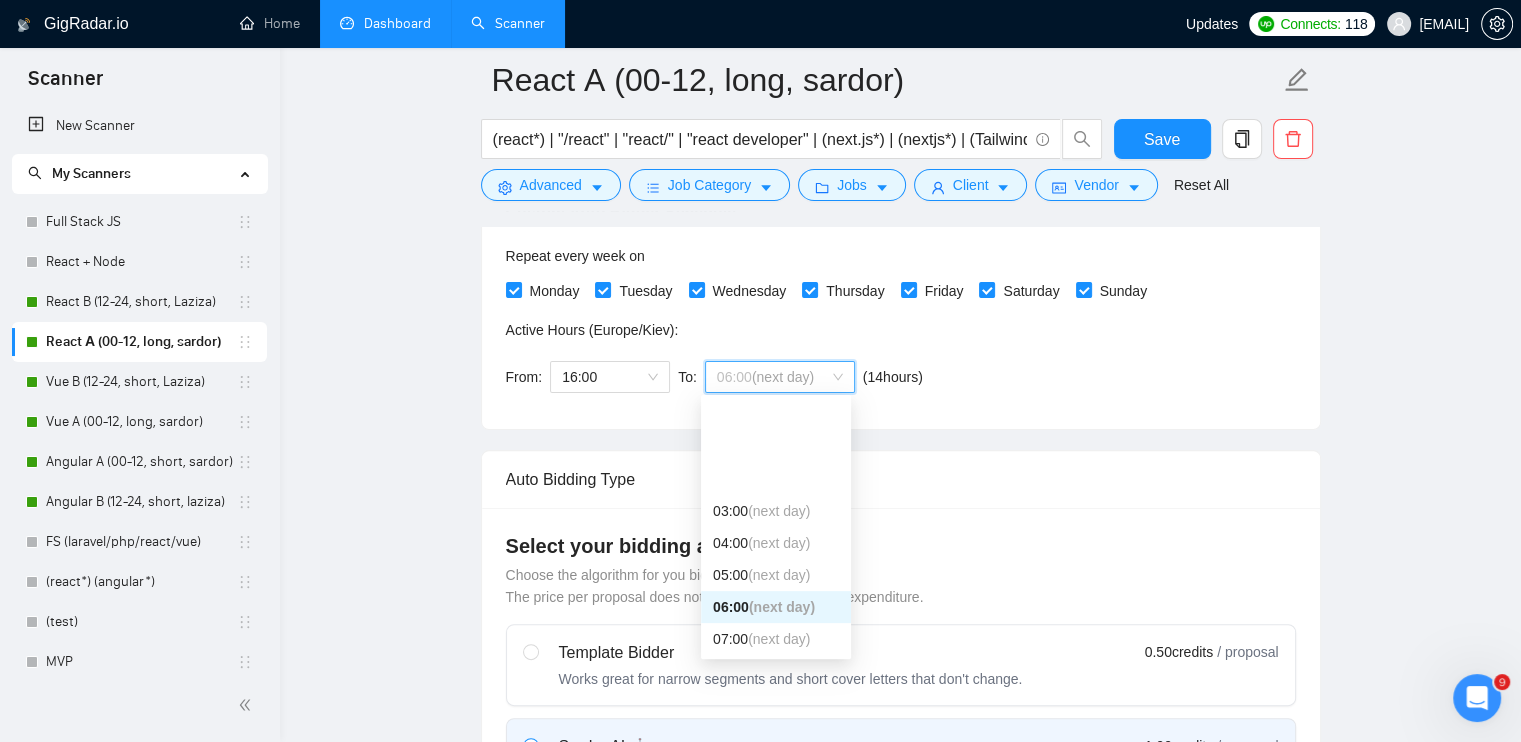 scroll, scrollTop: 100, scrollLeft: 0, axis: vertical 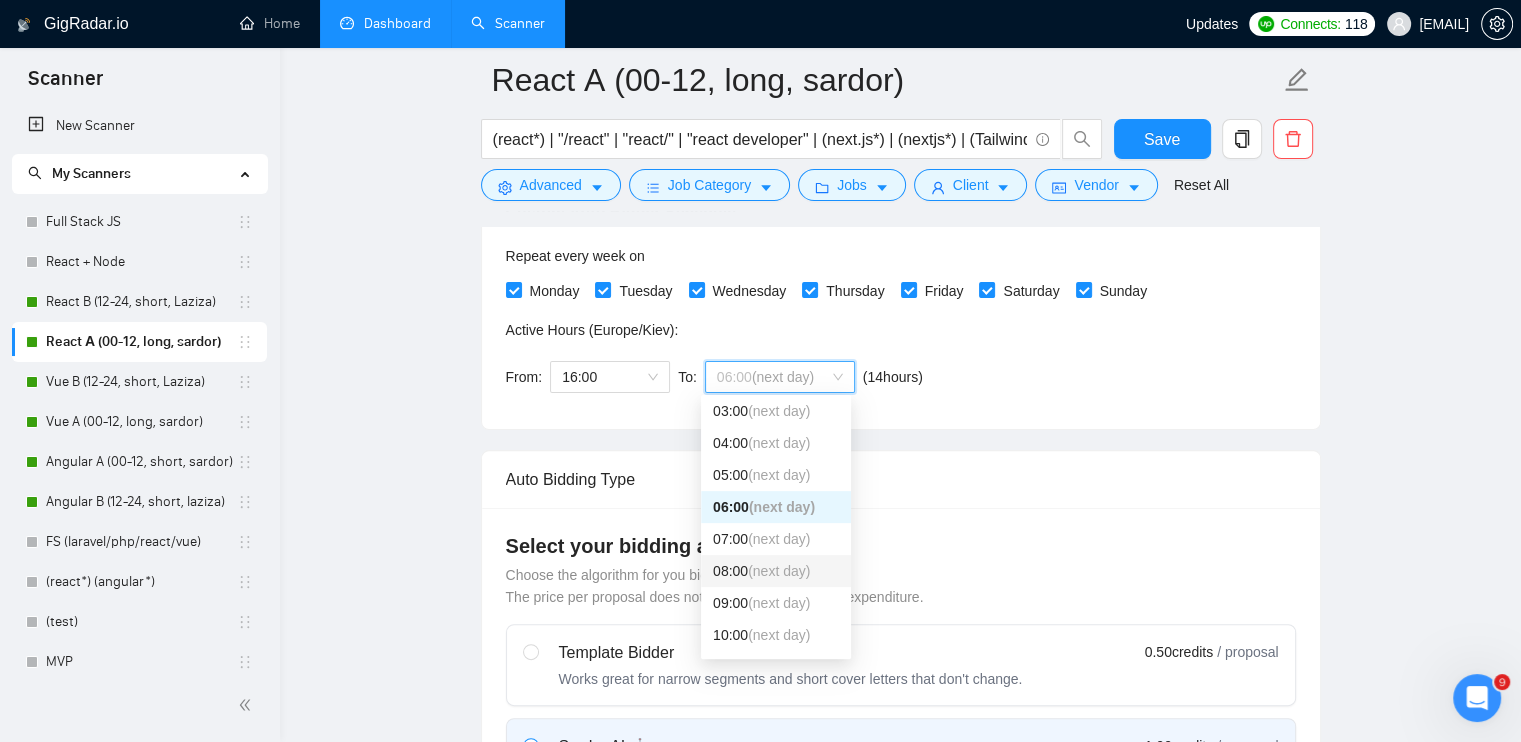 click on "(next day)" at bounding box center [779, 571] 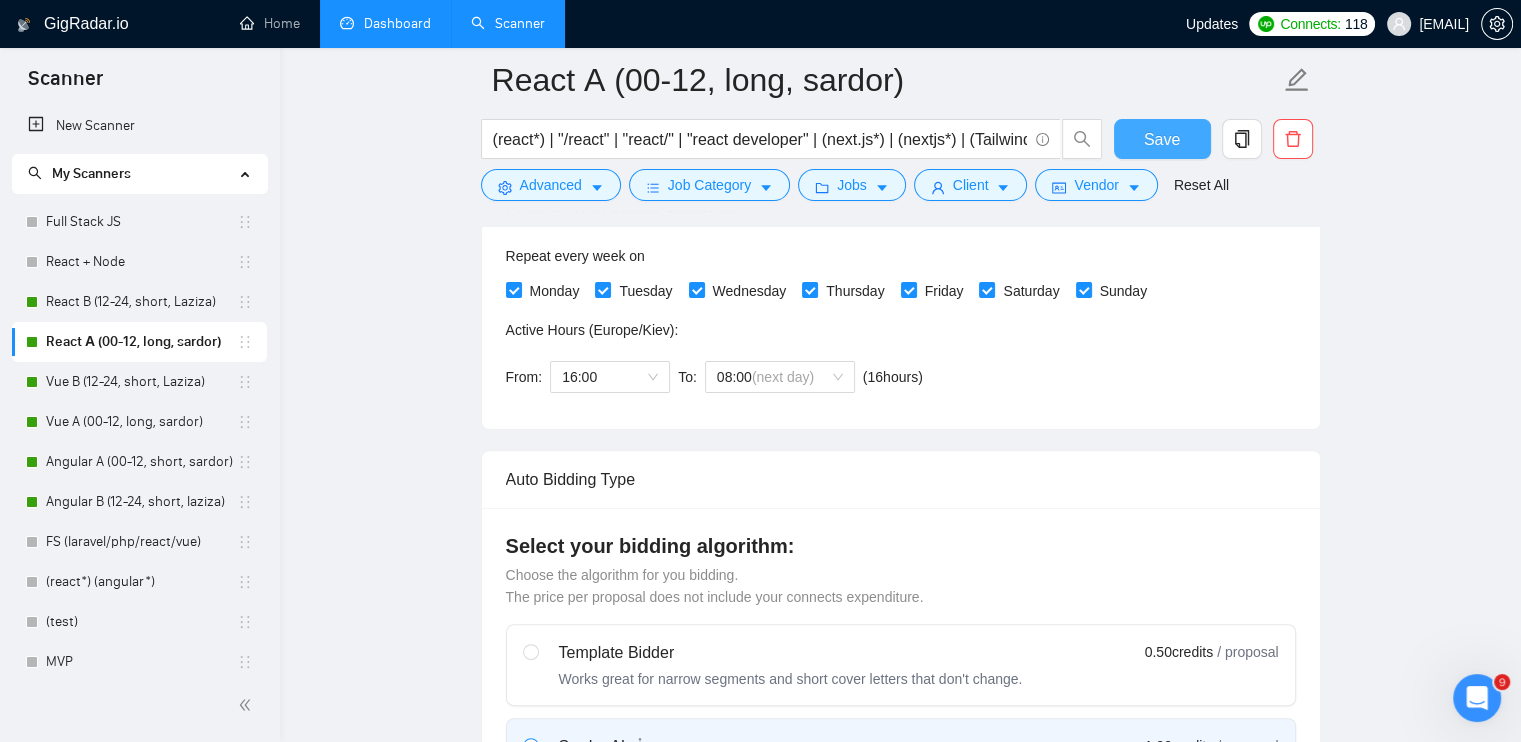 click on "Save" at bounding box center (1162, 139) 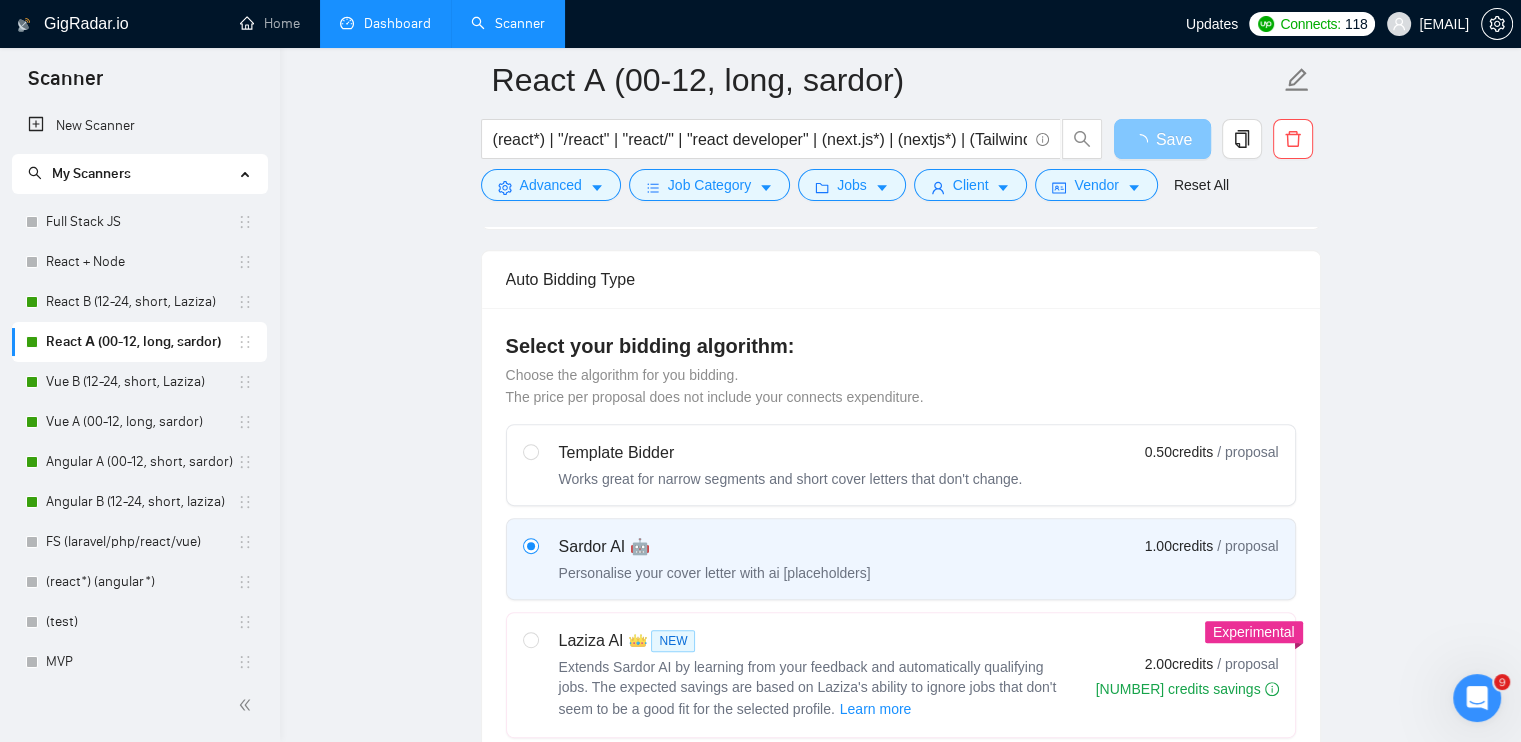 scroll, scrollTop: 1100, scrollLeft: 0, axis: vertical 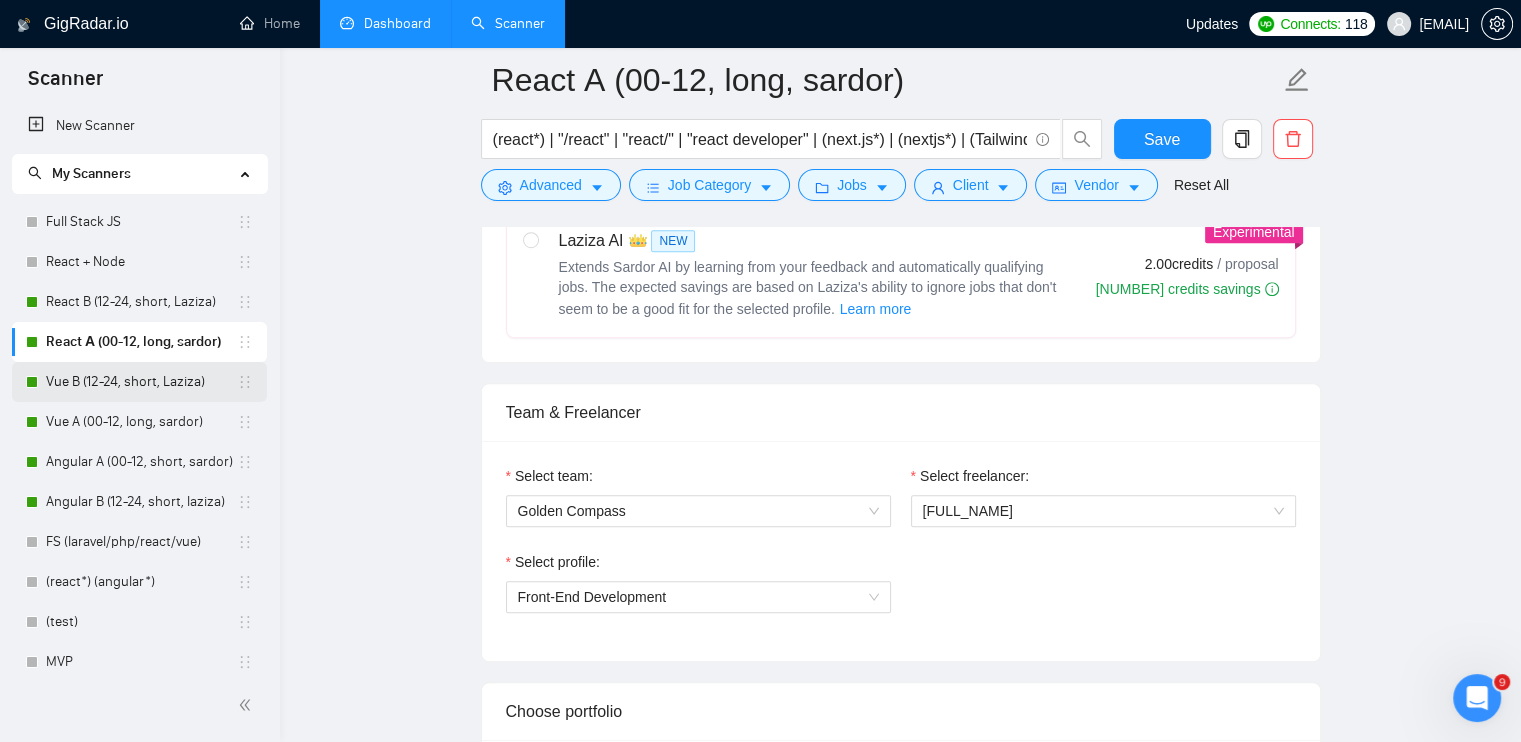 click on "Vue B (12-24, short, Laziza)" at bounding box center (141, 382) 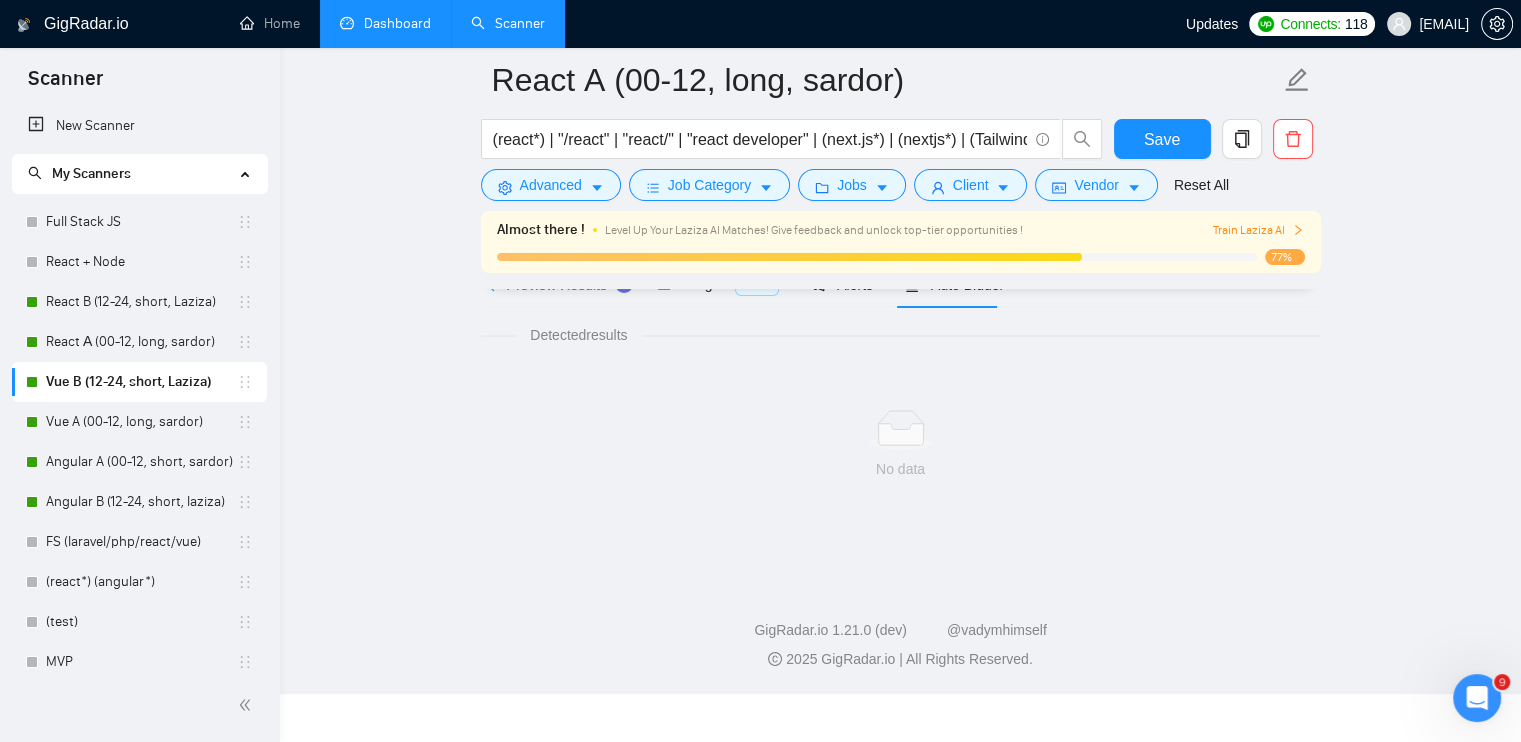 scroll, scrollTop: 0, scrollLeft: 0, axis: both 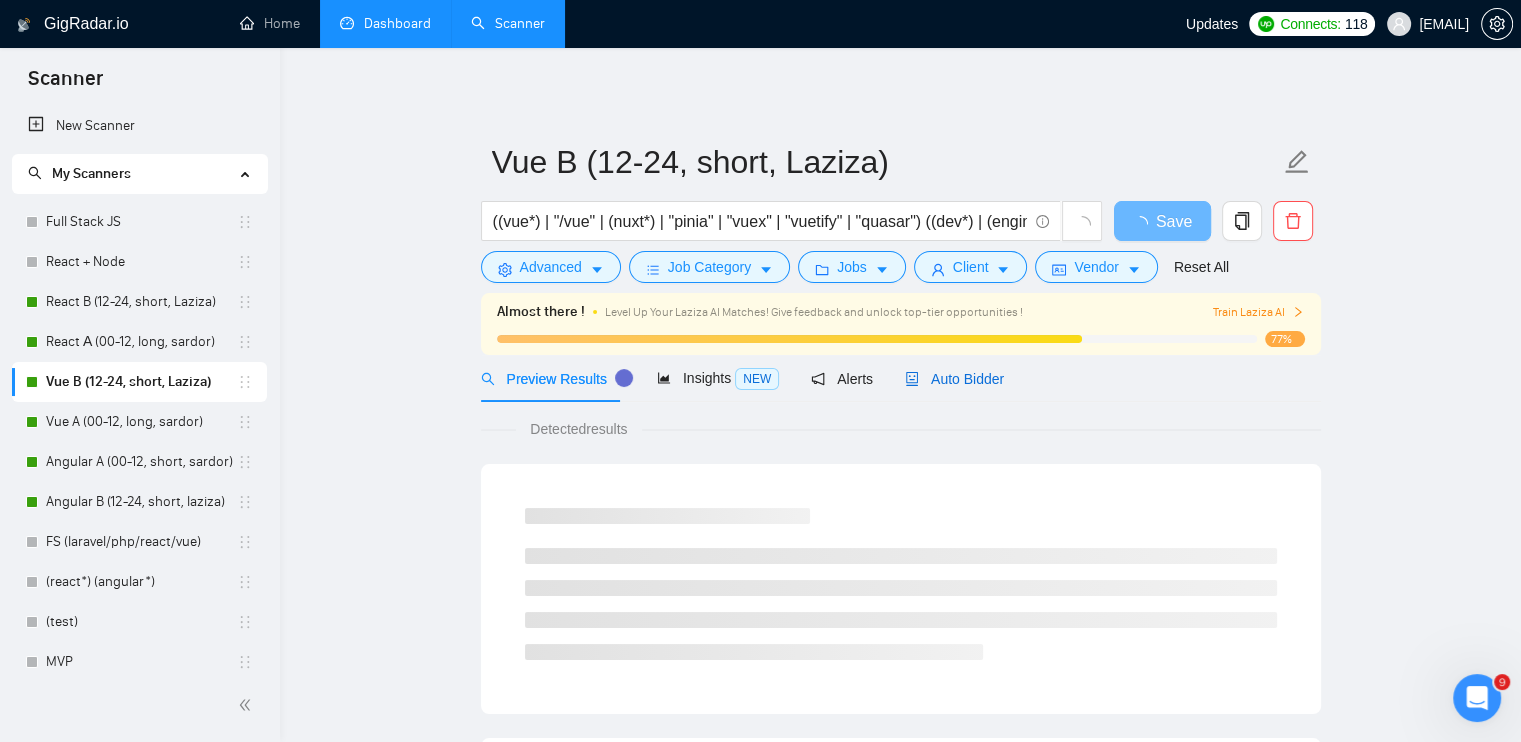 click on "Auto Bidder" at bounding box center (954, 379) 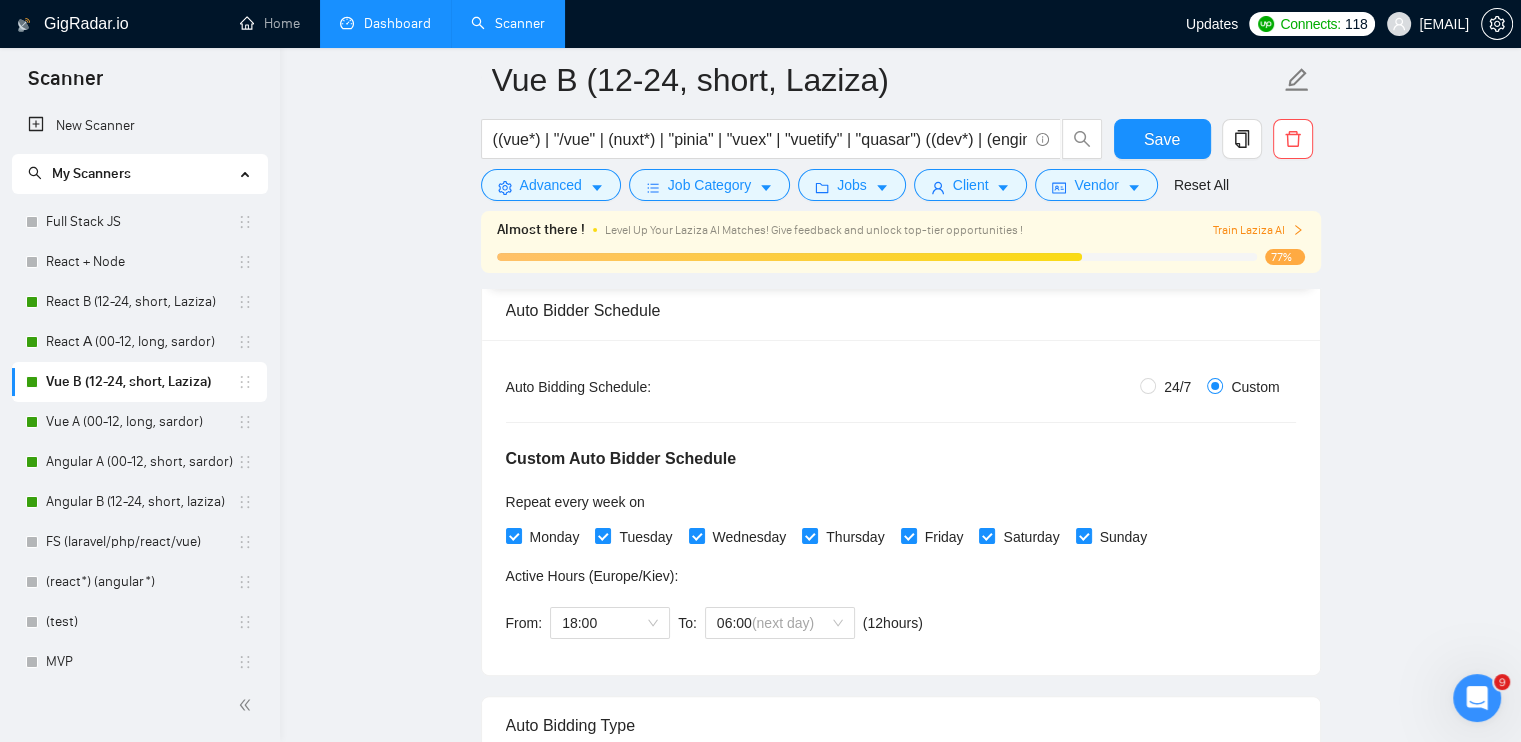 scroll, scrollTop: 600, scrollLeft: 0, axis: vertical 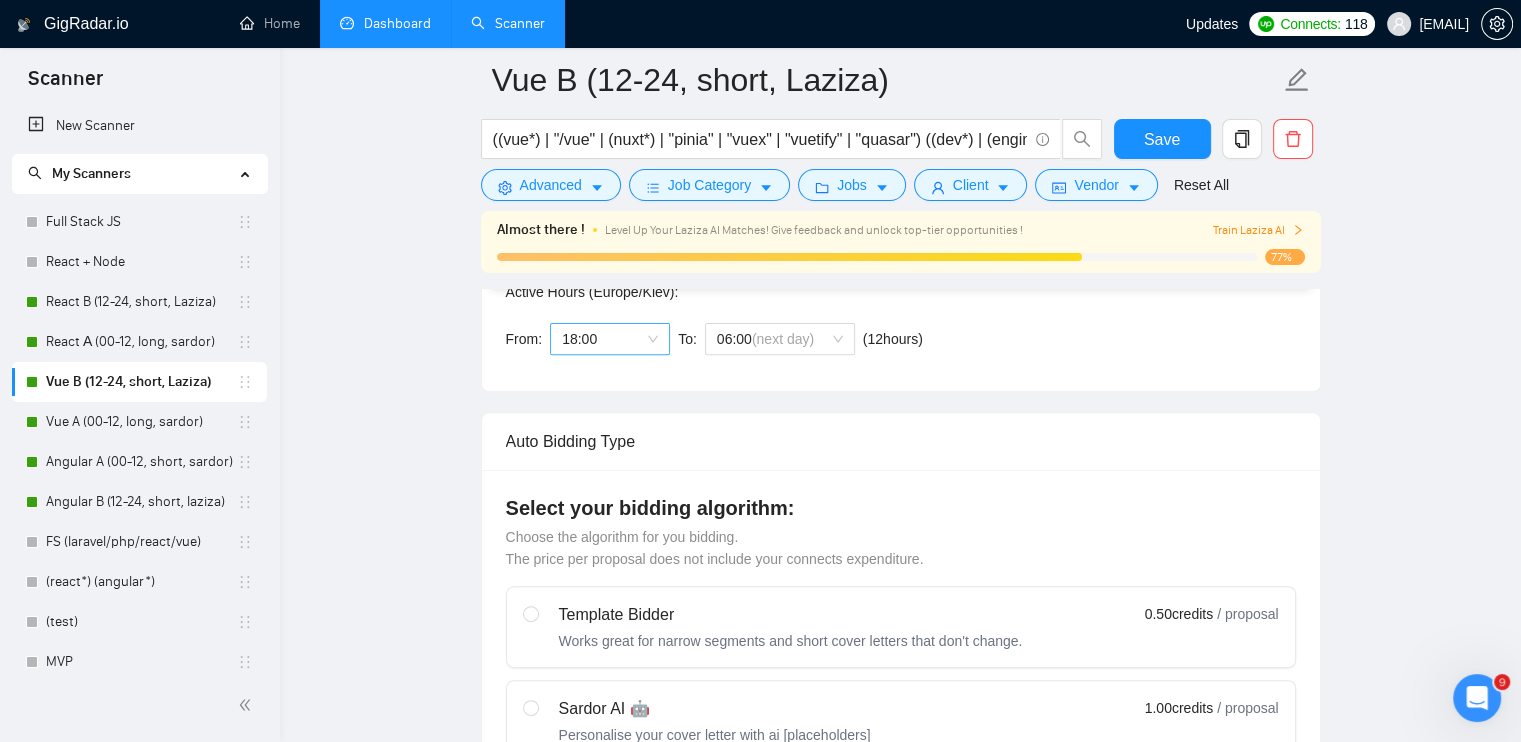 click on "18:00" at bounding box center [610, 339] 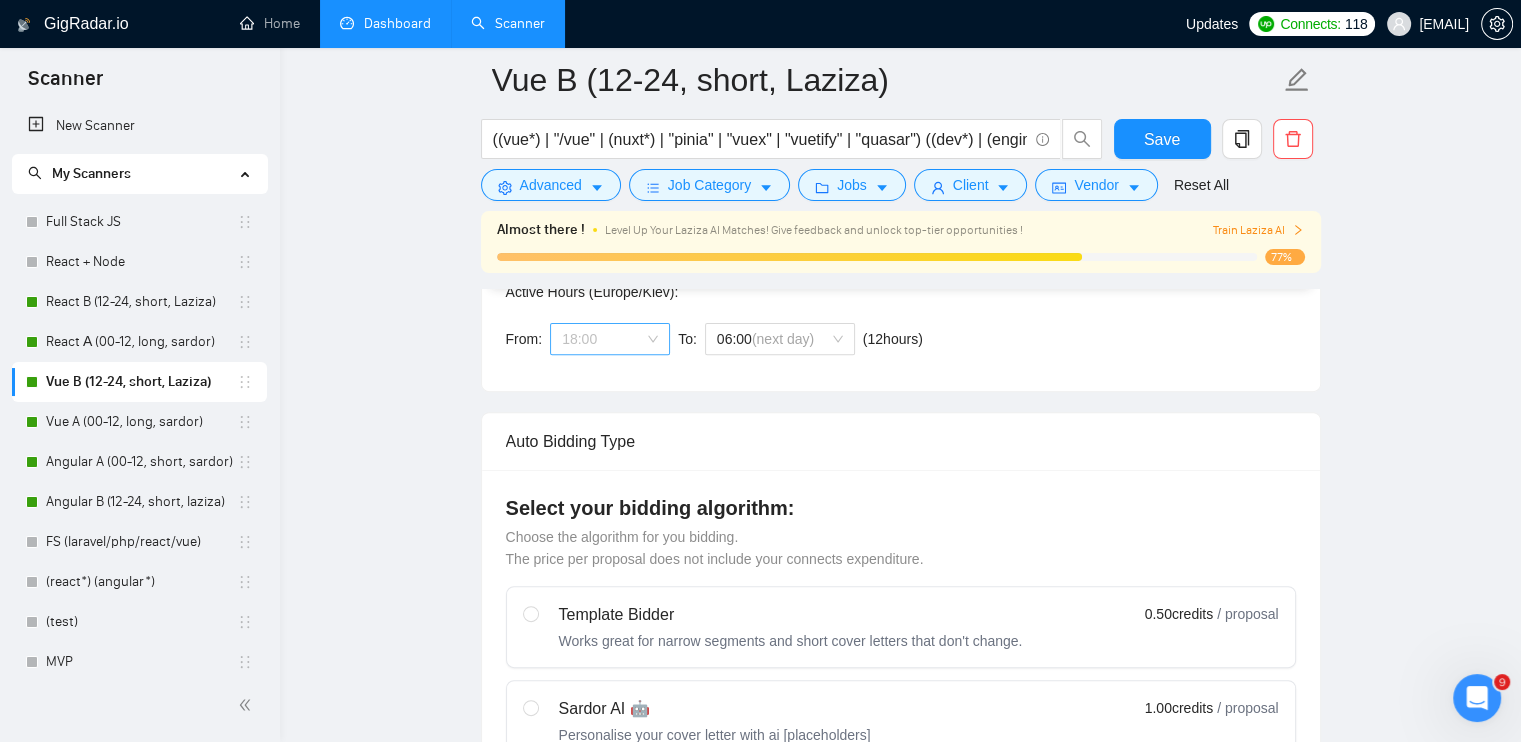 scroll, scrollTop: 352, scrollLeft: 0, axis: vertical 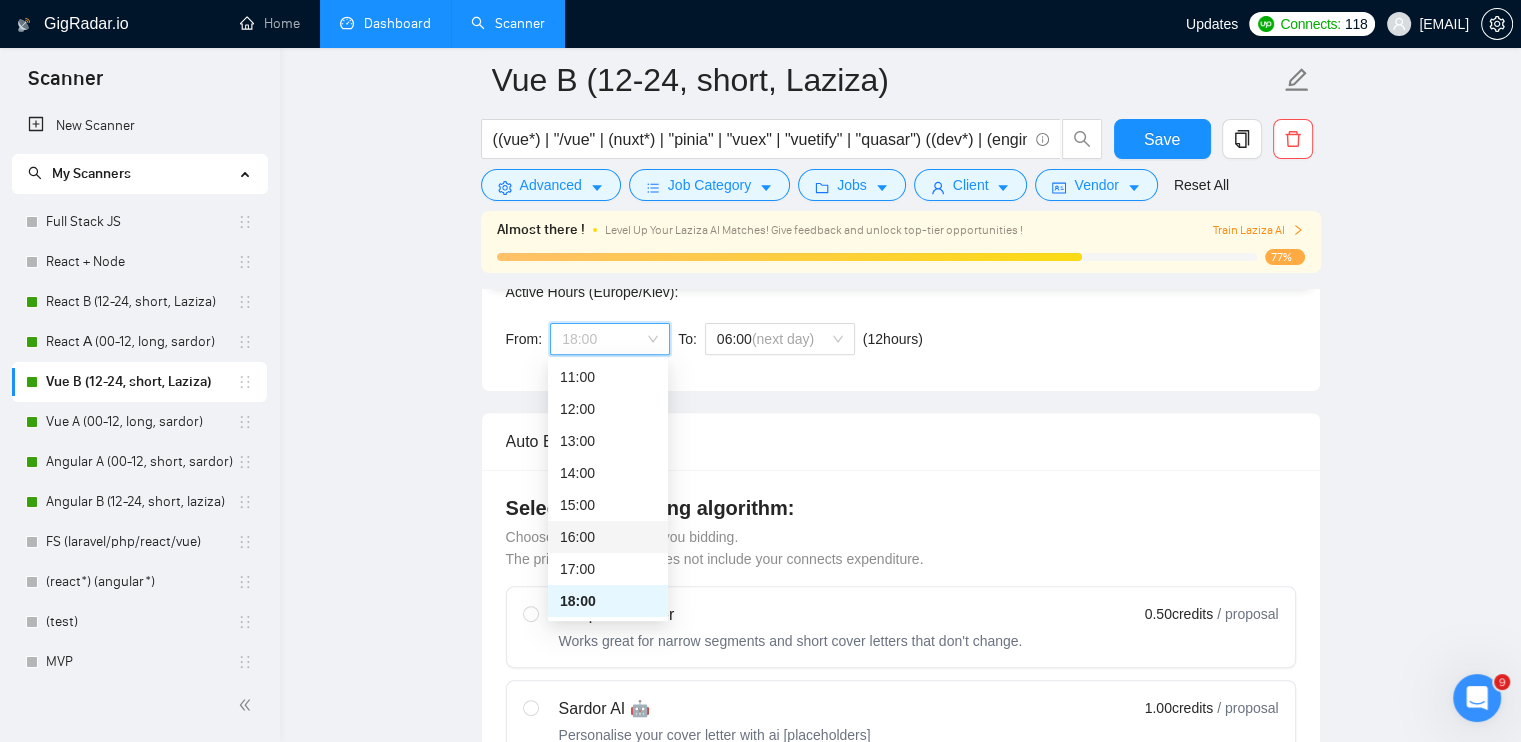 click on "16:00" at bounding box center (608, 537) 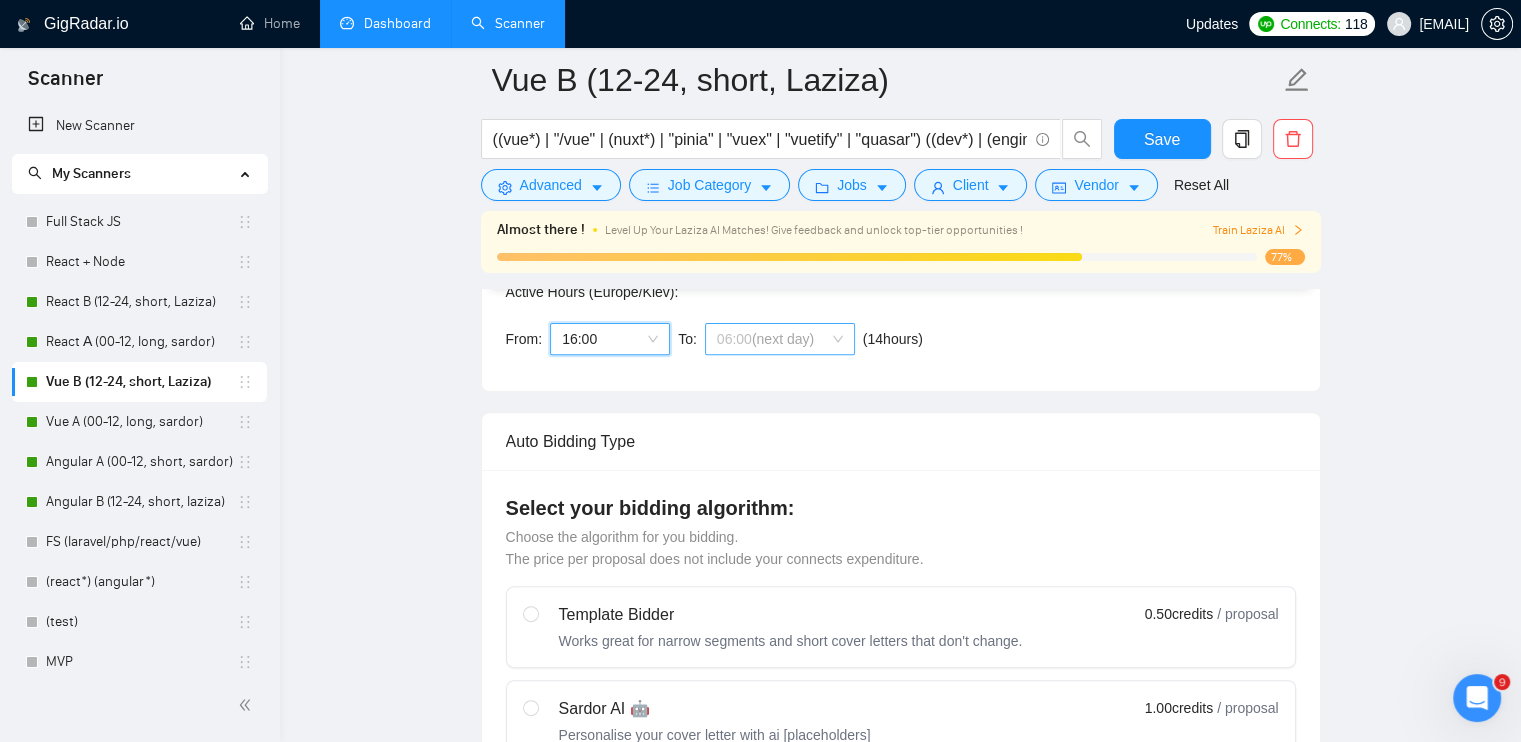 drag, startPoint x: 760, startPoint y: 333, endPoint x: 759, endPoint y: 344, distance: 11.045361 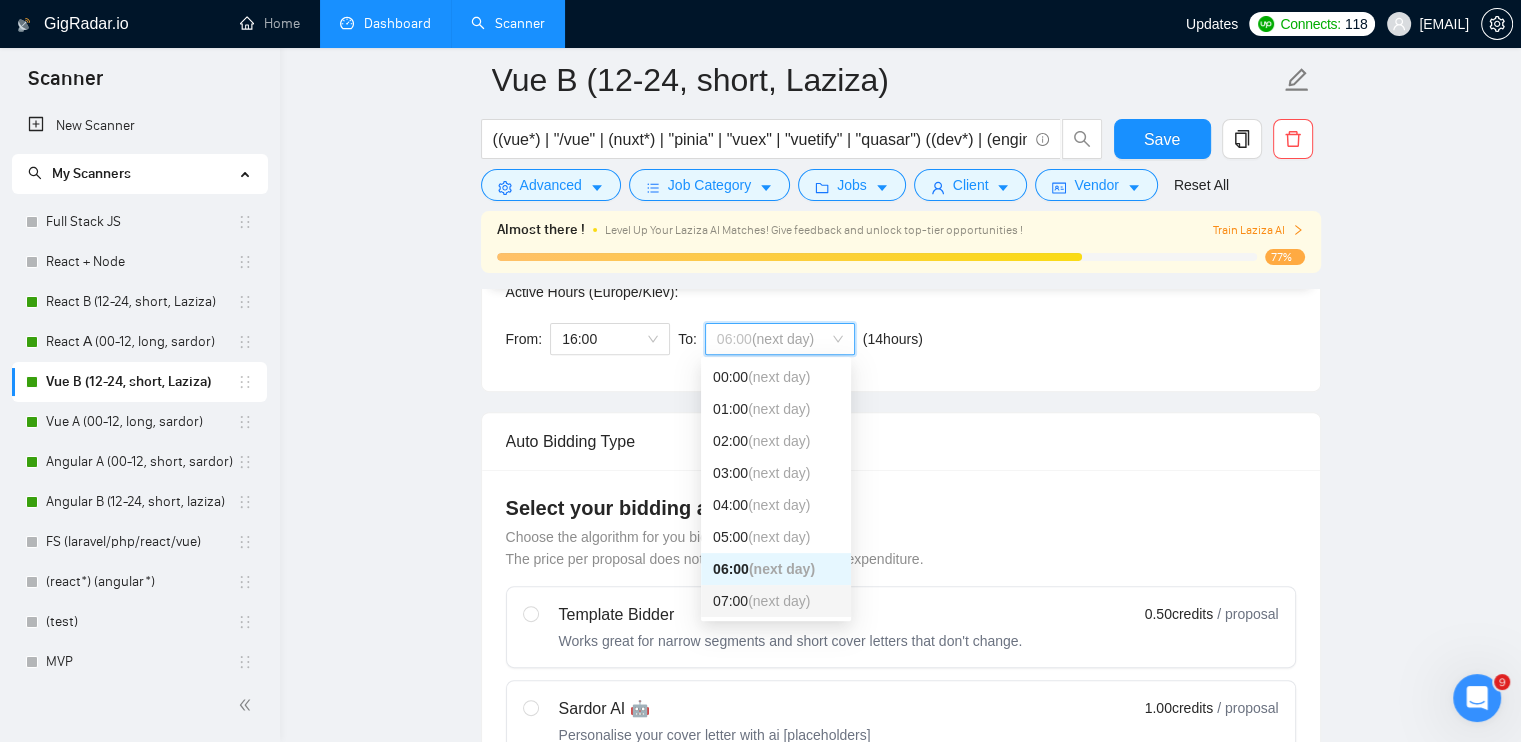 scroll, scrollTop: 100, scrollLeft: 0, axis: vertical 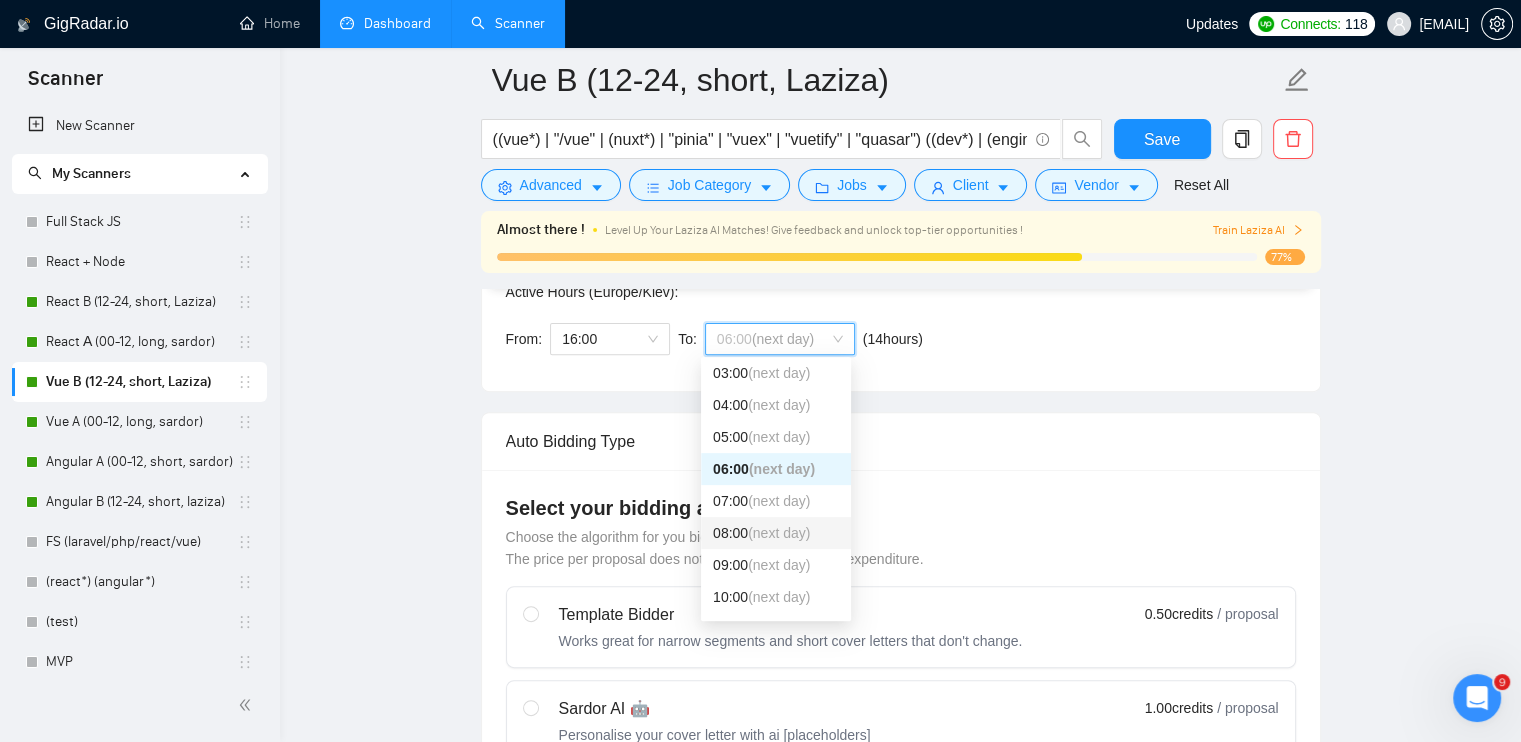 click on "08:00  (next day)" at bounding box center [776, 533] 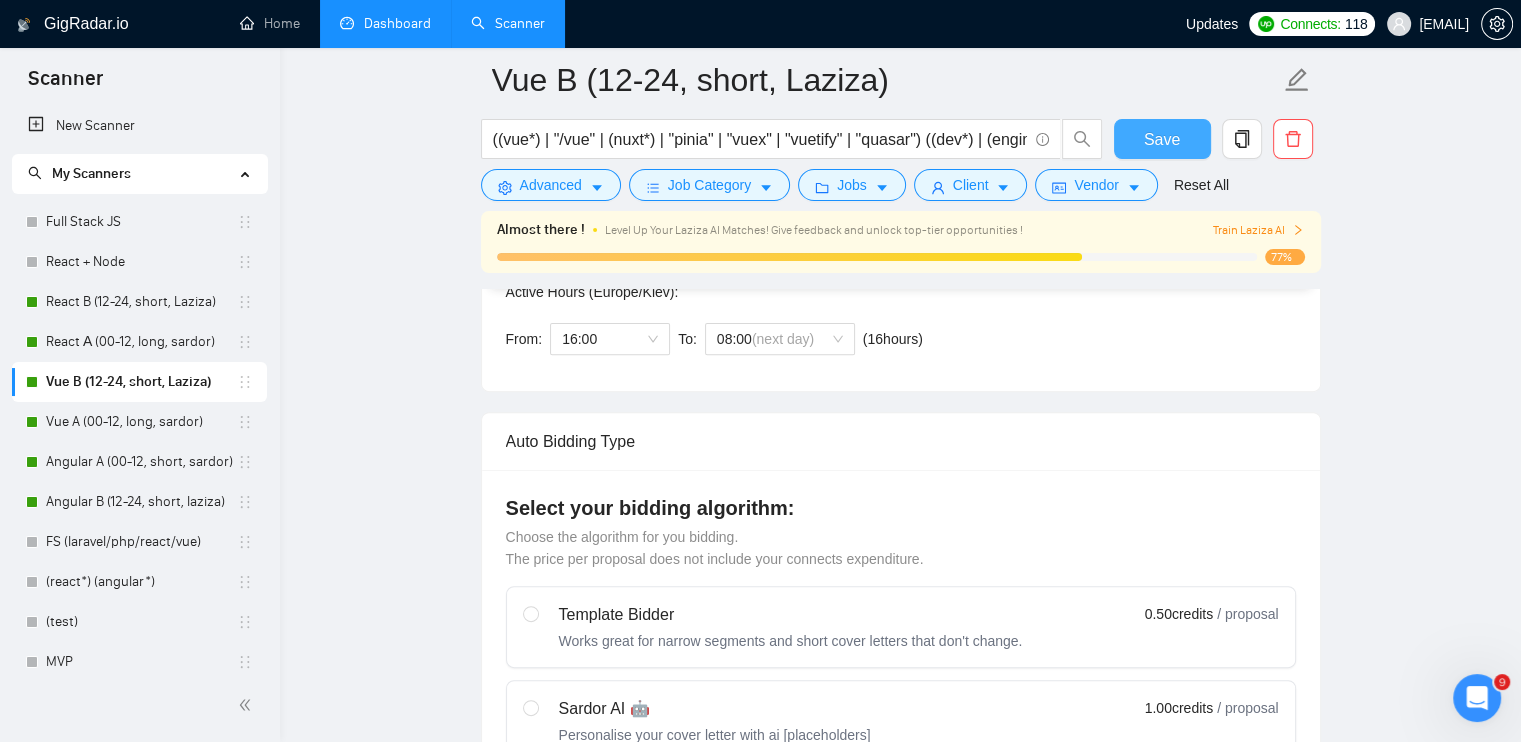 click on "Save" at bounding box center (1162, 139) 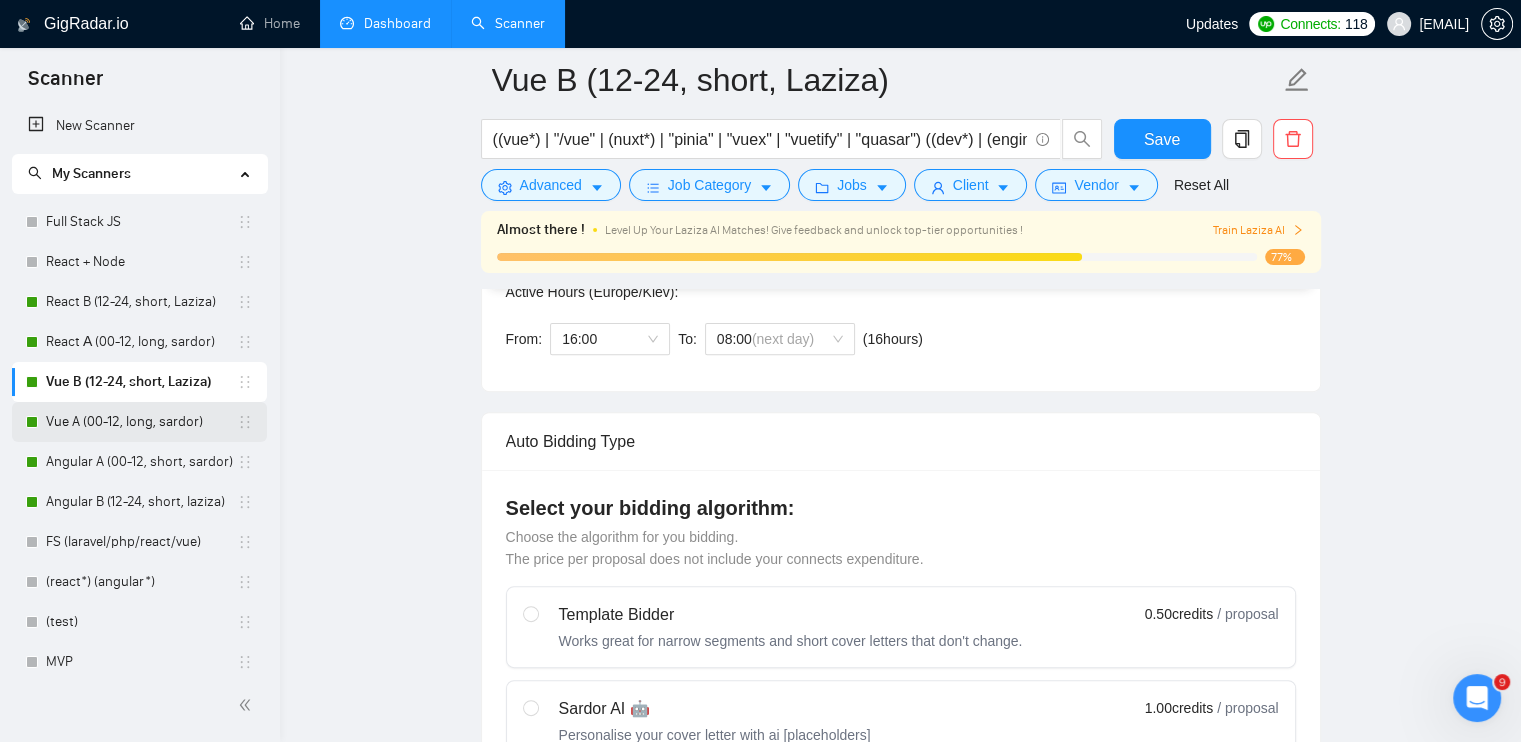 click on "Vue A (00-12, long, sardor)" at bounding box center (141, 422) 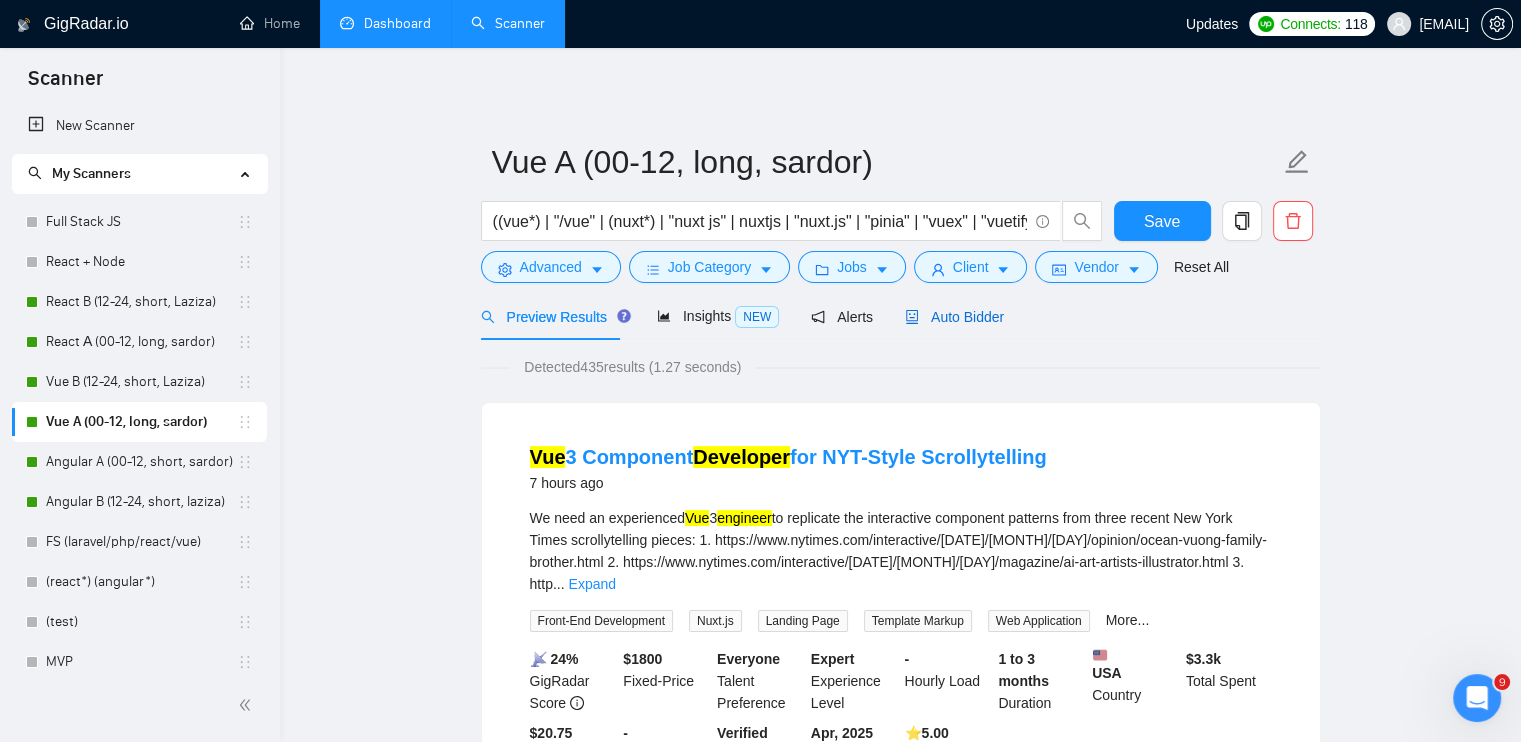 click on "Auto Bidder" at bounding box center [954, 317] 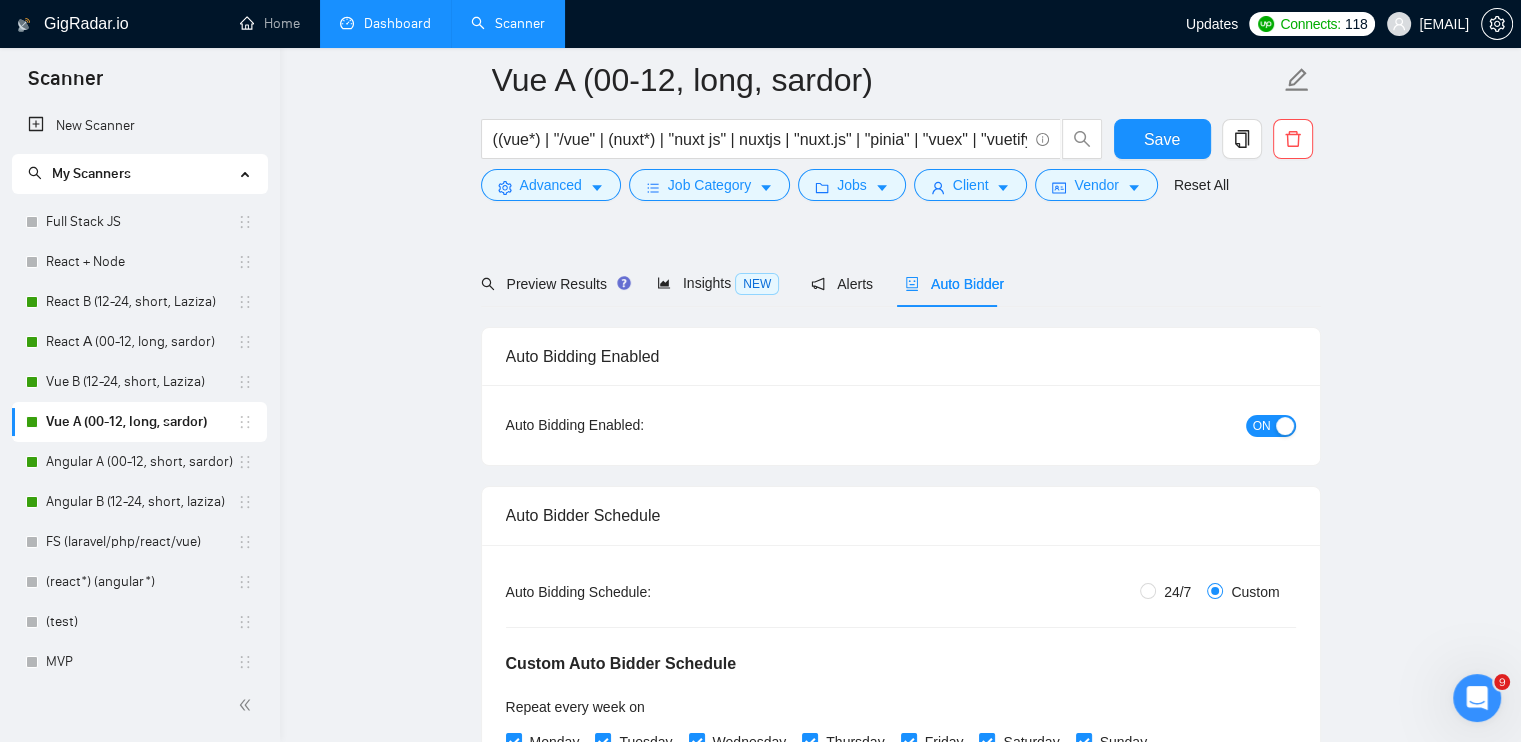 scroll, scrollTop: 300, scrollLeft: 0, axis: vertical 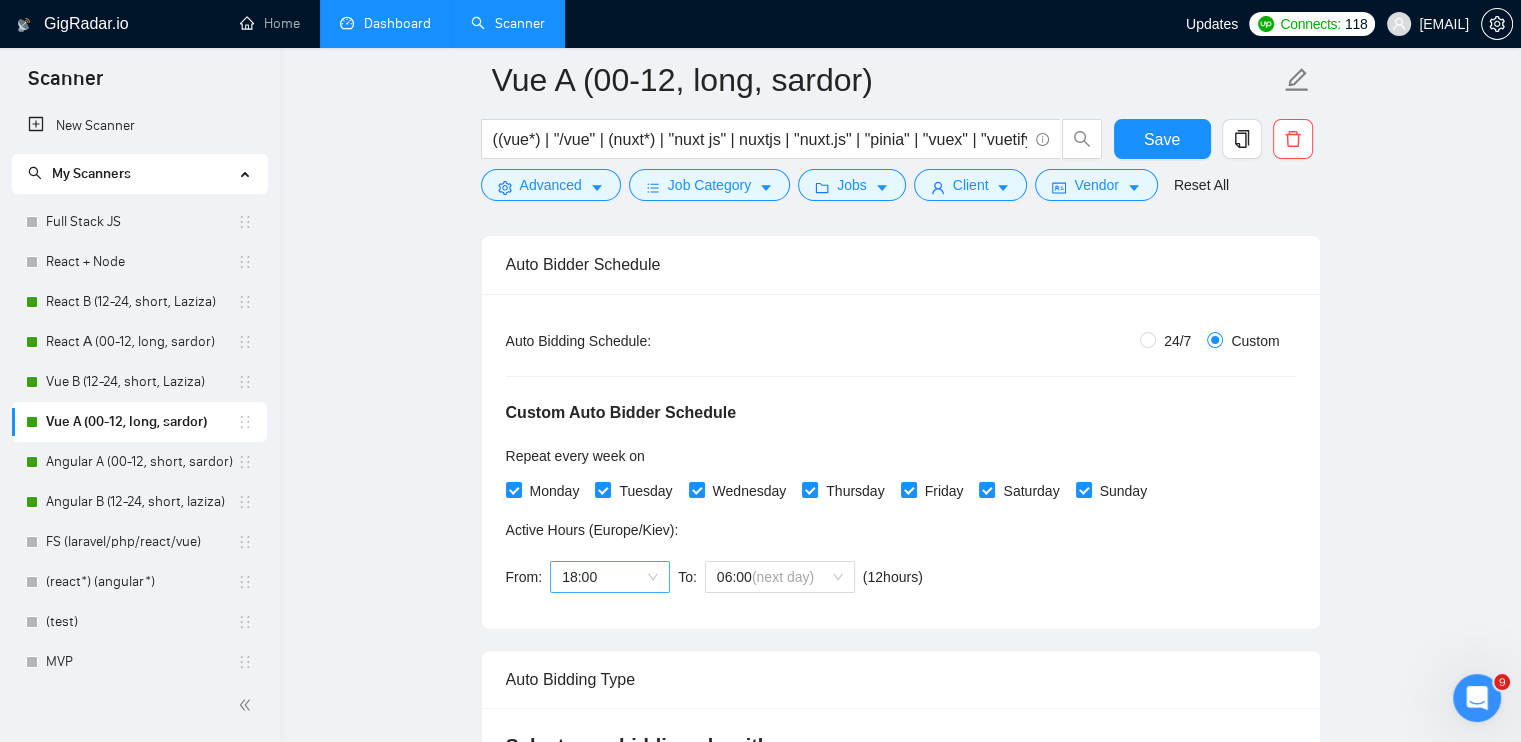 click on "18:00" at bounding box center (610, 577) 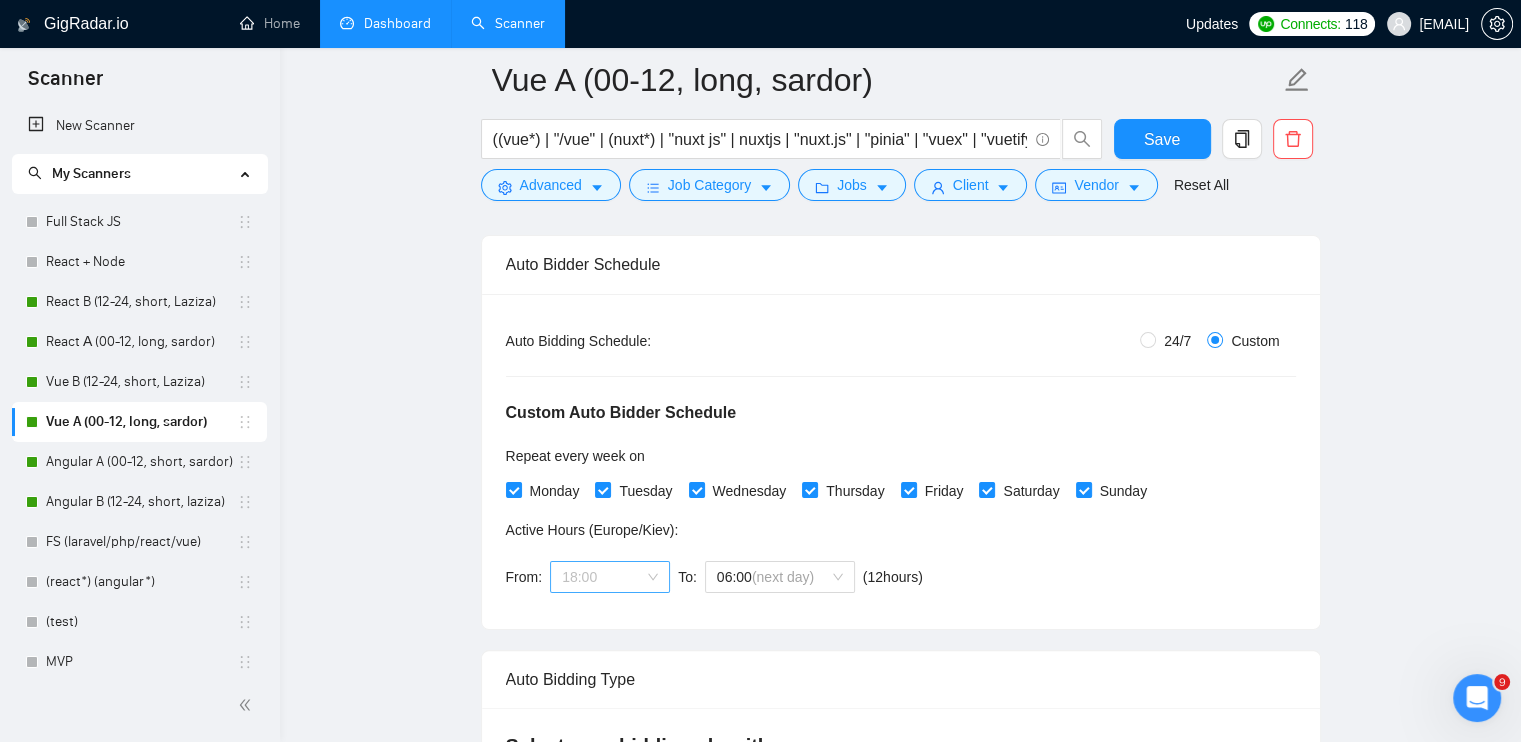 scroll, scrollTop: 352, scrollLeft: 0, axis: vertical 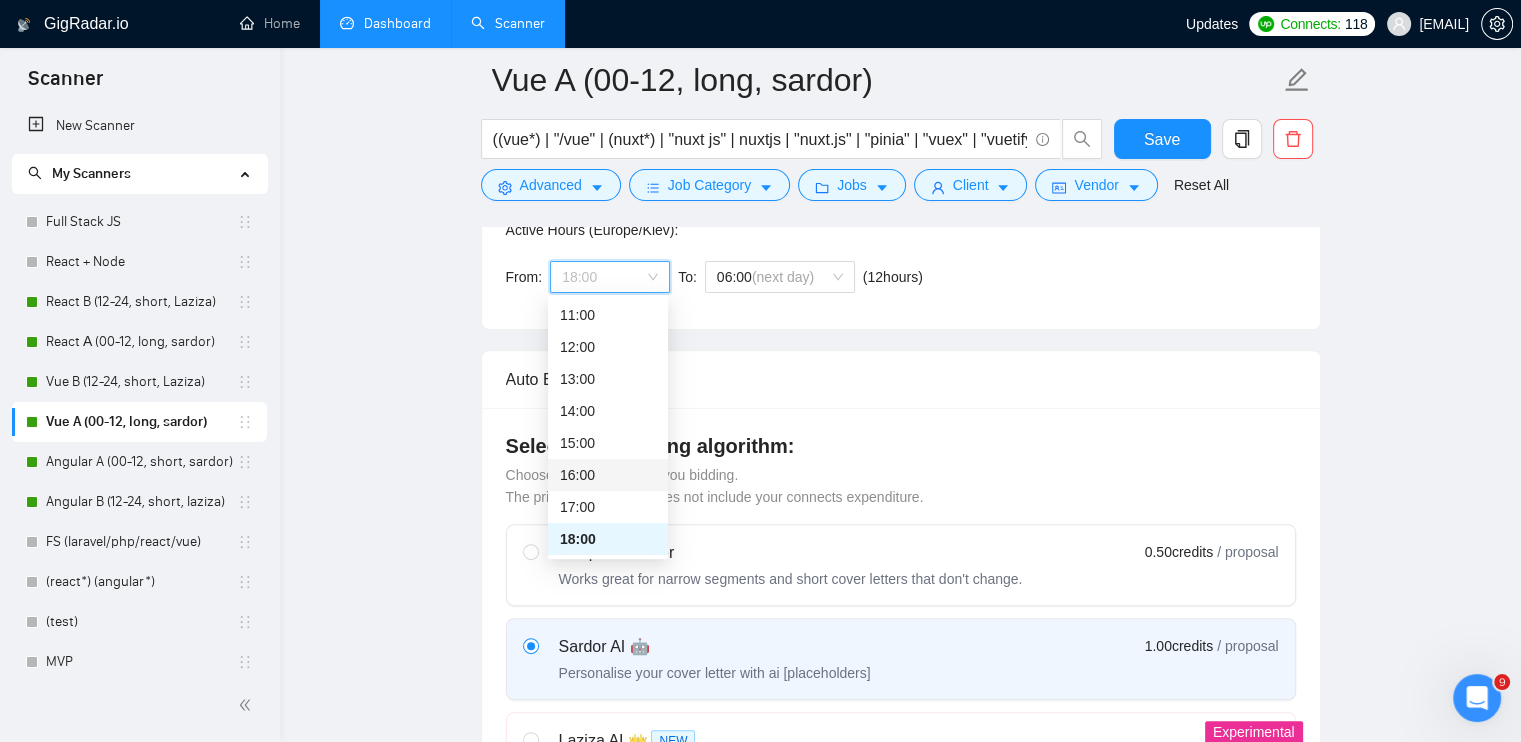 click on "16:00" at bounding box center (608, 475) 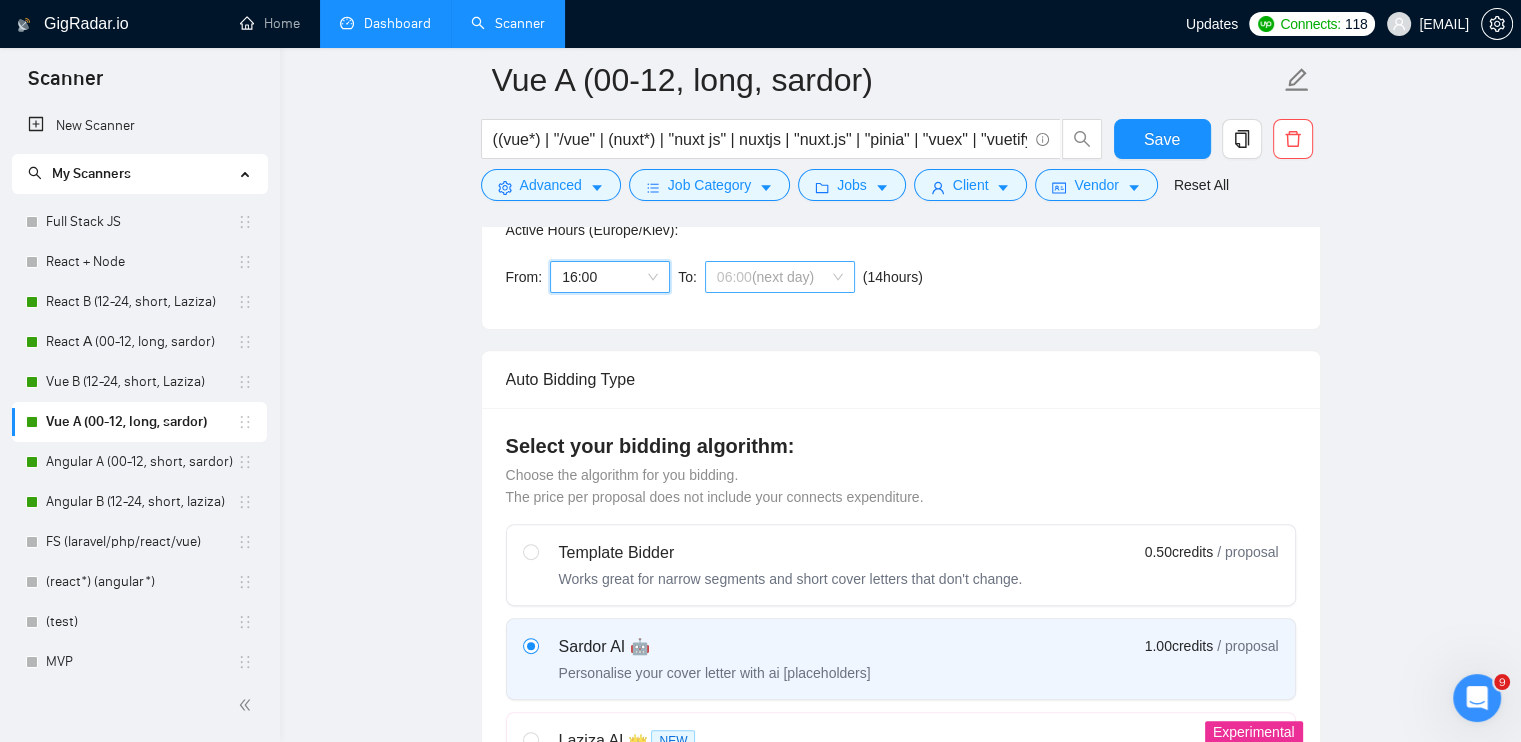 drag, startPoint x: 779, startPoint y: 267, endPoint x: 776, endPoint y: 290, distance: 23.194826 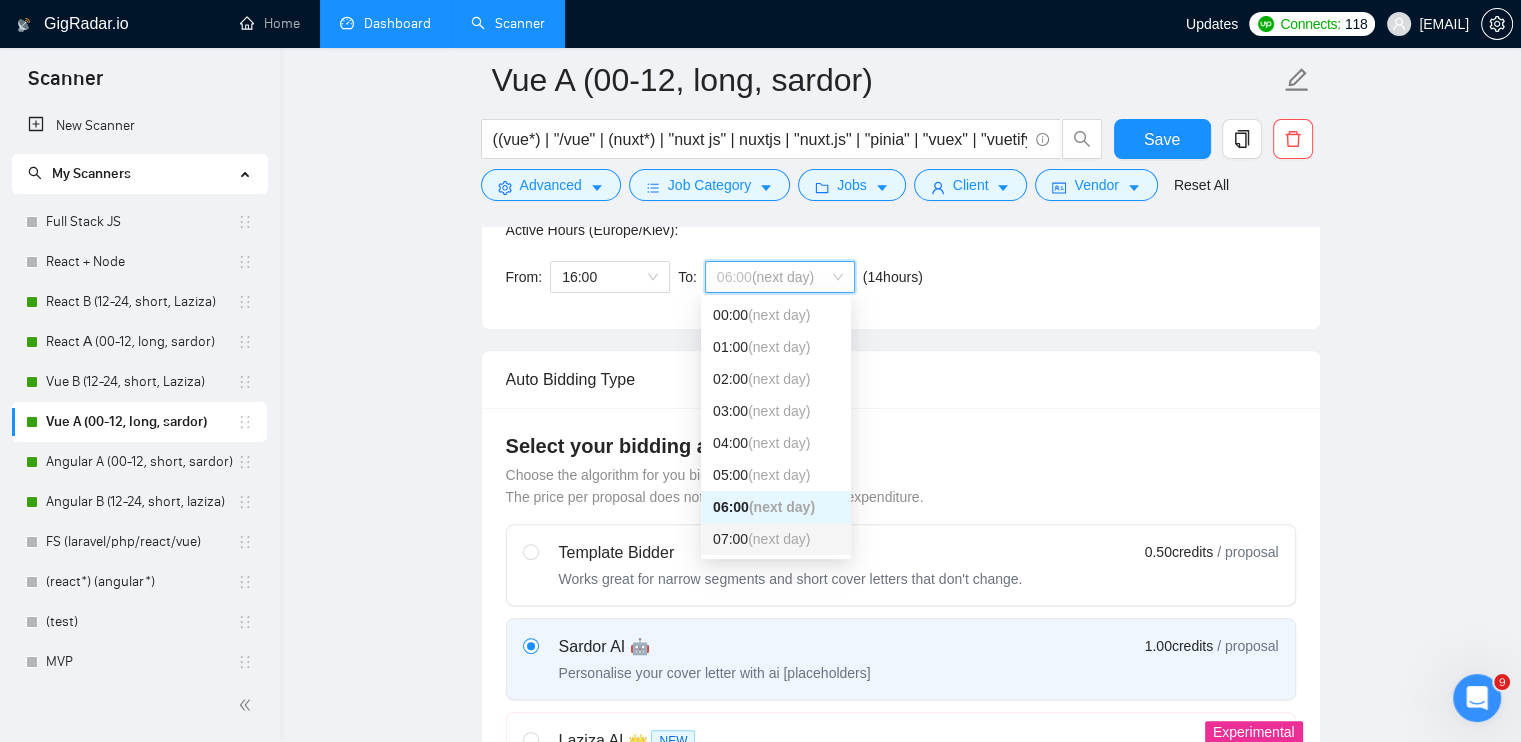 scroll, scrollTop: 200, scrollLeft: 0, axis: vertical 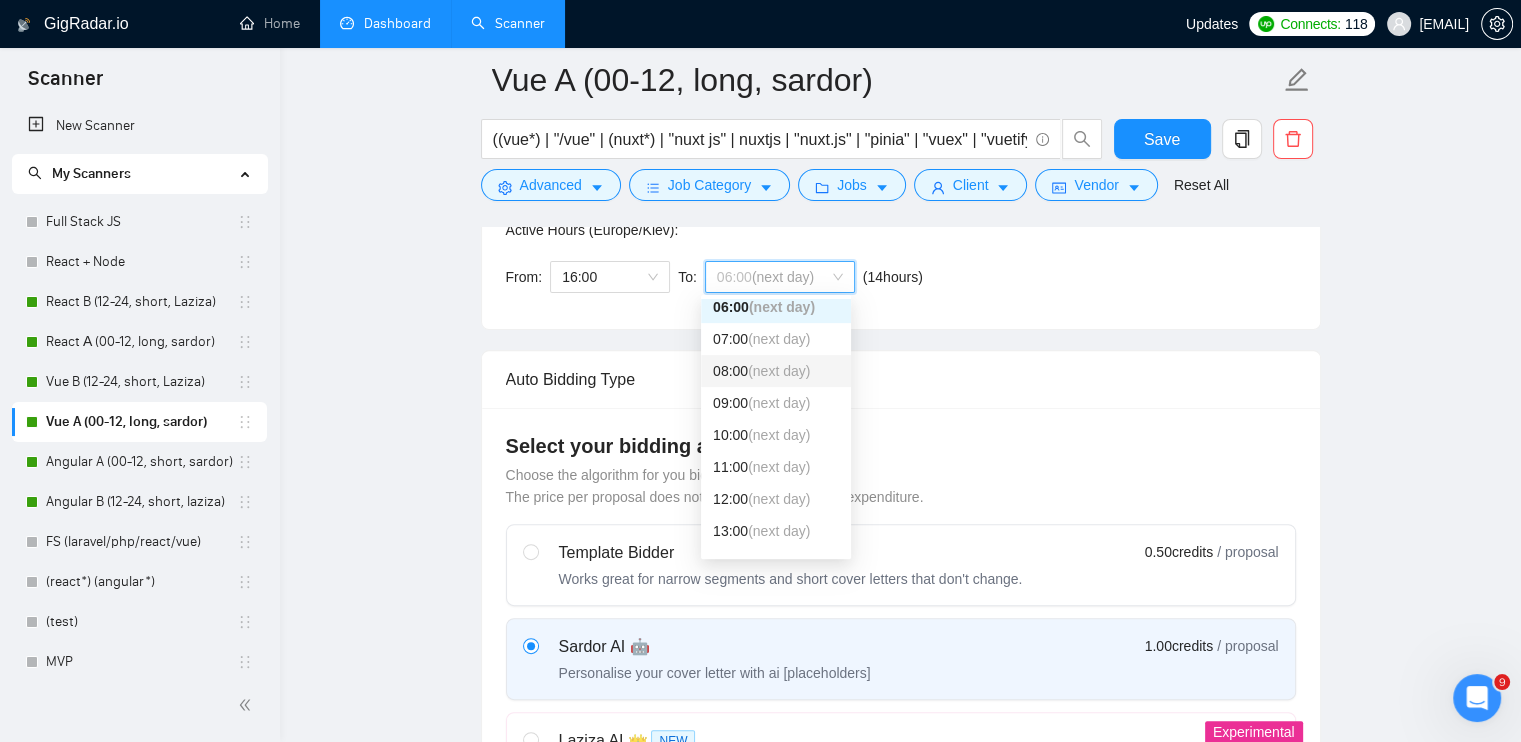 click on "(next day)" at bounding box center [779, 371] 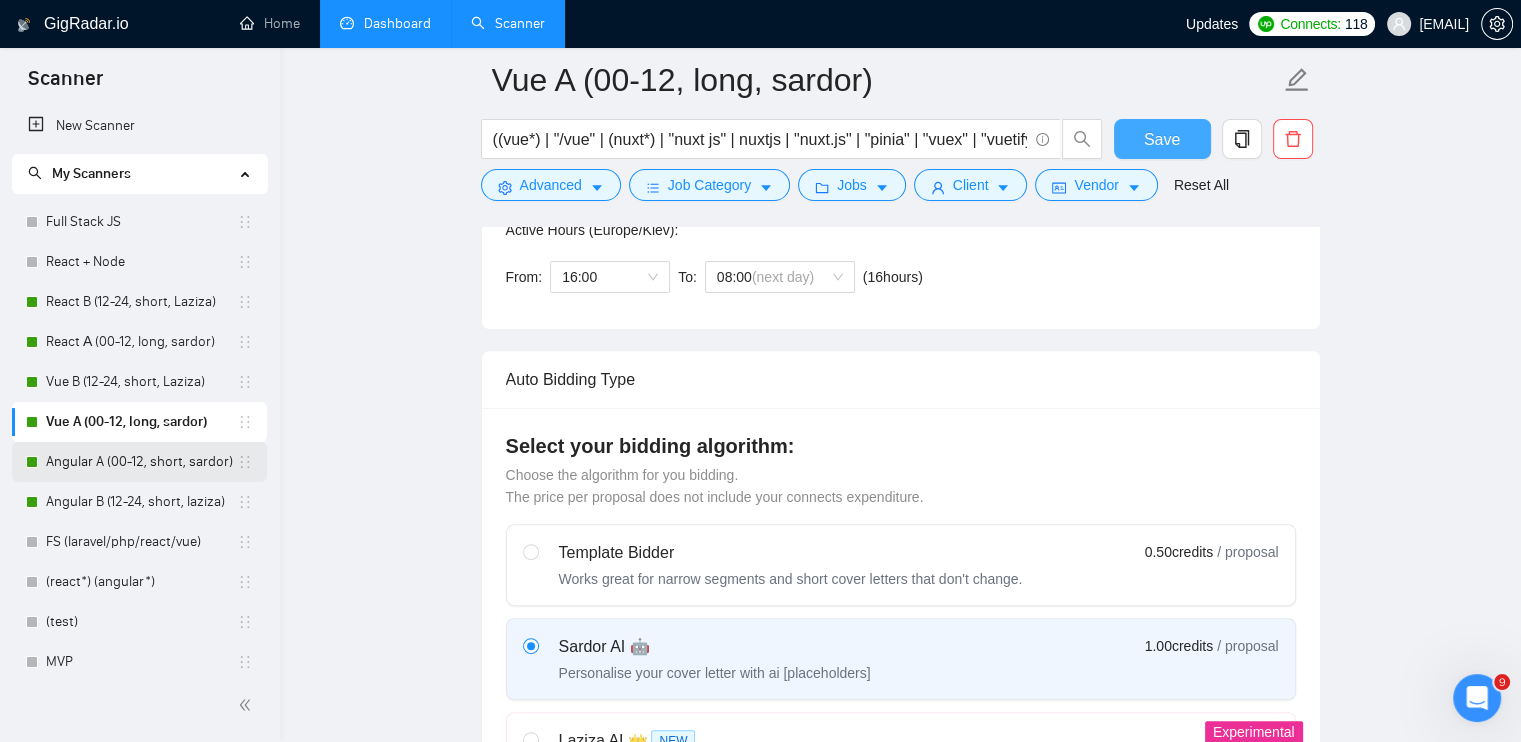drag, startPoint x: 1150, startPoint y: 136, endPoint x: 155, endPoint y: 451, distance: 1043.6714 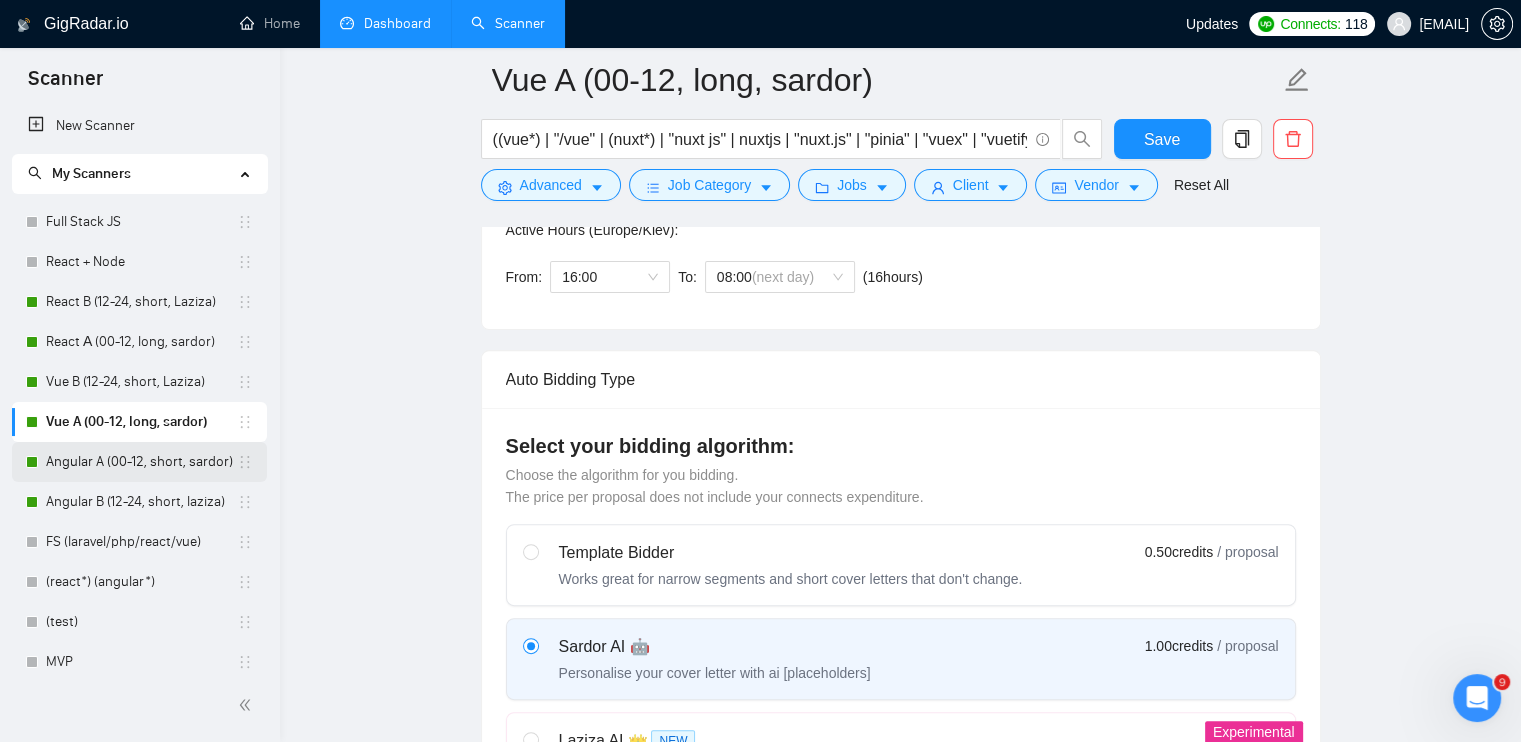 click on "Angular A (00-12, short, sardor)" at bounding box center (141, 462) 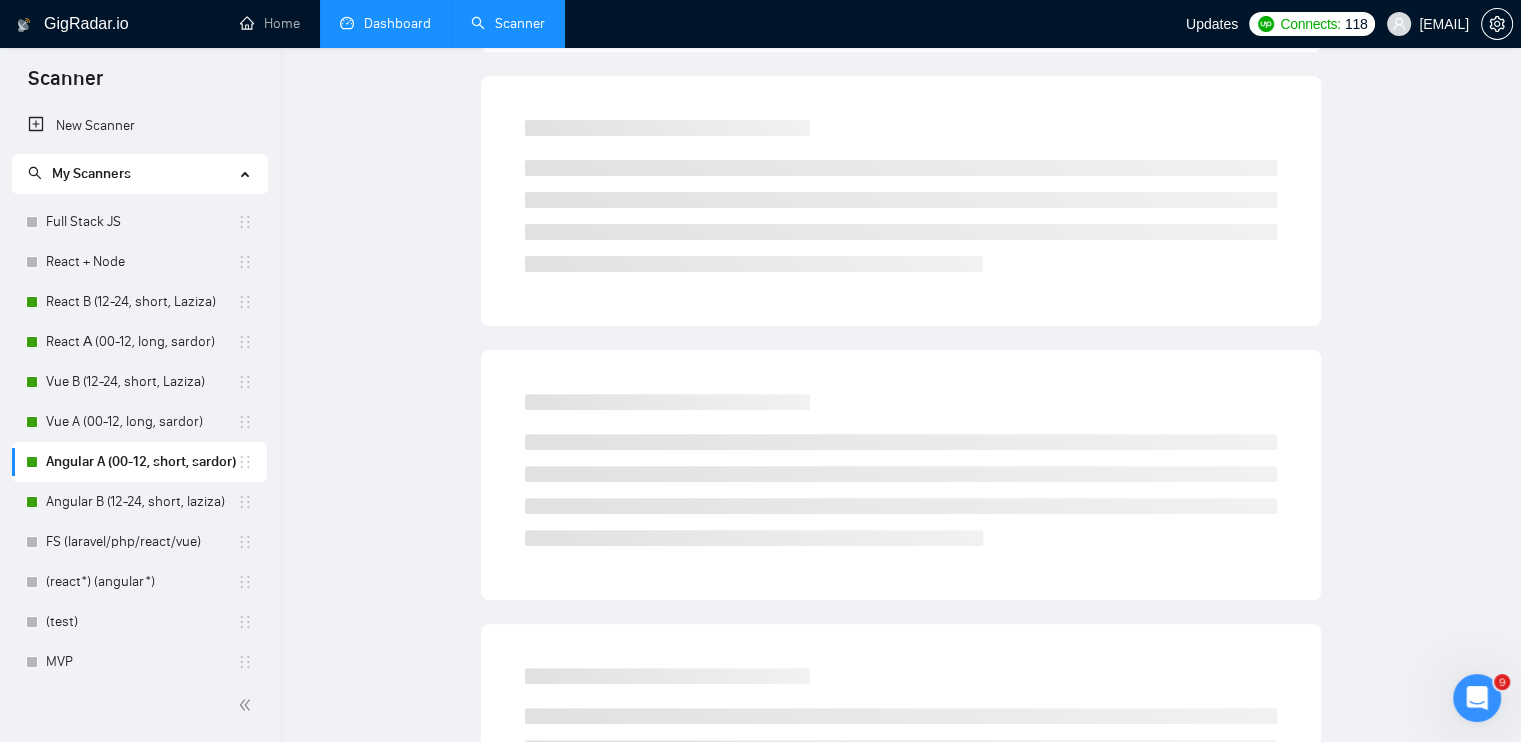scroll, scrollTop: 0, scrollLeft: 0, axis: both 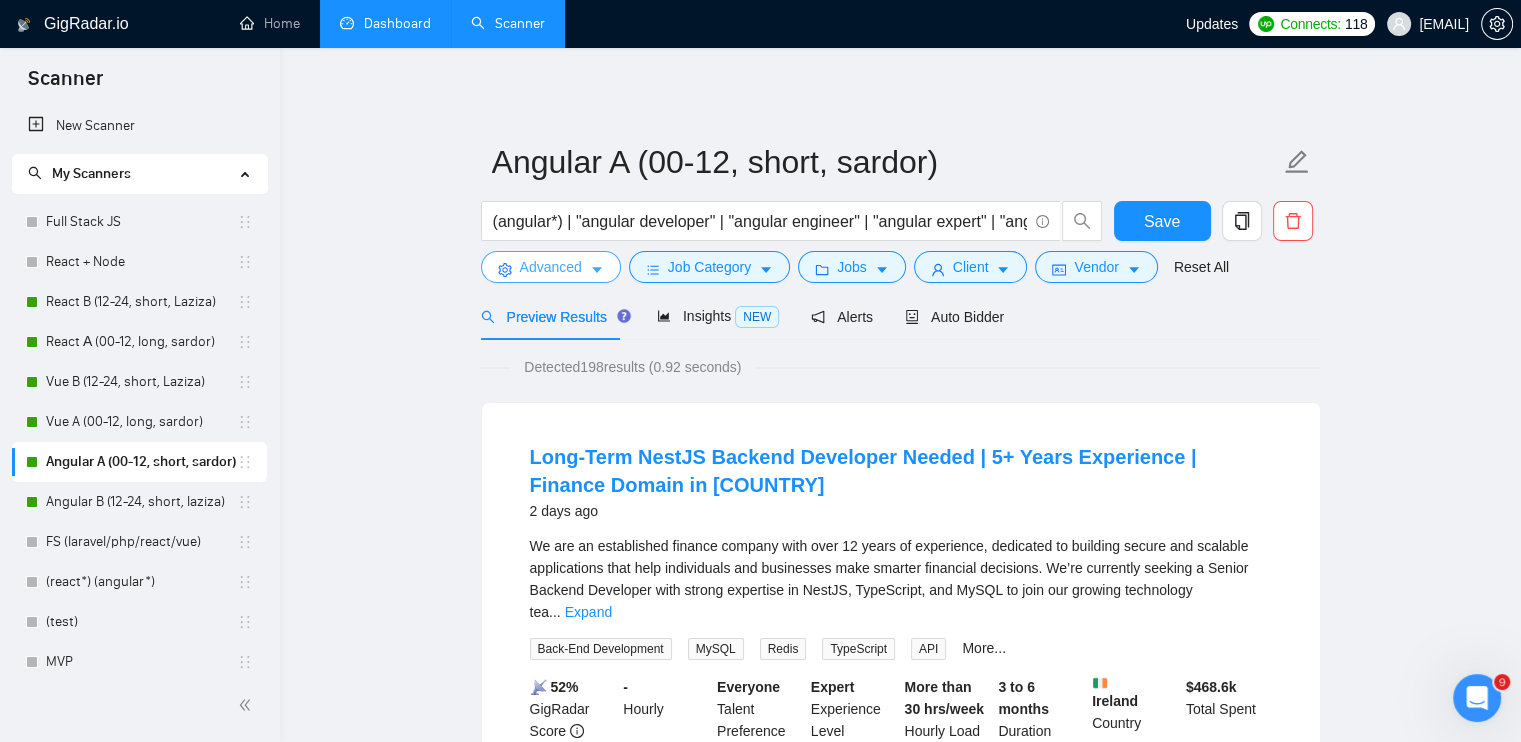 click on "Advanced" at bounding box center (551, 267) 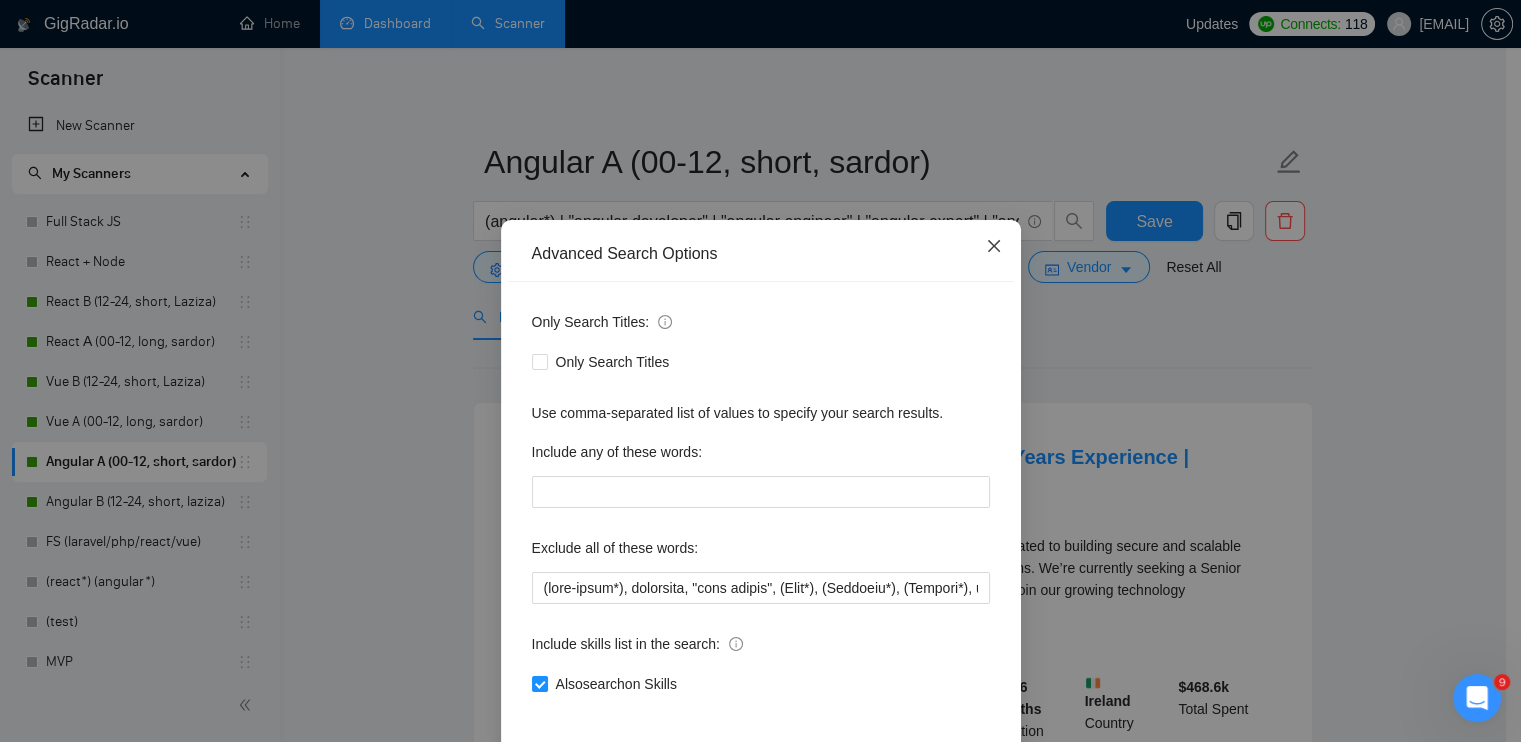 click 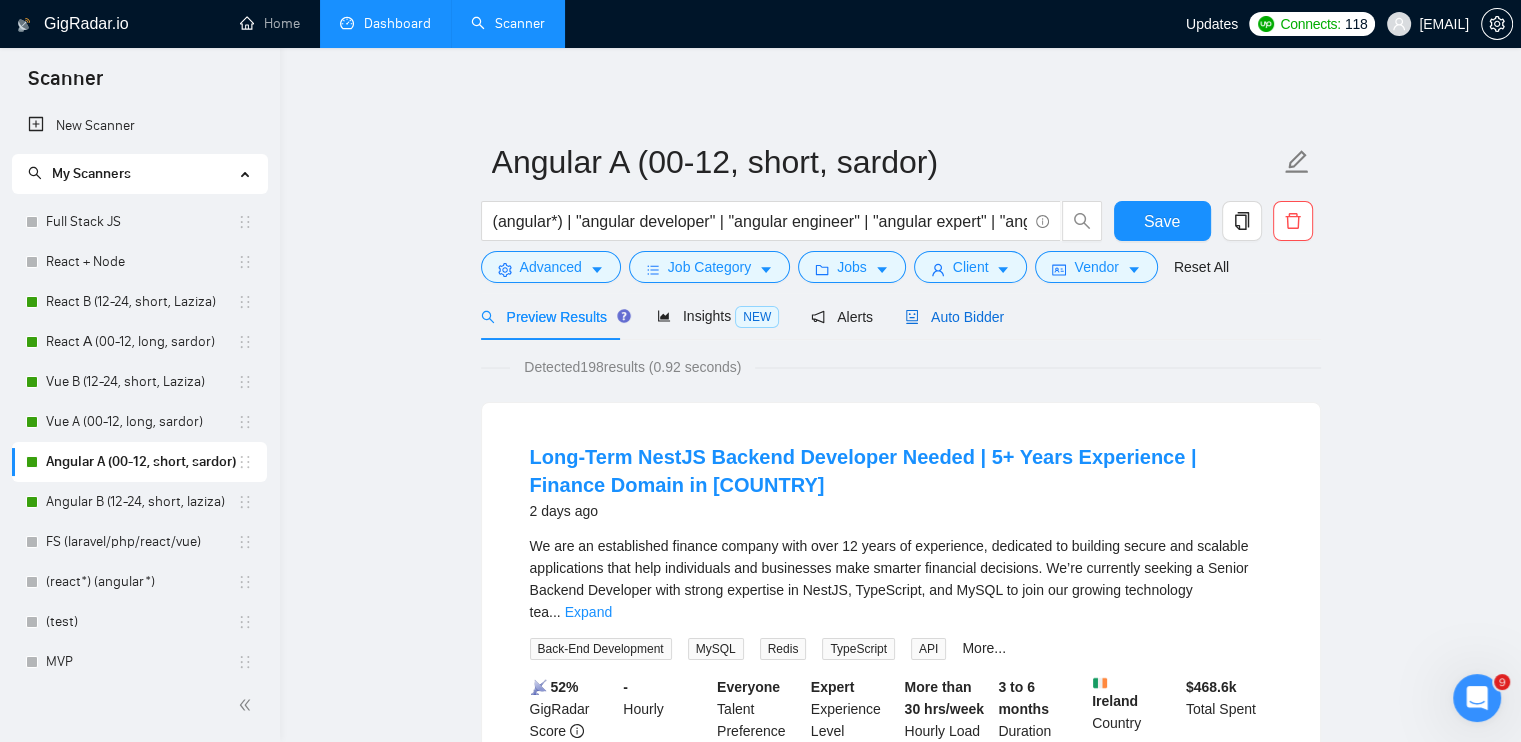 click on "Auto Bidder" at bounding box center [954, 317] 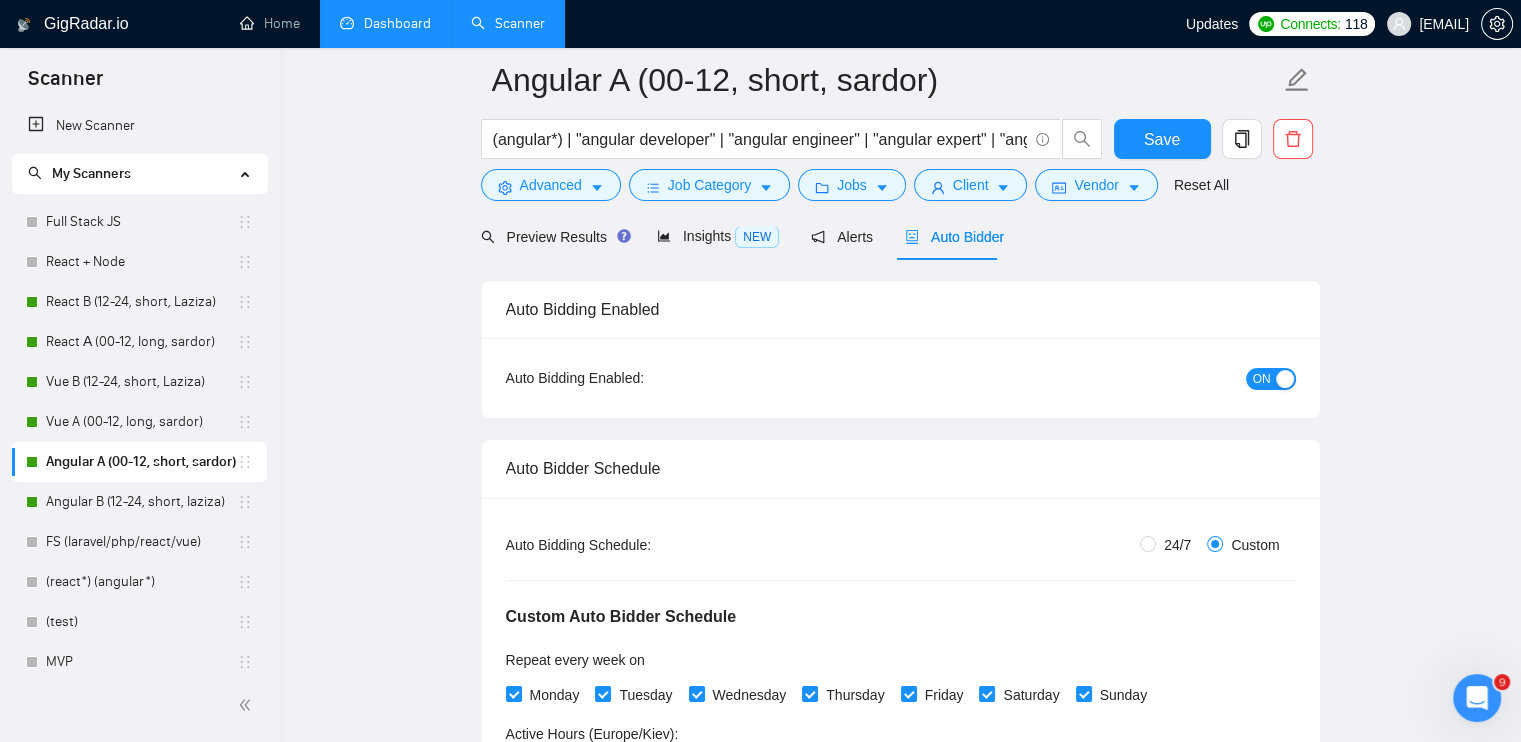 scroll, scrollTop: 500, scrollLeft: 0, axis: vertical 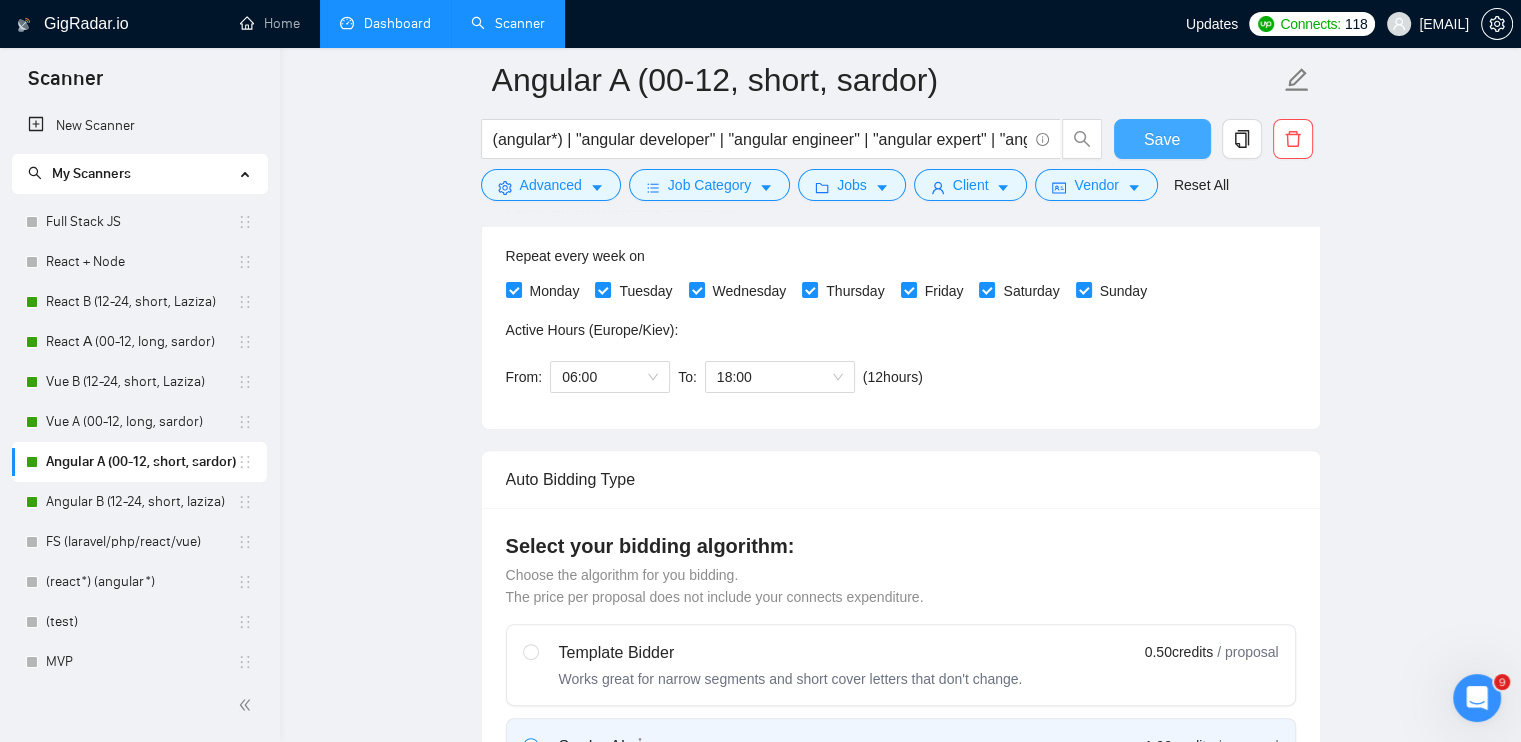 click on "Save" at bounding box center [1162, 139] 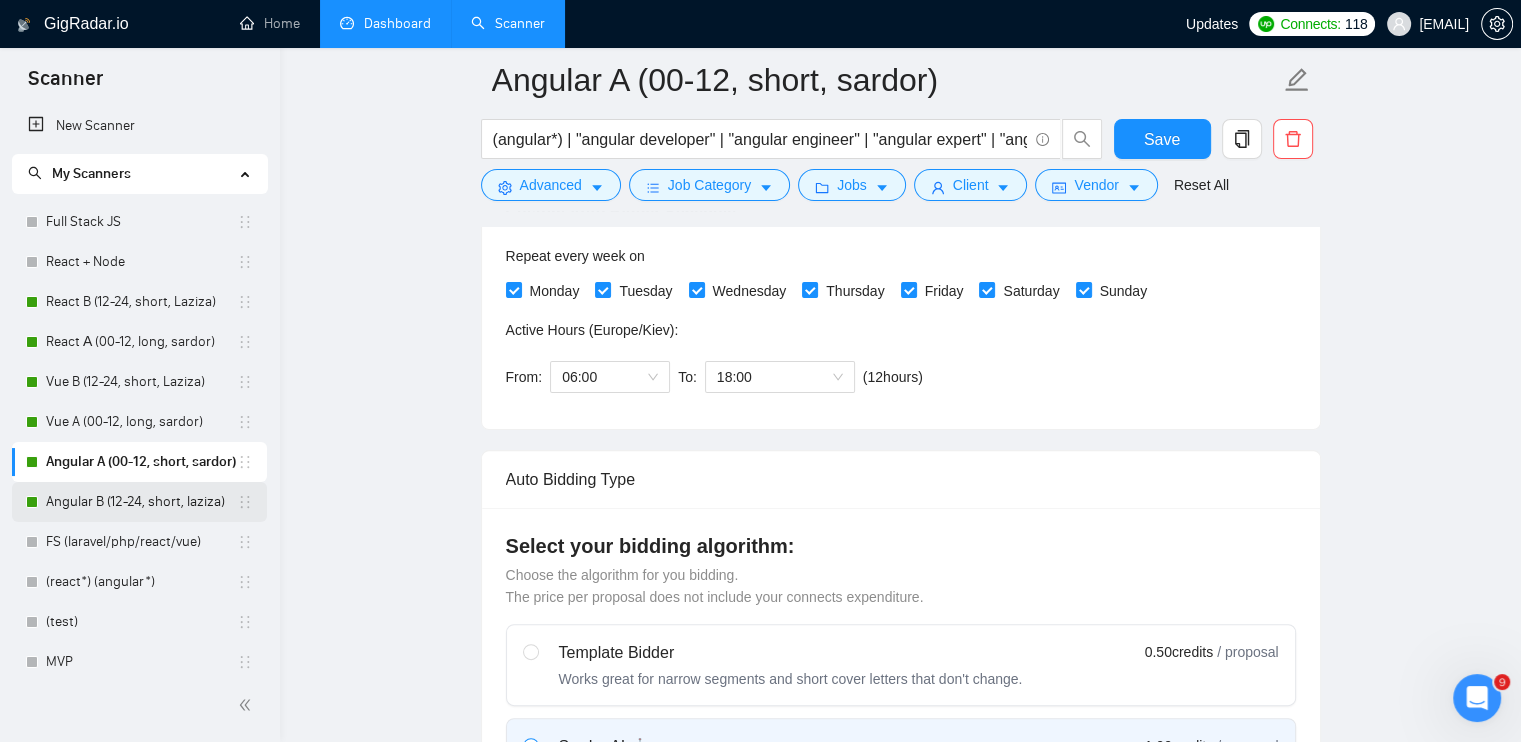 click on "Angular B (12-24, short, laziza)" at bounding box center (141, 502) 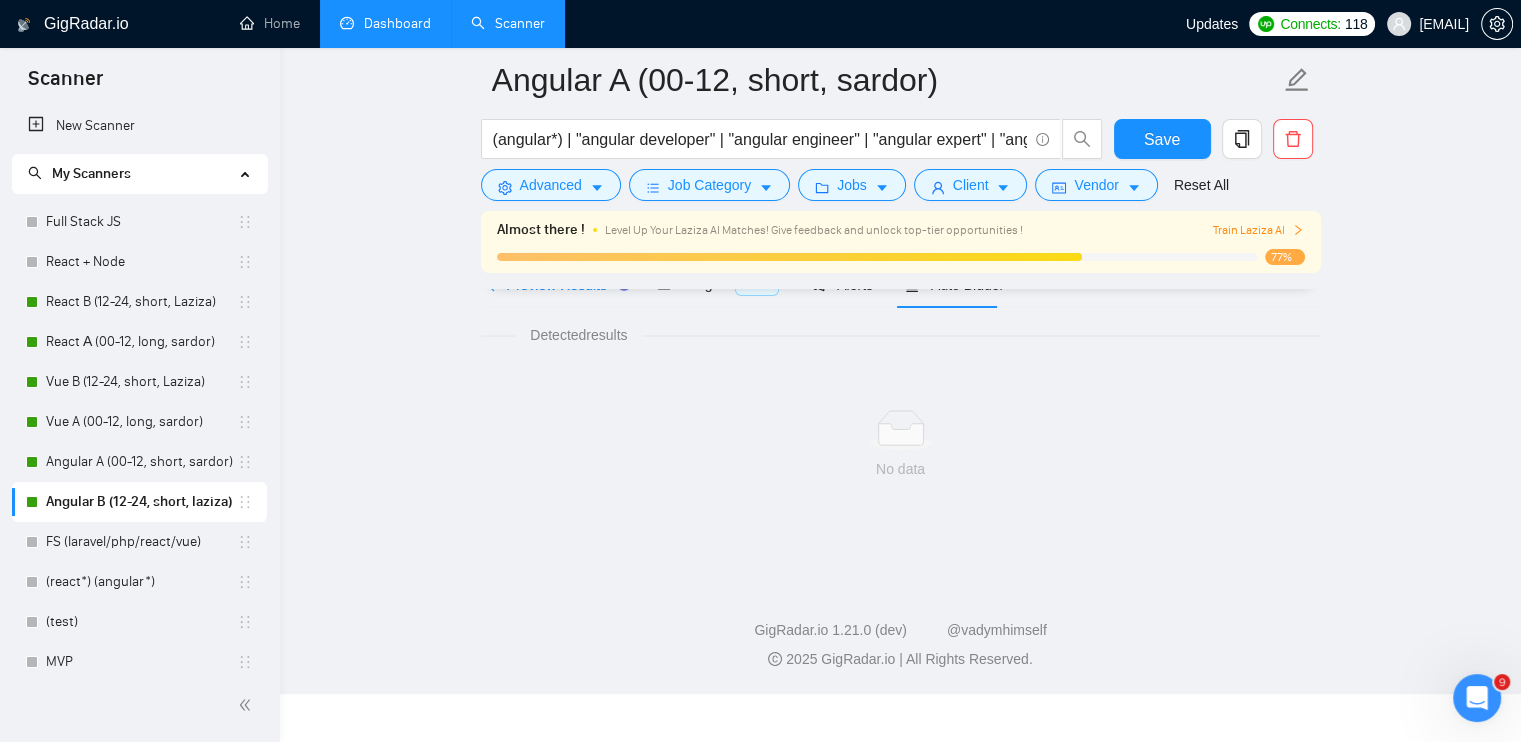 scroll, scrollTop: 0, scrollLeft: 0, axis: both 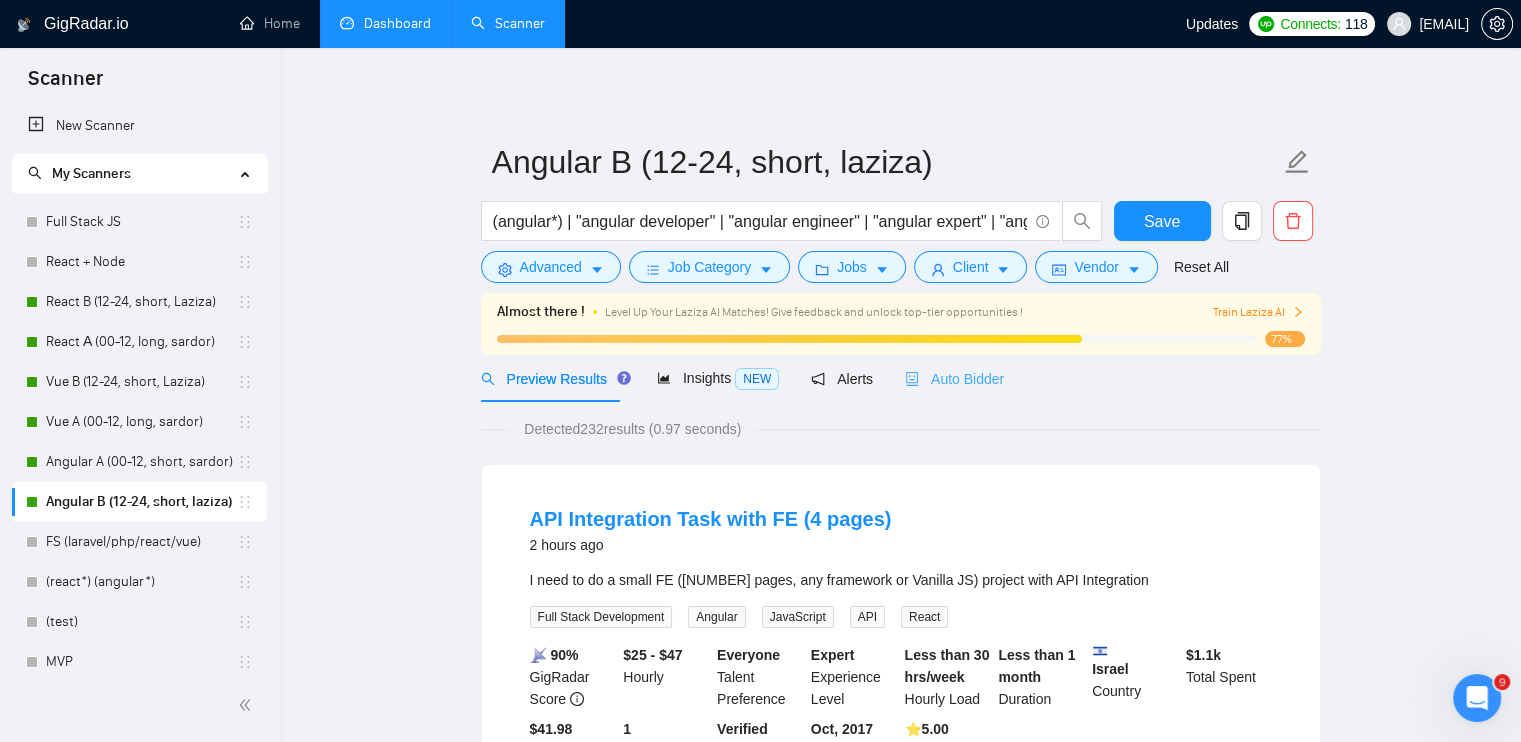 click on "Auto Bidder" at bounding box center (954, 378) 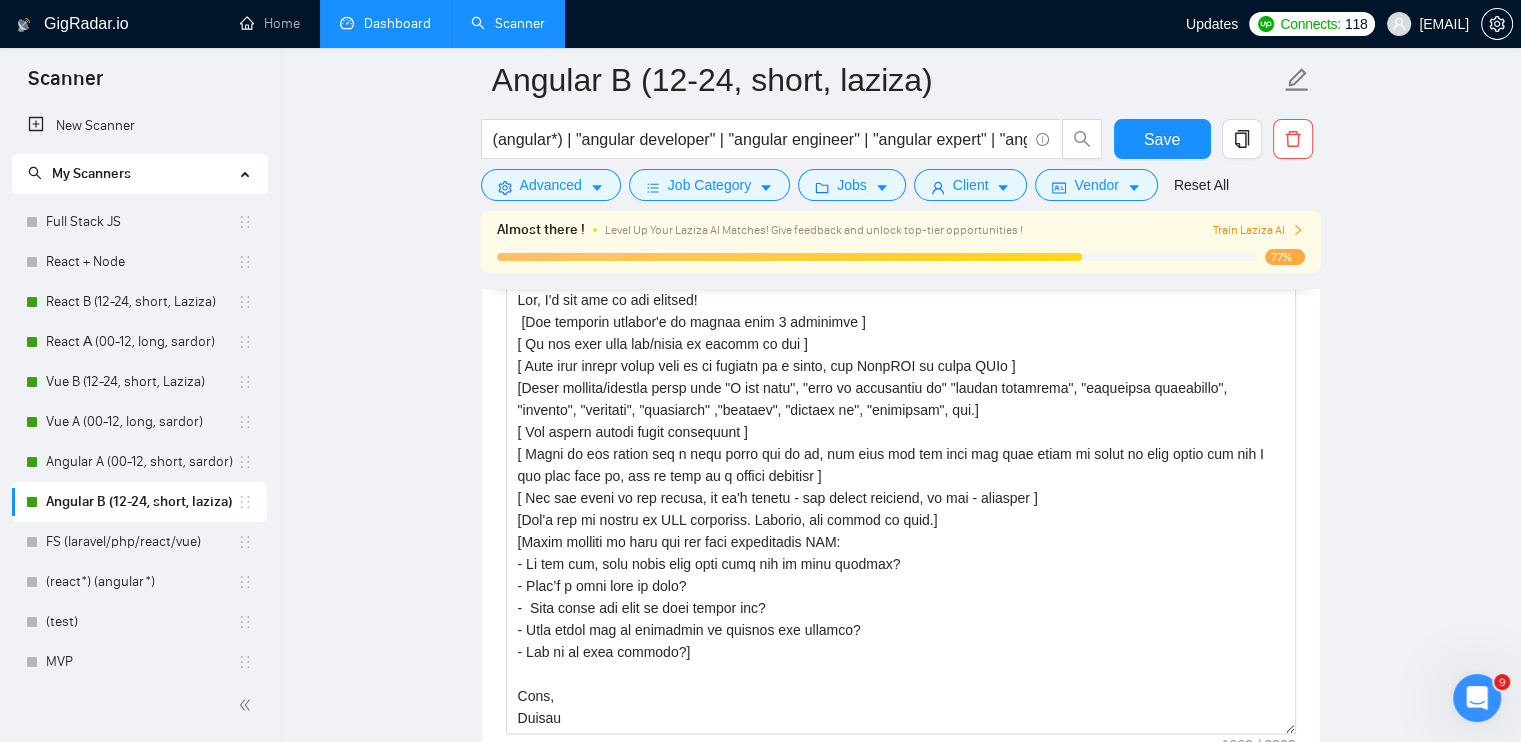 scroll, scrollTop: 2200, scrollLeft: 0, axis: vertical 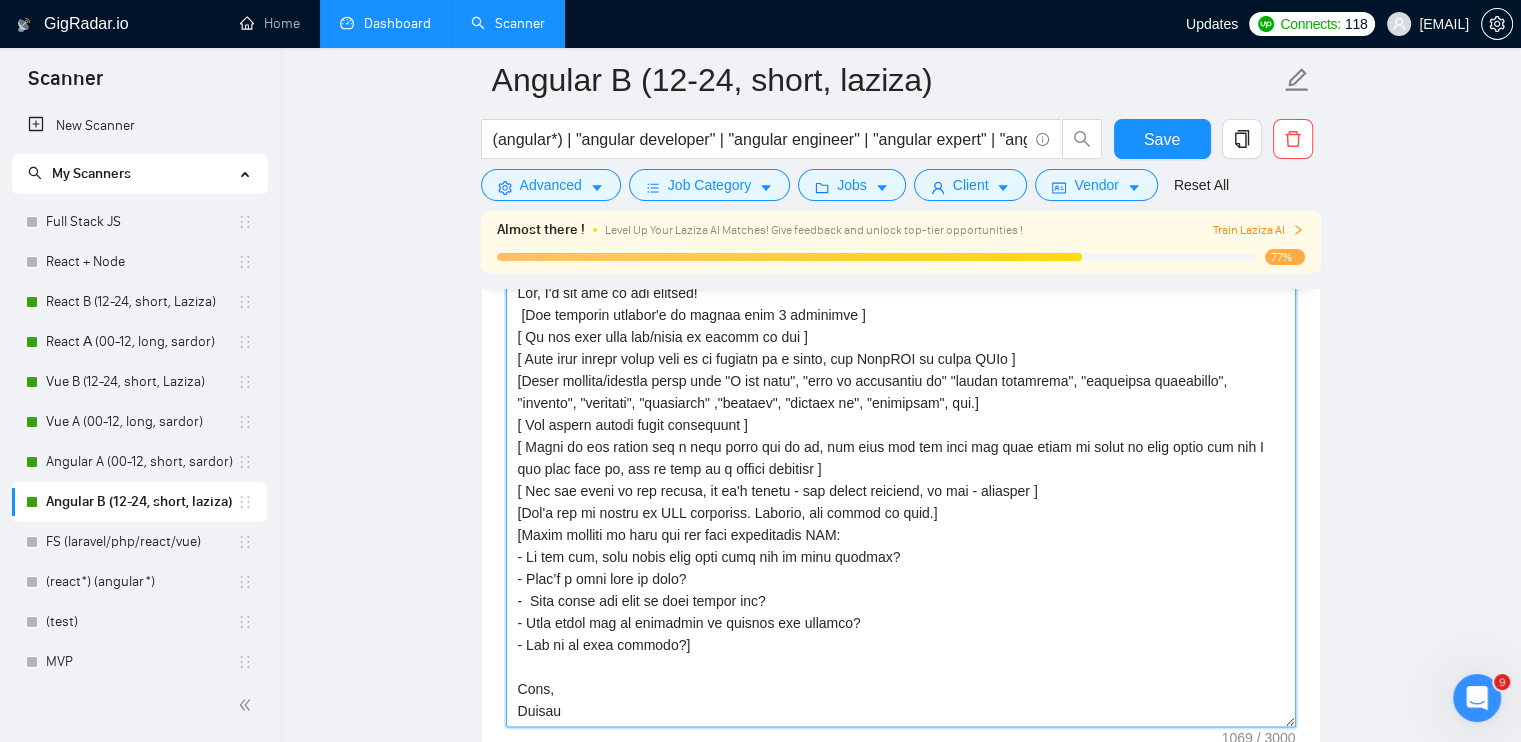 drag, startPoint x: 764, startPoint y: 315, endPoint x: 776, endPoint y: 351, distance: 37.94733 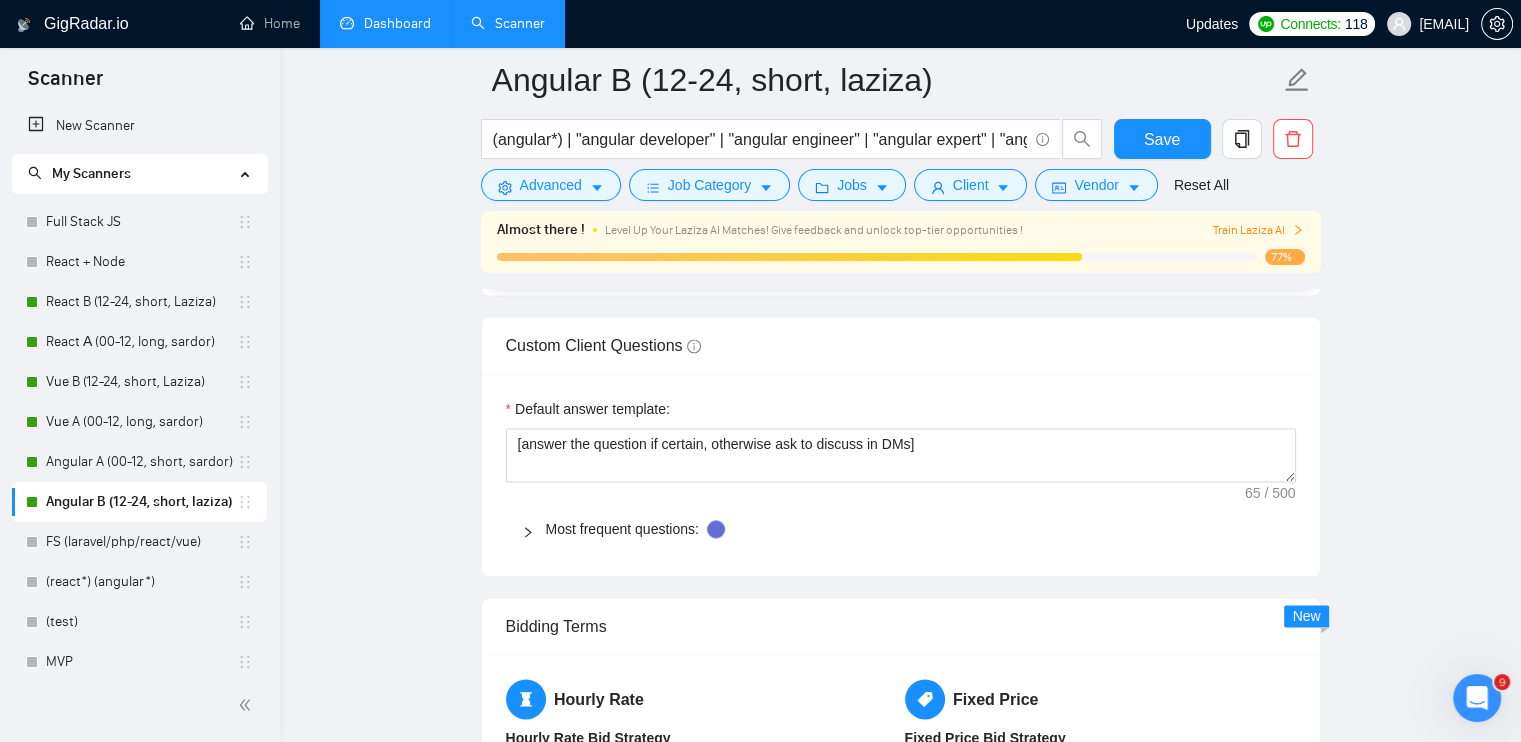 scroll, scrollTop: 2700, scrollLeft: 0, axis: vertical 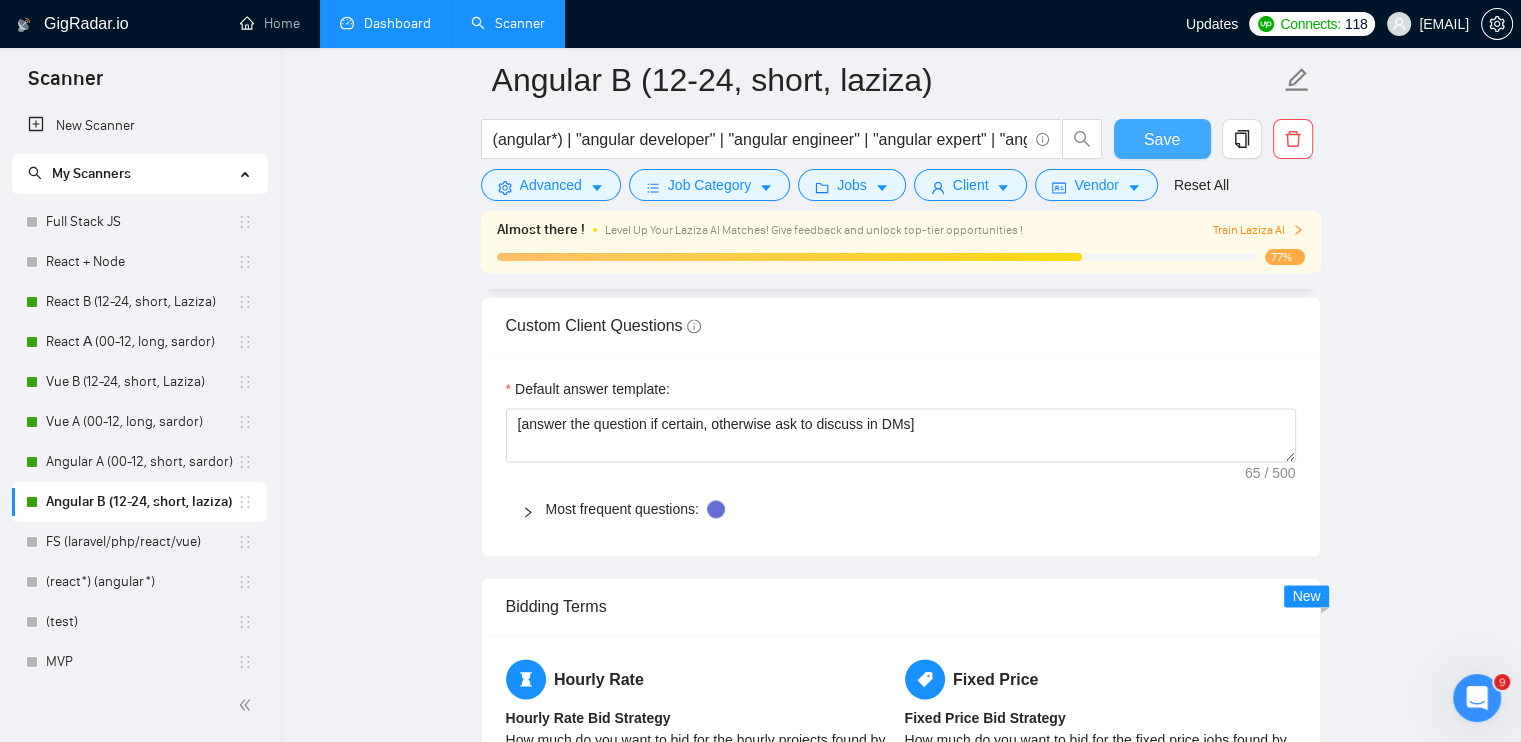click on "Save" at bounding box center [1162, 139] 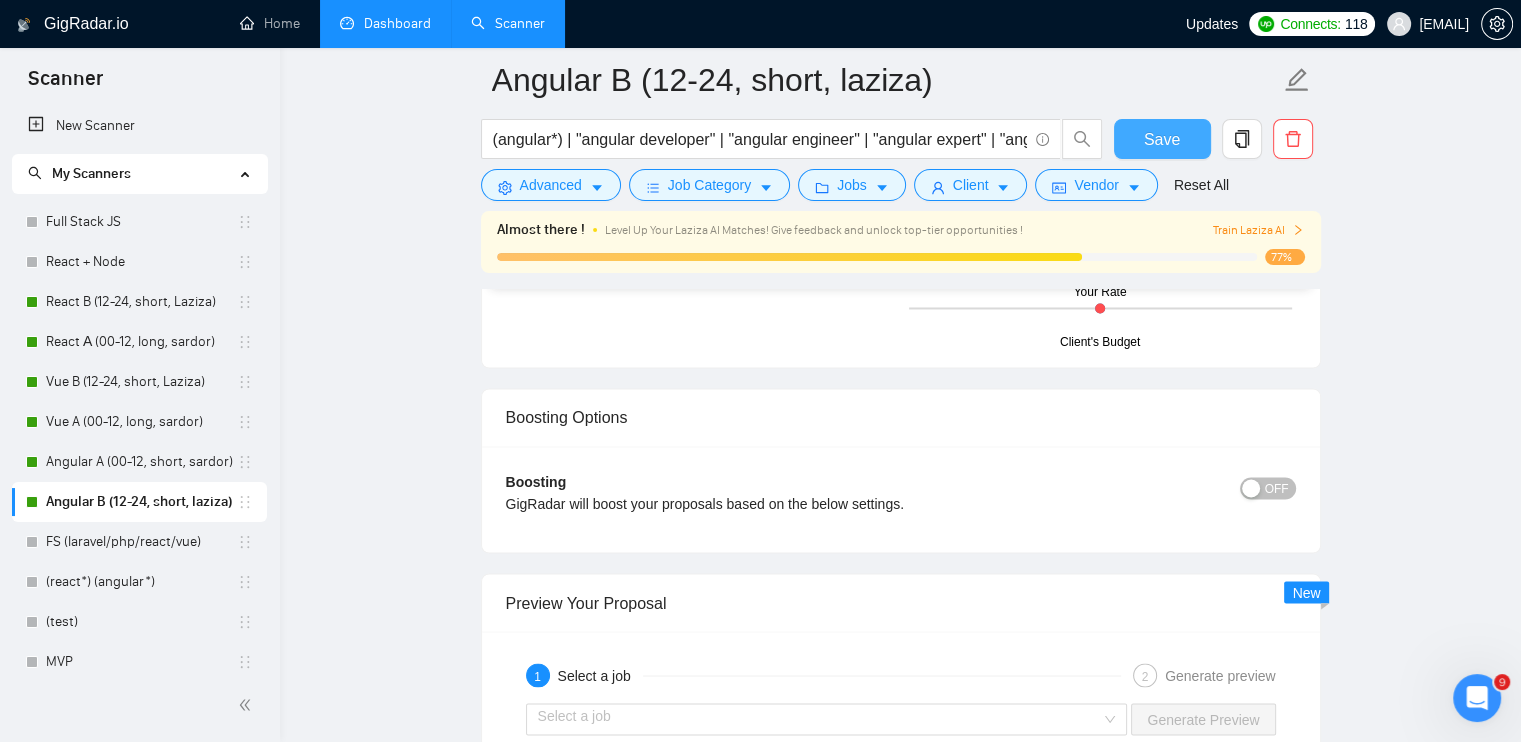 scroll, scrollTop: 3500, scrollLeft: 0, axis: vertical 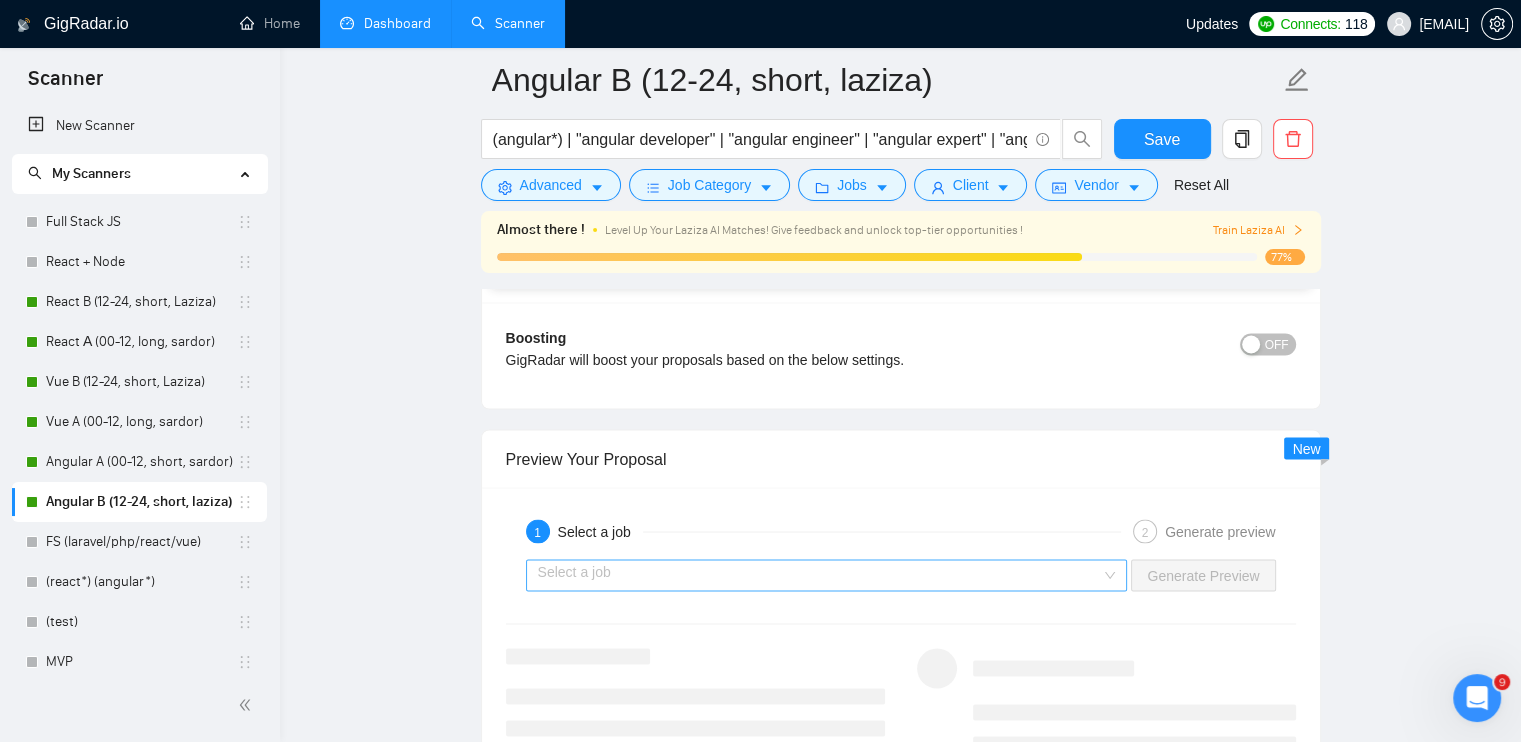 click at bounding box center [820, 575] 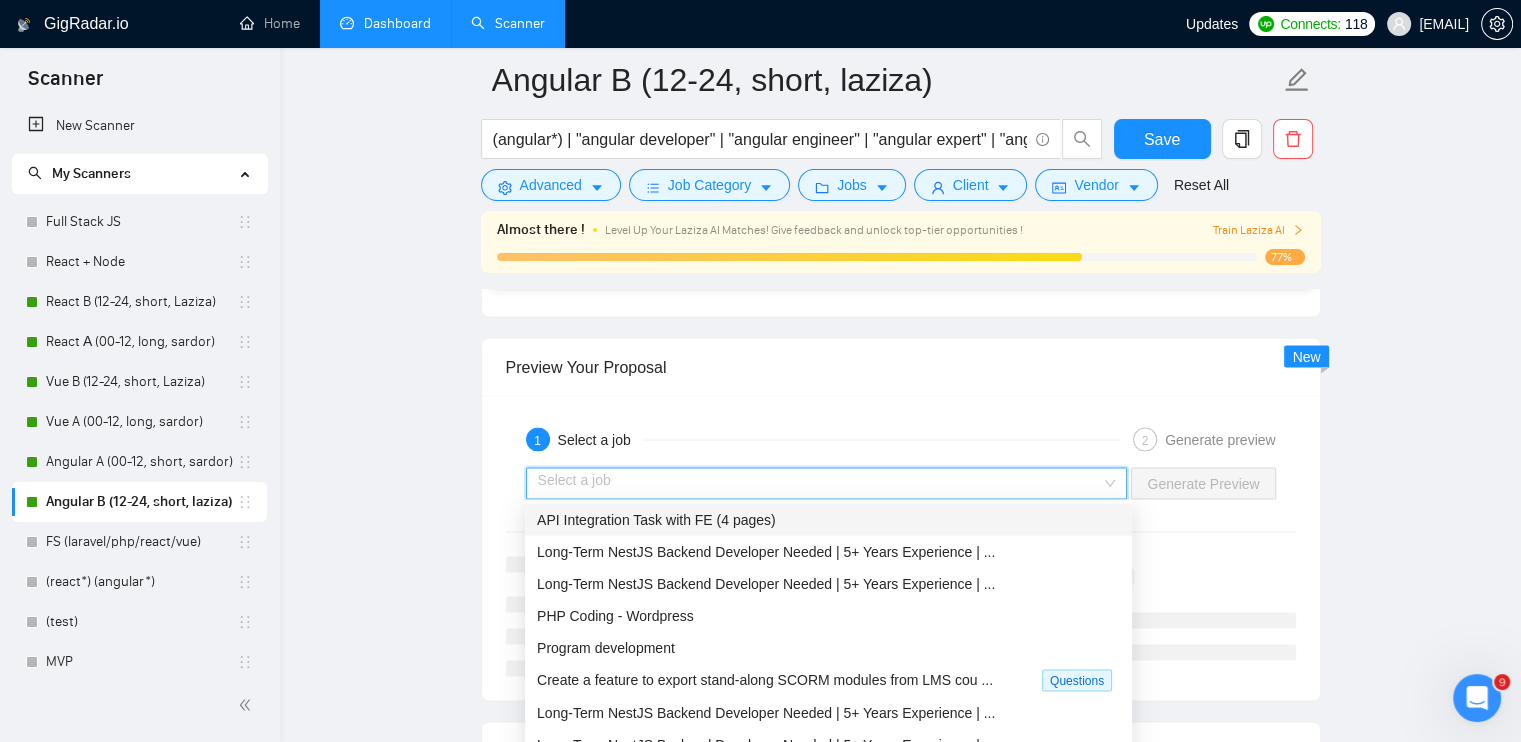 scroll, scrollTop: 3600, scrollLeft: 0, axis: vertical 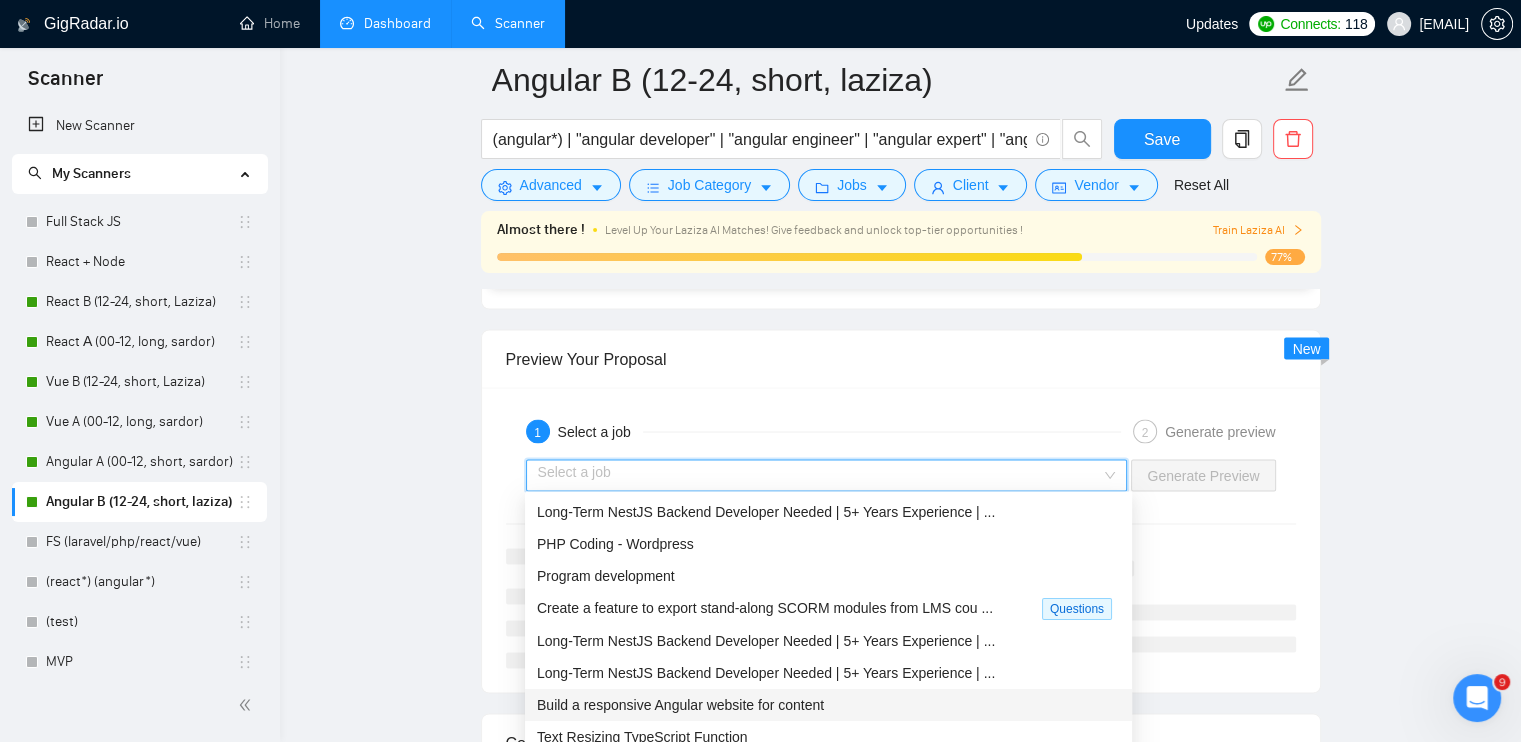 click on "Build a responsive Angular website for content" at bounding box center [828, 704] 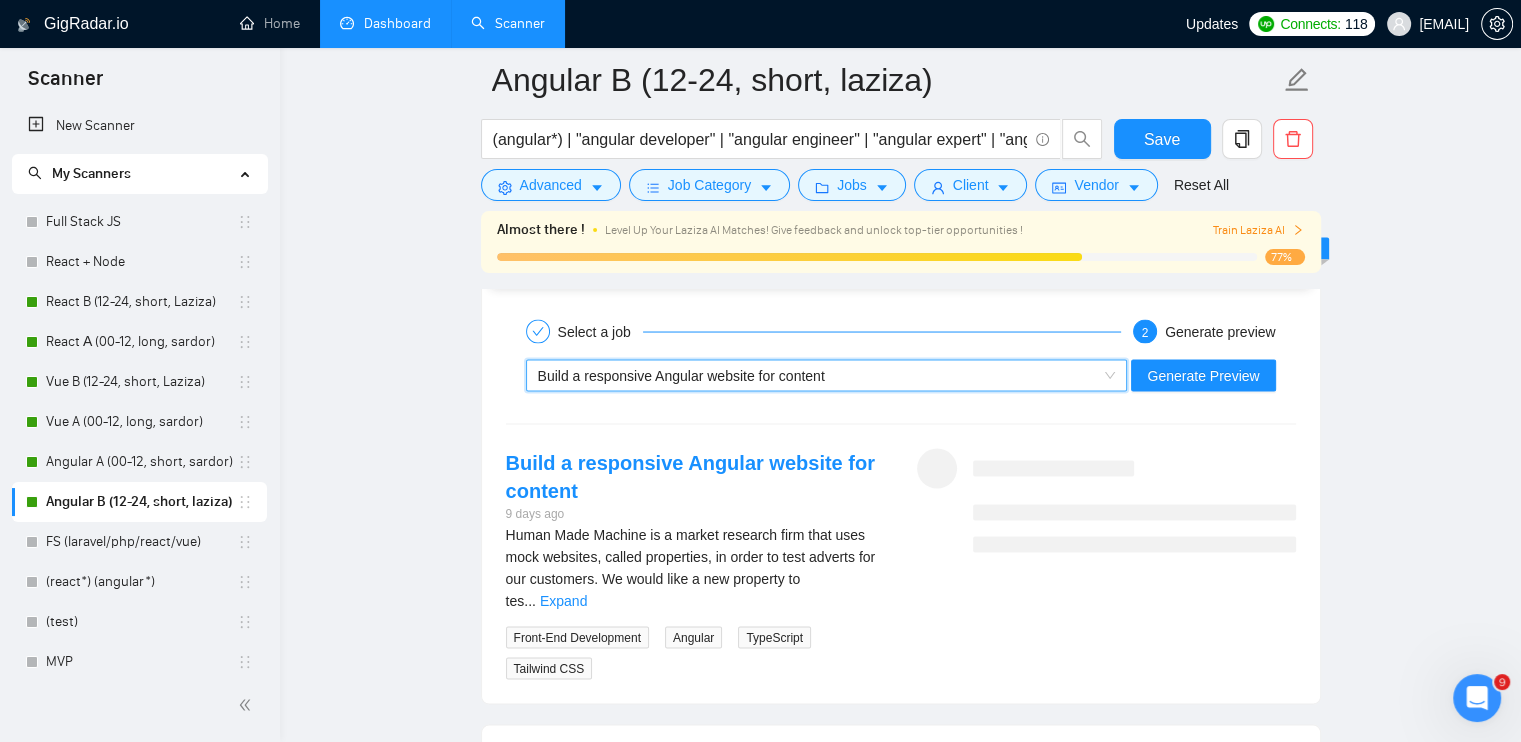scroll, scrollTop: 3700, scrollLeft: 0, axis: vertical 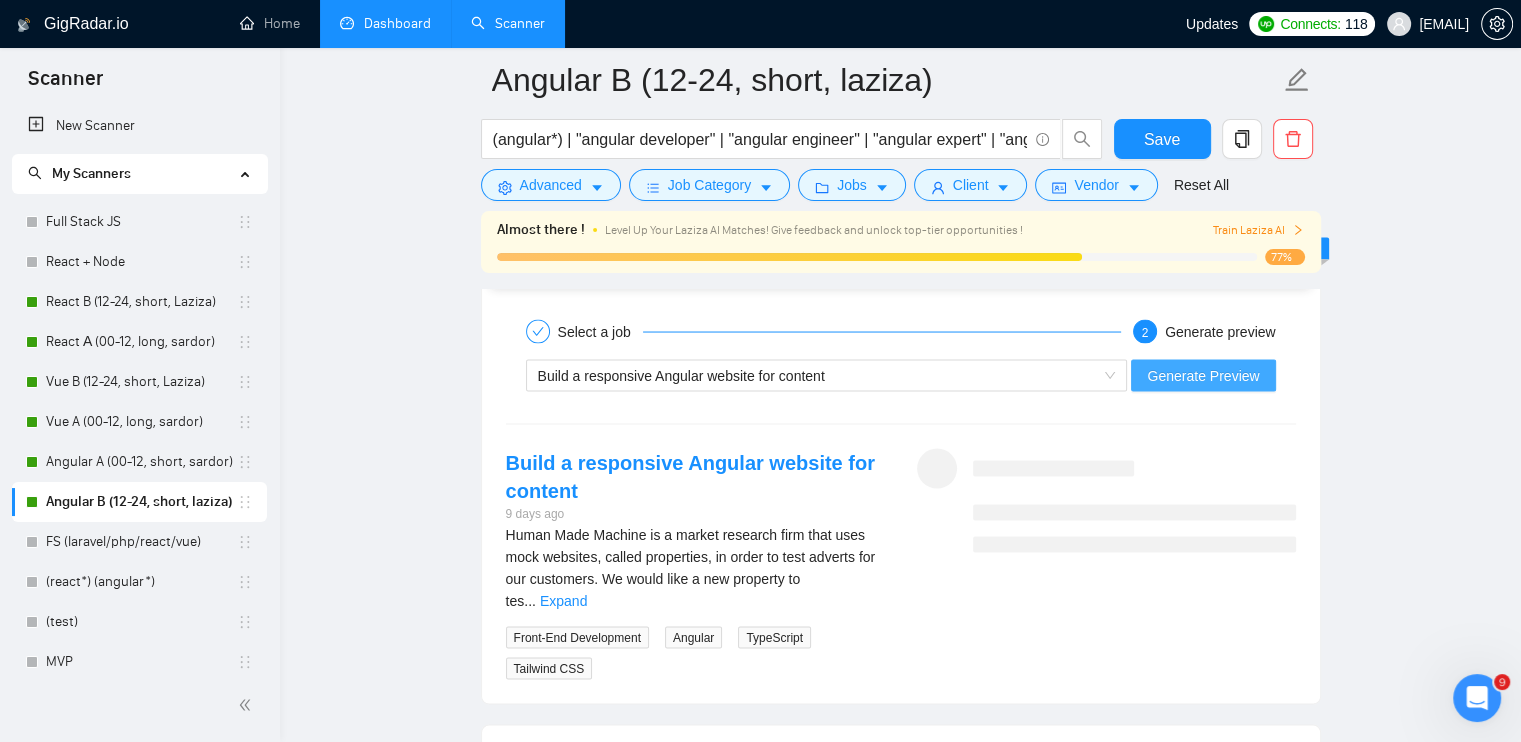click on "Generate Preview" at bounding box center [1203, 375] 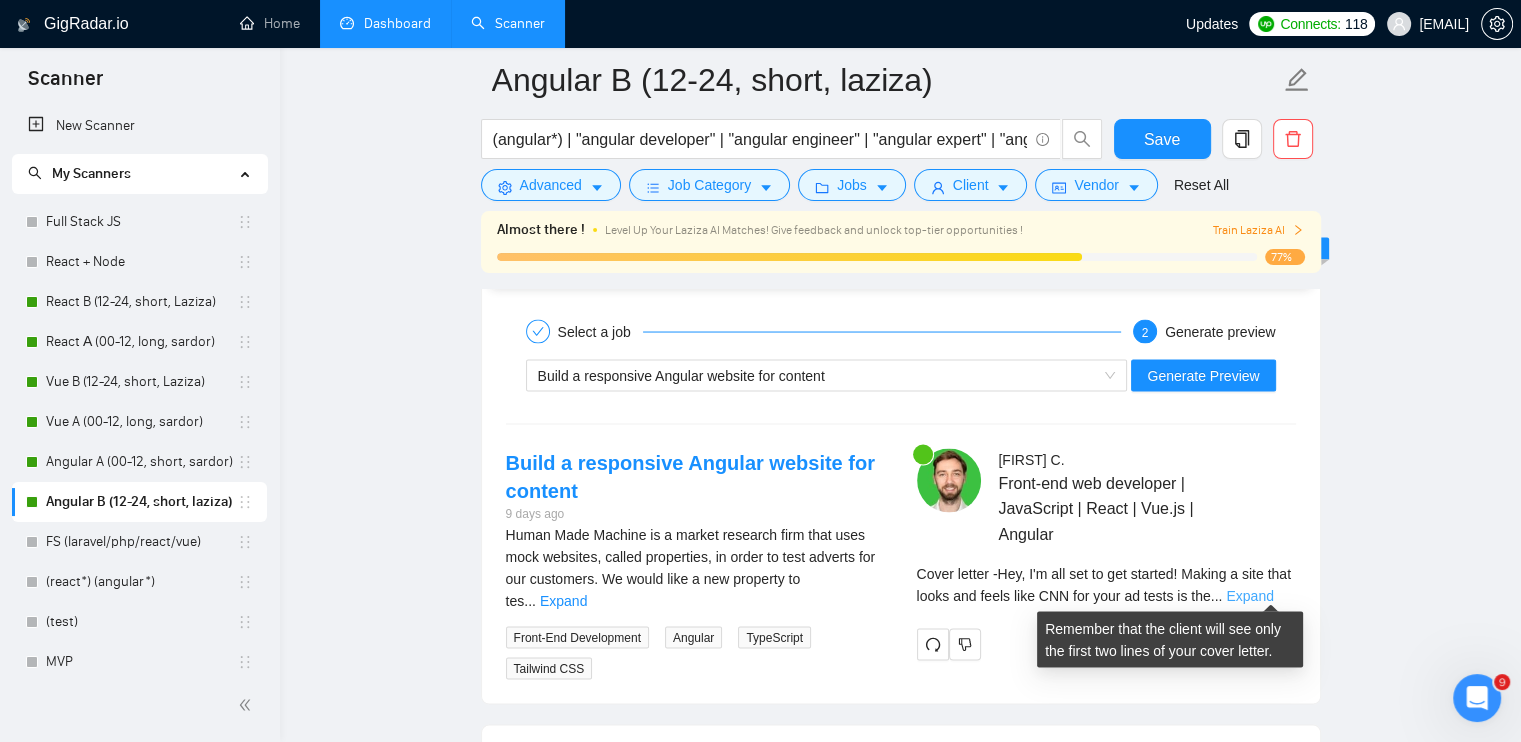 click on "Expand" at bounding box center (1249, 595) 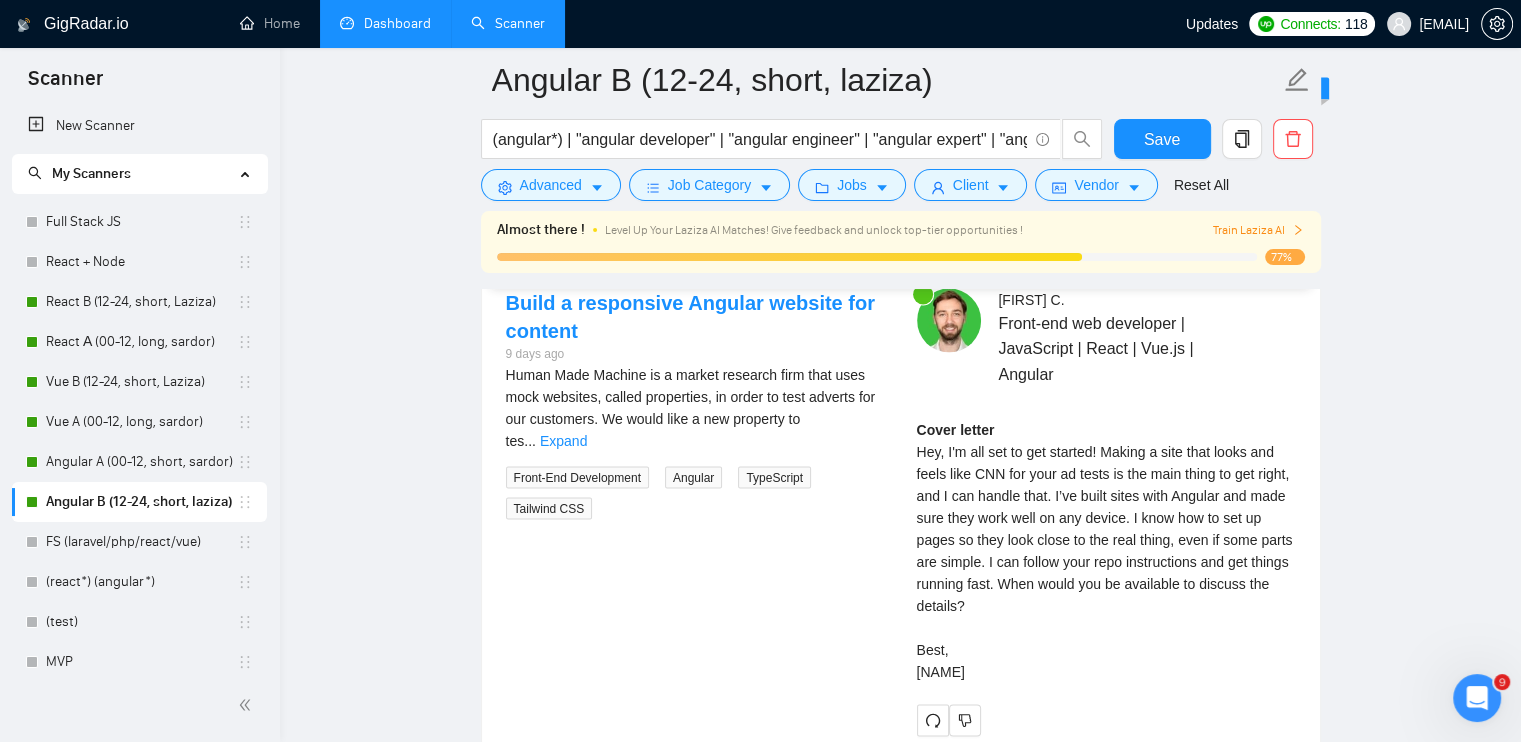 scroll, scrollTop: 3900, scrollLeft: 0, axis: vertical 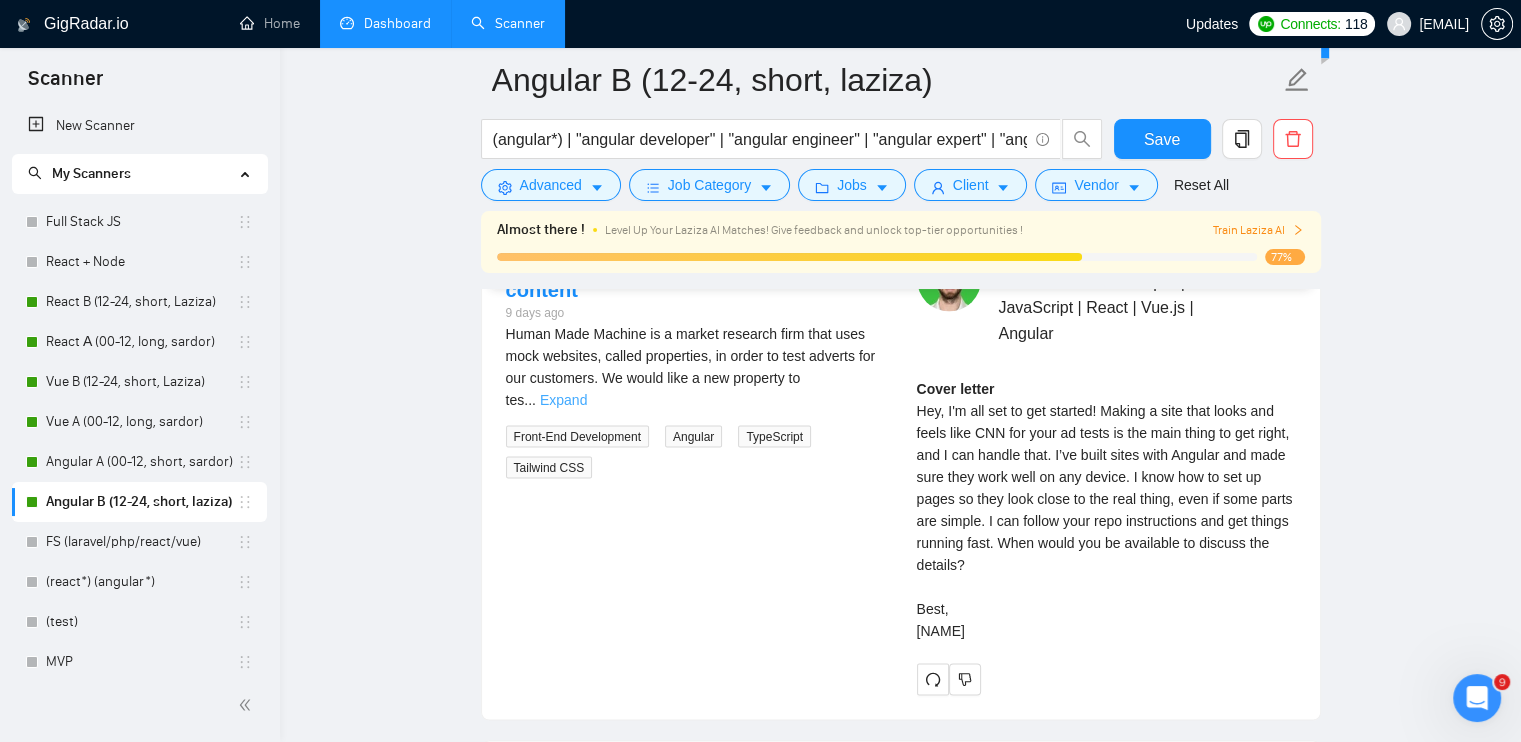 click on "Expand" at bounding box center (563, 400) 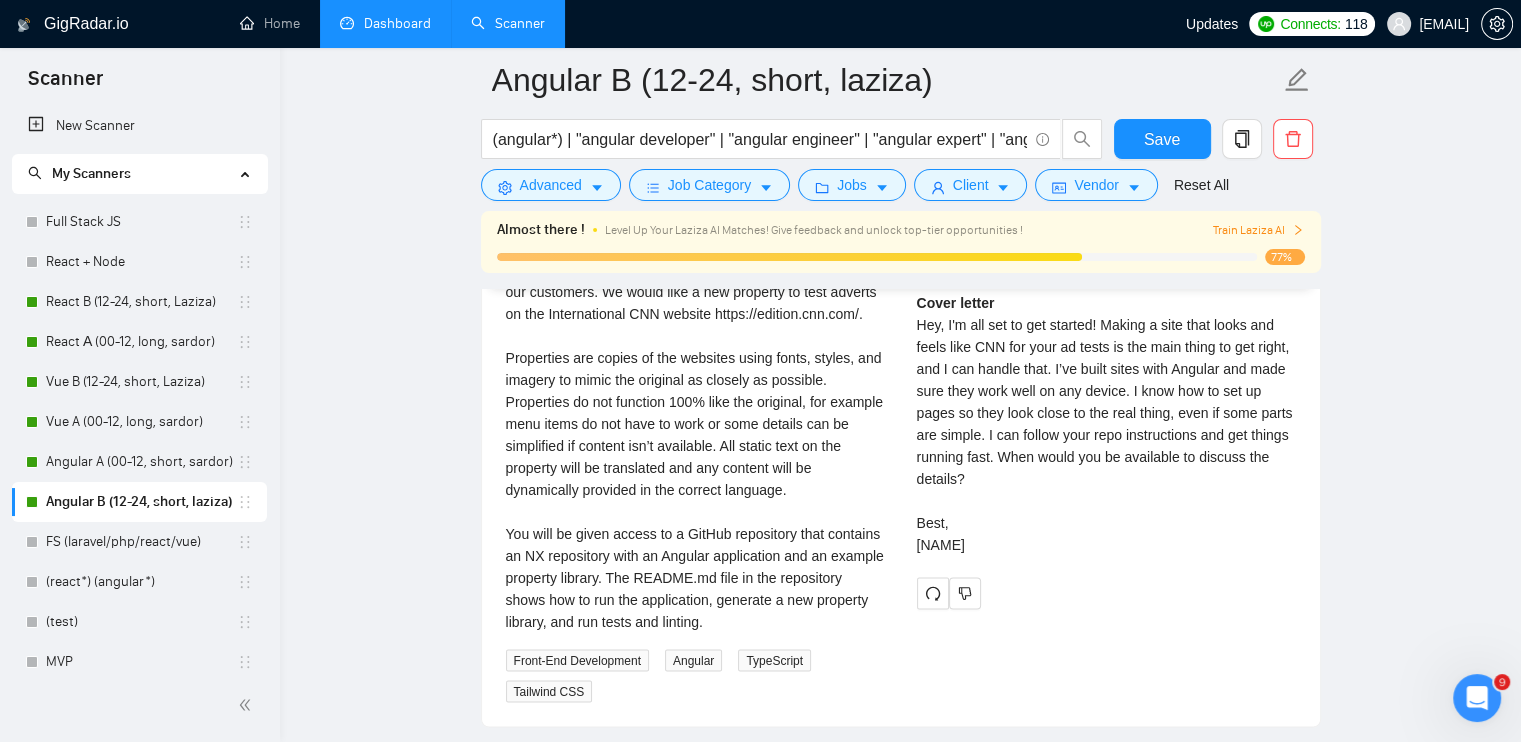 scroll, scrollTop: 4000, scrollLeft: 0, axis: vertical 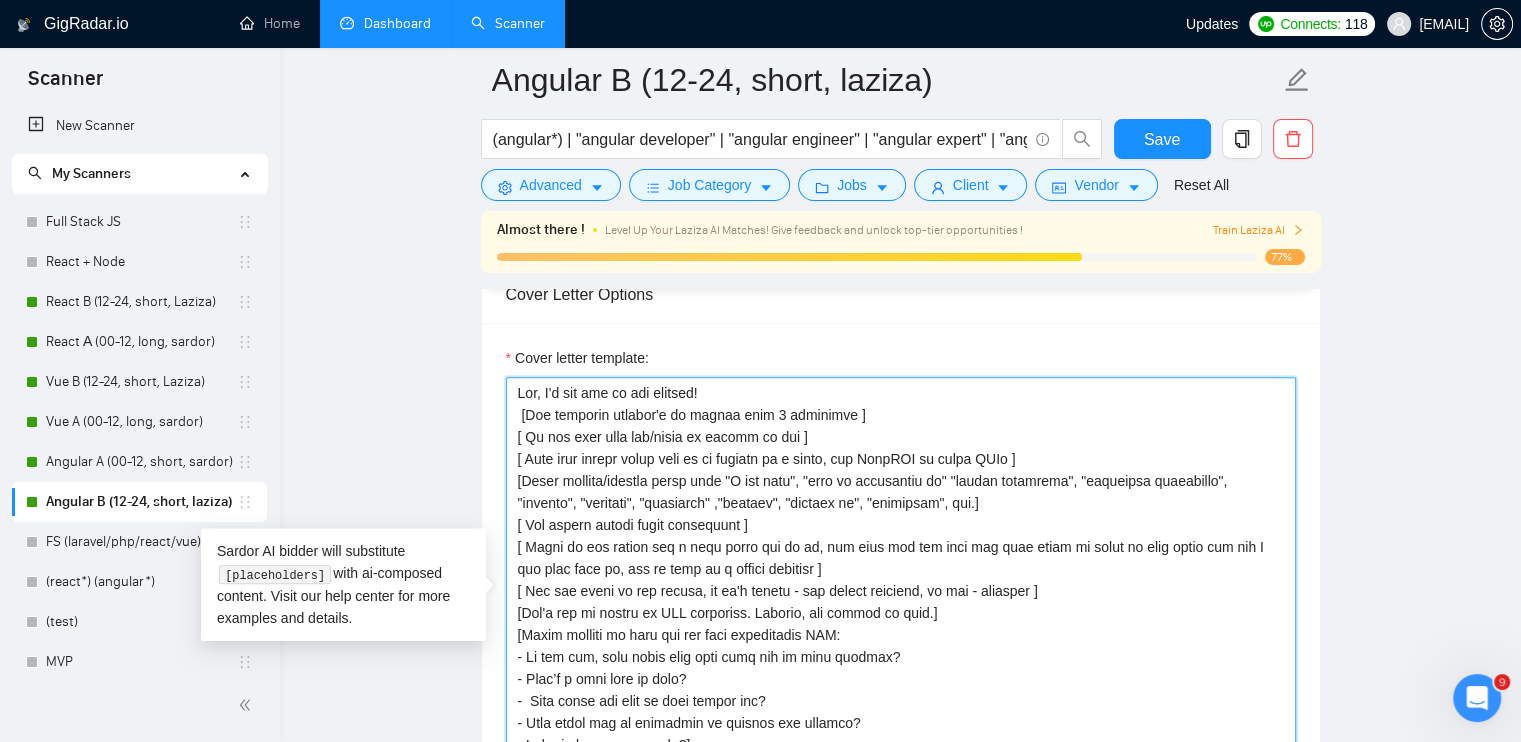 drag, startPoint x: 512, startPoint y: 415, endPoint x: 823, endPoint y: 427, distance: 311.2314 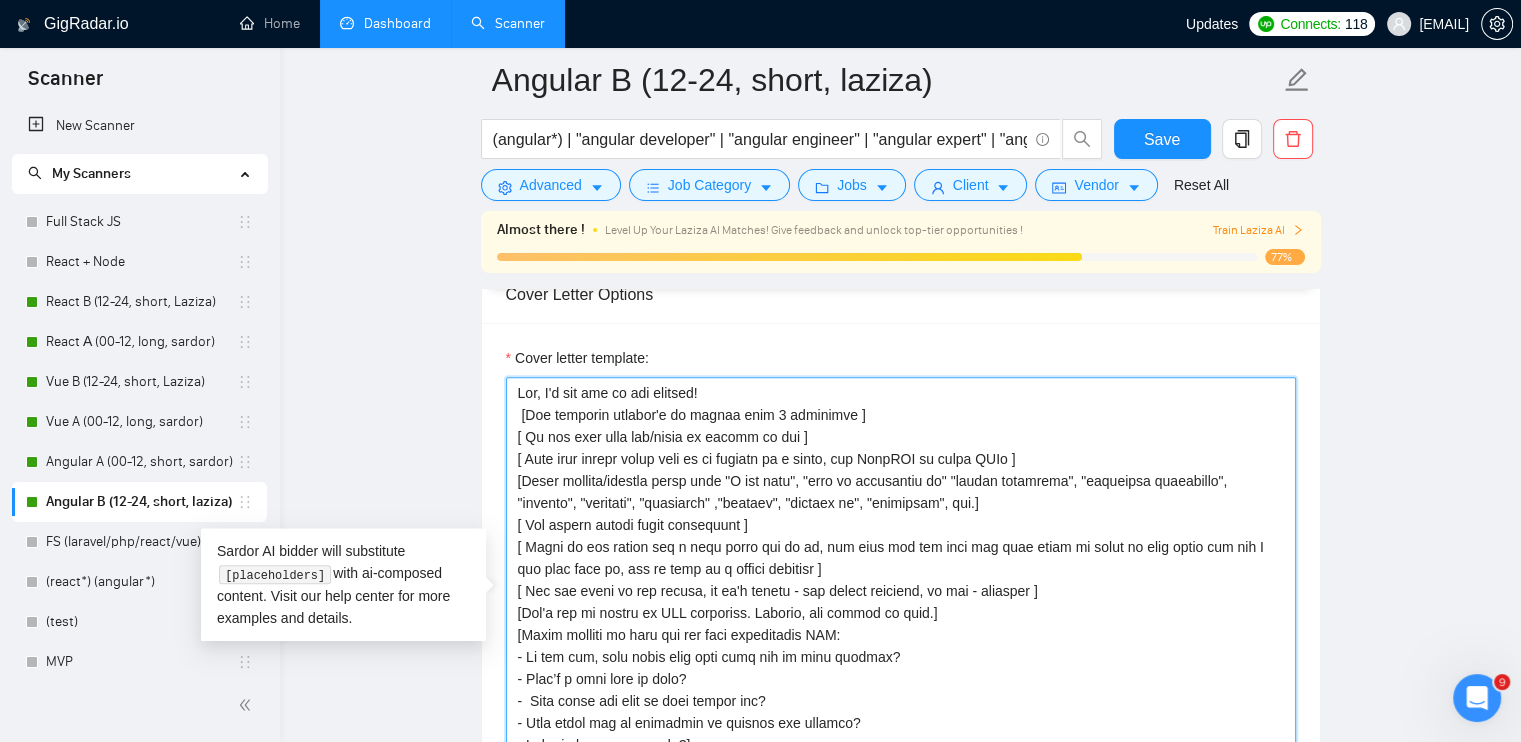 drag, startPoint x: 529, startPoint y: 419, endPoint x: 708, endPoint y: 419, distance: 179 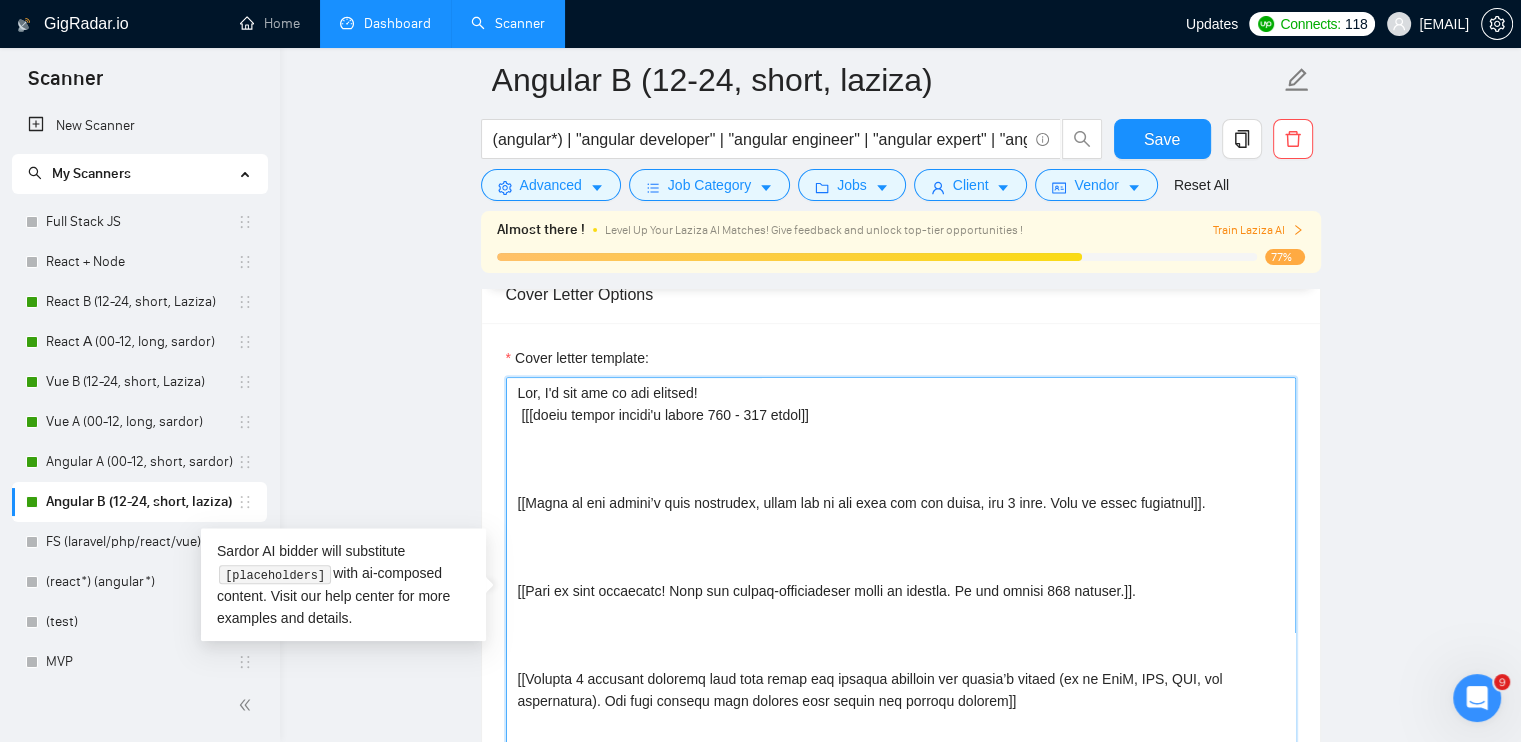 scroll, scrollTop: 38, scrollLeft: 0, axis: vertical 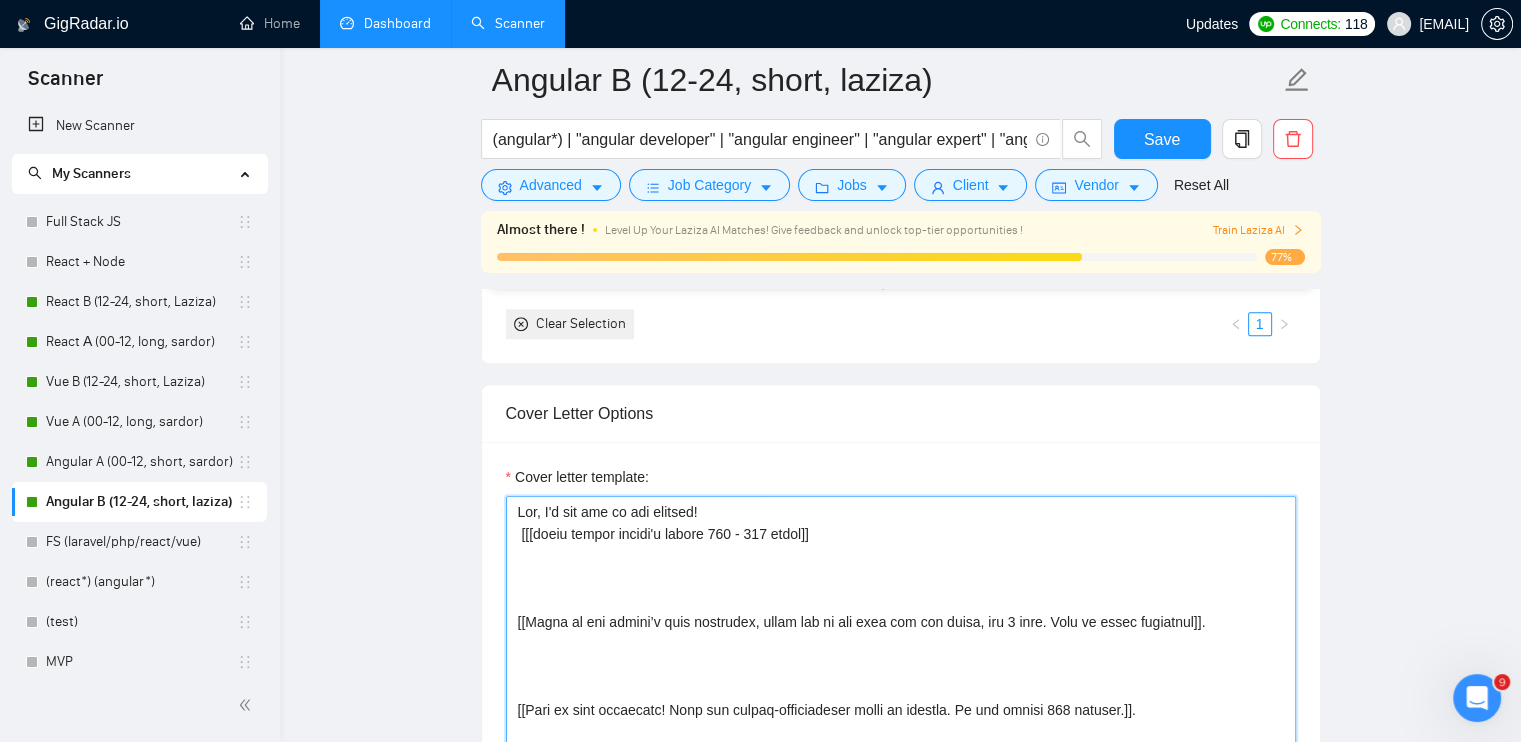 drag, startPoint x: 521, startPoint y: 527, endPoint x: 551, endPoint y: 588, distance: 67.977936 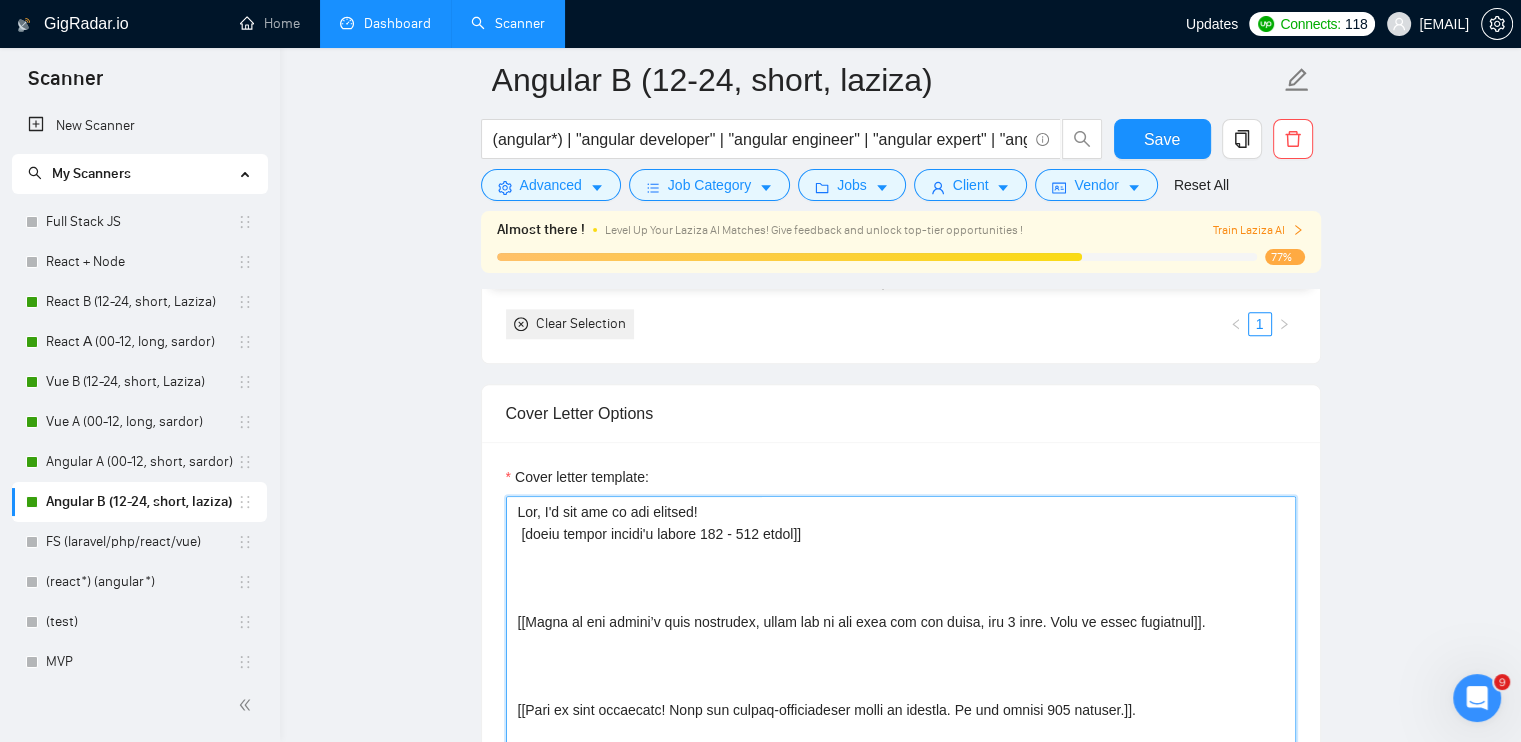 click on "Cover letter template:" at bounding box center (901, 721) 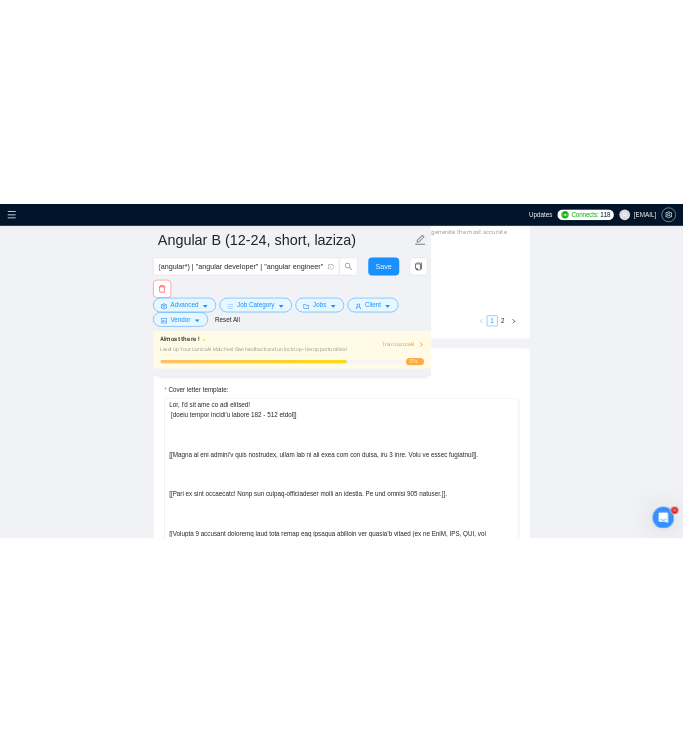 scroll, scrollTop: 1661, scrollLeft: 0, axis: vertical 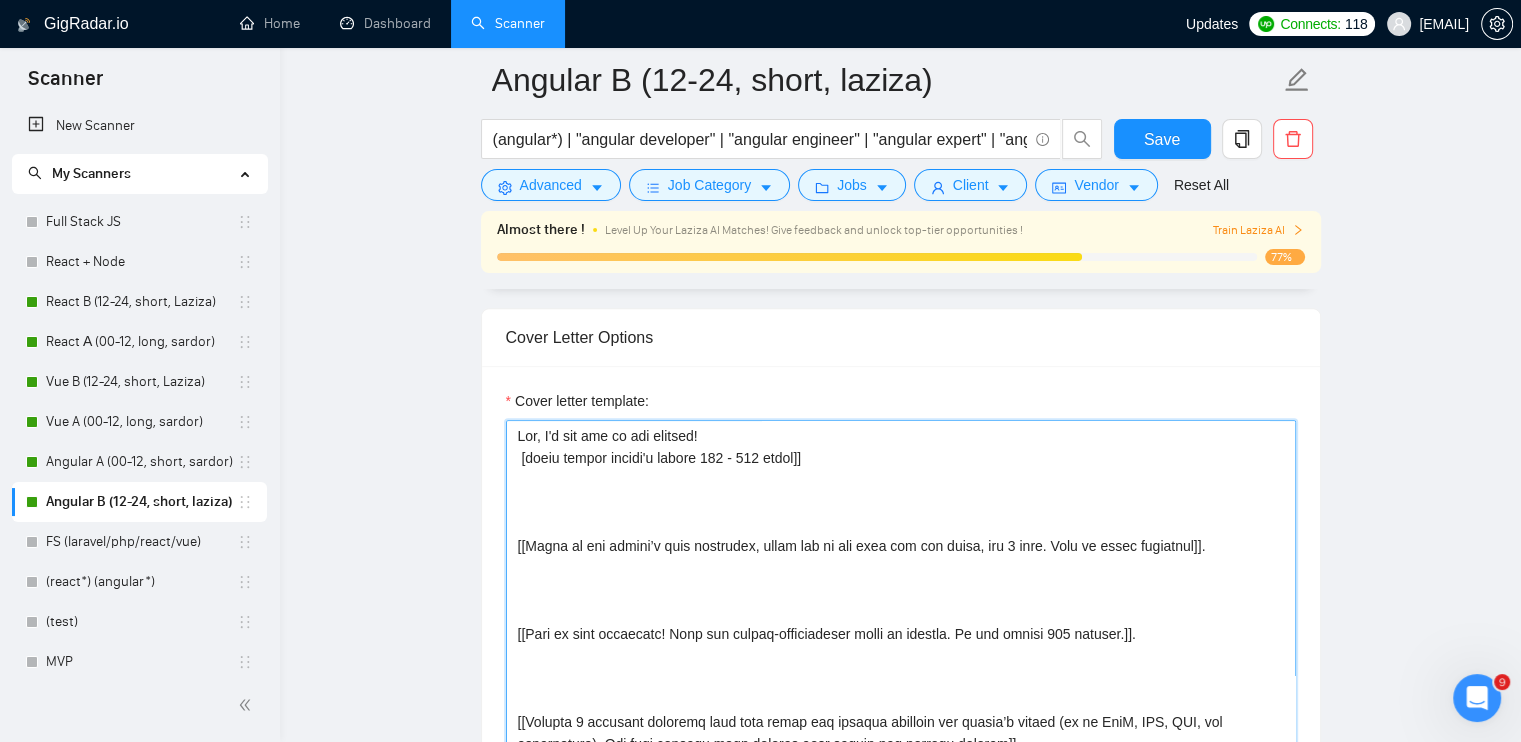 drag, startPoint x: 511, startPoint y: 453, endPoint x: 508, endPoint y: 484, distance: 31.144823 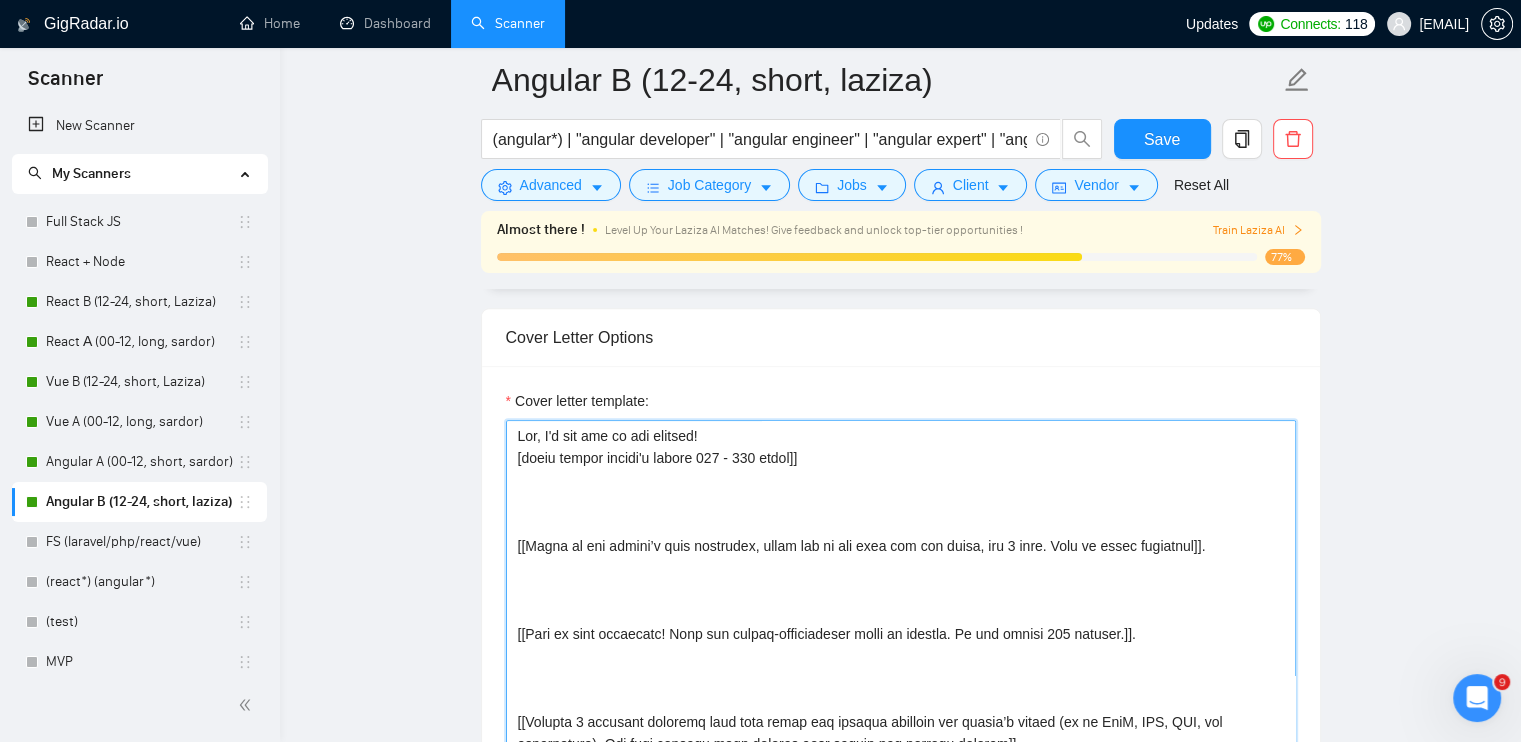 click on "Cover letter template:" at bounding box center (901, 645) 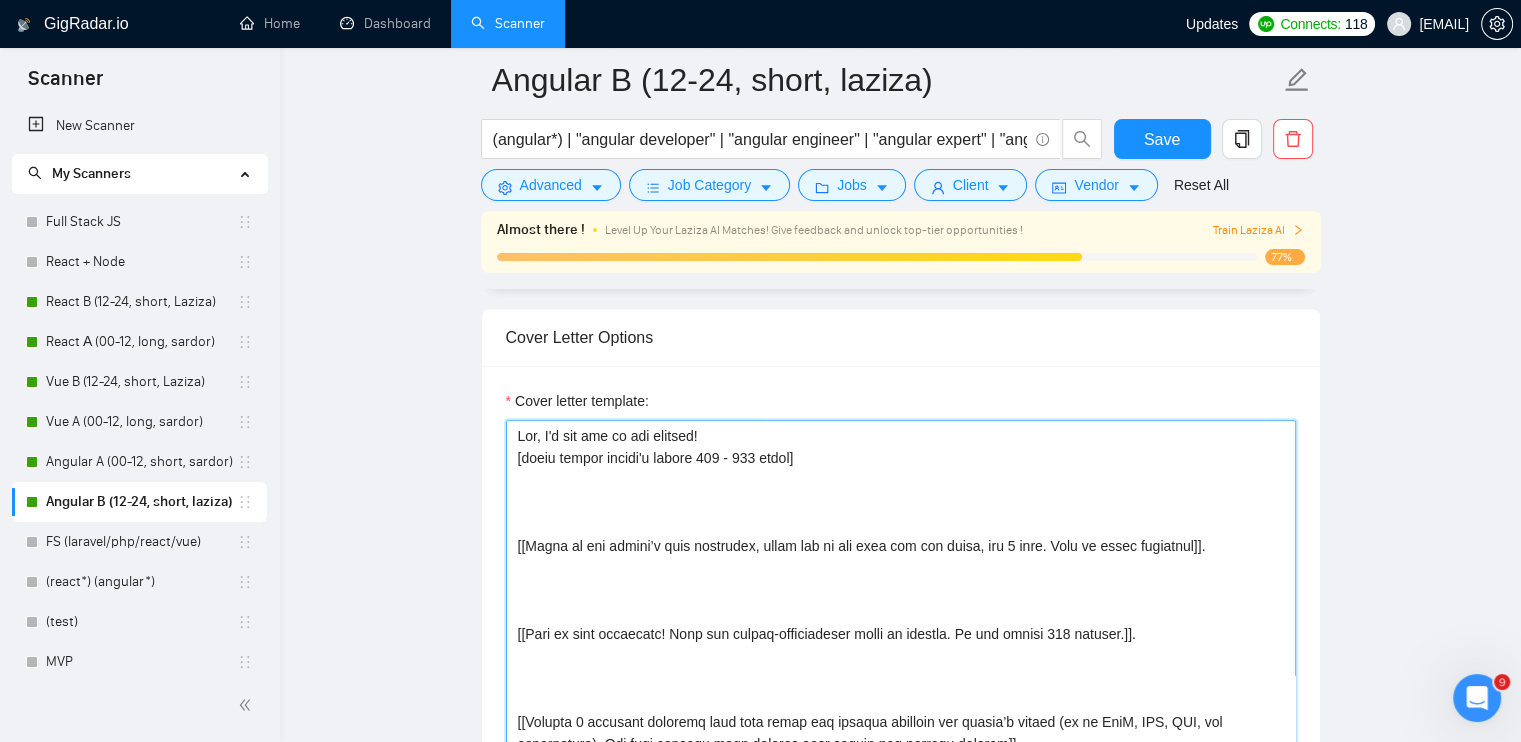 click on "Cover letter template:" at bounding box center [901, 645] 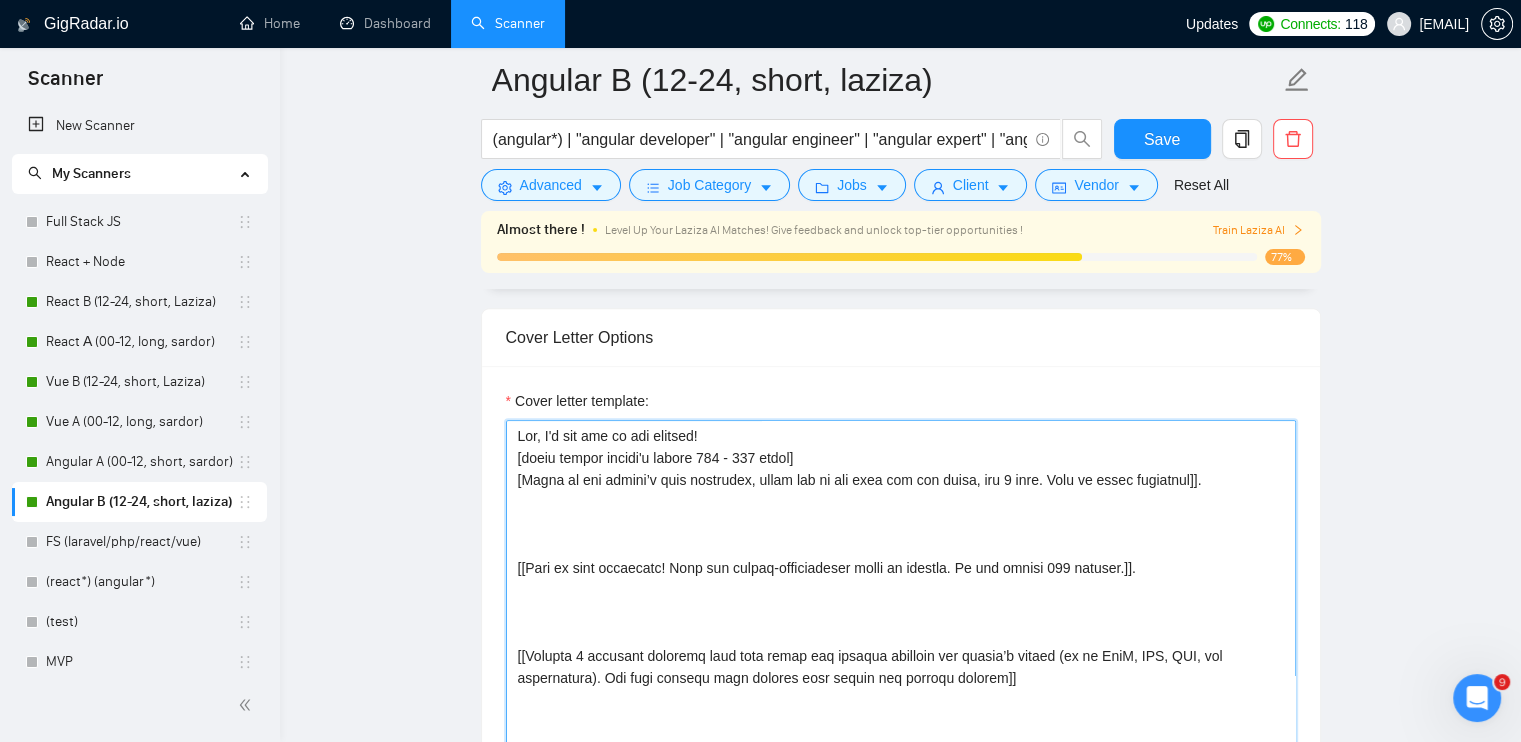 click on "Cover letter template:" at bounding box center [901, 645] 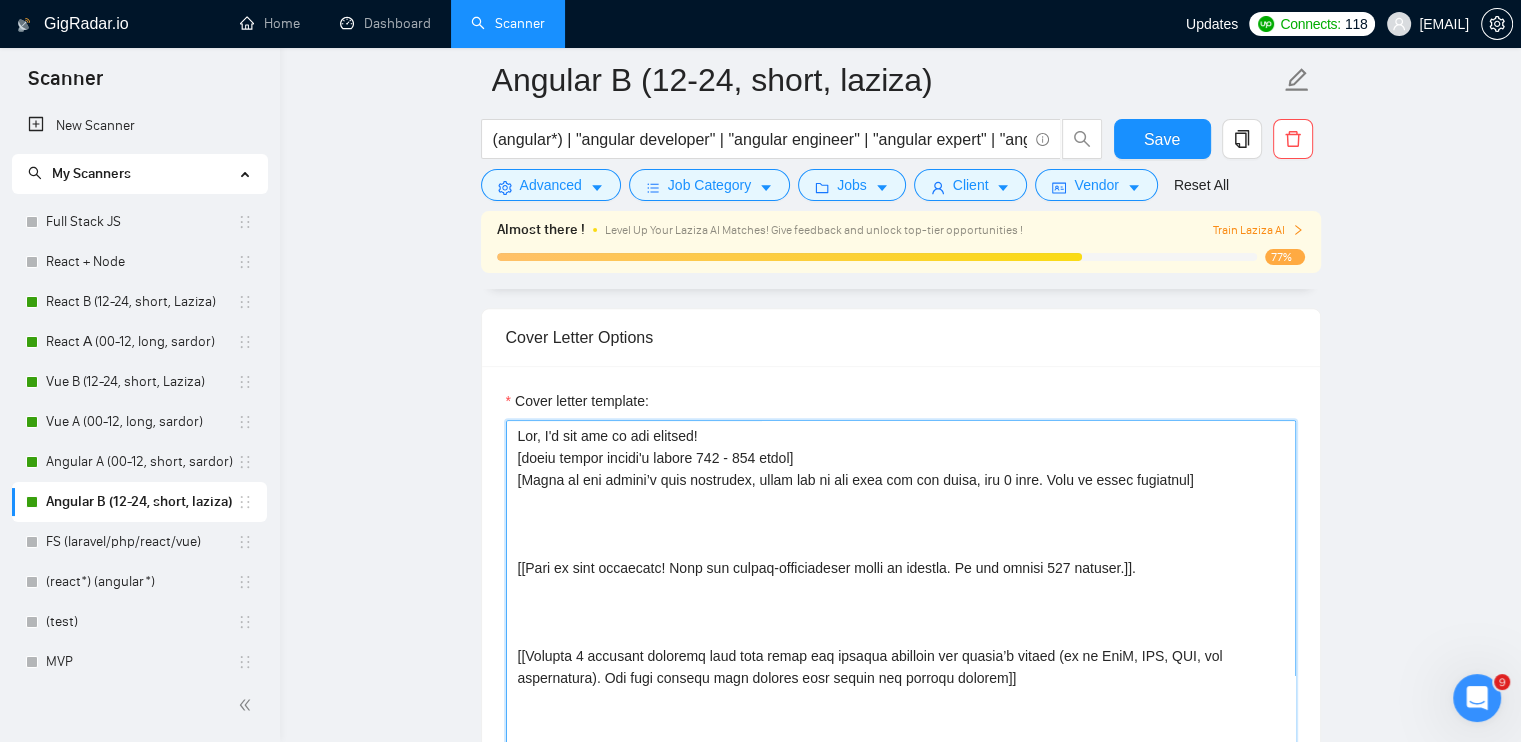 click on "Cover letter template:" at bounding box center [901, 645] 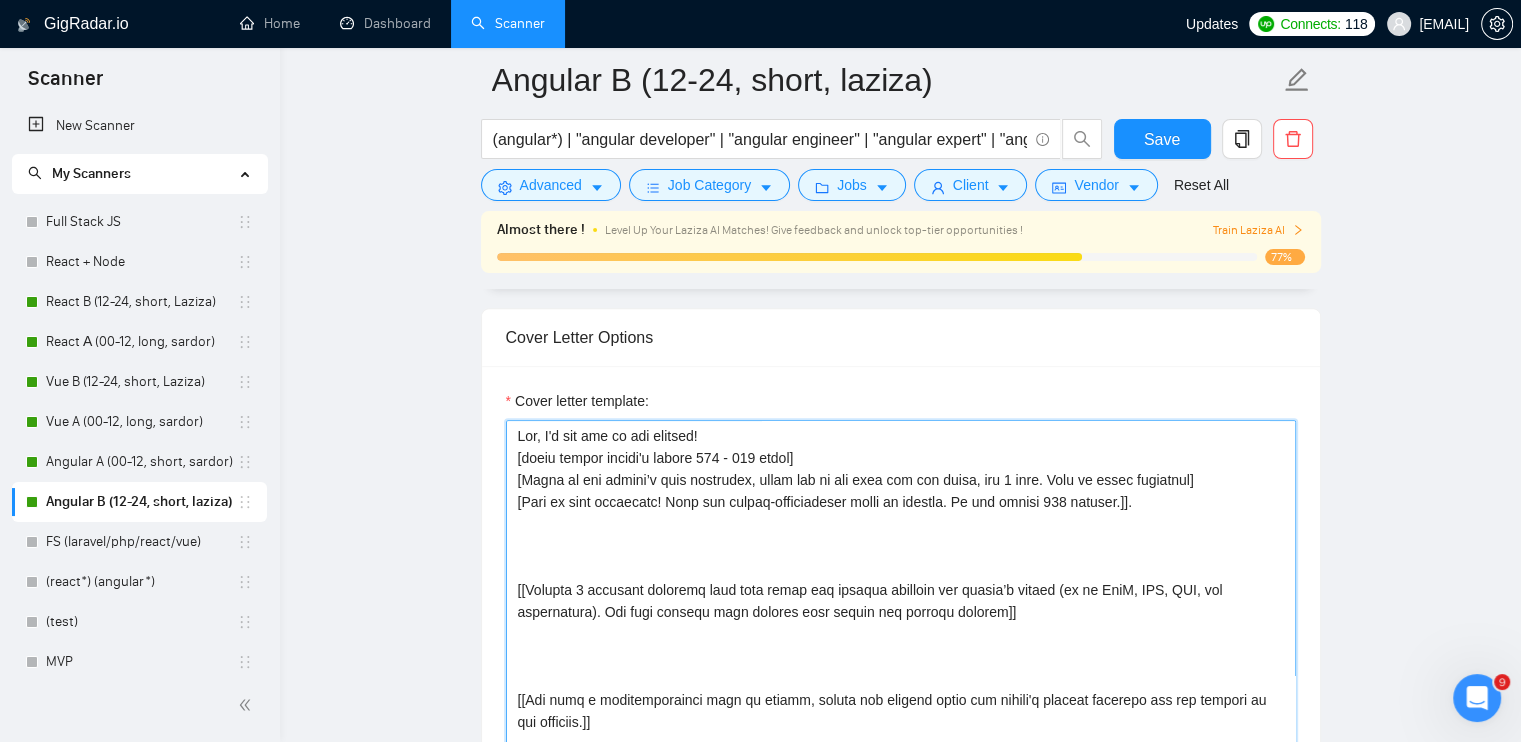 drag, startPoint x: 943, startPoint y: 500, endPoint x: 1112, endPoint y: 496, distance: 169.04733 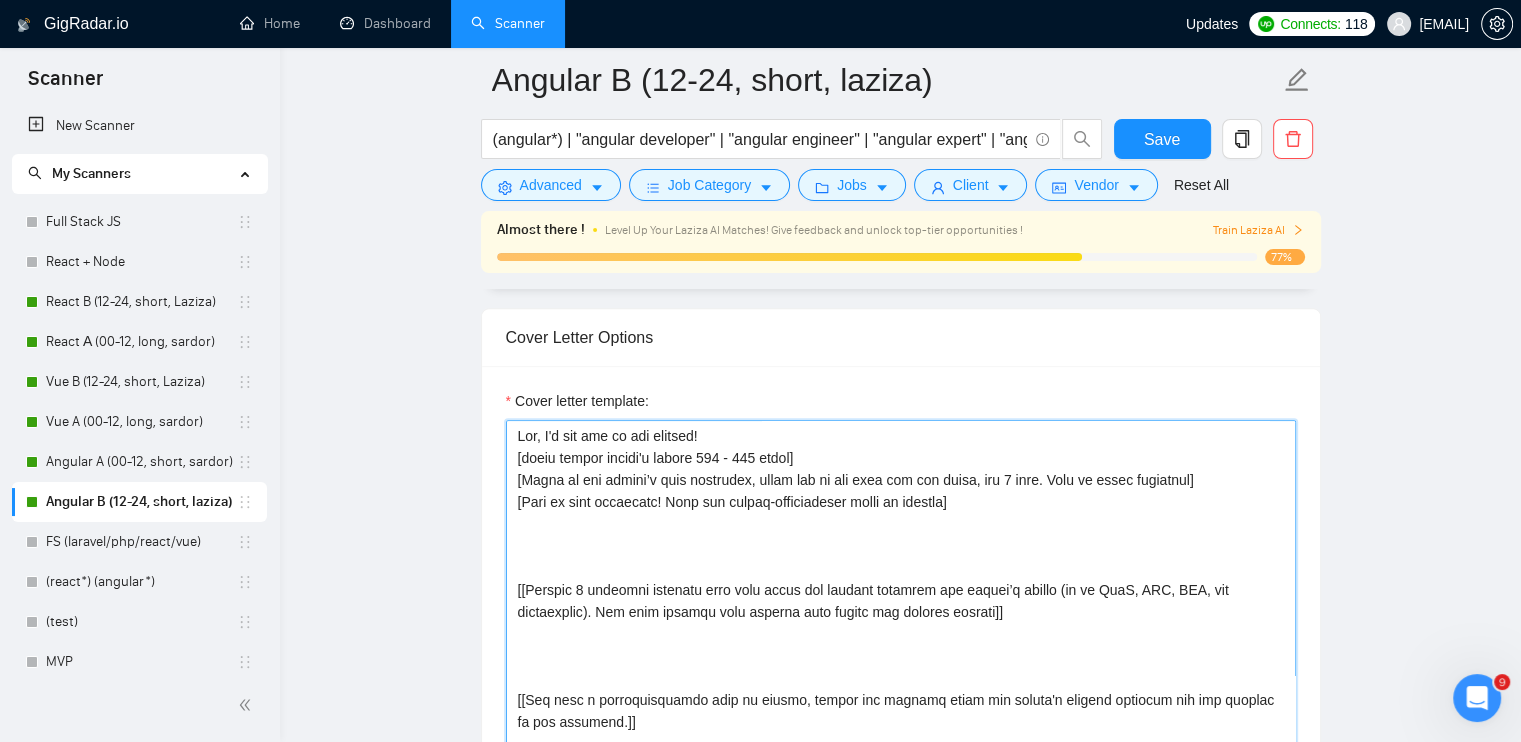 click on "Cover letter template:" at bounding box center [901, 645] 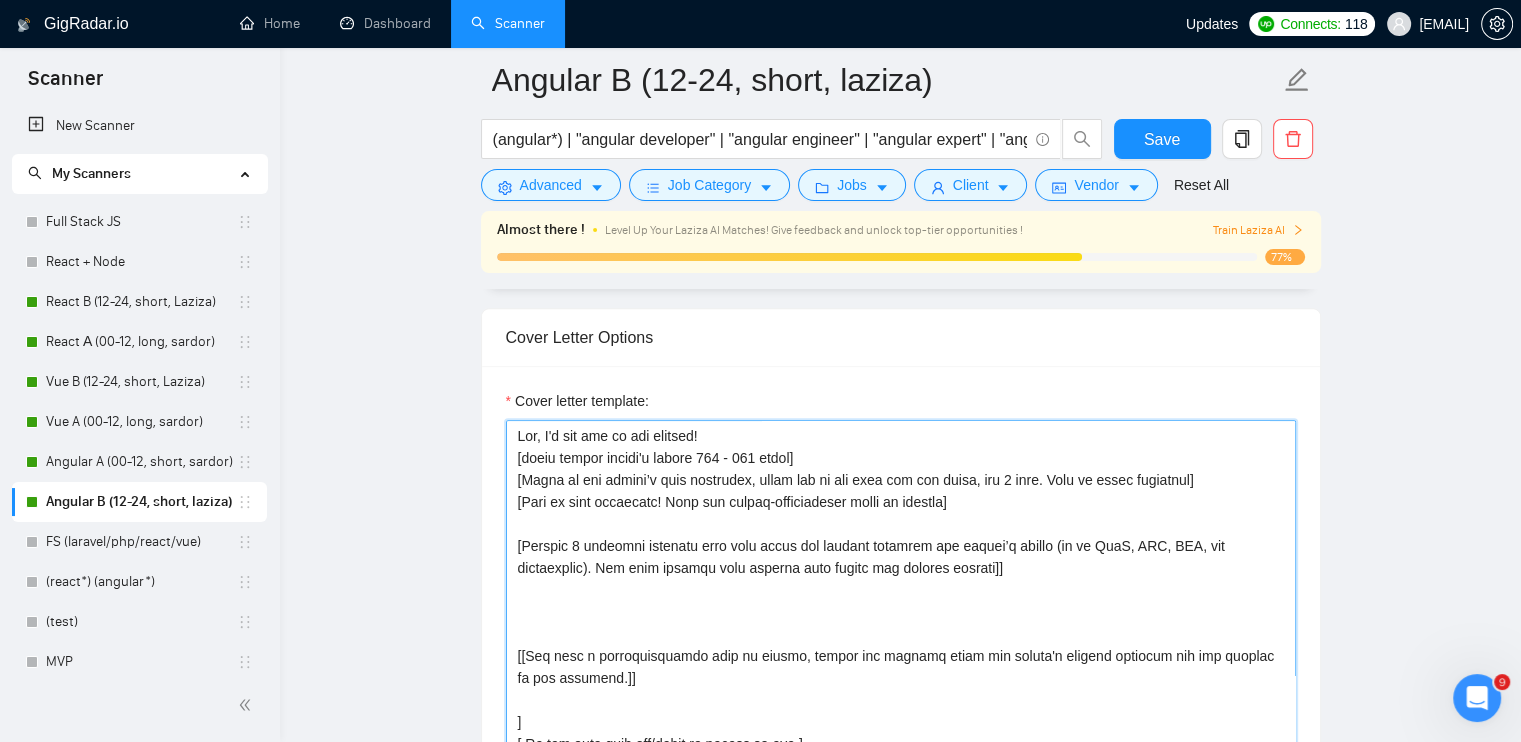 click on "Cover letter template:" at bounding box center (901, 645) 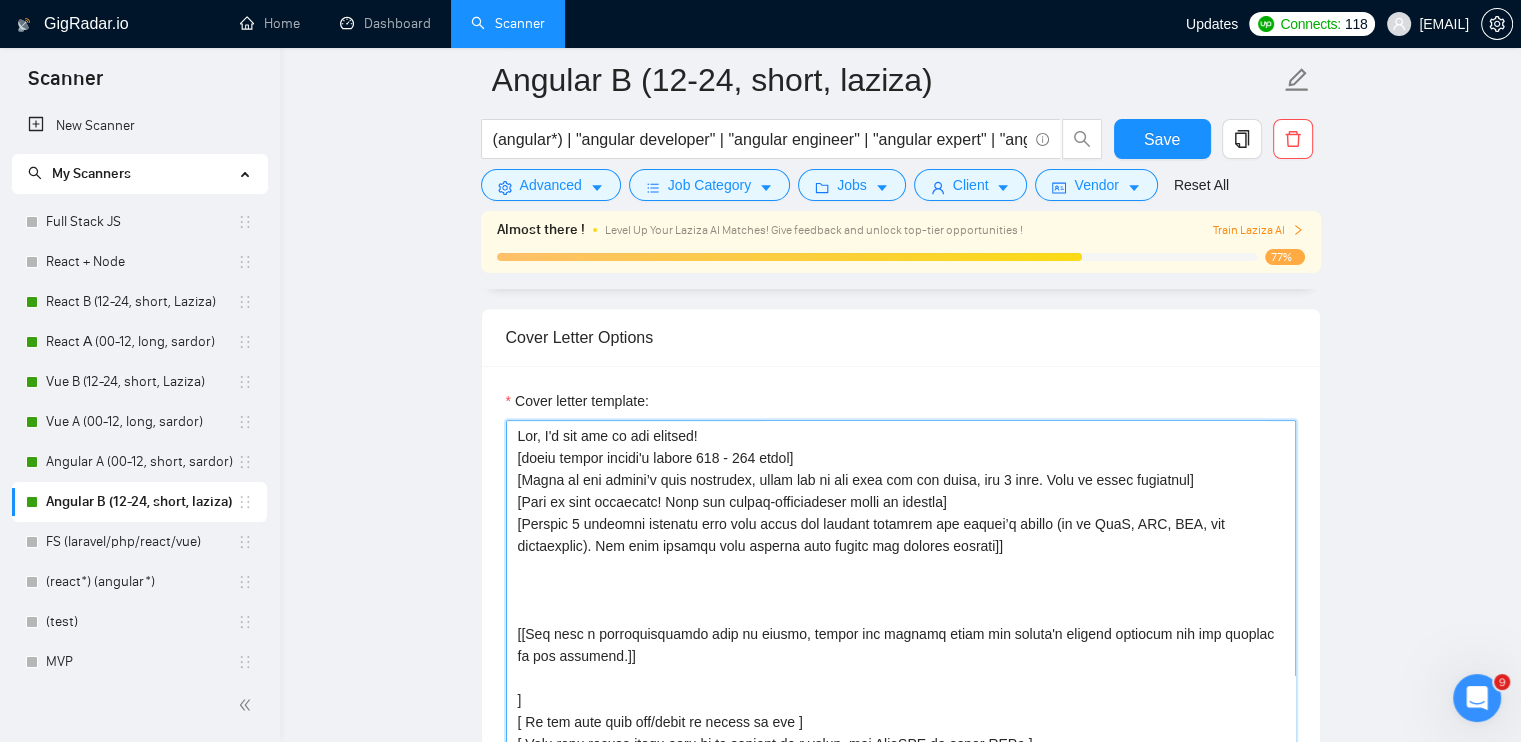click on "Cover letter template:" at bounding box center (901, 645) 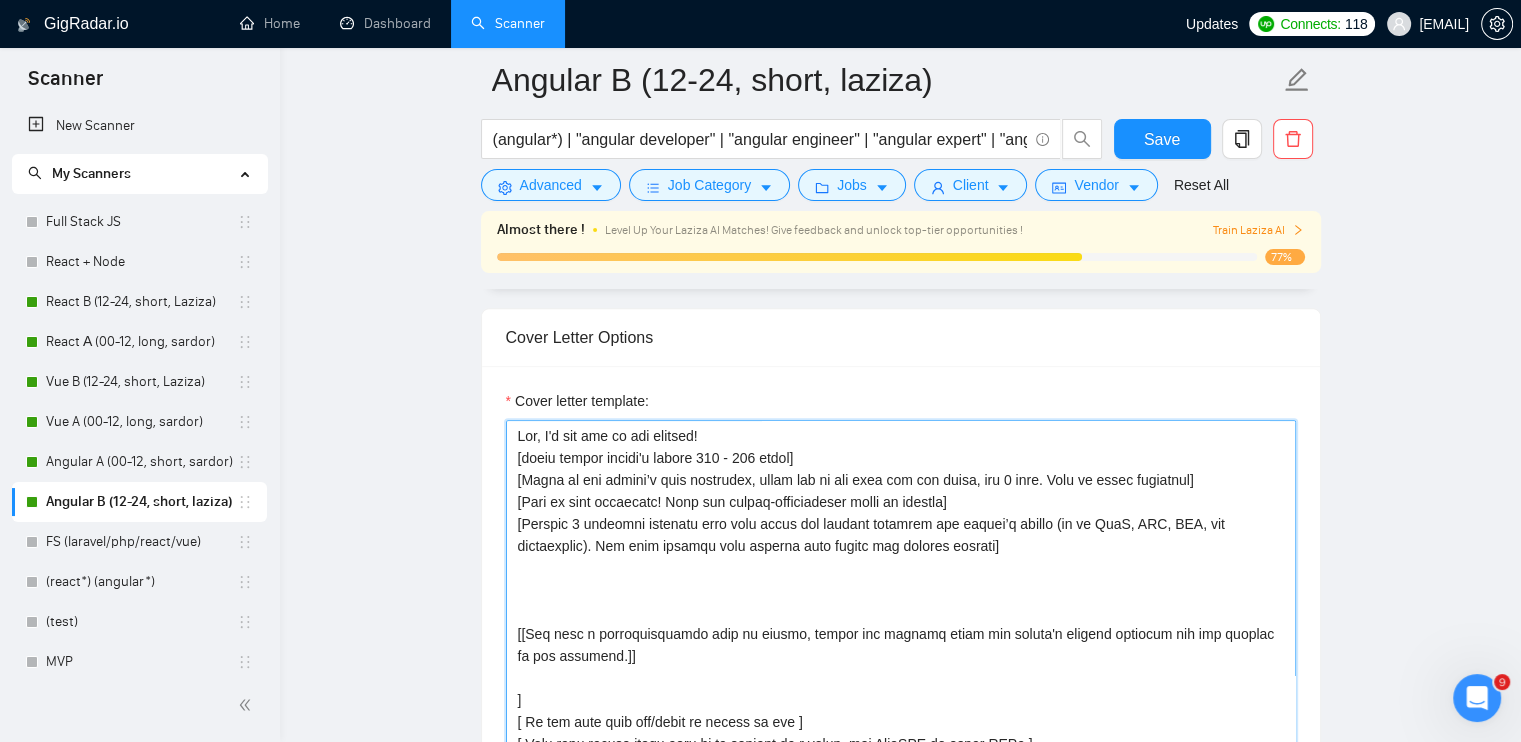 click on "Cover letter template:" at bounding box center [901, 645] 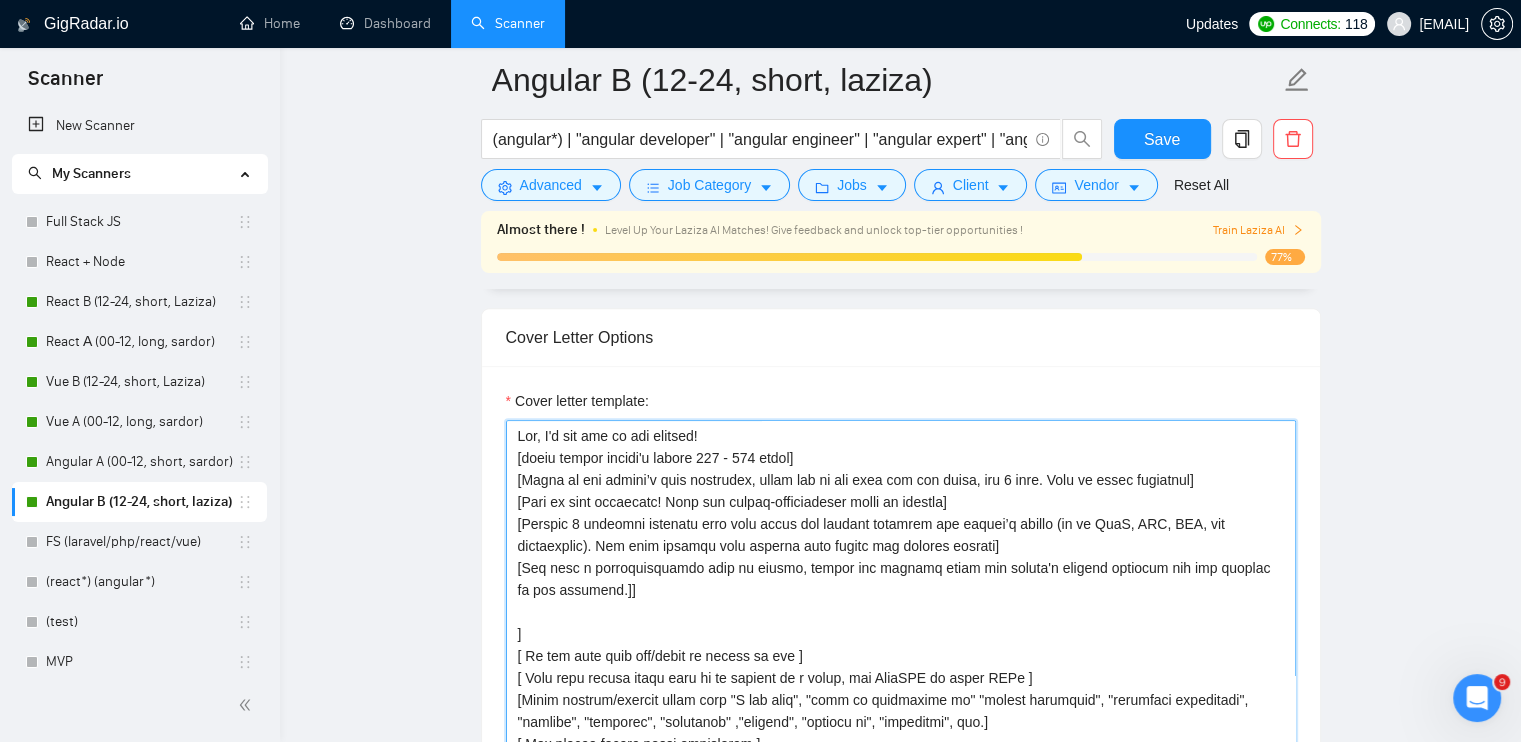 drag, startPoint x: 540, startPoint y: 615, endPoint x: 802, endPoint y: 647, distance: 263.94696 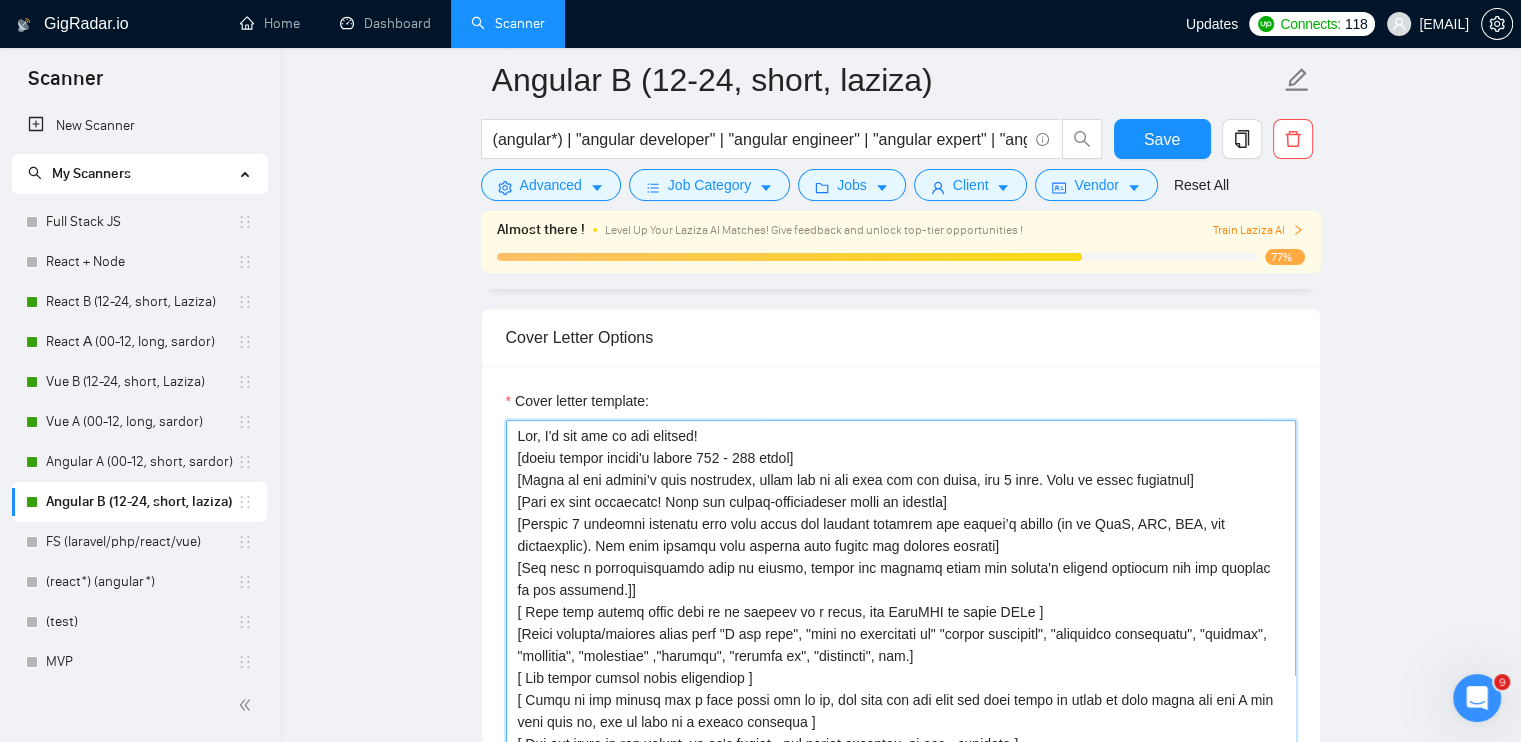 drag, startPoint x: 523, startPoint y: 605, endPoint x: 1016, endPoint y: 614, distance: 493.08215 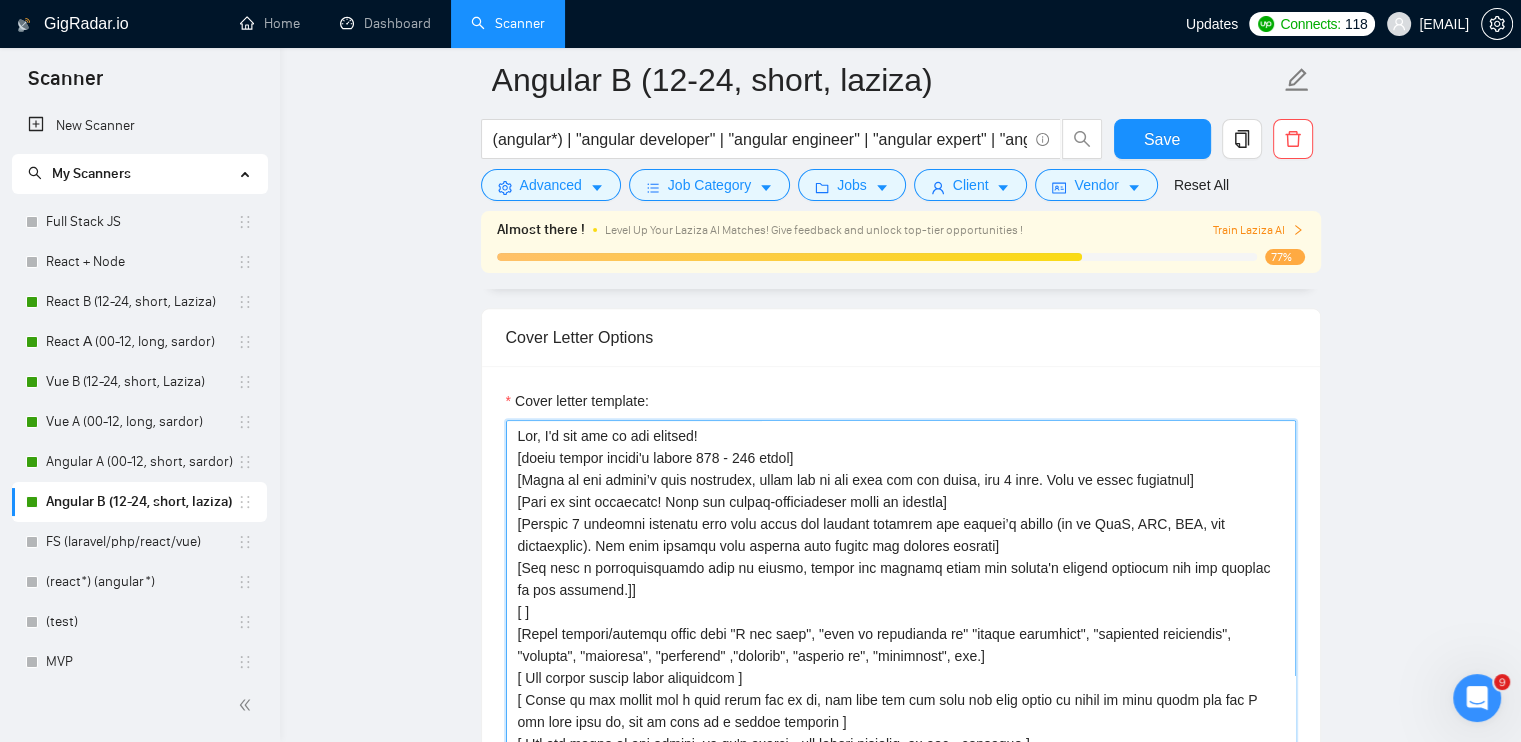 drag, startPoint x: 595, startPoint y: 499, endPoint x: 613, endPoint y: 495, distance: 18.439089 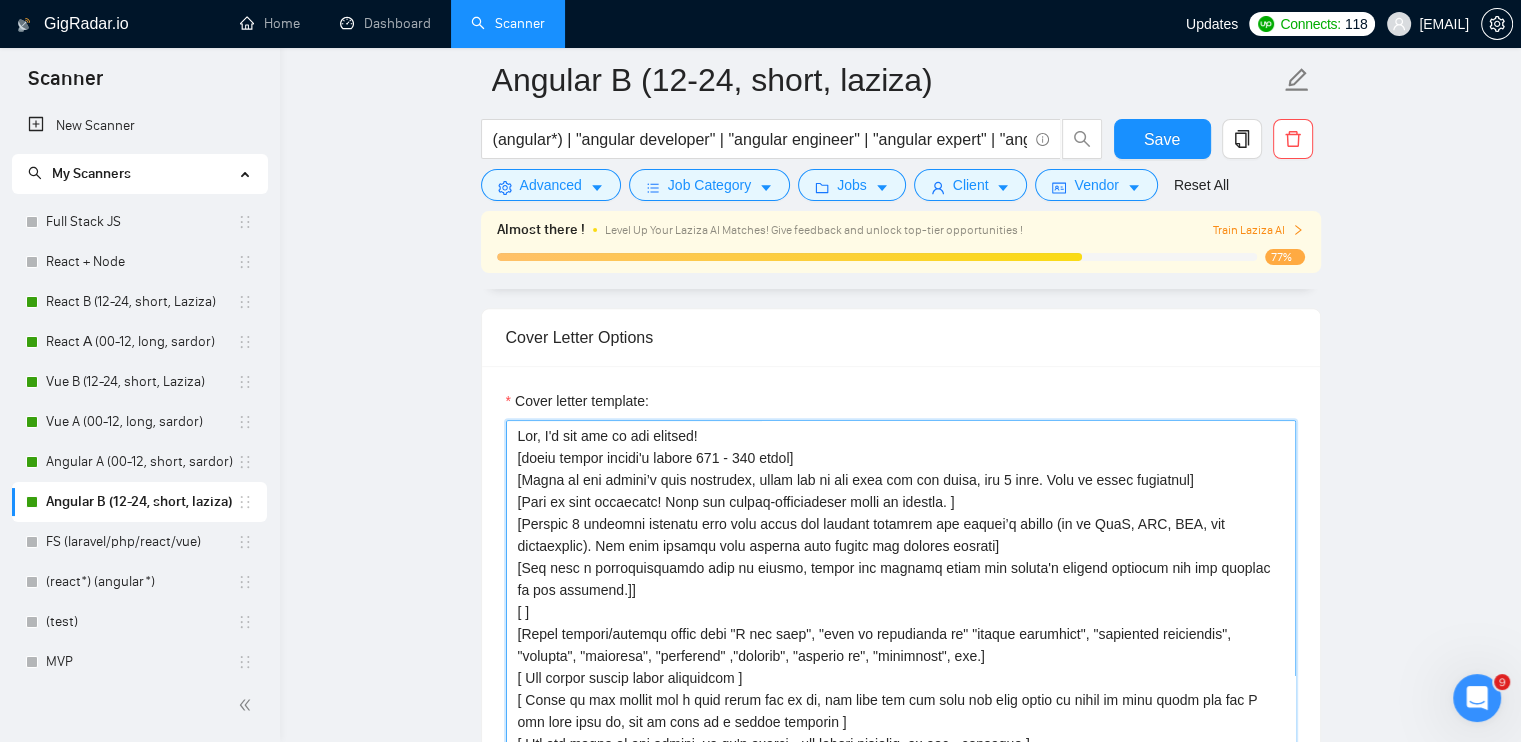 paste on "Your text should sound like it is written by a human, not ChatGPT or other LLMs" 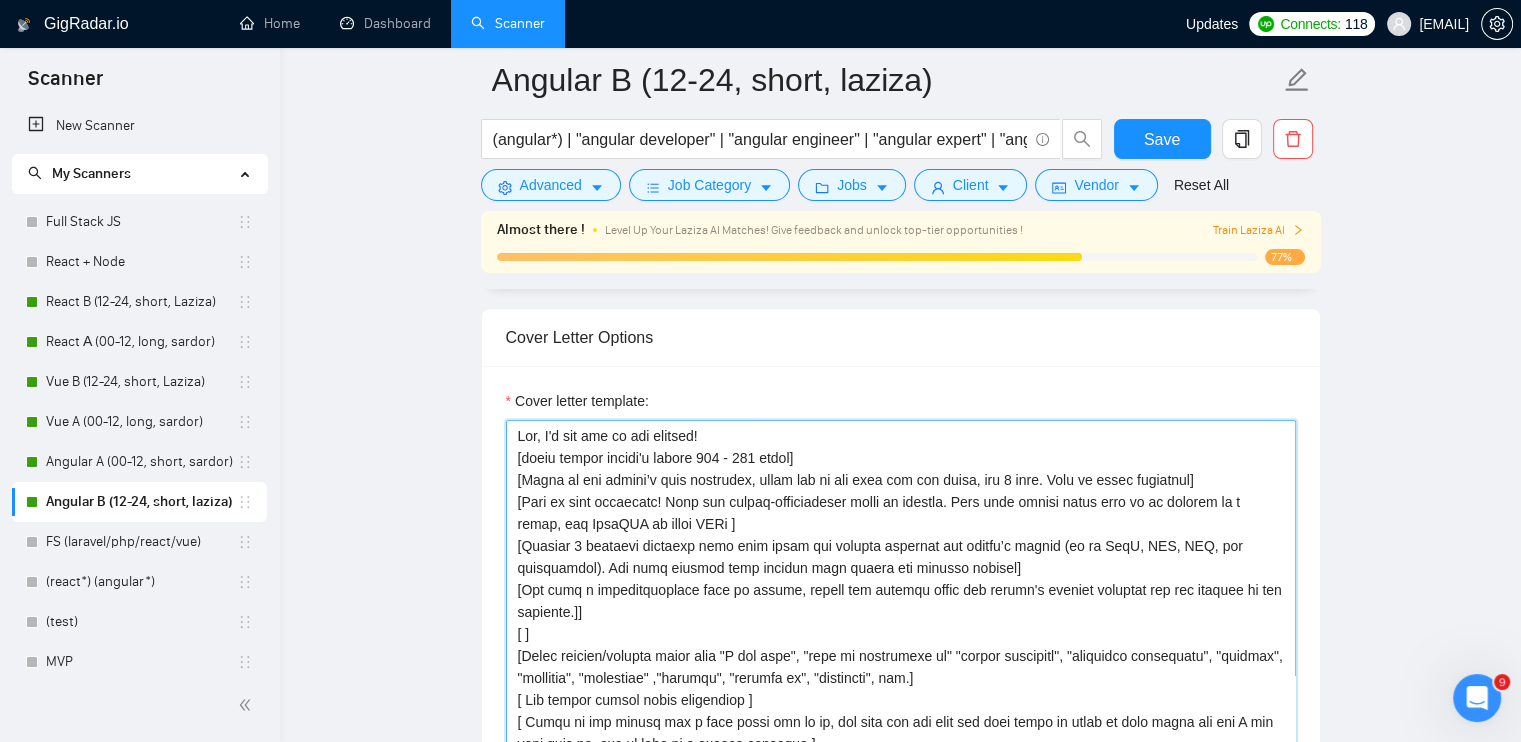 click on "Cover letter template:" at bounding box center [901, 645] 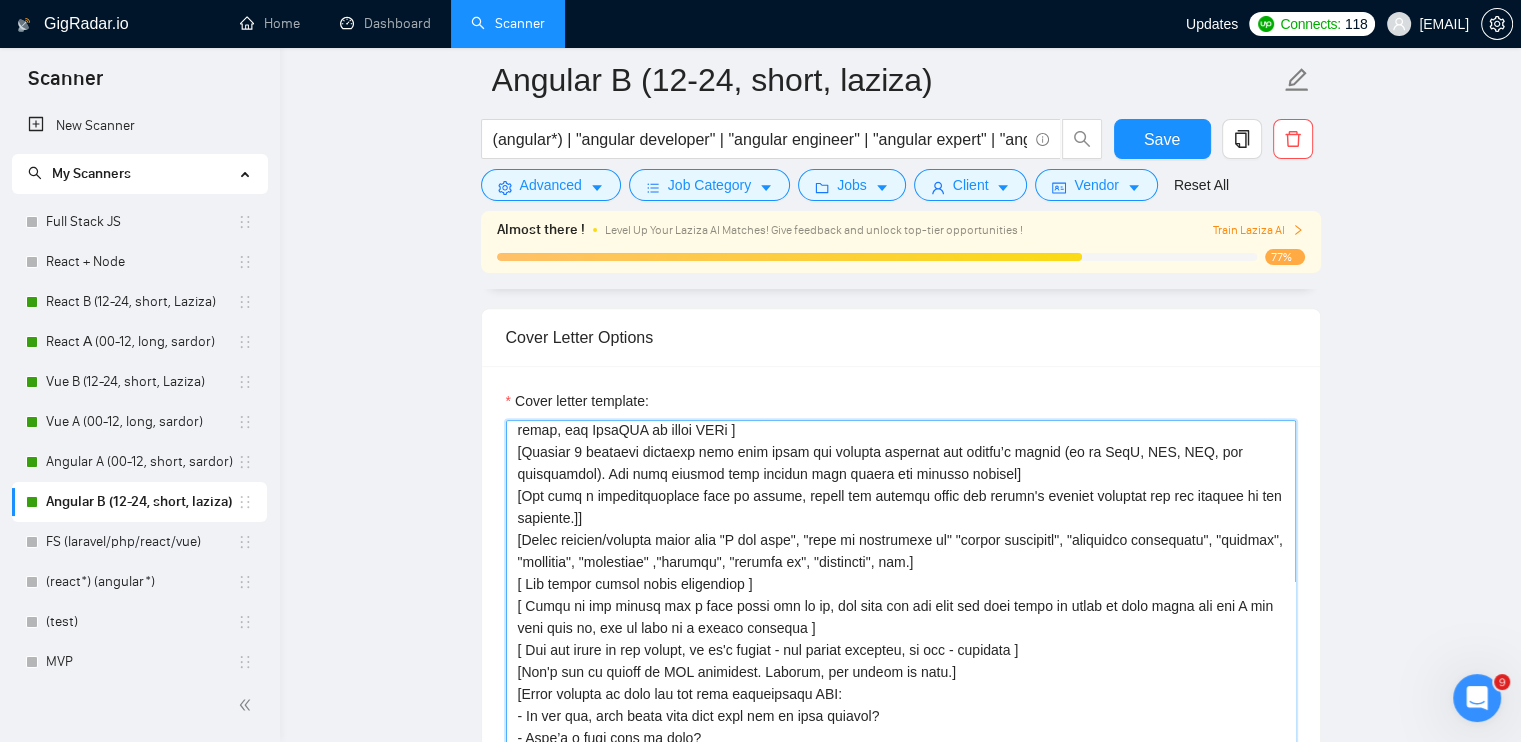 scroll, scrollTop: 100, scrollLeft: 0, axis: vertical 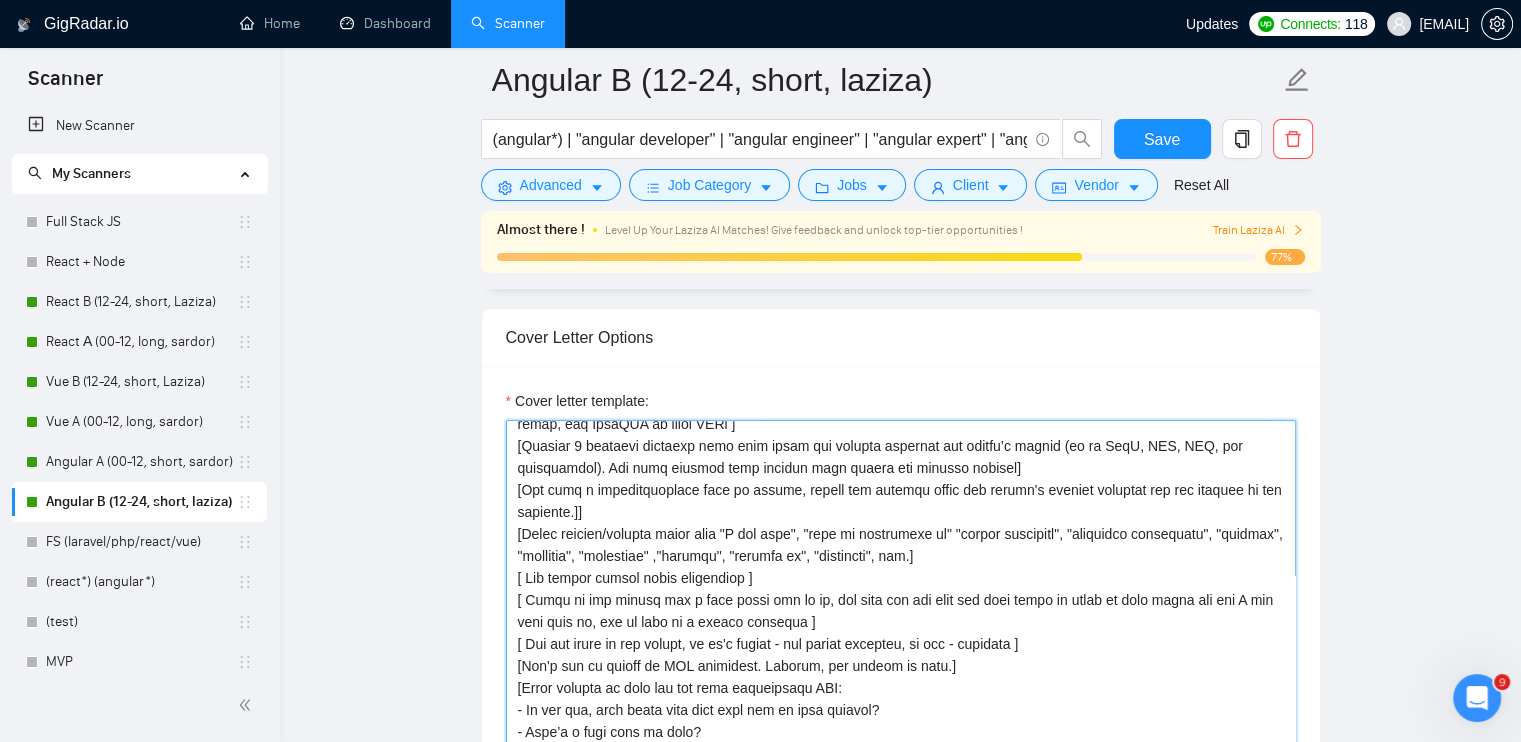 click on "Cover letter template:" at bounding box center [901, 645] 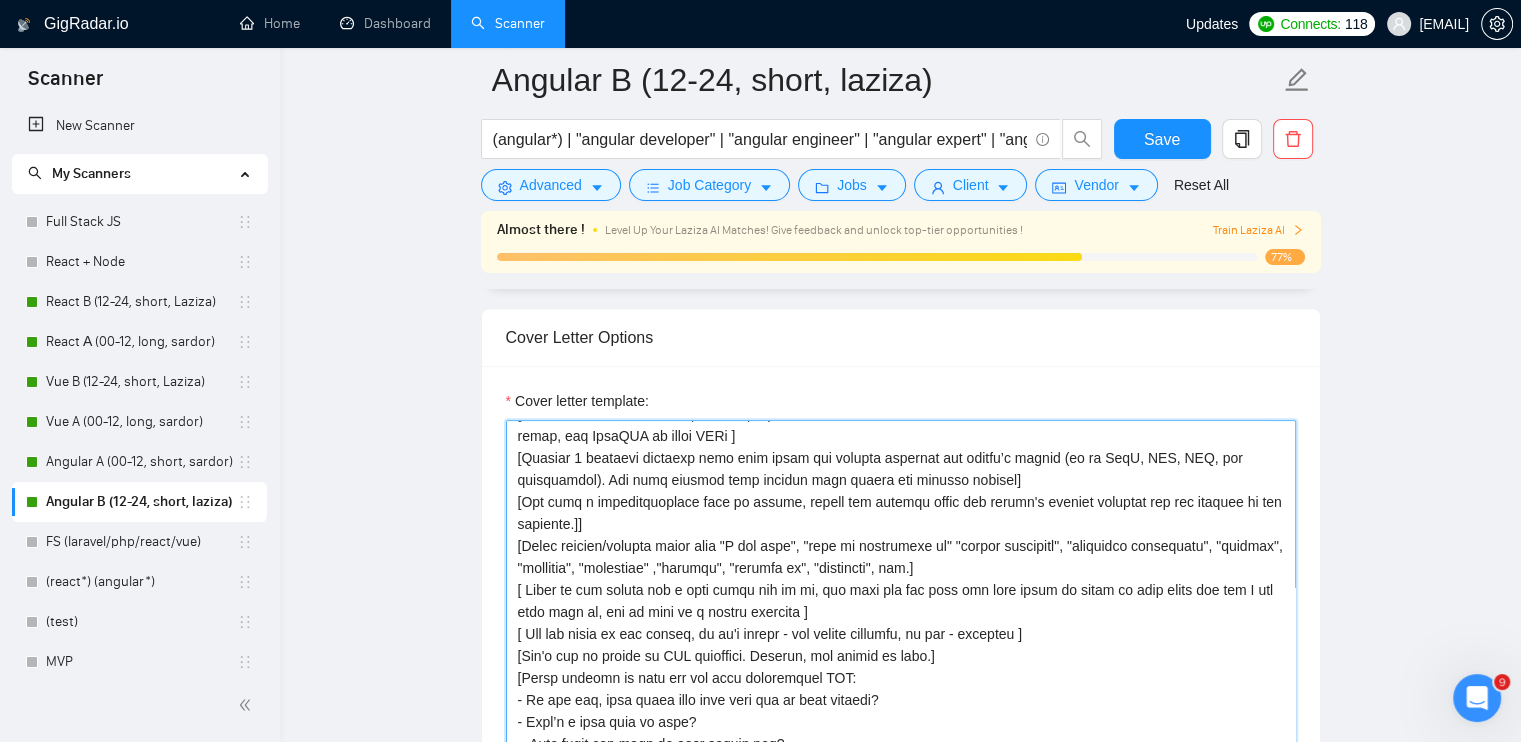 scroll, scrollTop: 88, scrollLeft: 0, axis: vertical 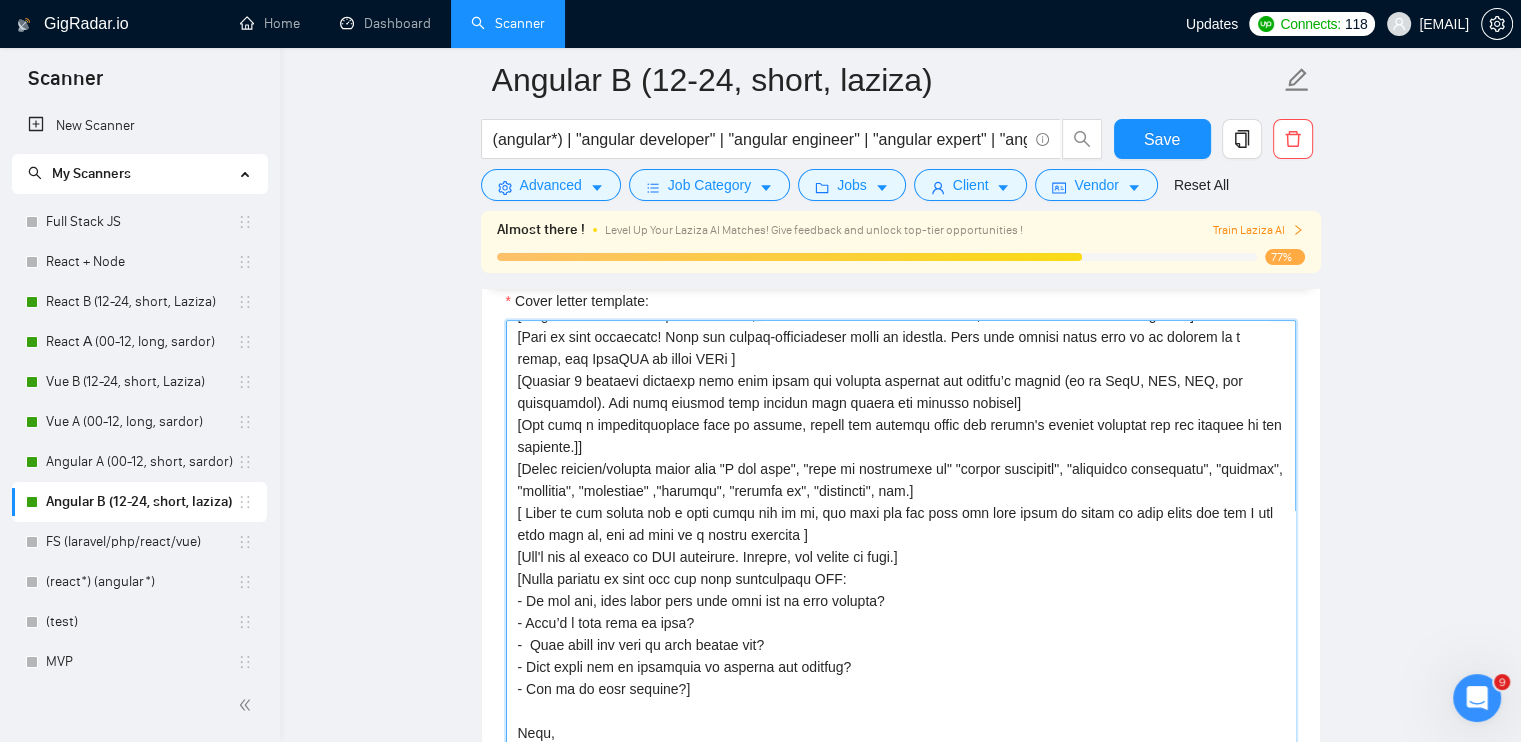 drag, startPoint x: 510, startPoint y: 424, endPoint x: 534, endPoint y: 427, distance: 24.186773 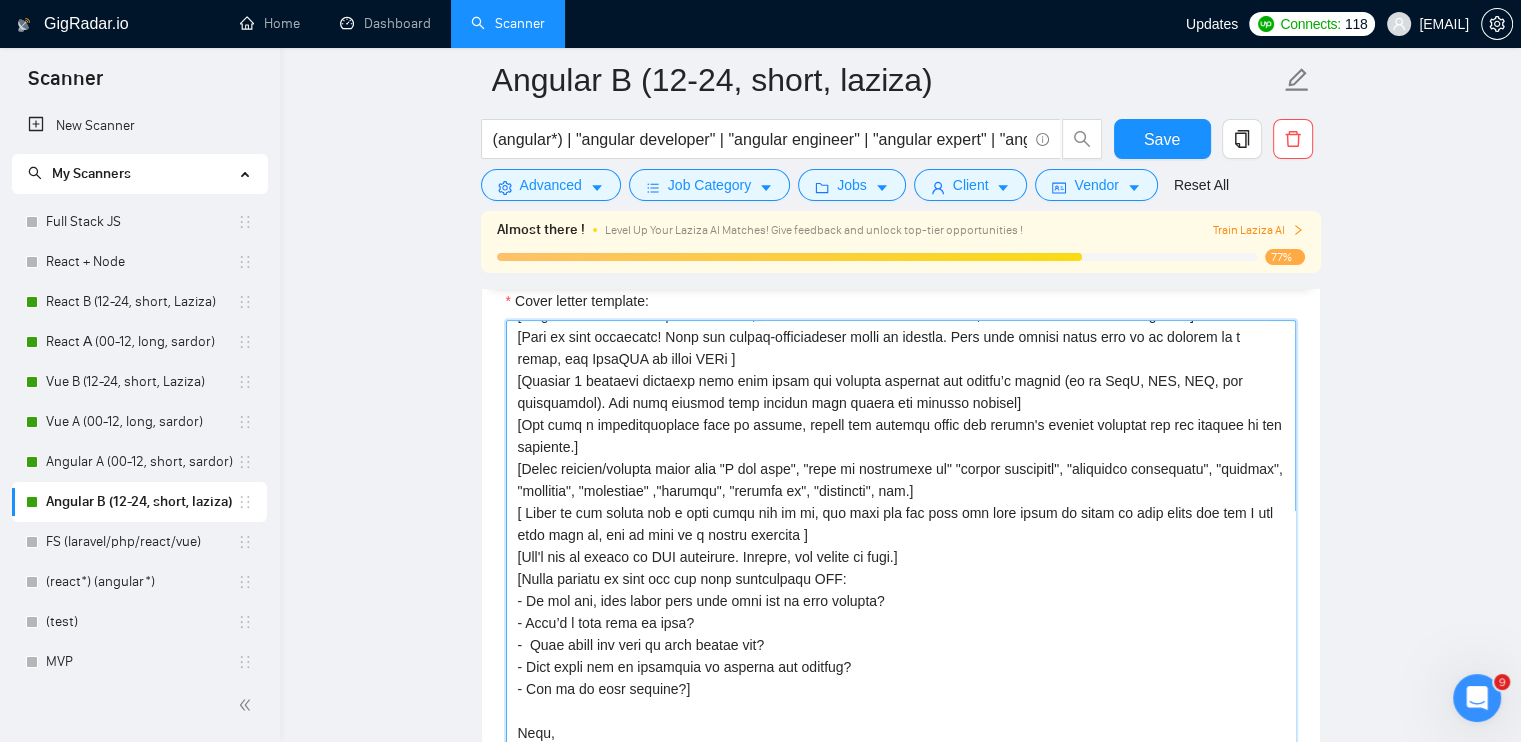 click on "Cover letter template:" at bounding box center [901, 545] 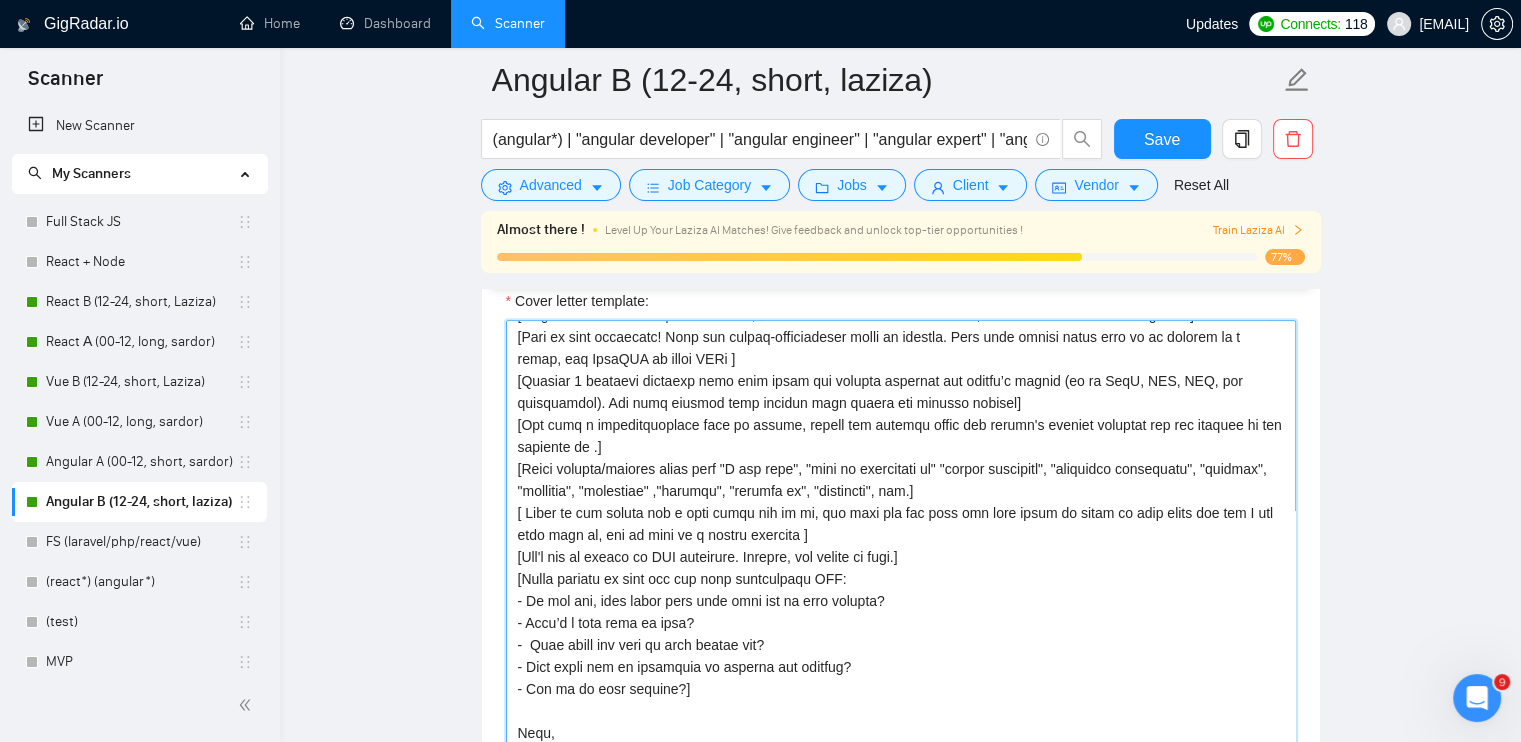 drag, startPoint x: 561, startPoint y: 579, endPoint x: 692, endPoint y: 690, distance: 171.70323 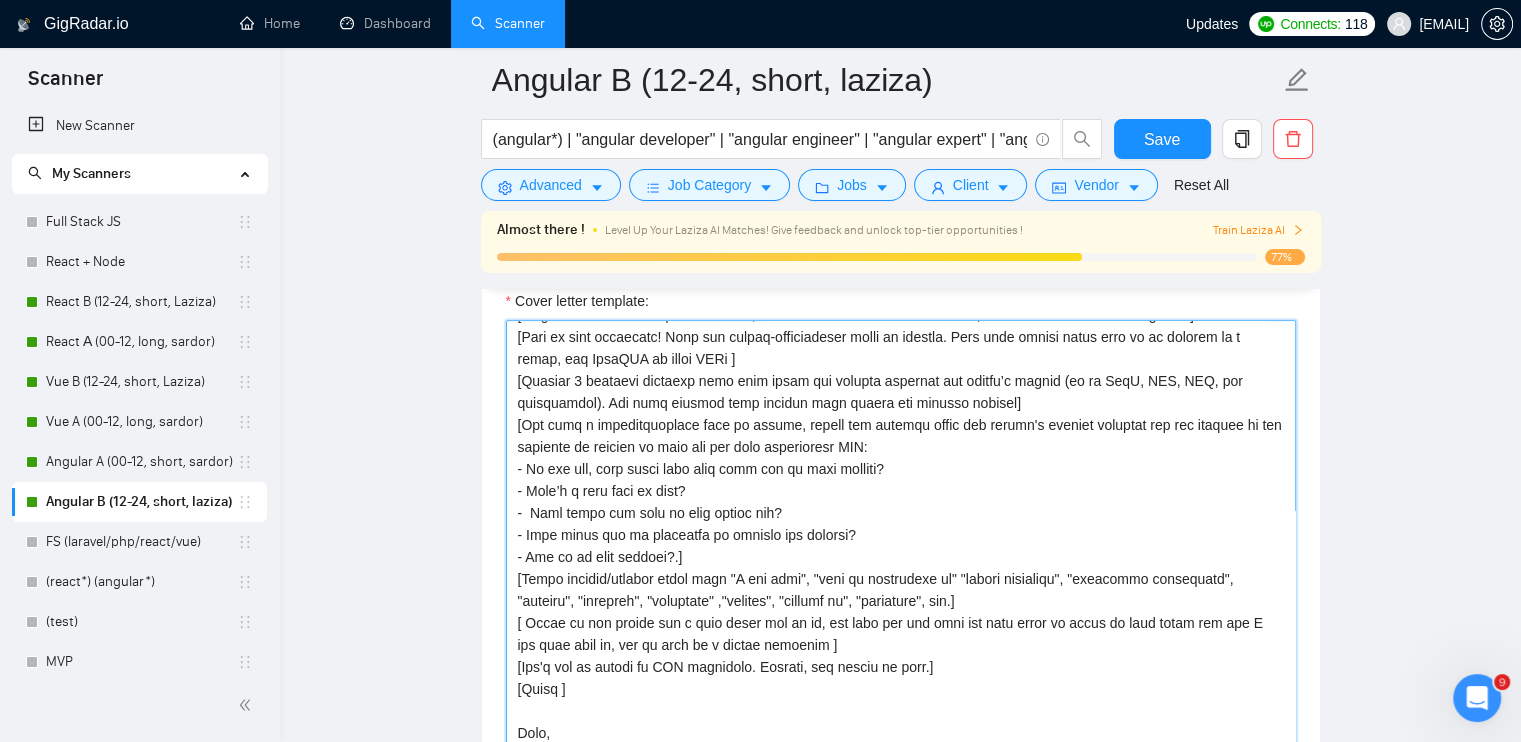 scroll, scrollTop: 0, scrollLeft: 0, axis: both 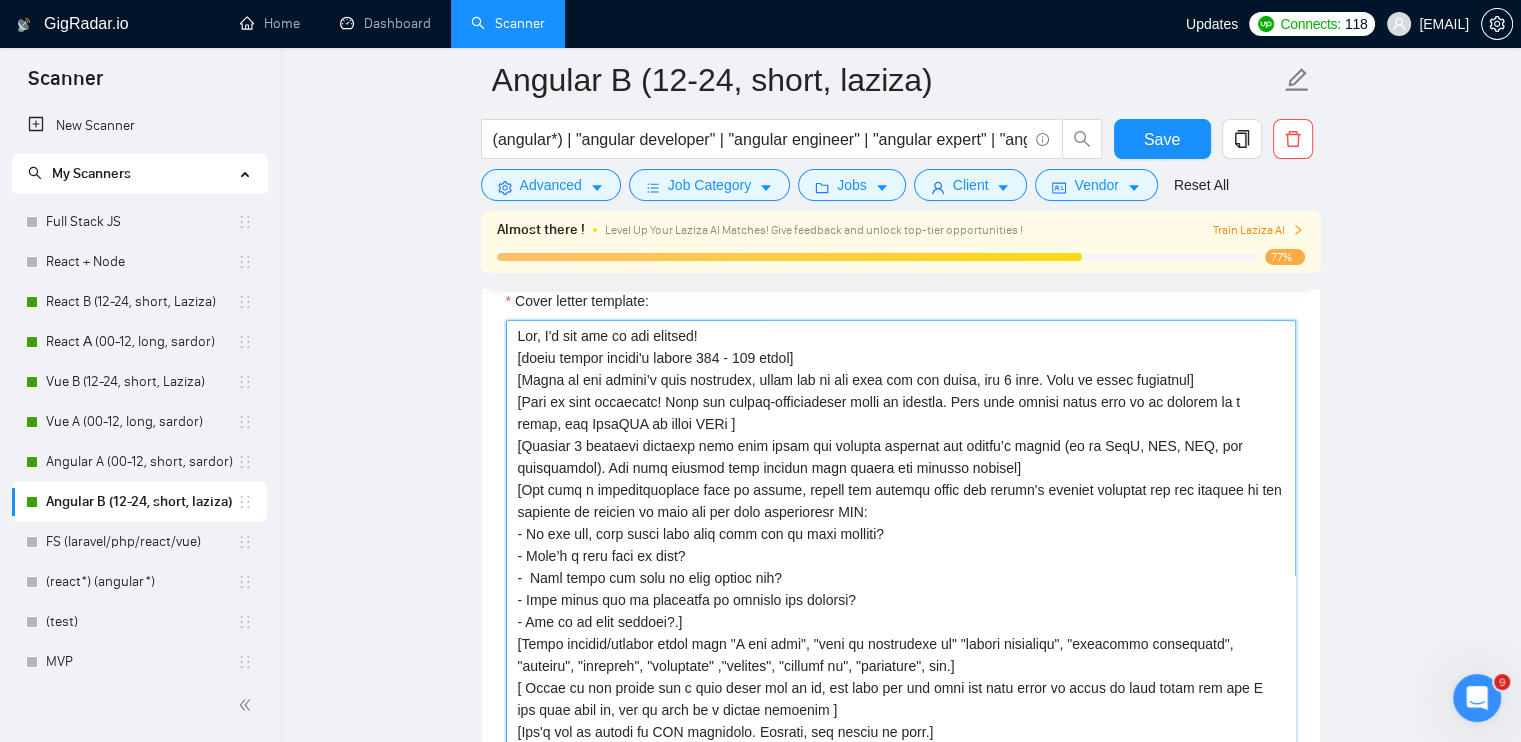 click on "Cover letter template:" at bounding box center [901, 545] 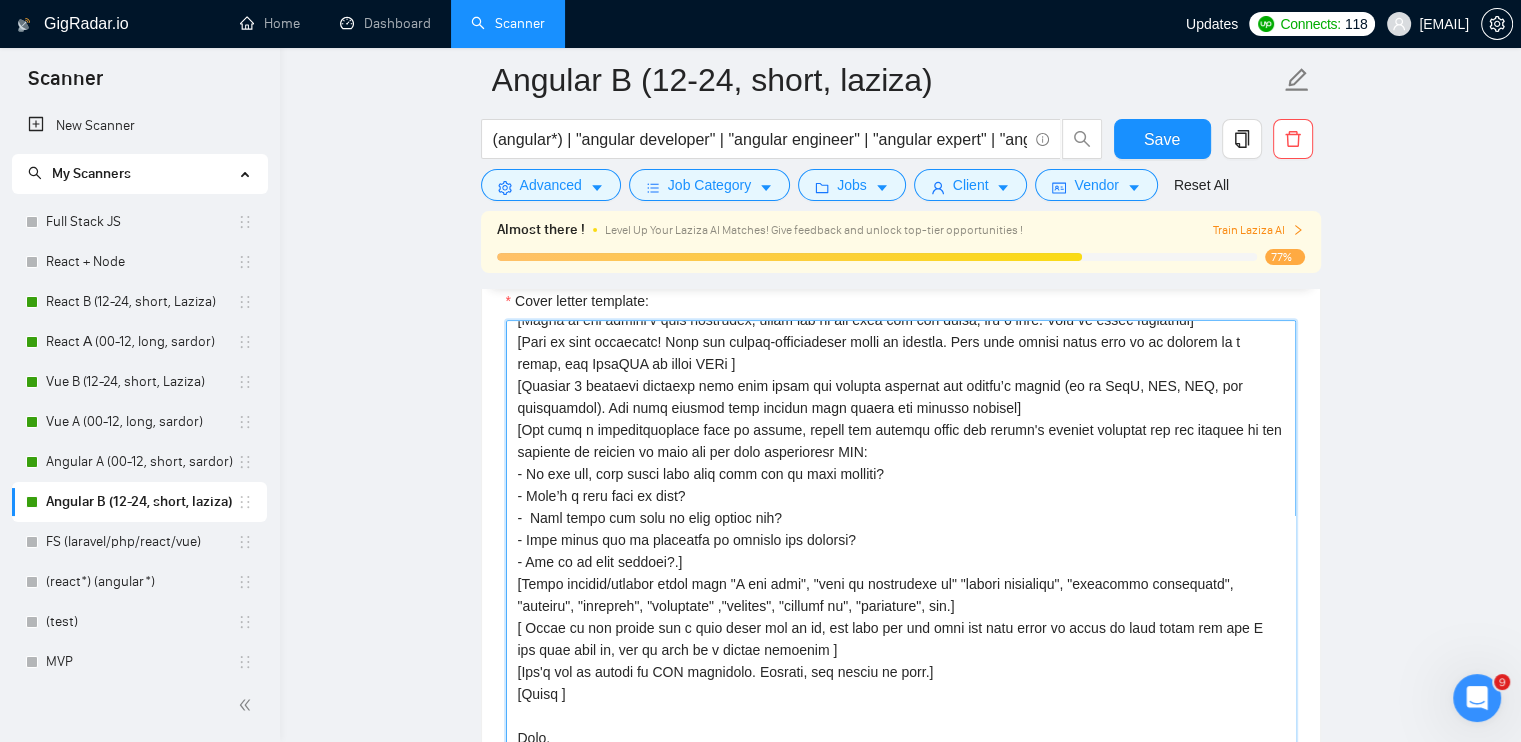 scroll, scrollTop: 65, scrollLeft: 0, axis: vertical 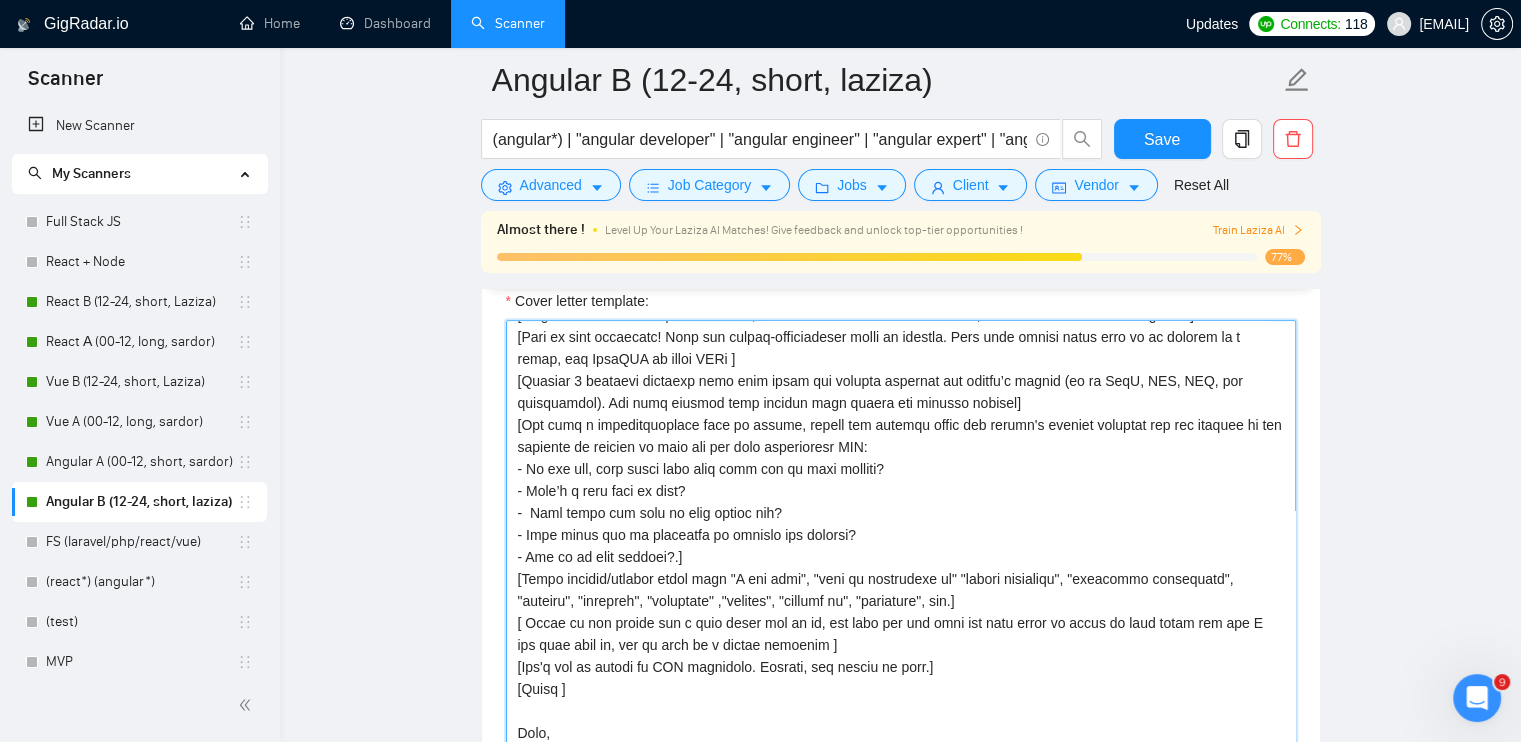 click on "Cover letter template:" at bounding box center [901, 545] 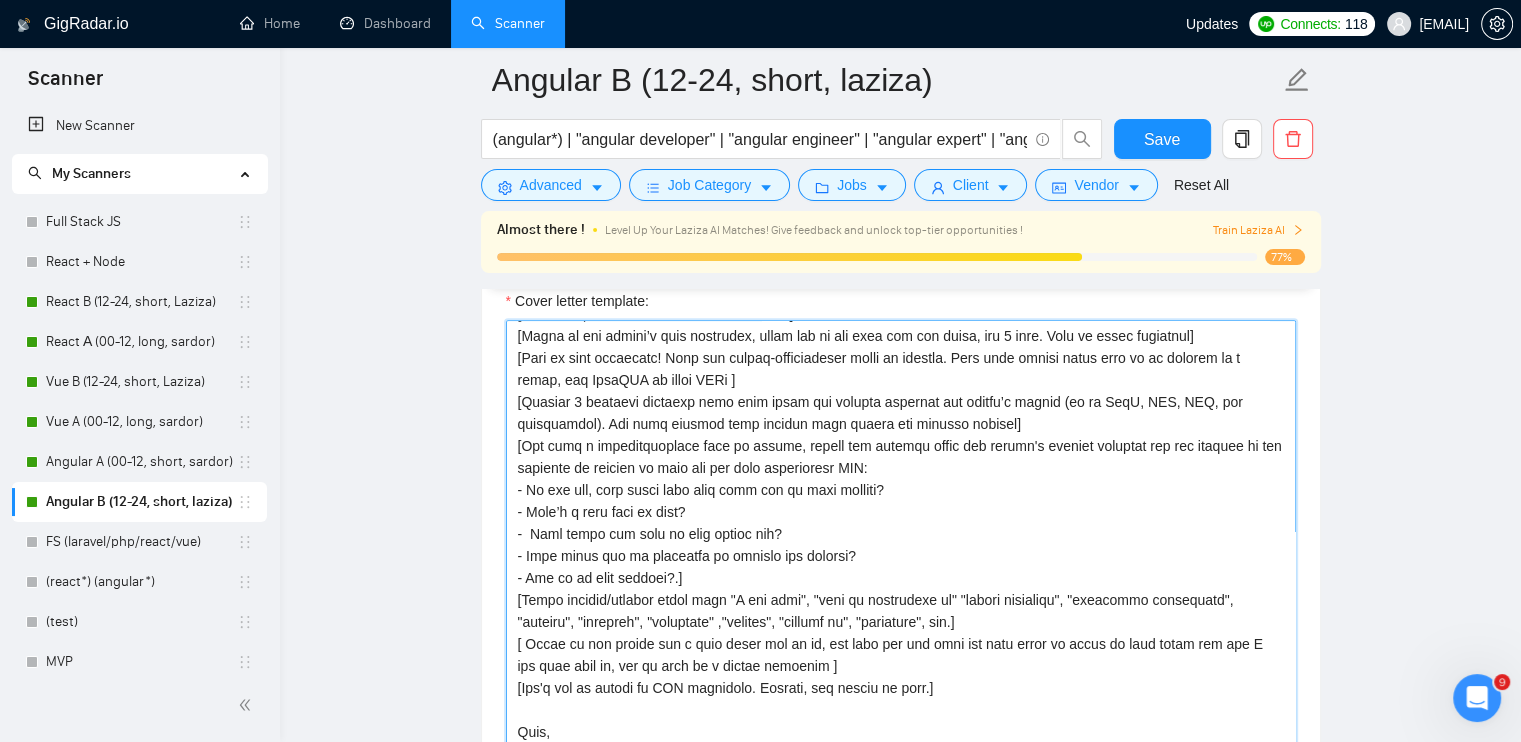 scroll, scrollTop: 44, scrollLeft: 0, axis: vertical 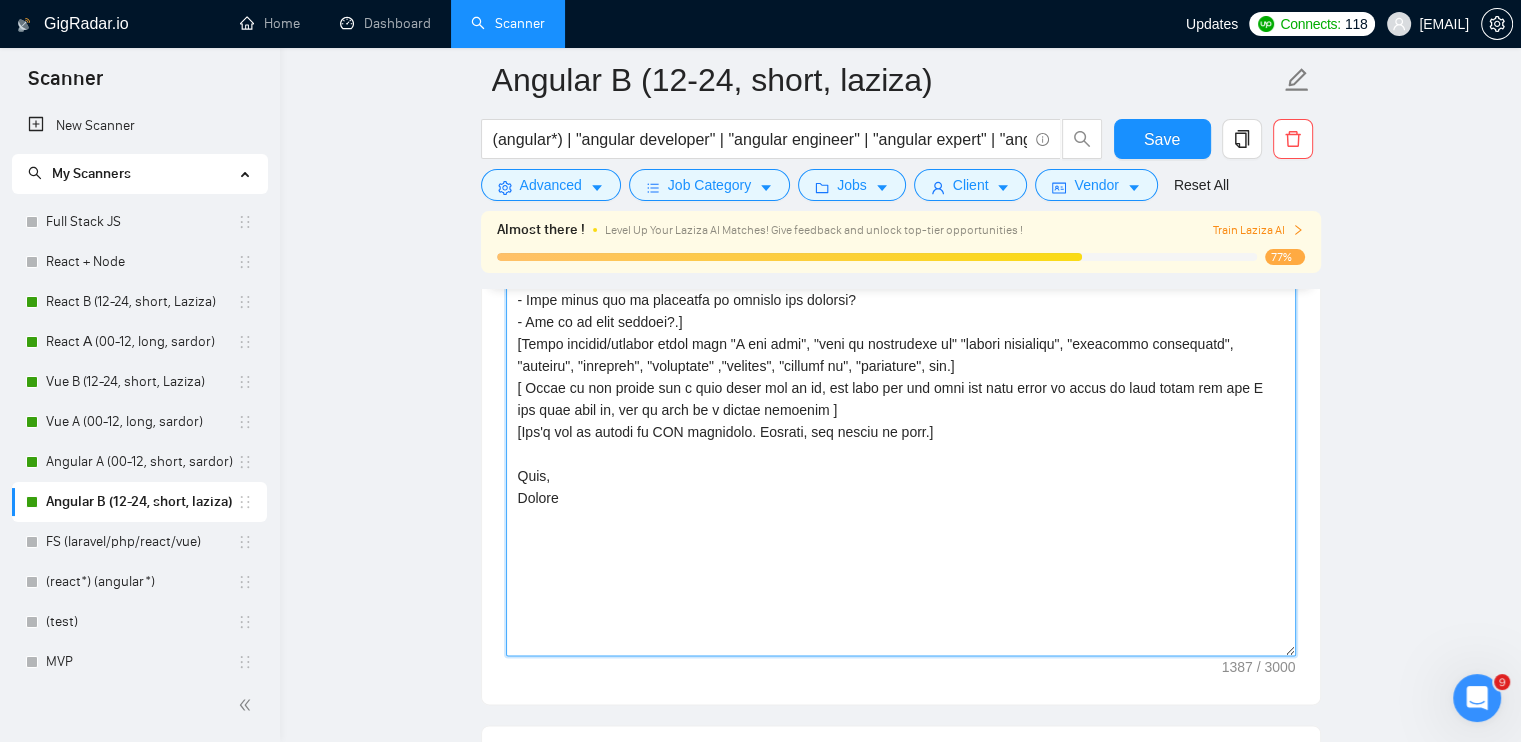 drag, startPoint x: 1293, startPoint y: 460, endPoint x: 1305, endPoint y: 647, distance: 187.38463 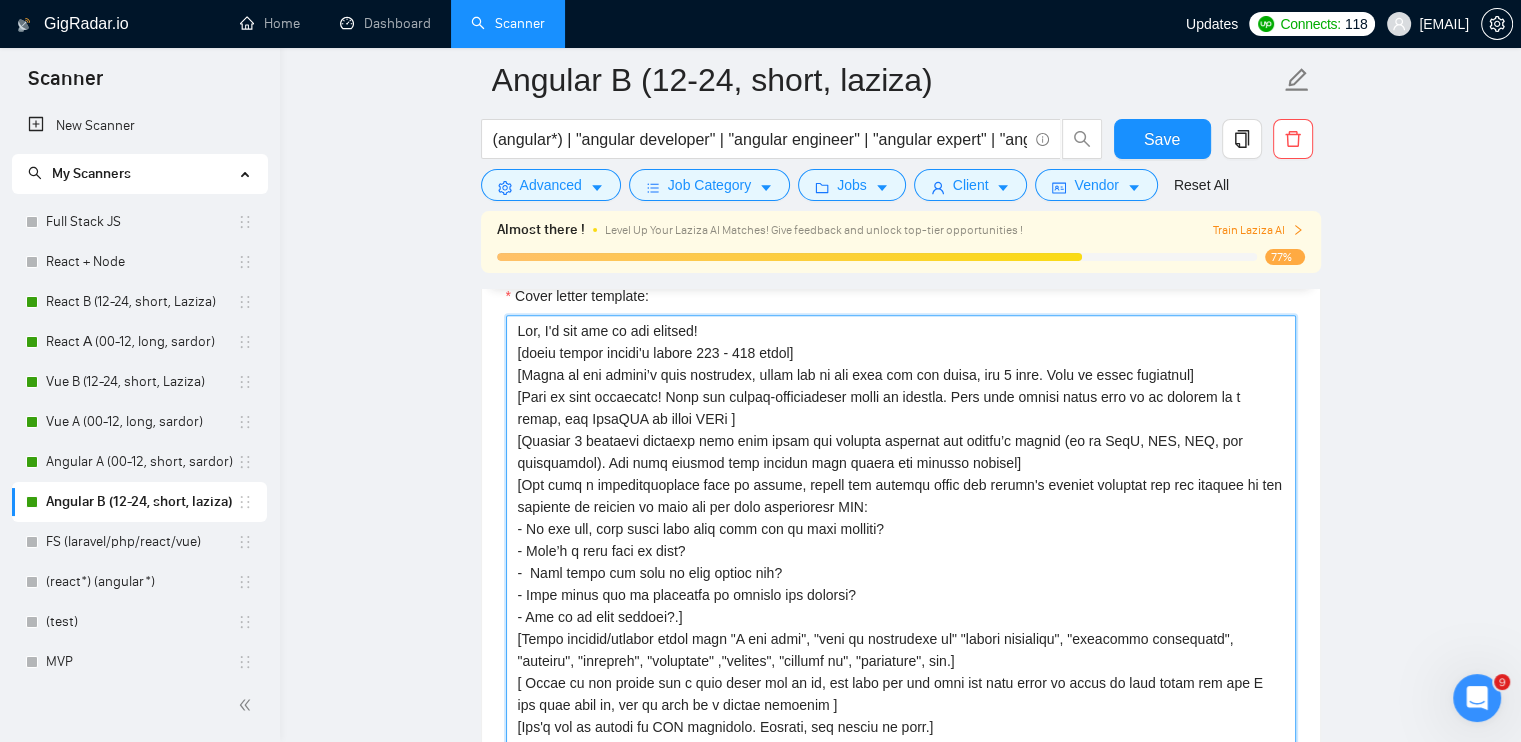 scroll, scrollTop: 2157, scrollLeft: 0, axis: vertical 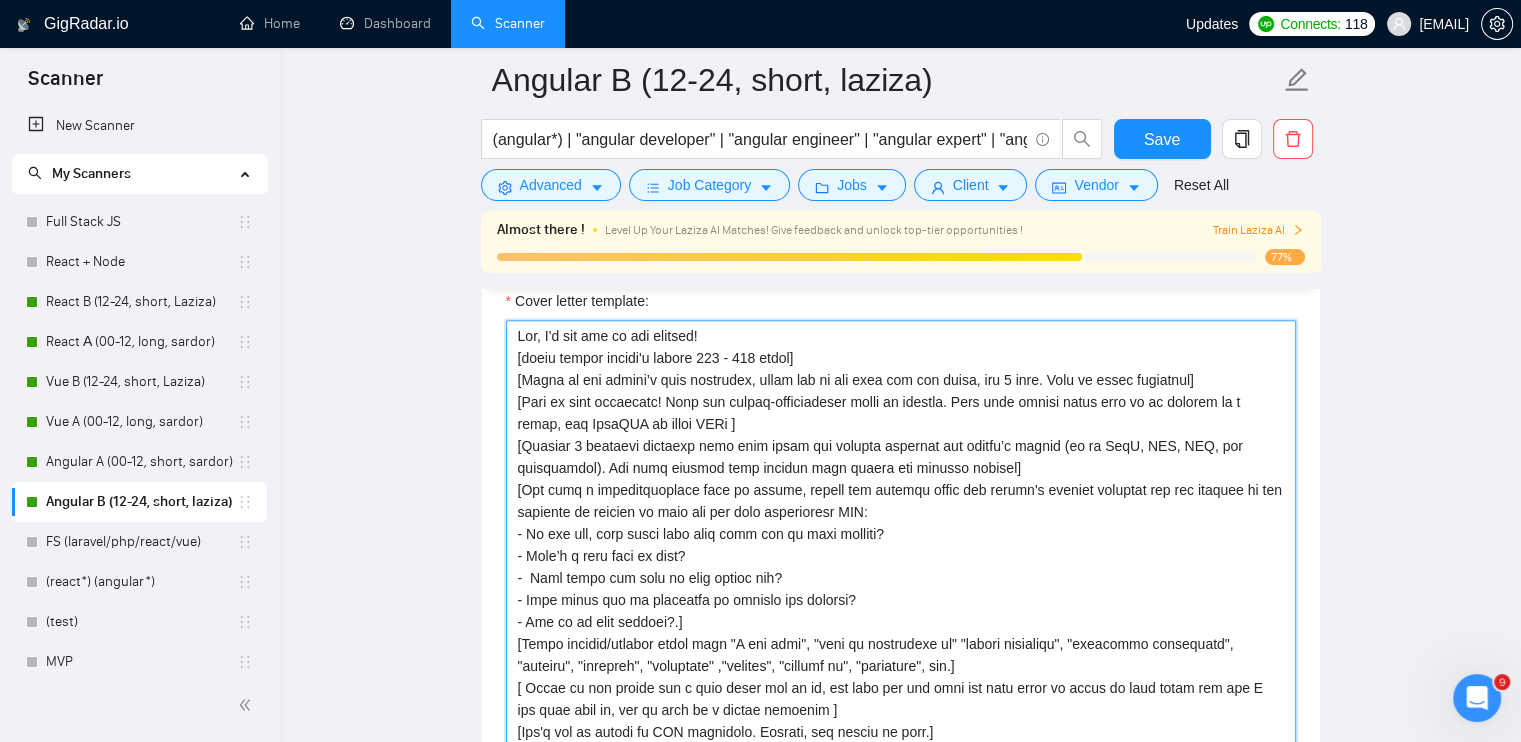 click on "Cover letter template:" at bounding box center [901, 638] 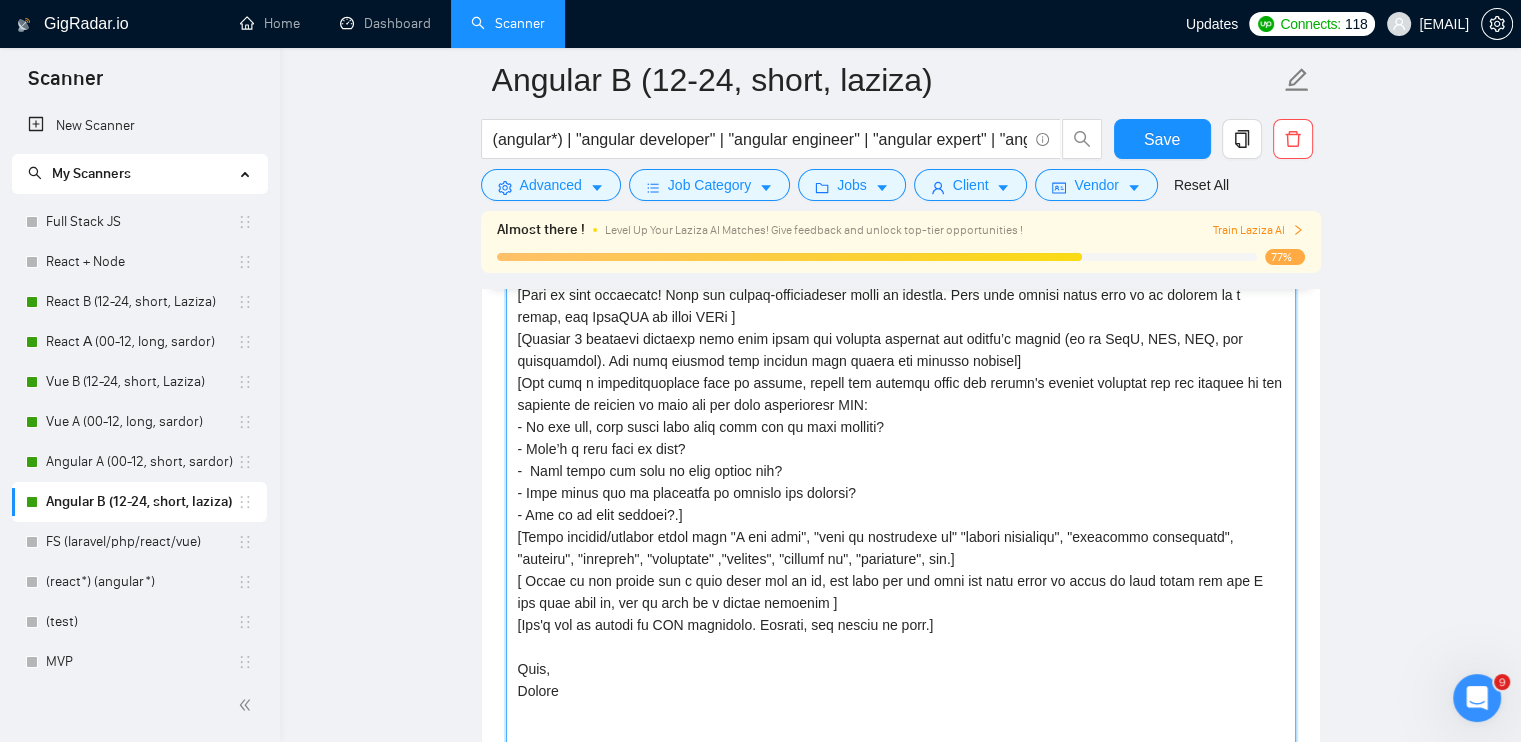 scroll, scrollTop: 2357, scrollLeft: 0, axis: vertical 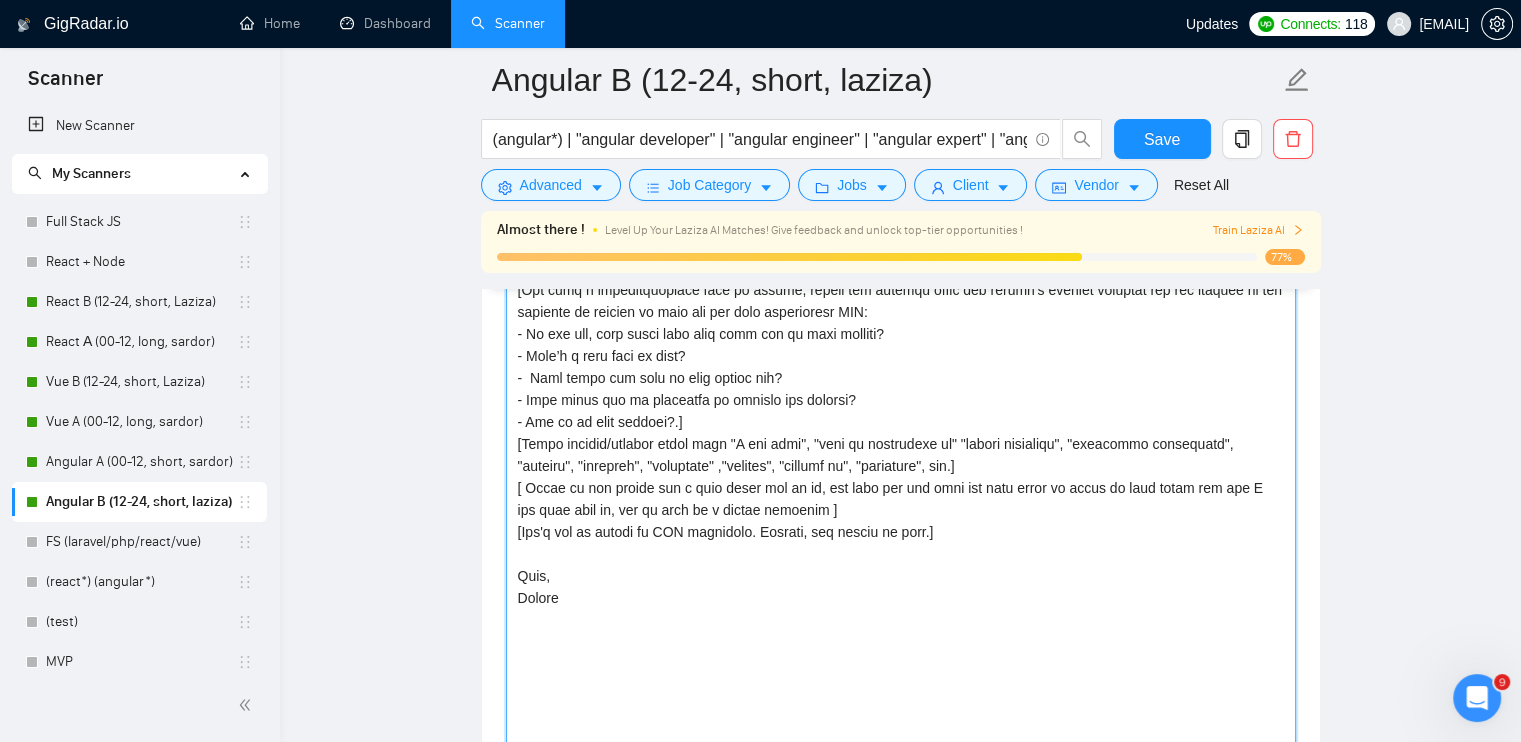 click on "Cover letter template:" at bounding box center [901, 438] 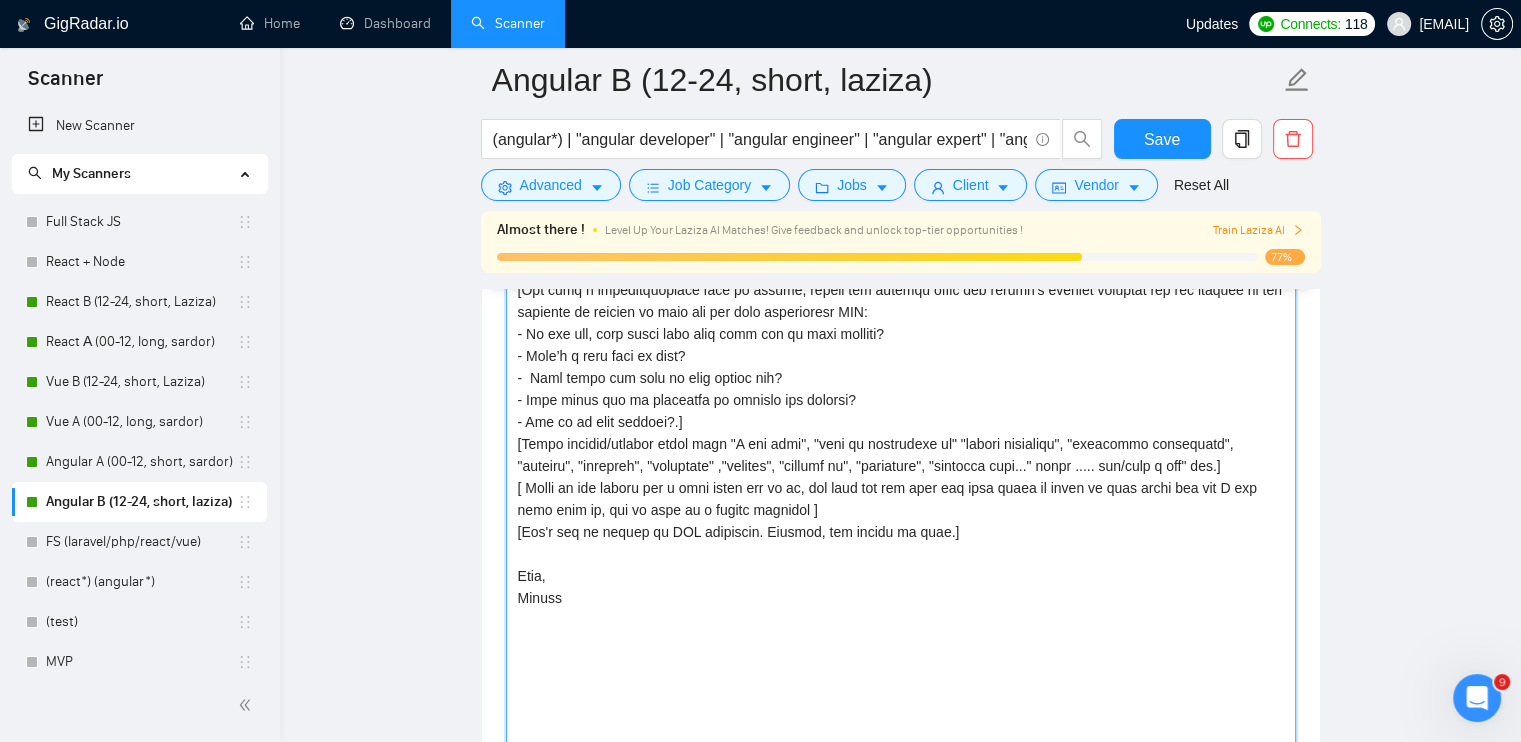 click on "Cover letter template:" at bounding box center [901, 438] 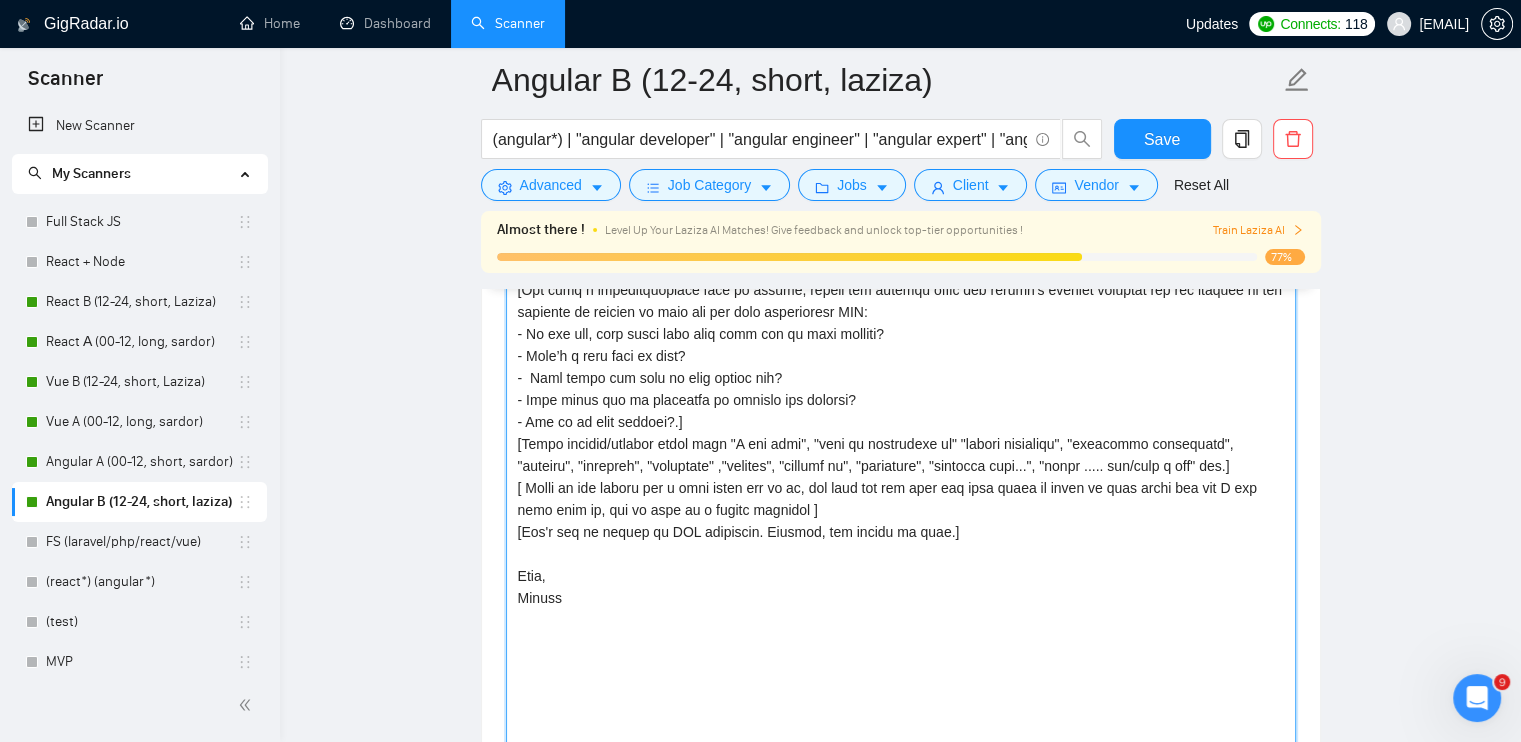 click on "Cover letter template:" at bounding box center [901, 438] 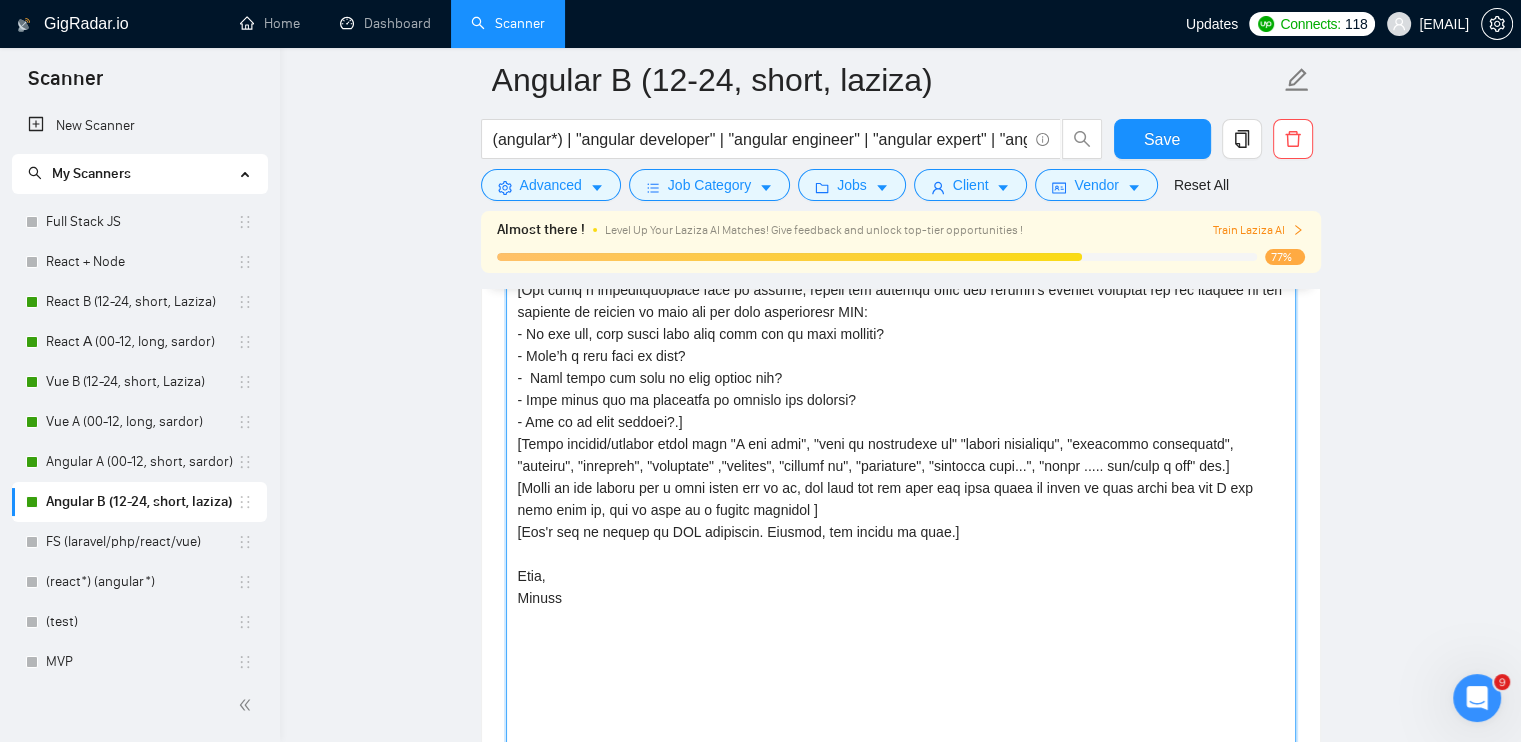 drag, startPoint x: 1072, startPoint y: 484, endPoint x: 1113, endPoint y: 584, distance: 108.078674 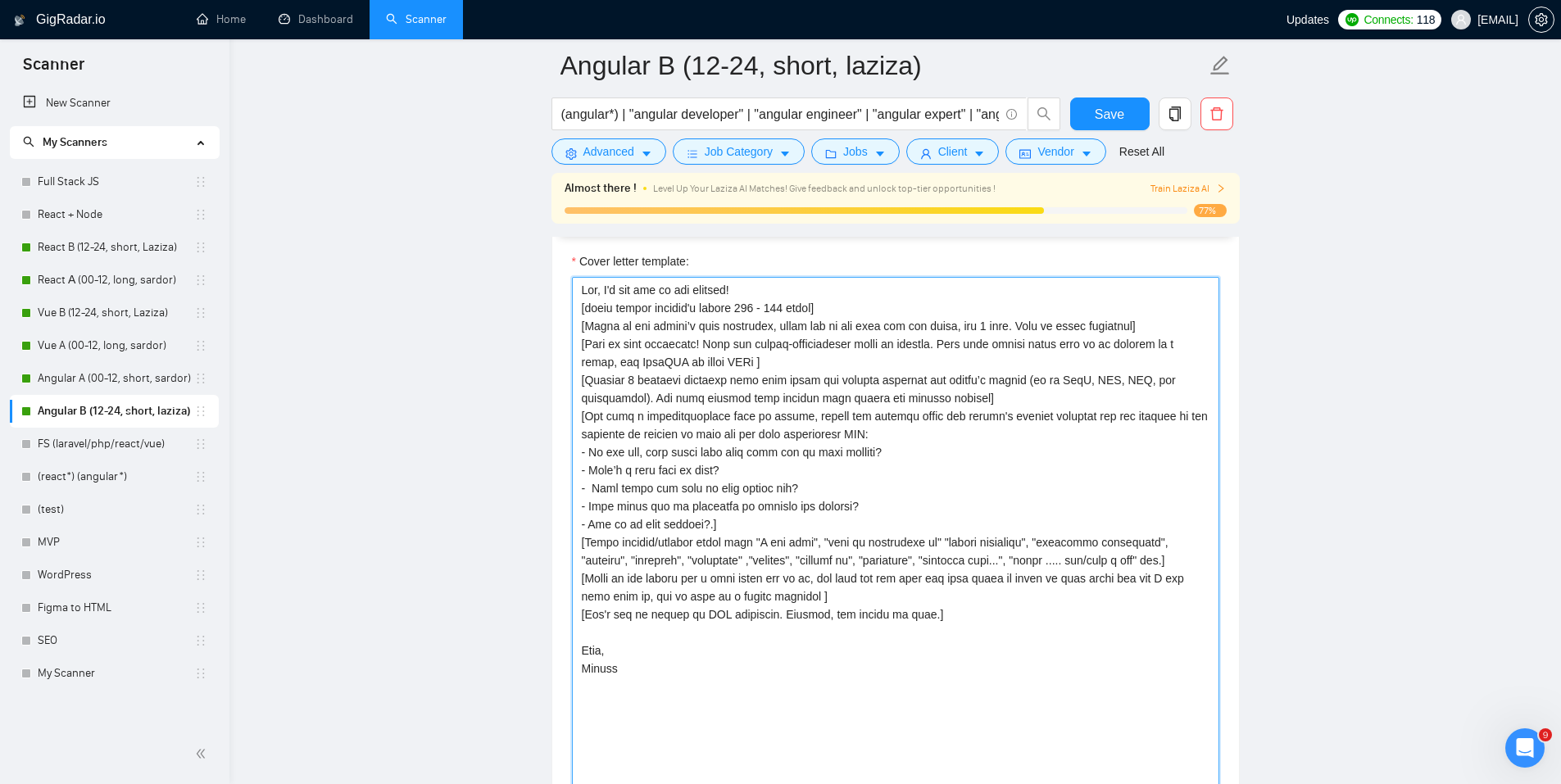 scroll, scrollTop: 1758, scrollLeft: 0, axis: vertical 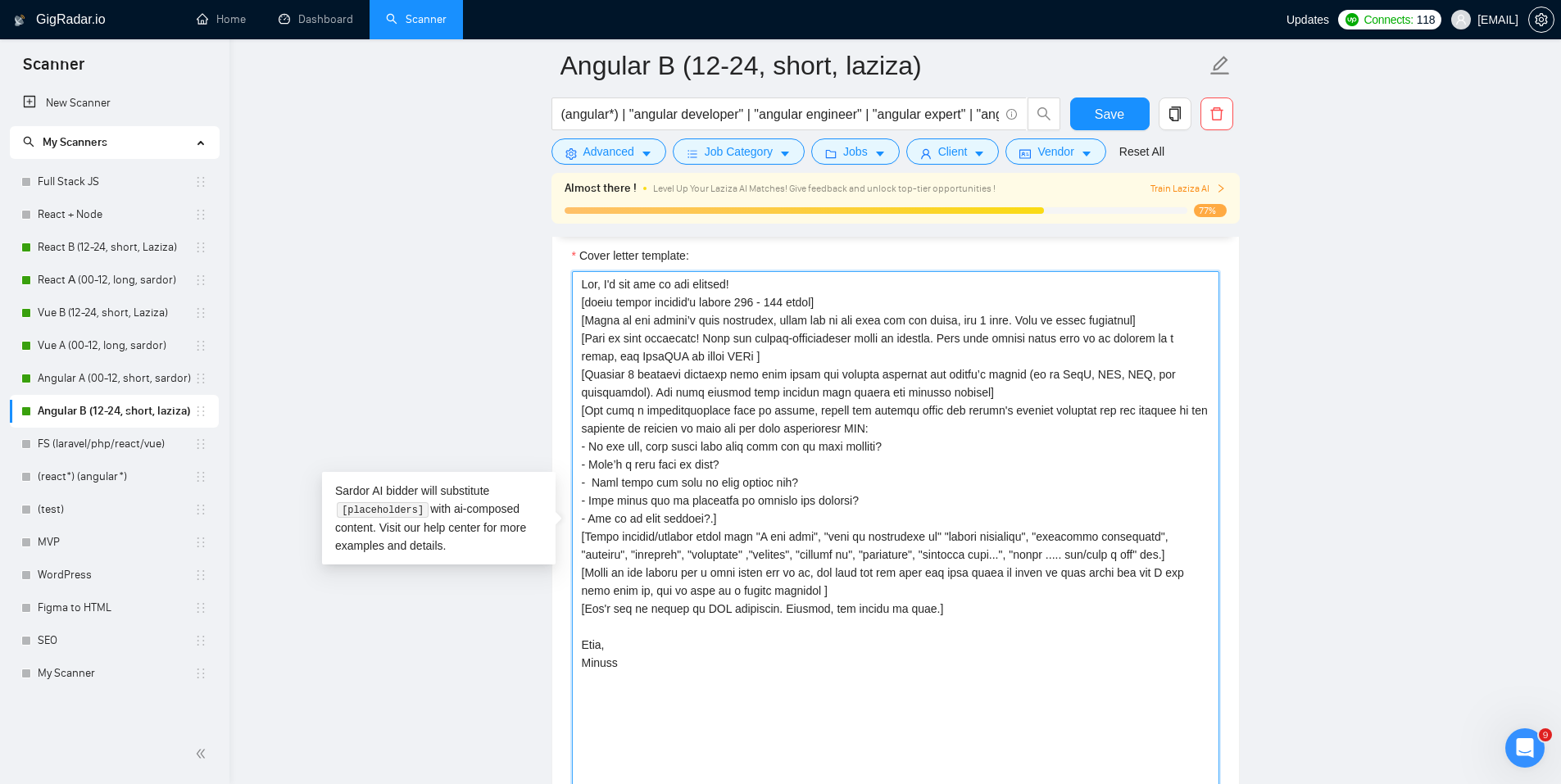 drag, startPoint x: 578, startPoint y: 301, endPoint x: 819, endPoint y: 304, distance: 241.01867 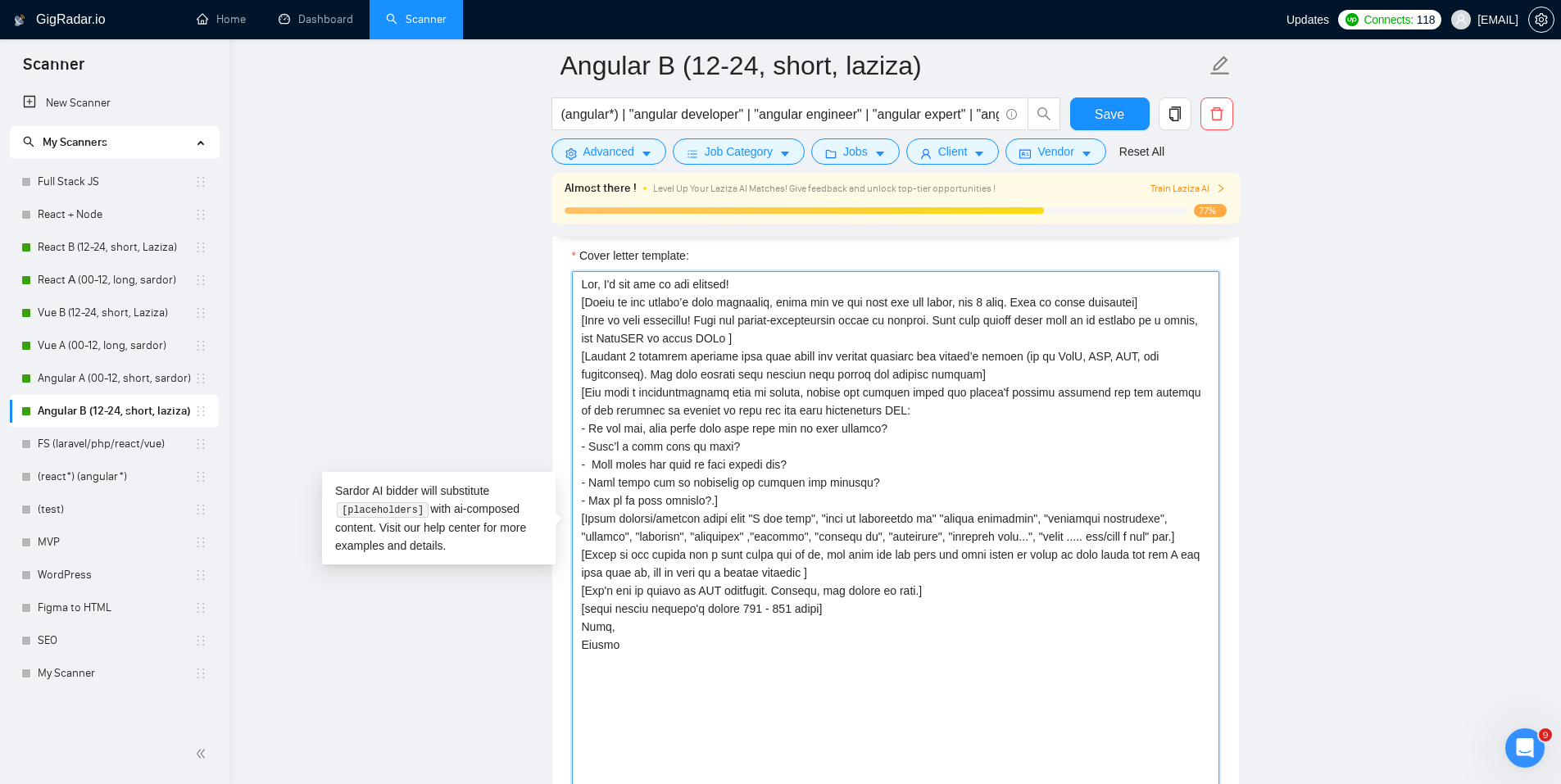 click on "Cover letter template:" at bounding box center [896, 532] 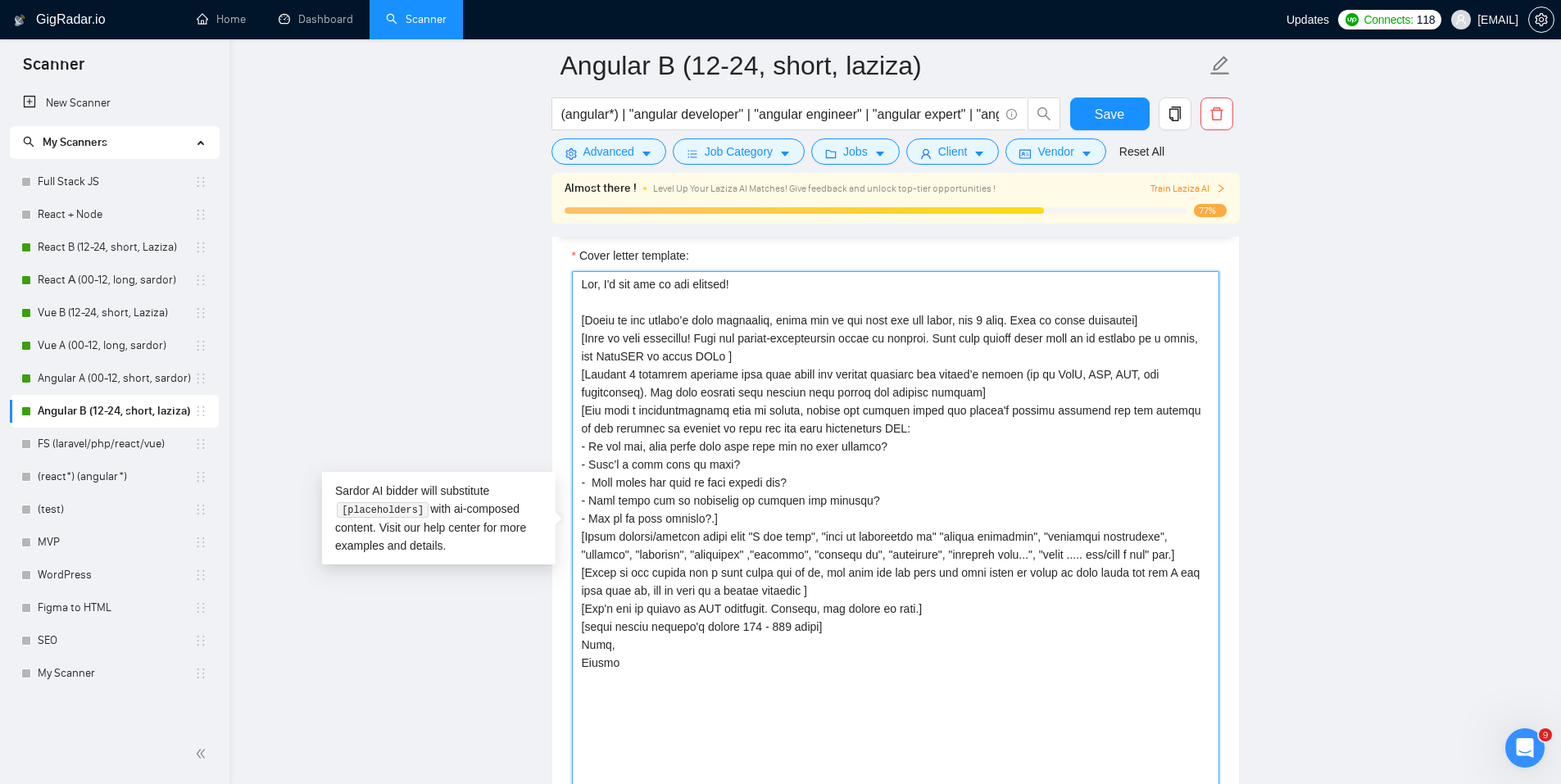 click on "Cover letter template:" at bounding box center [896, 532] 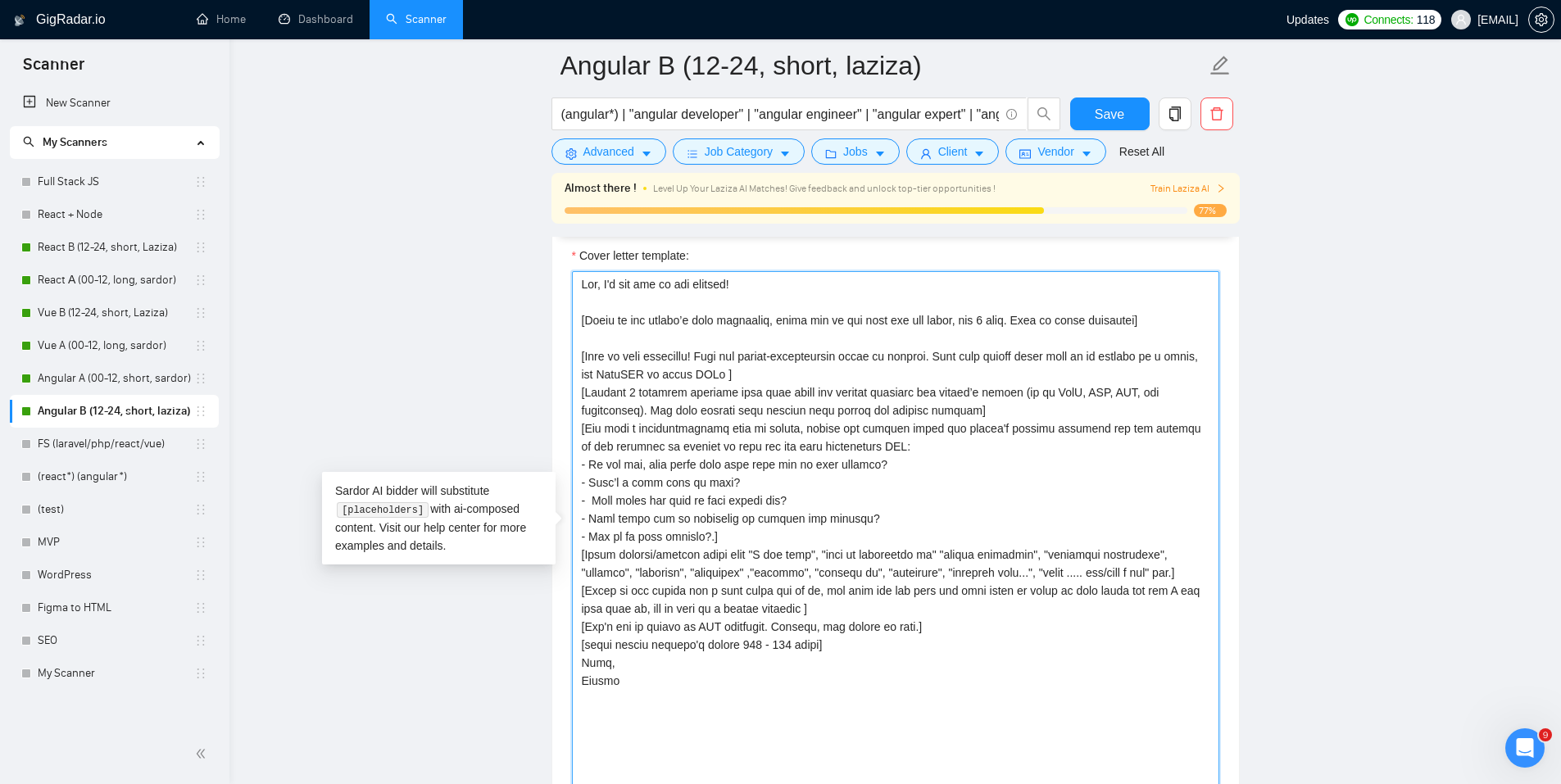 click on "Cover letter template:" at bounding box center (896, 532) 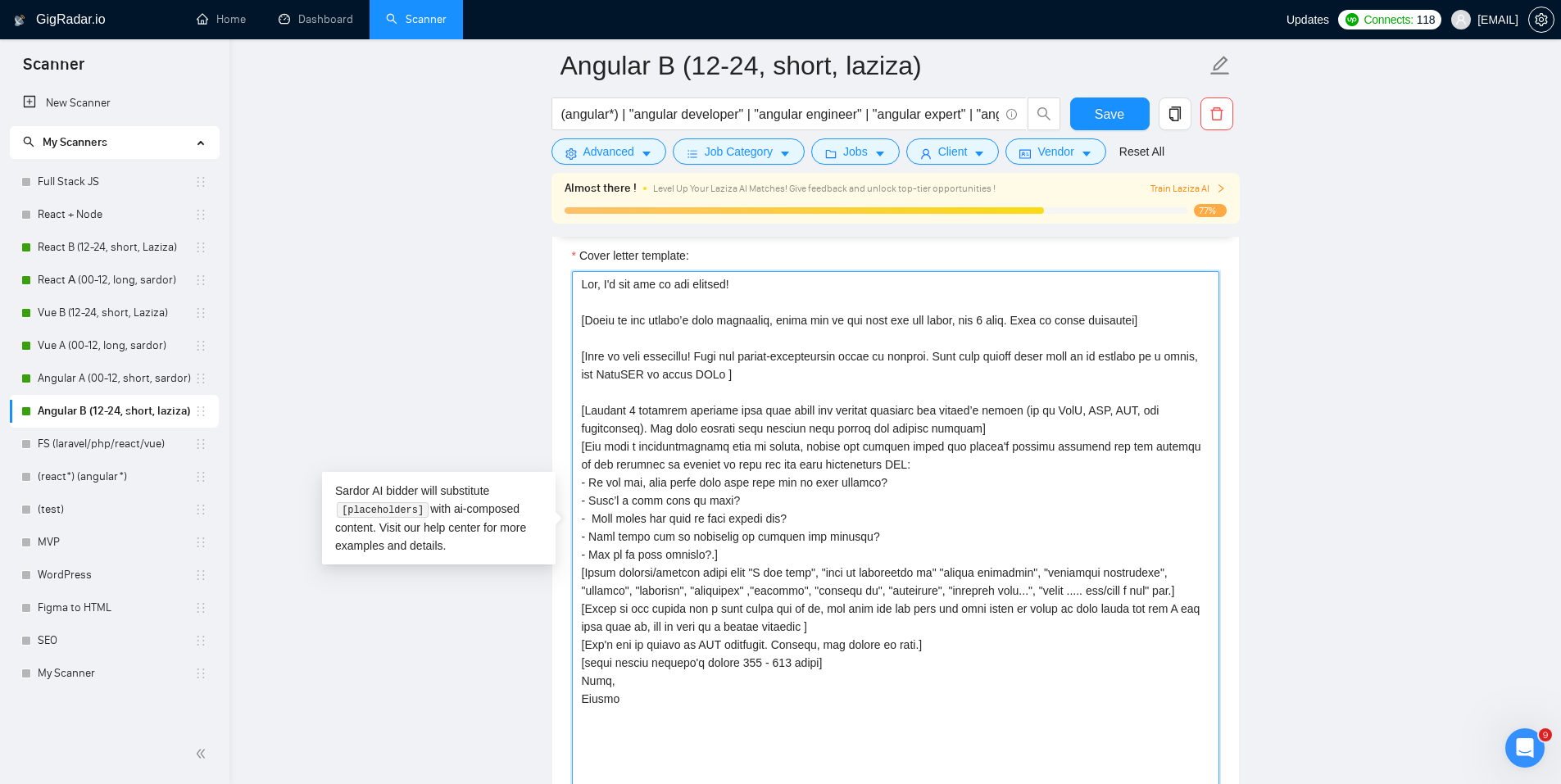 click on "Cover letter template:" at bounding box center (896, 532) 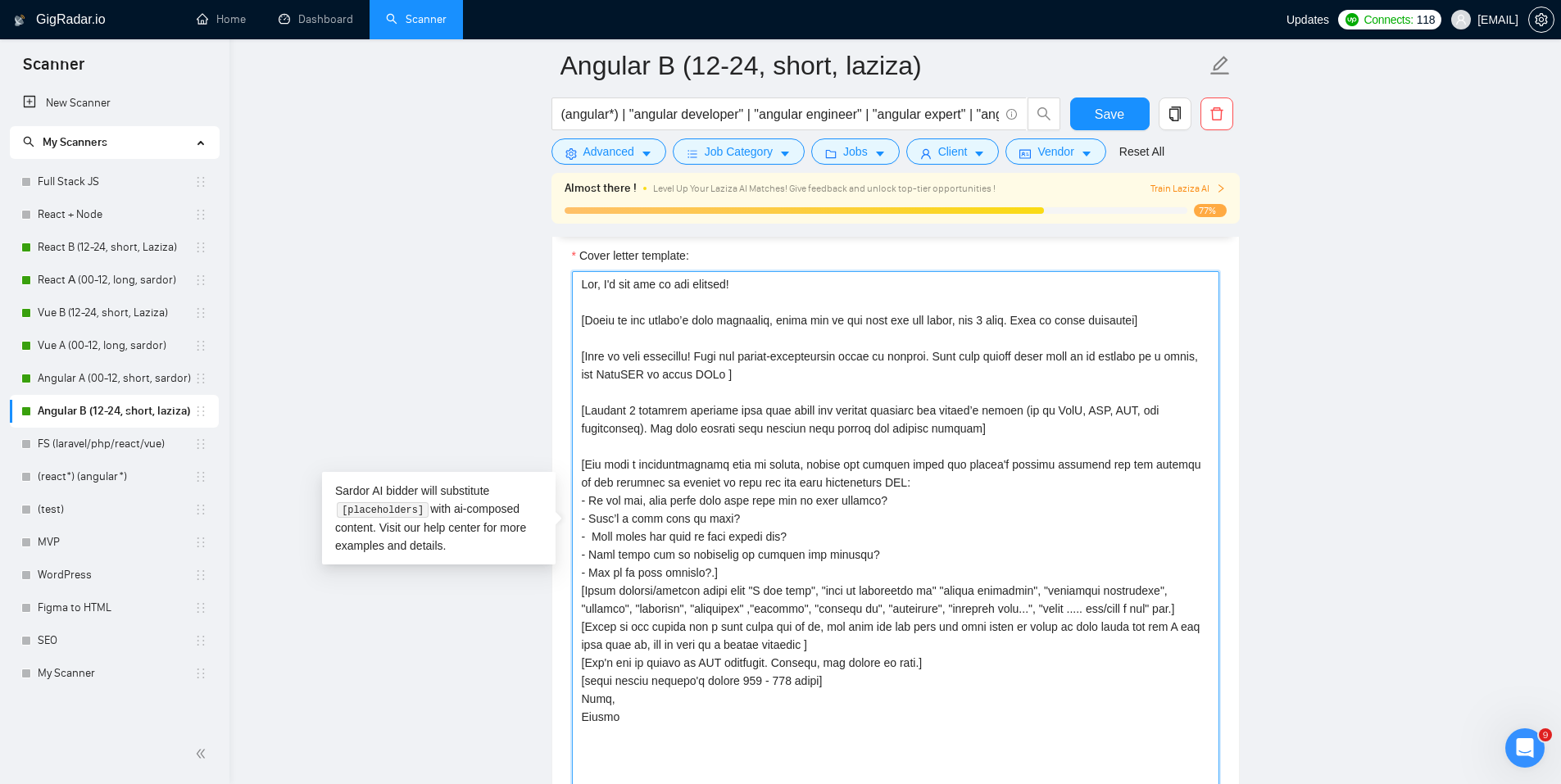 click on "Cover letter template:" at bounding box center (896, 532) 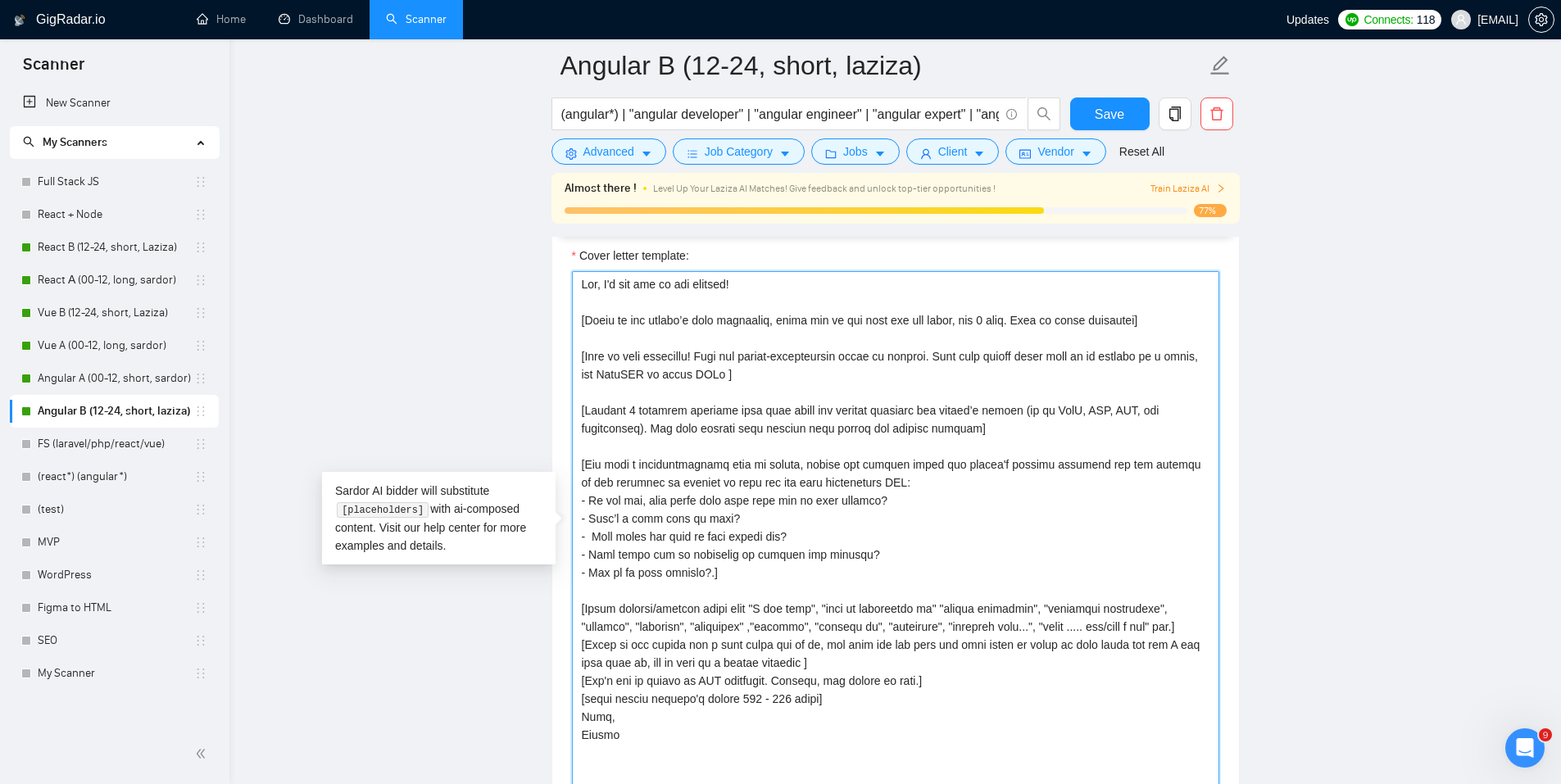 click on "Cover letter template:" at bounding box center (896, 532) 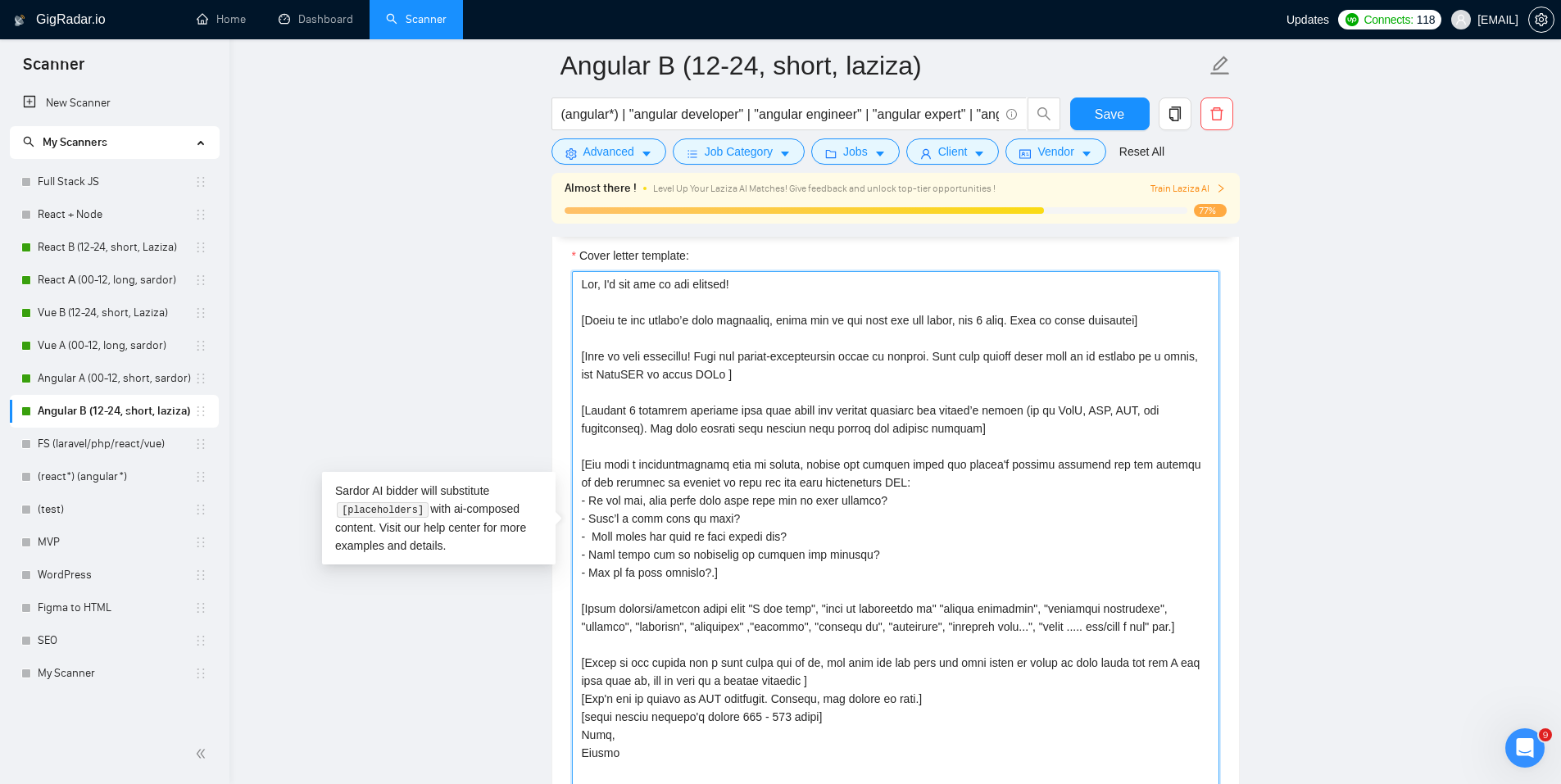 click on "Cover letter template:" at bounding box center [896, 532] 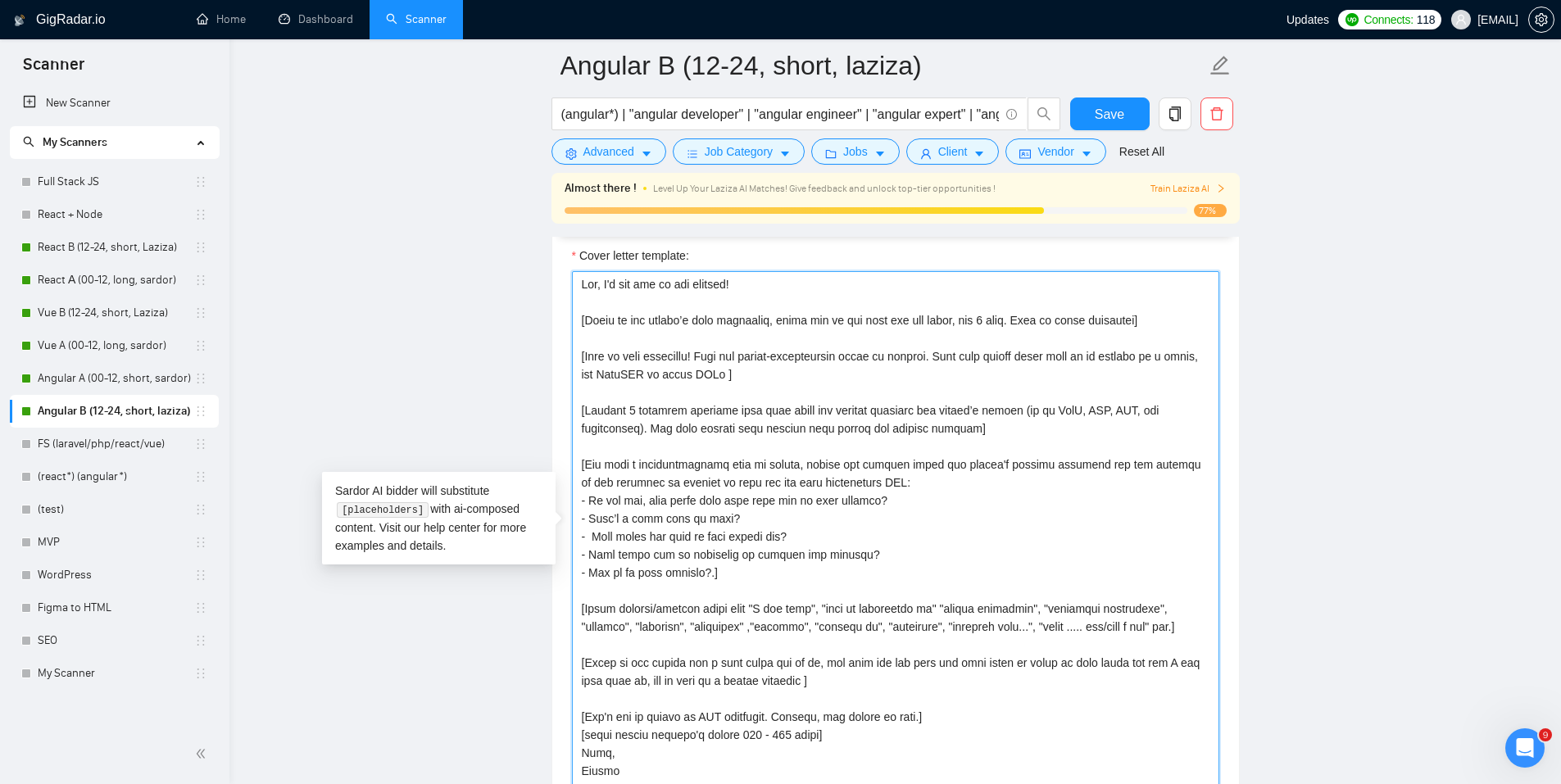click on "Cover letter template:" at bounding box center (896, 532) 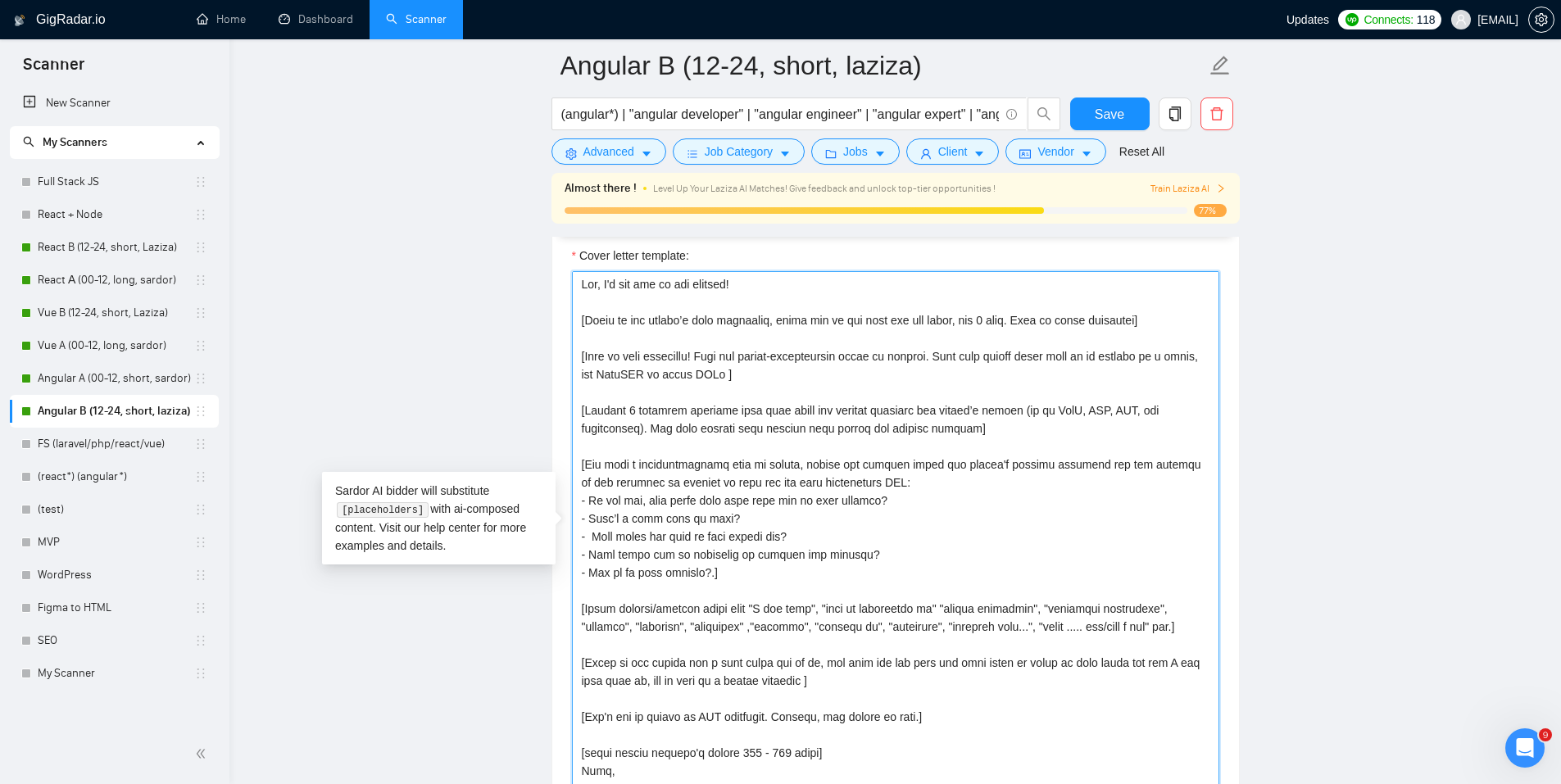 drag, startPoint x: 579, startPoint y: 662, endPoint x: 814, endPoint y: 678, distance: 235.544 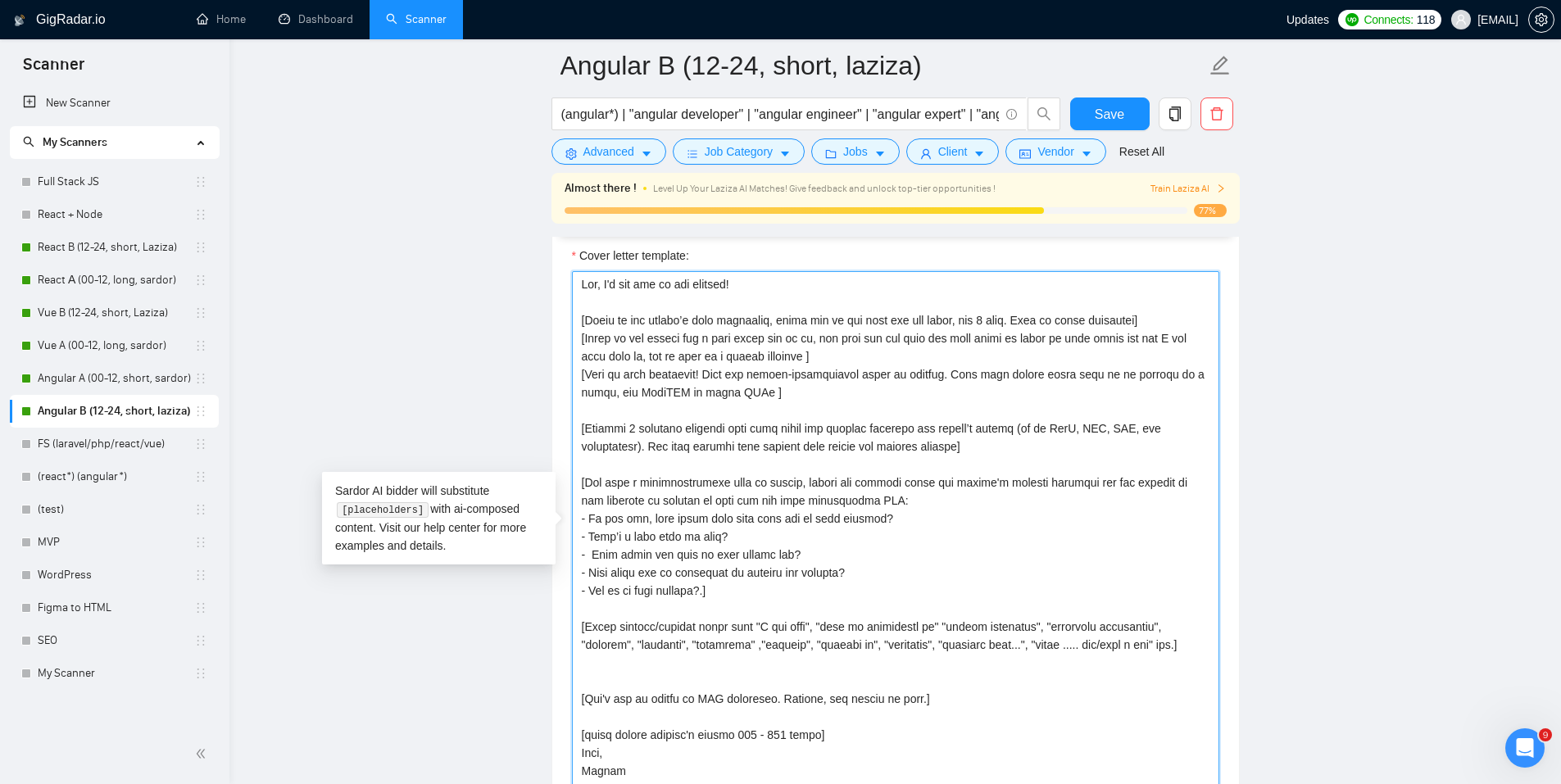 drag, startPoint x: 579, startPoint y: 624, endPoint x: 955, endPoint y: 691, distance: 381.9228 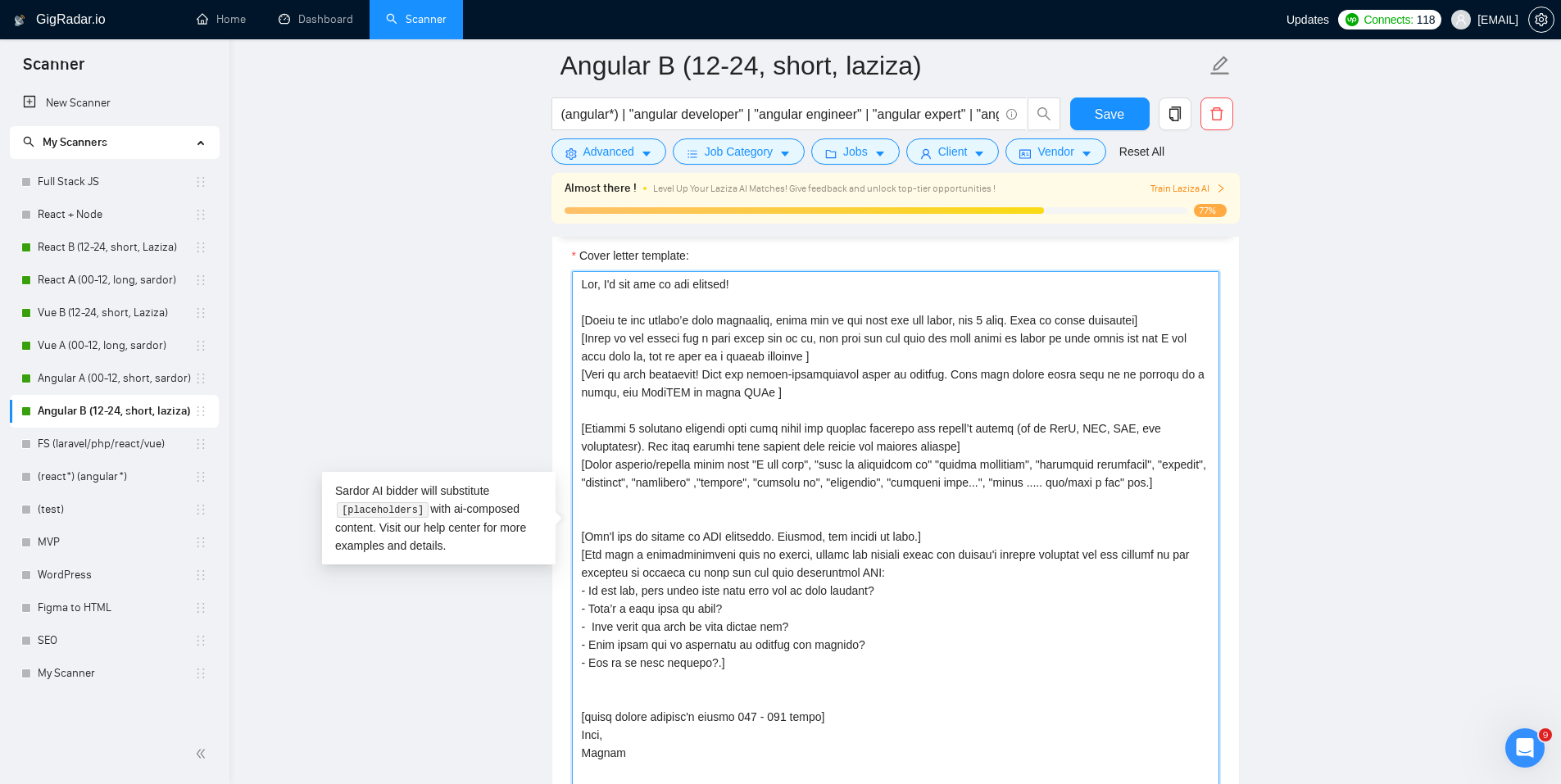 click on "Cover letter template:" at bounding box center [896, 532] 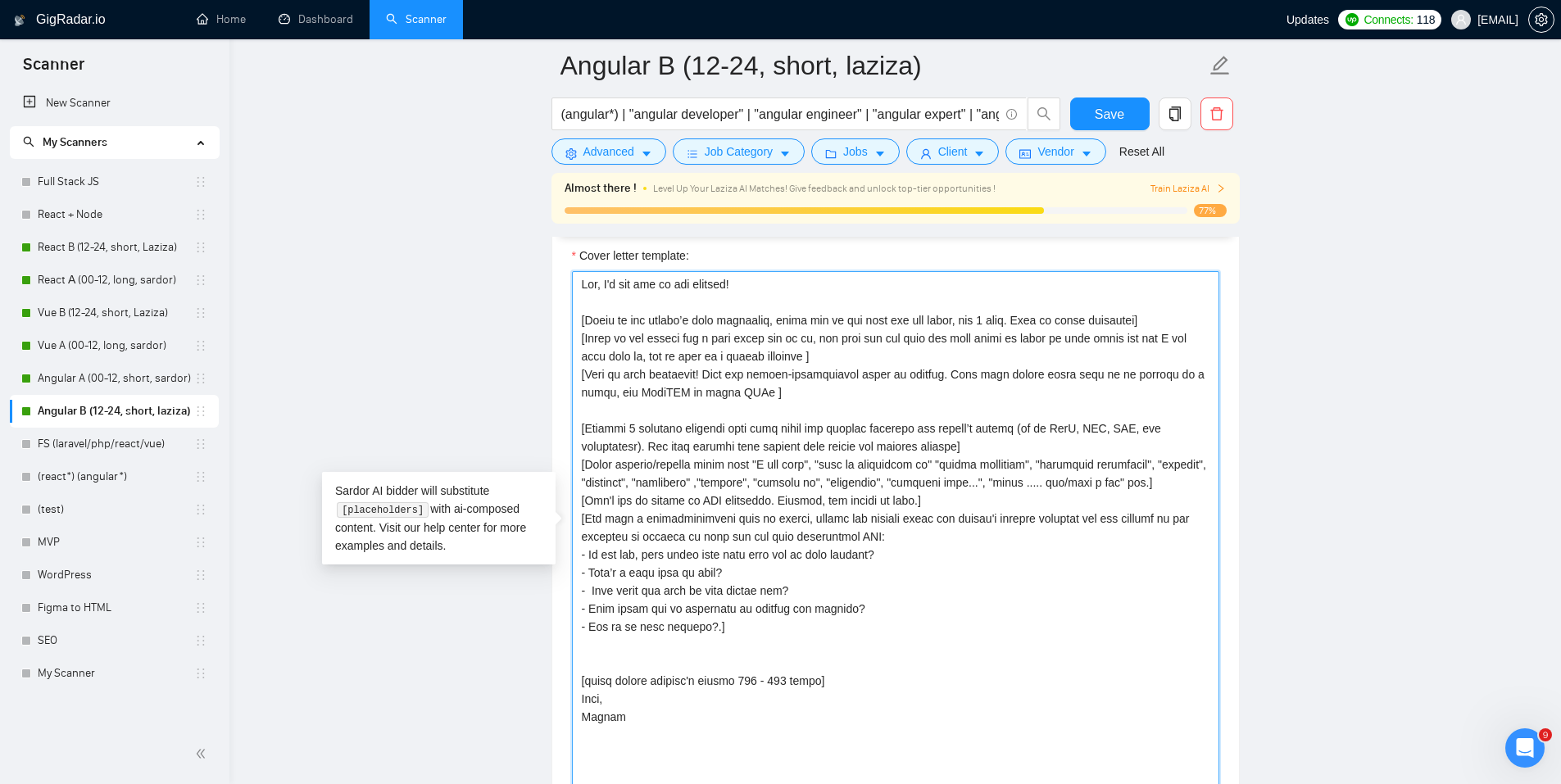 click on "Cover letter template:" at bounding box center [896, 532] 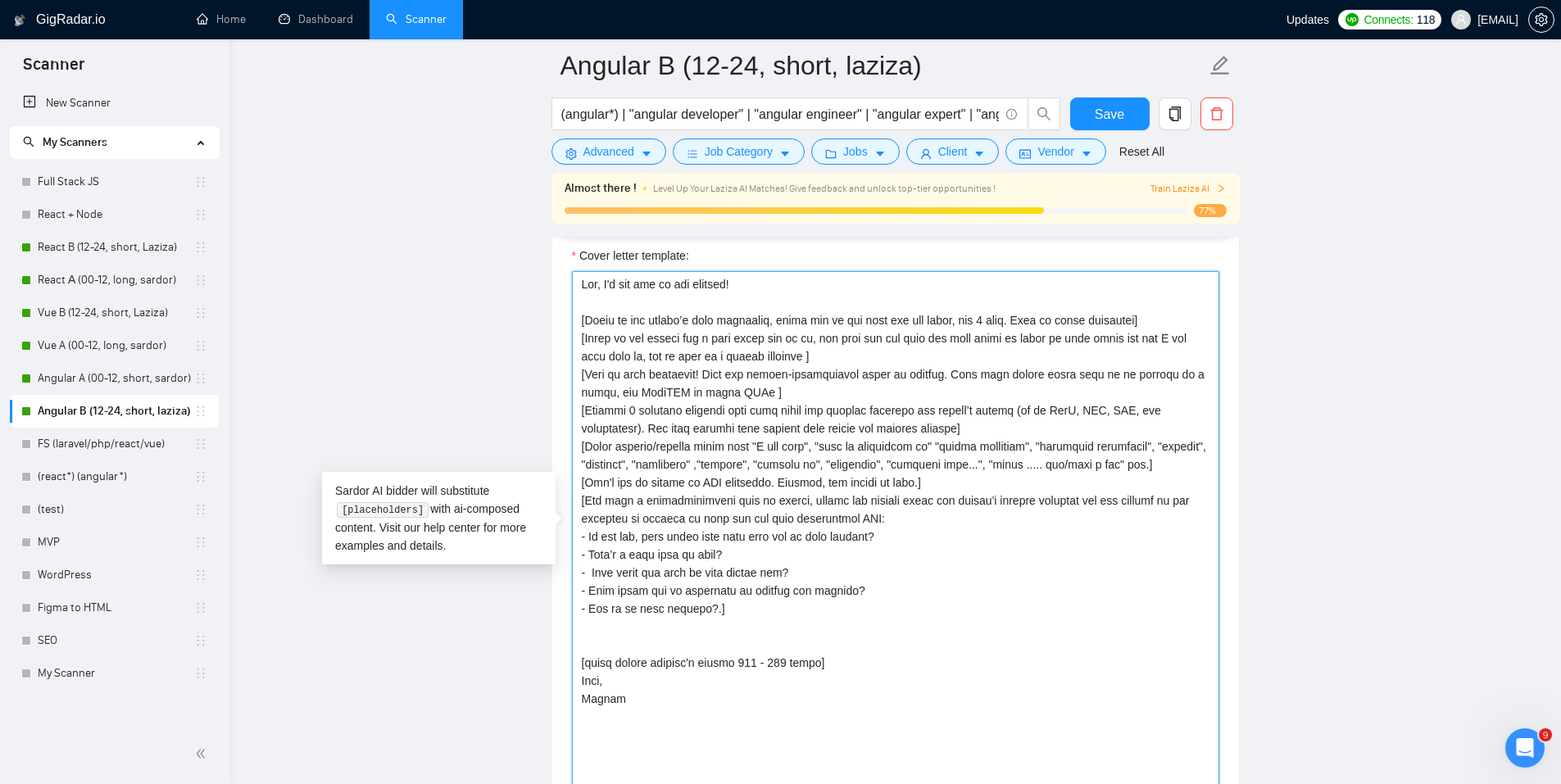 click on "Cover letter template:" at bounding box center [896, 532] 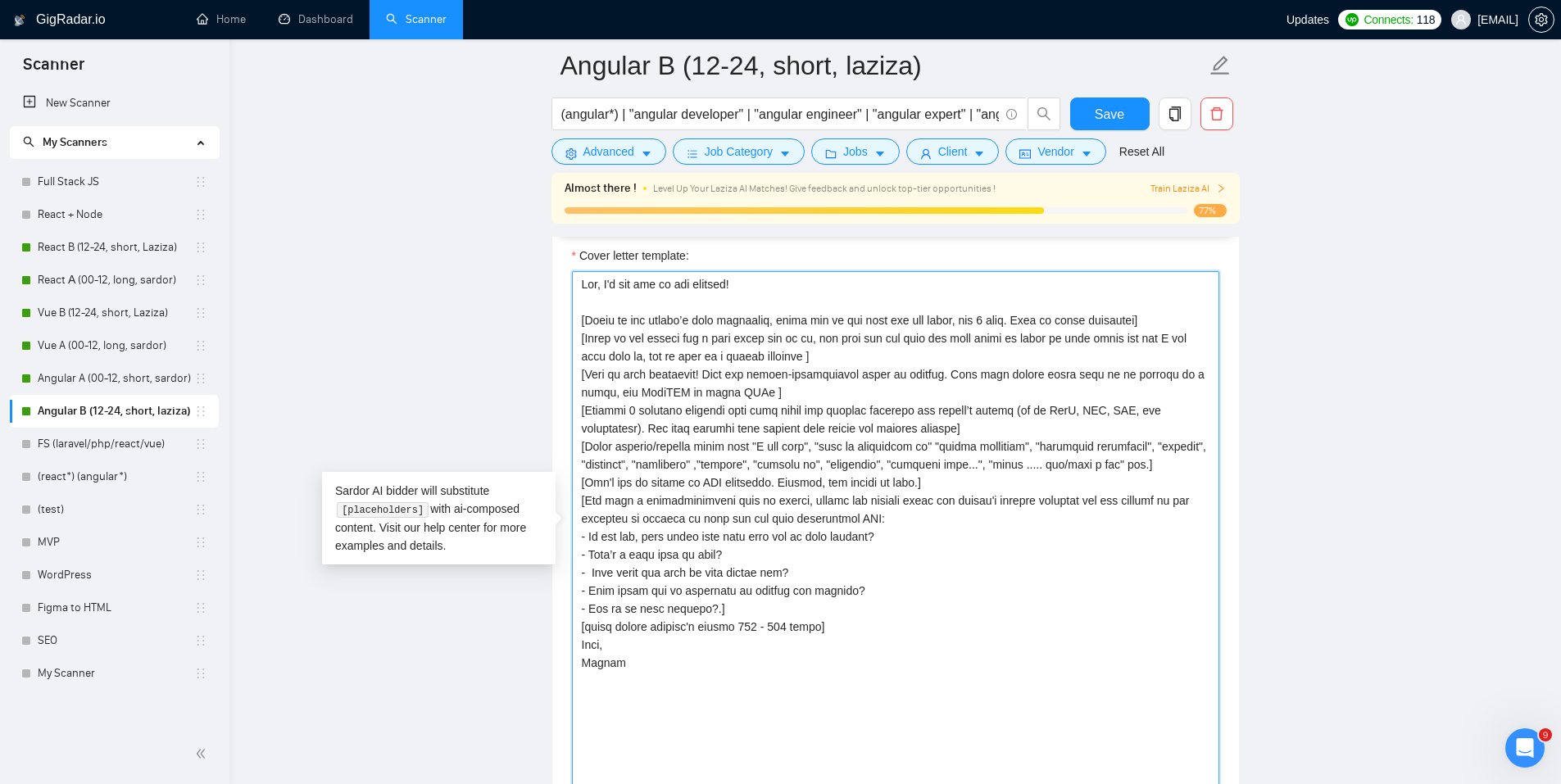 click on "Cover letter template:" at bounding box center (896, 532) 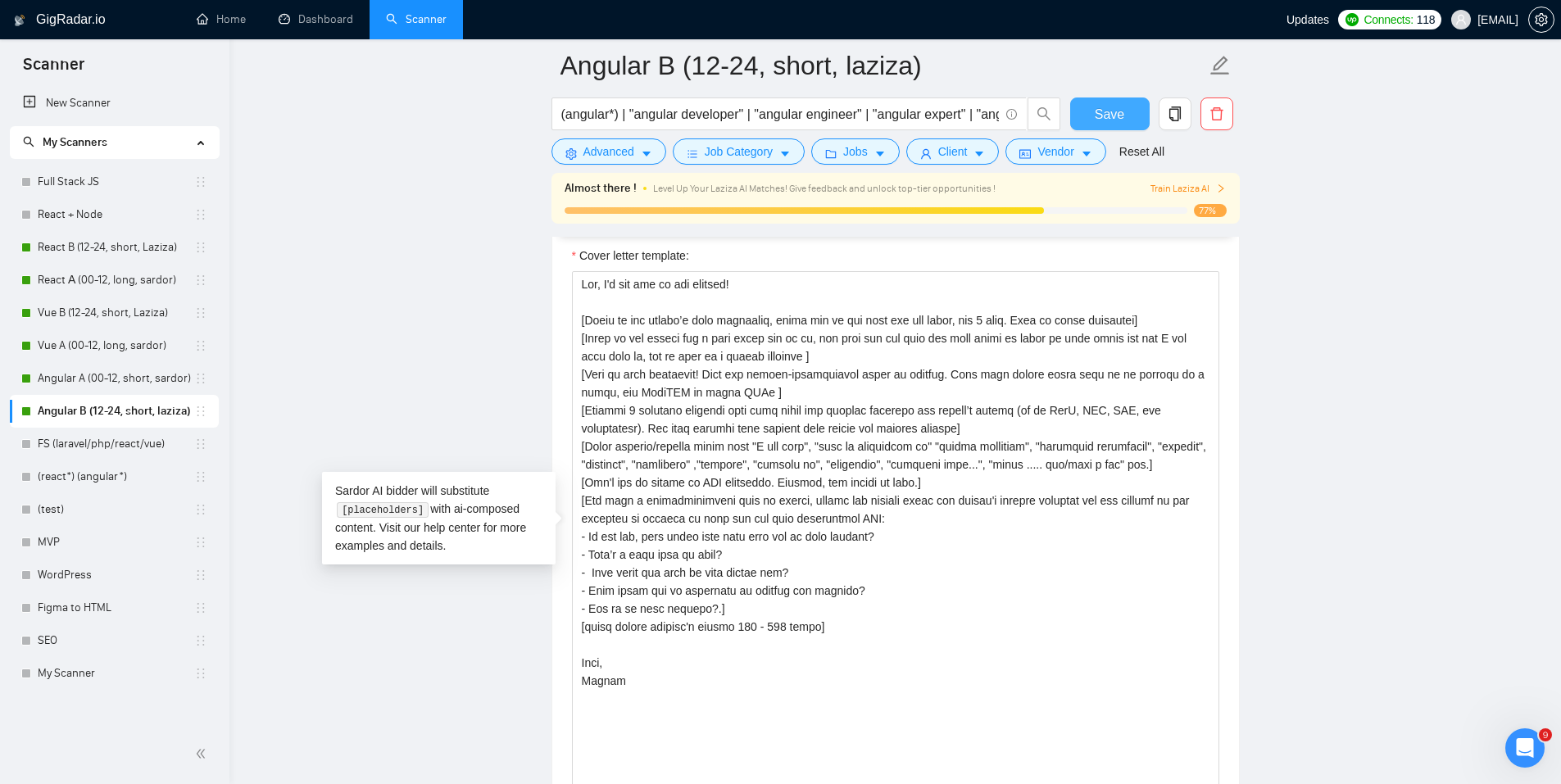 click on "Save" at bounding box center (1109, 114) 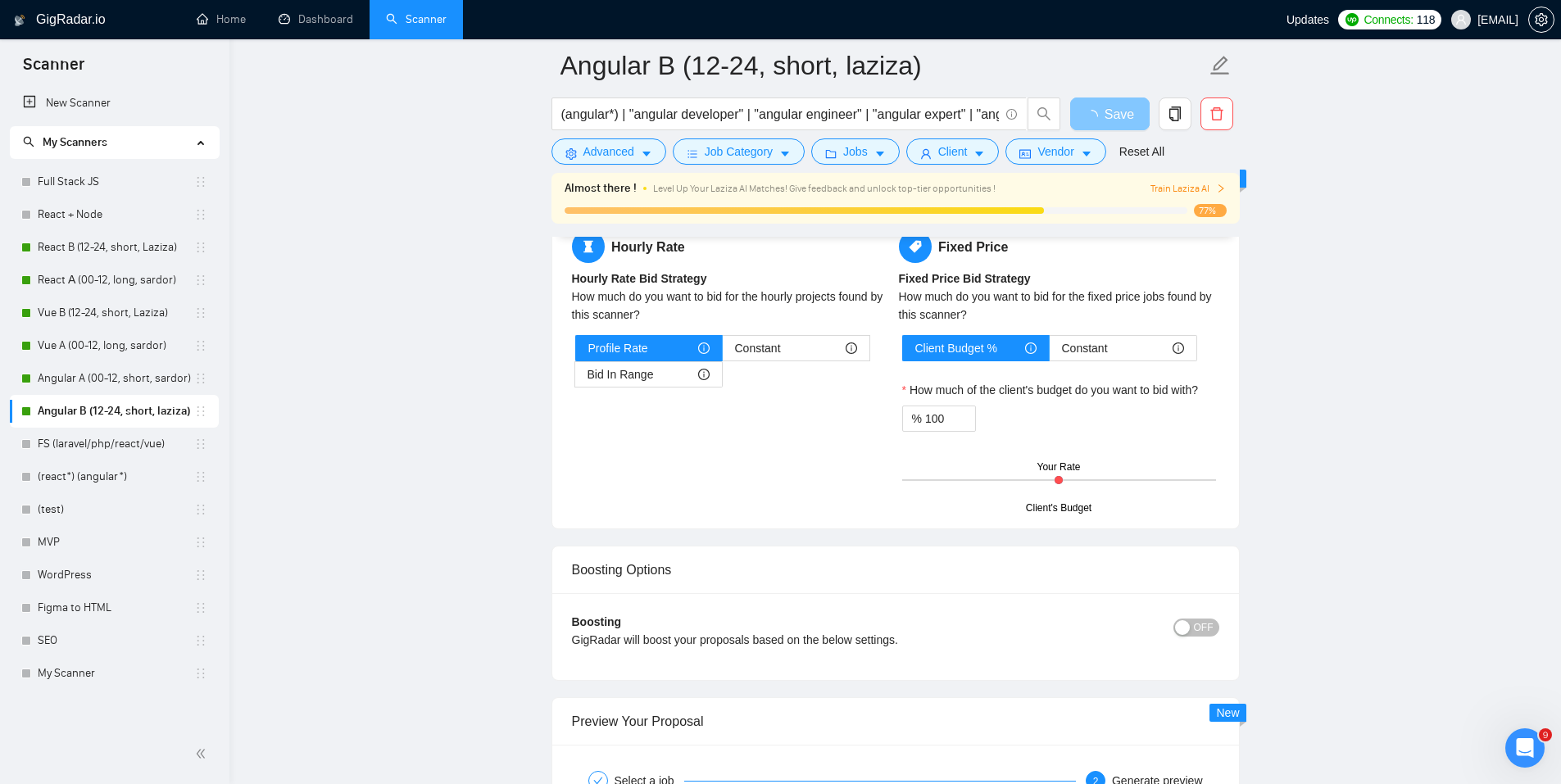 scroll, scrollTop: 2987, scrollLeft: 0, axis: vertical 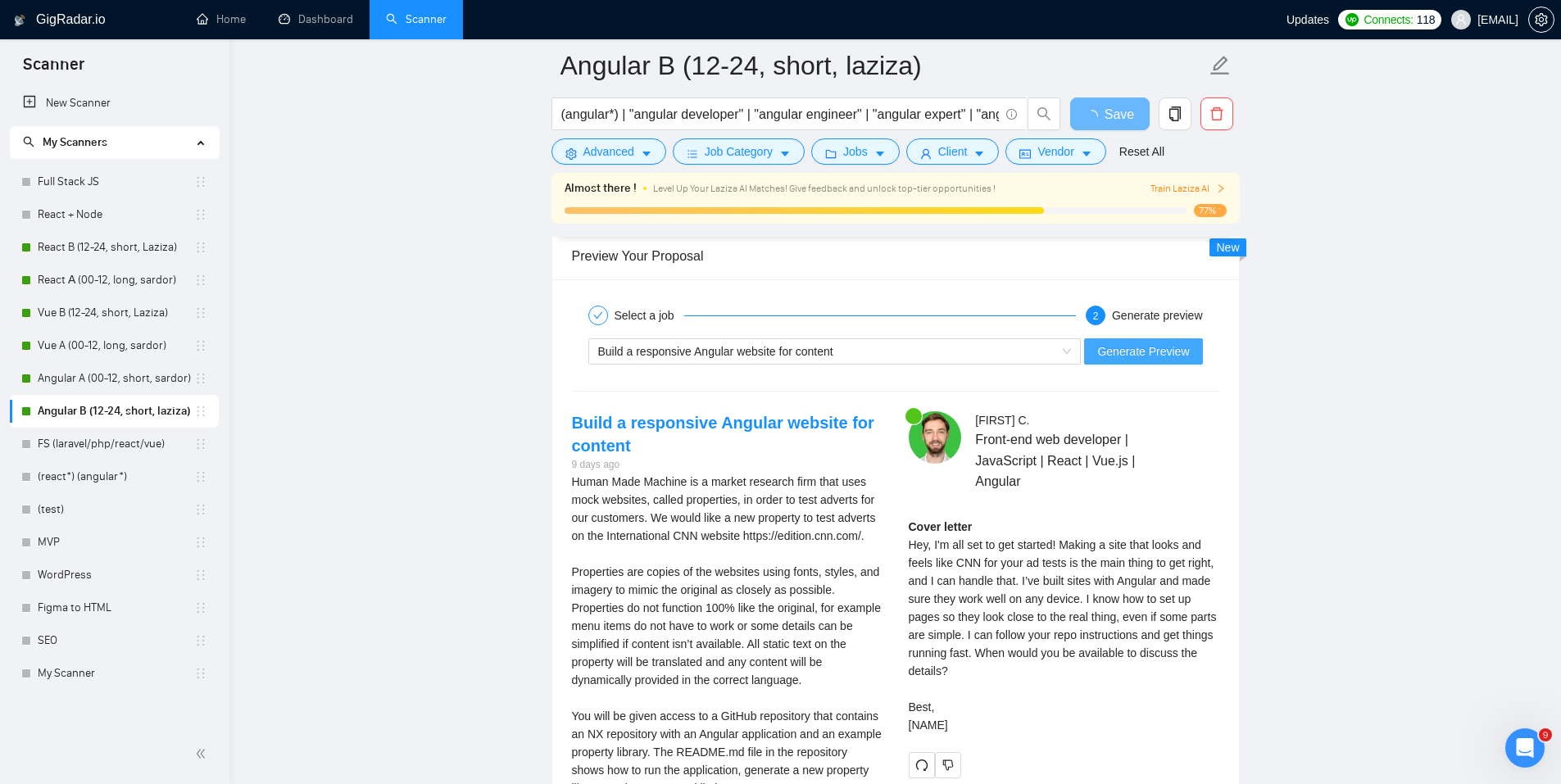 click on "Generate Preview" at bounding box center [1143, 351] 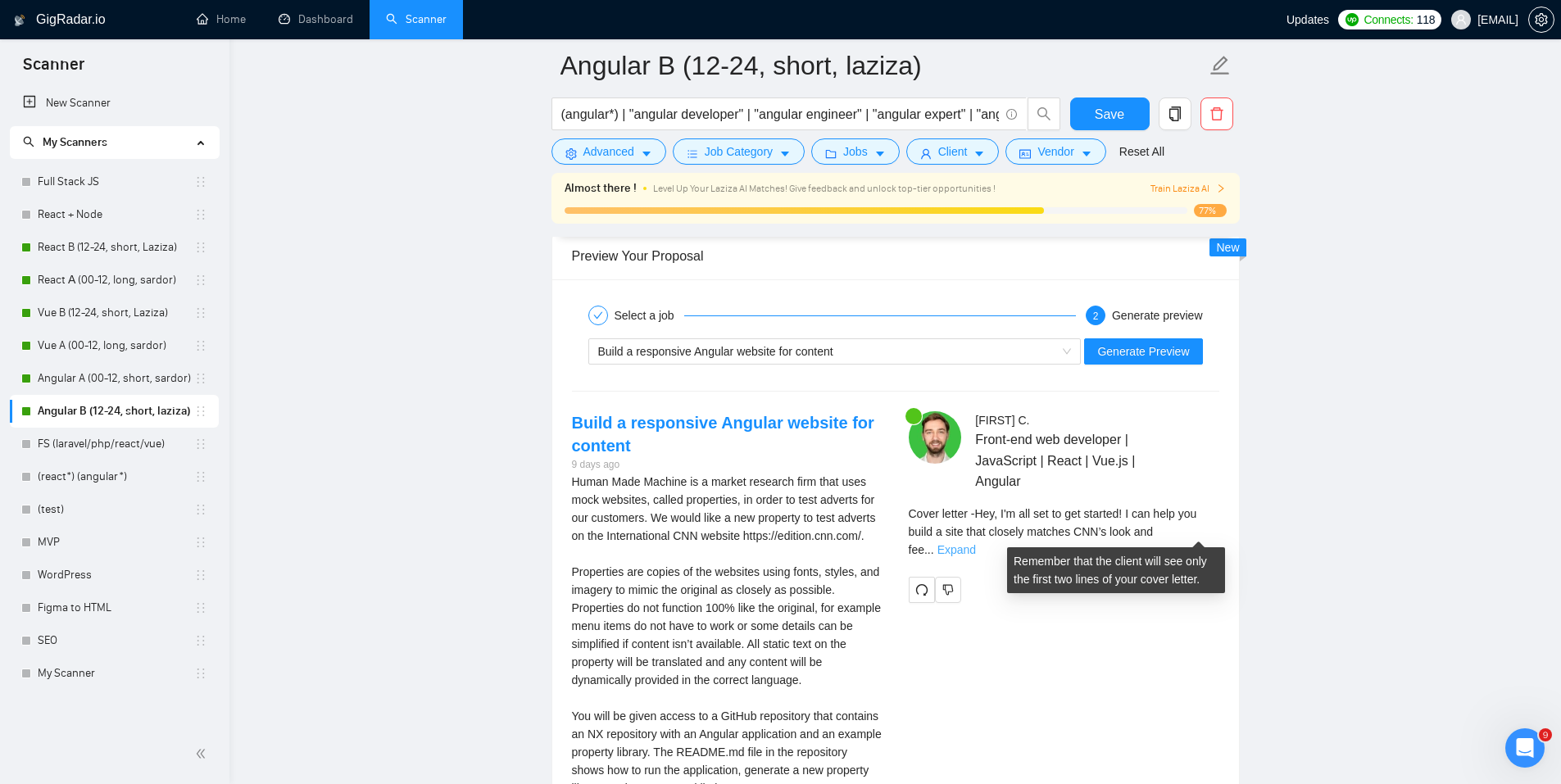click on "Expand" at bounding box center [956, 550] 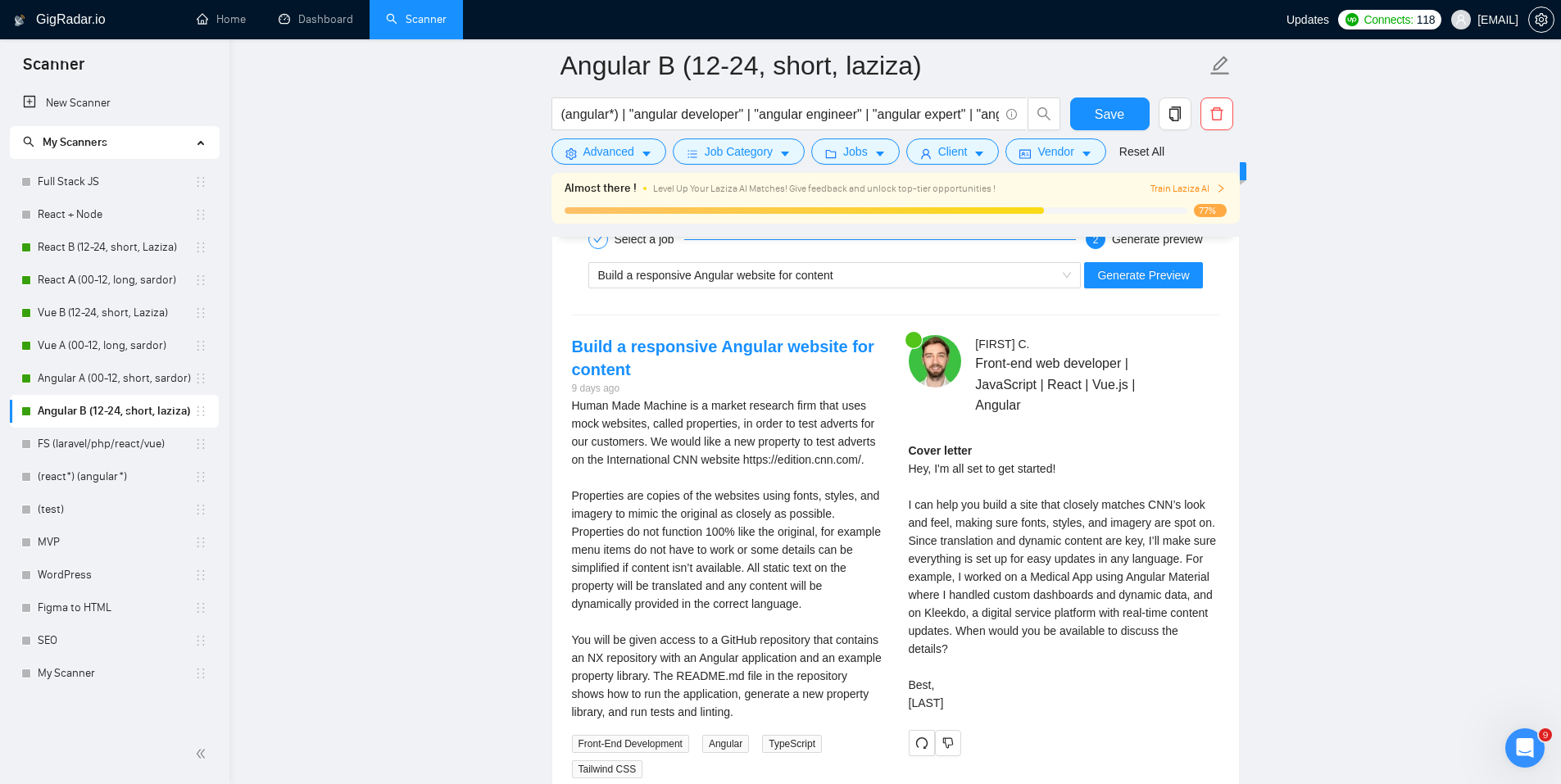 scroll, scrollTop: 3069, scrollLeft: 0, axis: vertical 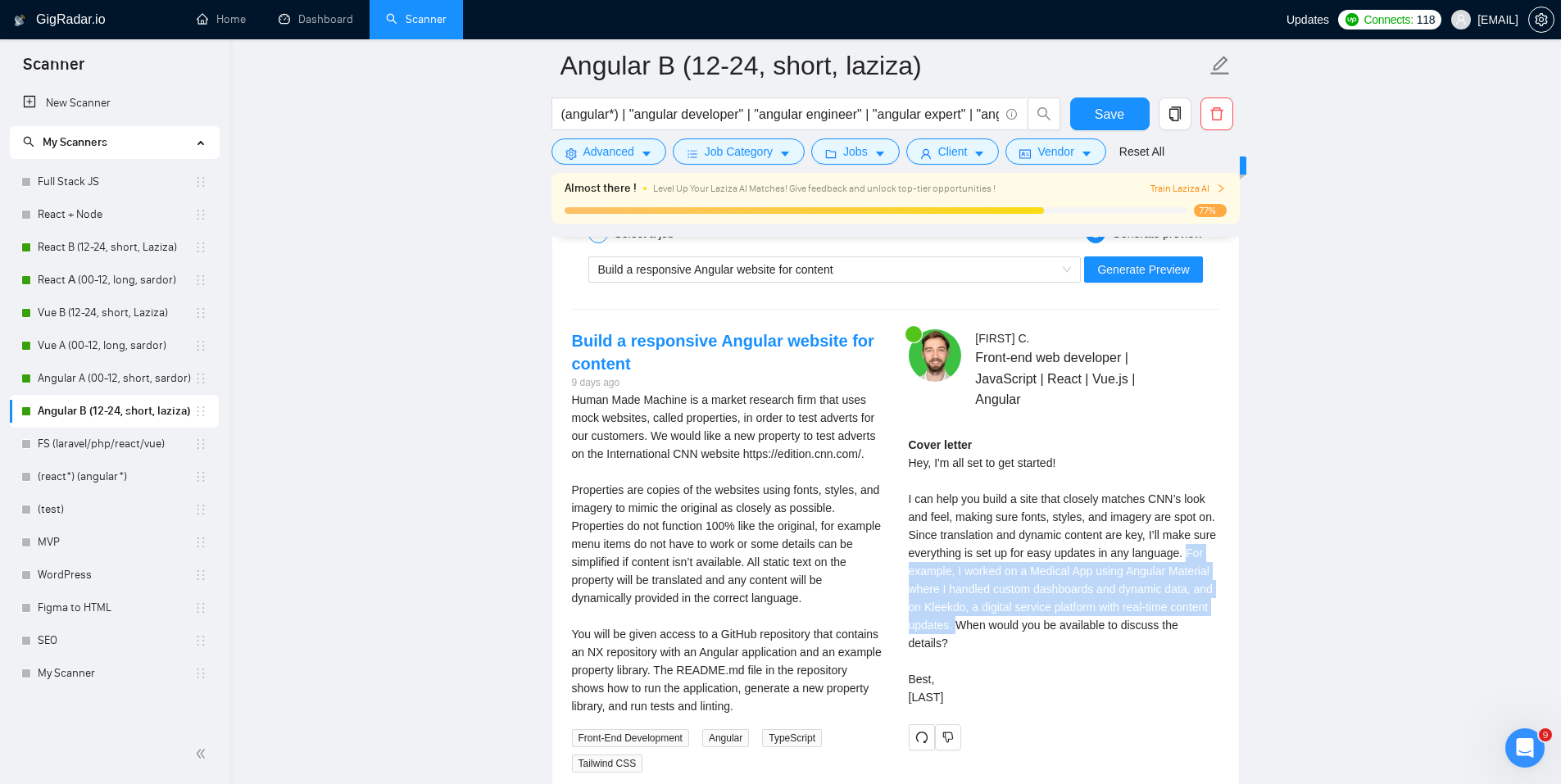 drag, startPoint x: 1182, startPoint y: 551, endPoint x: 953, endPoint y: 628, distance: 241.59884 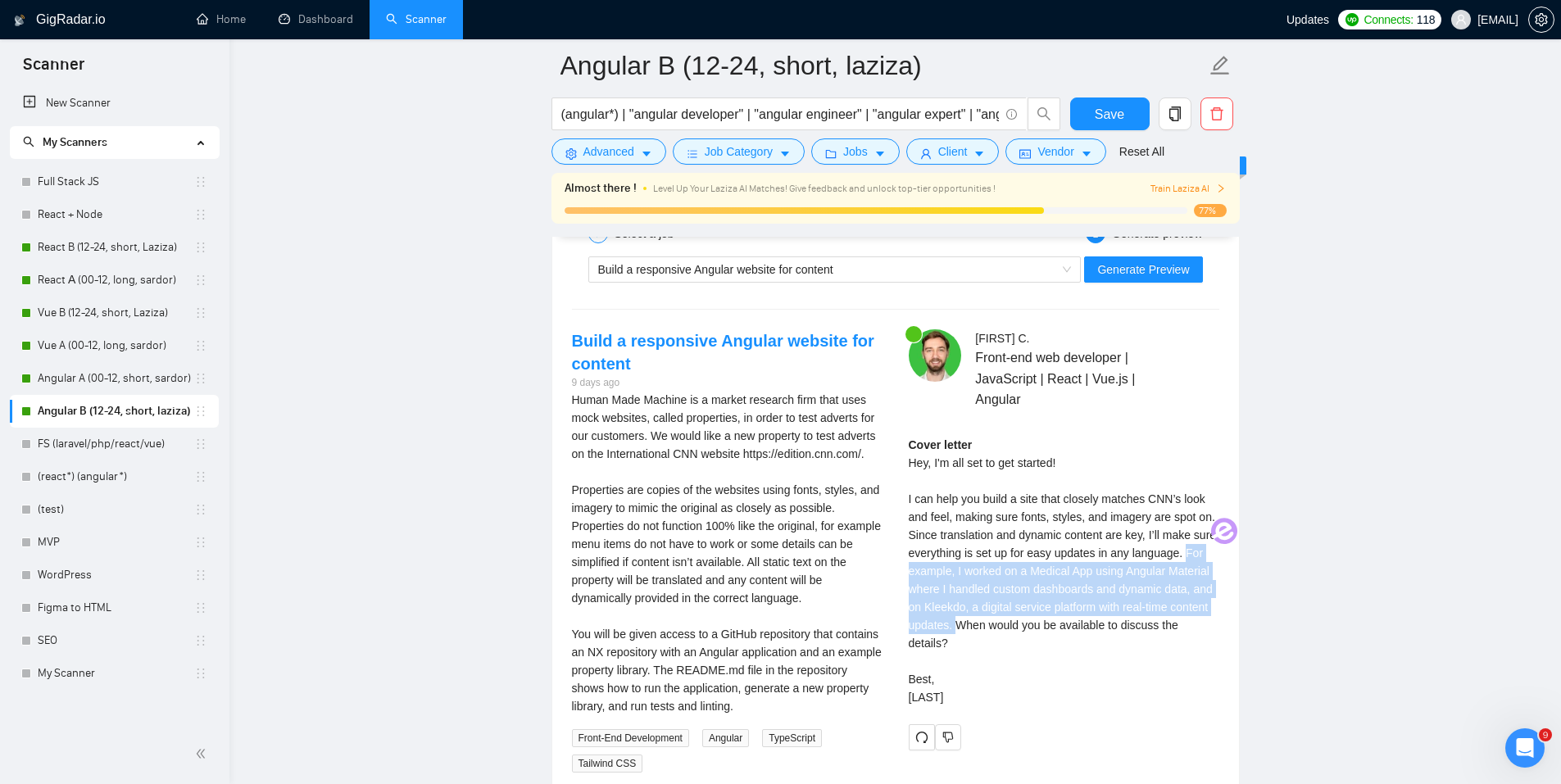 copy on "For example, I worked on a Medical App using Angular Material where I handled custom dashboards and dynamic data, and on Kleekdo, a digital service platform with real-time content updates." 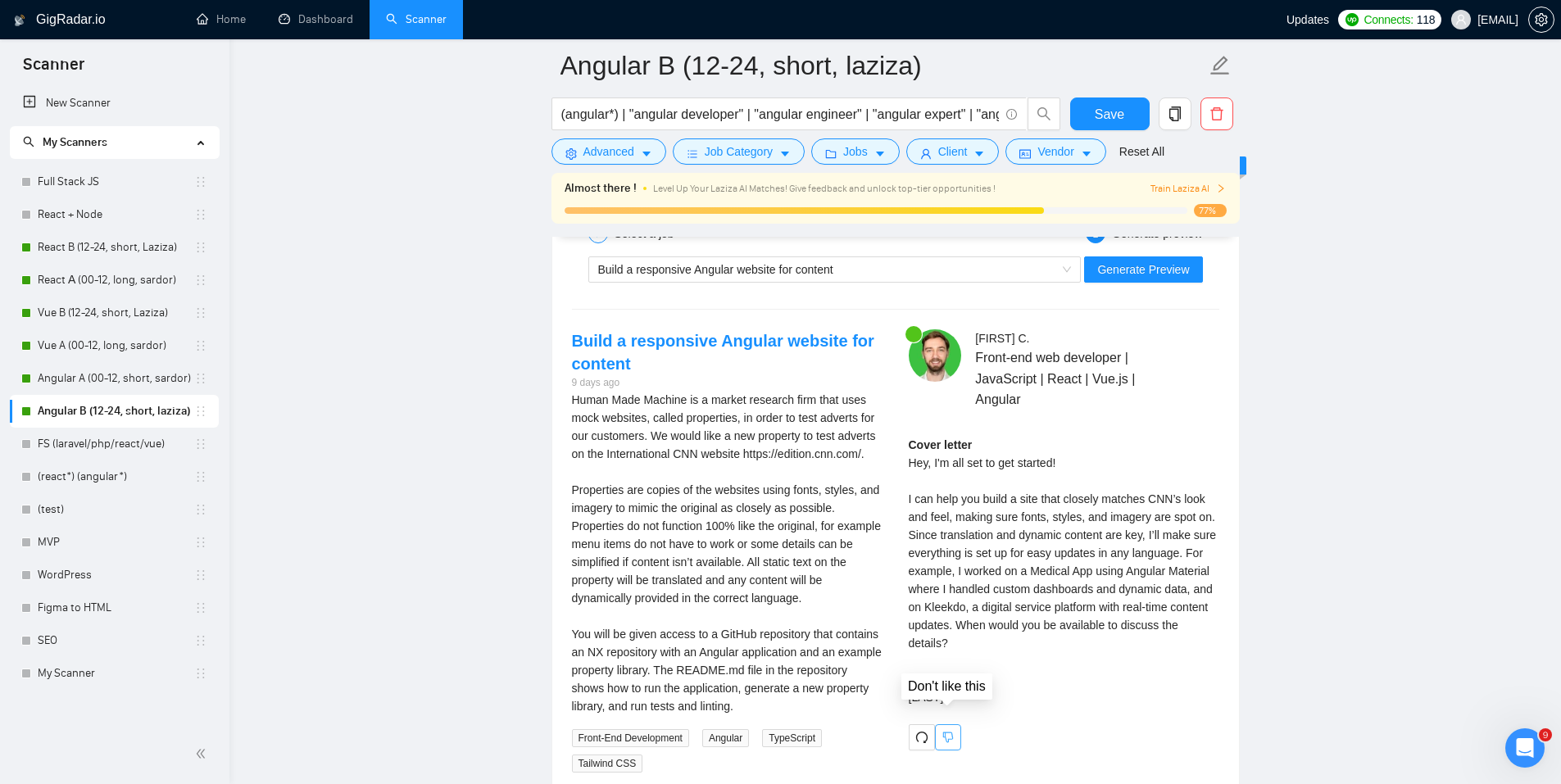 click 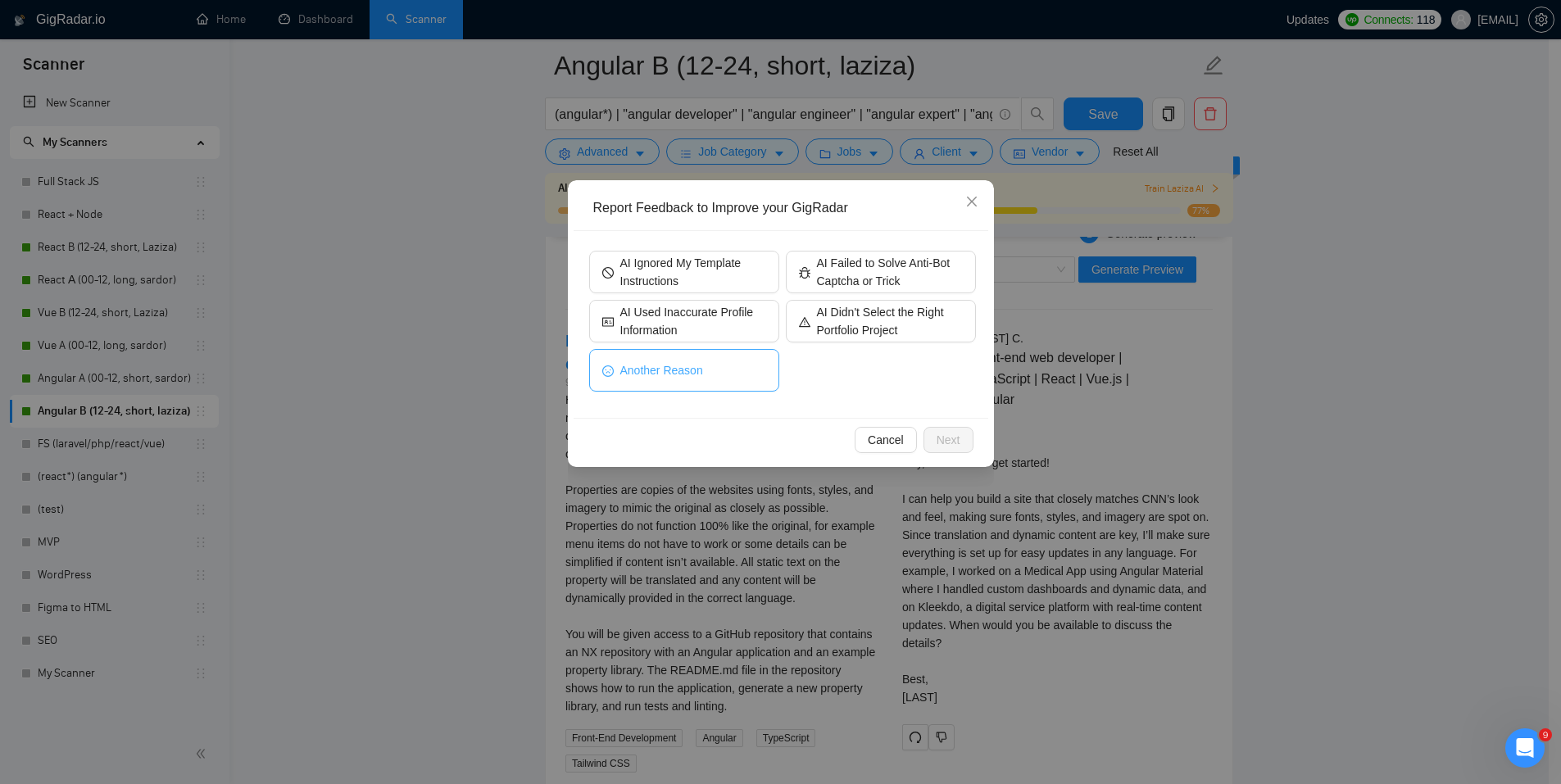 click on "Another Reason" at bounding box center [684, 370] 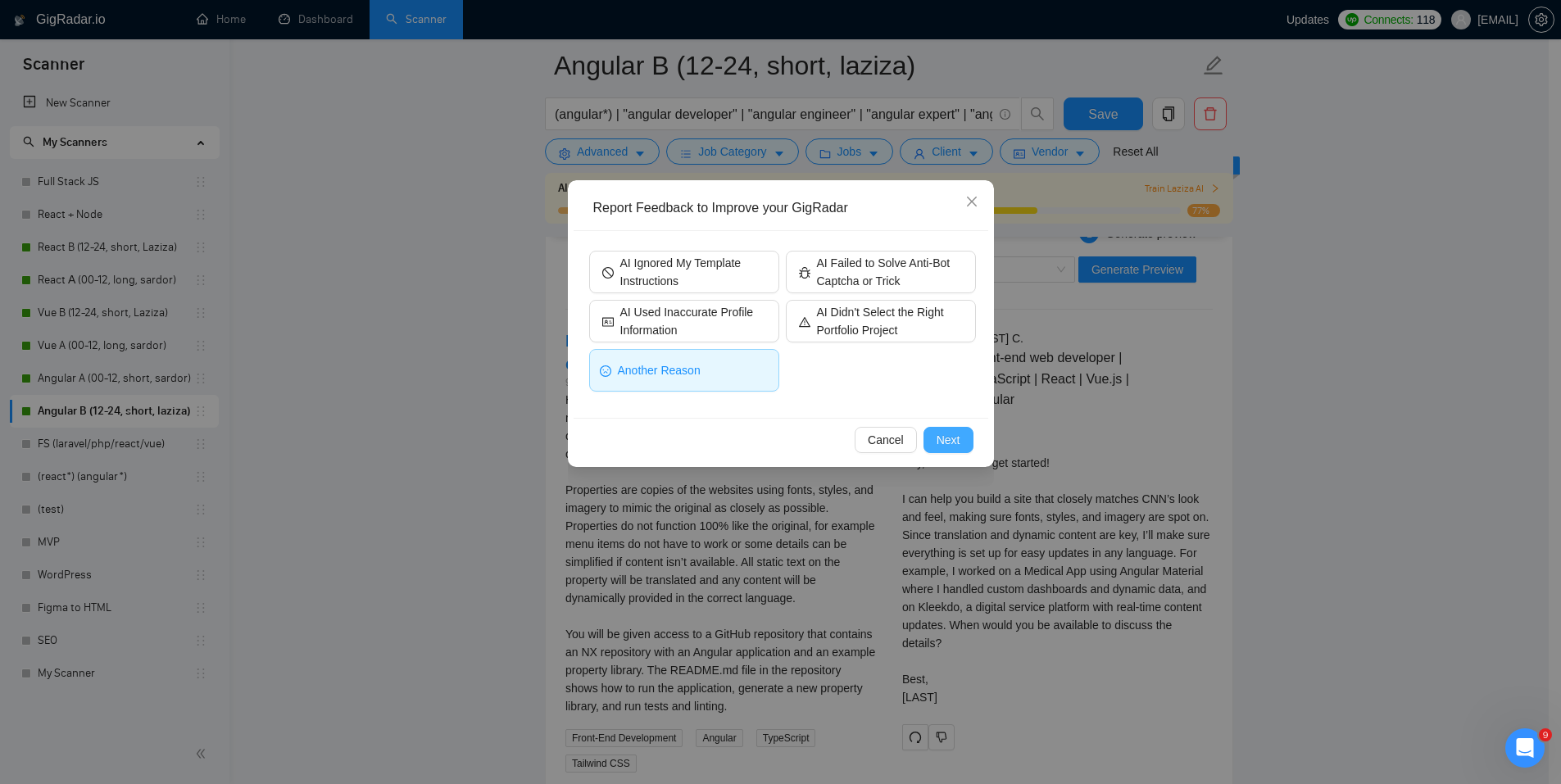 click on "Next" at bounding box center [948, 440] 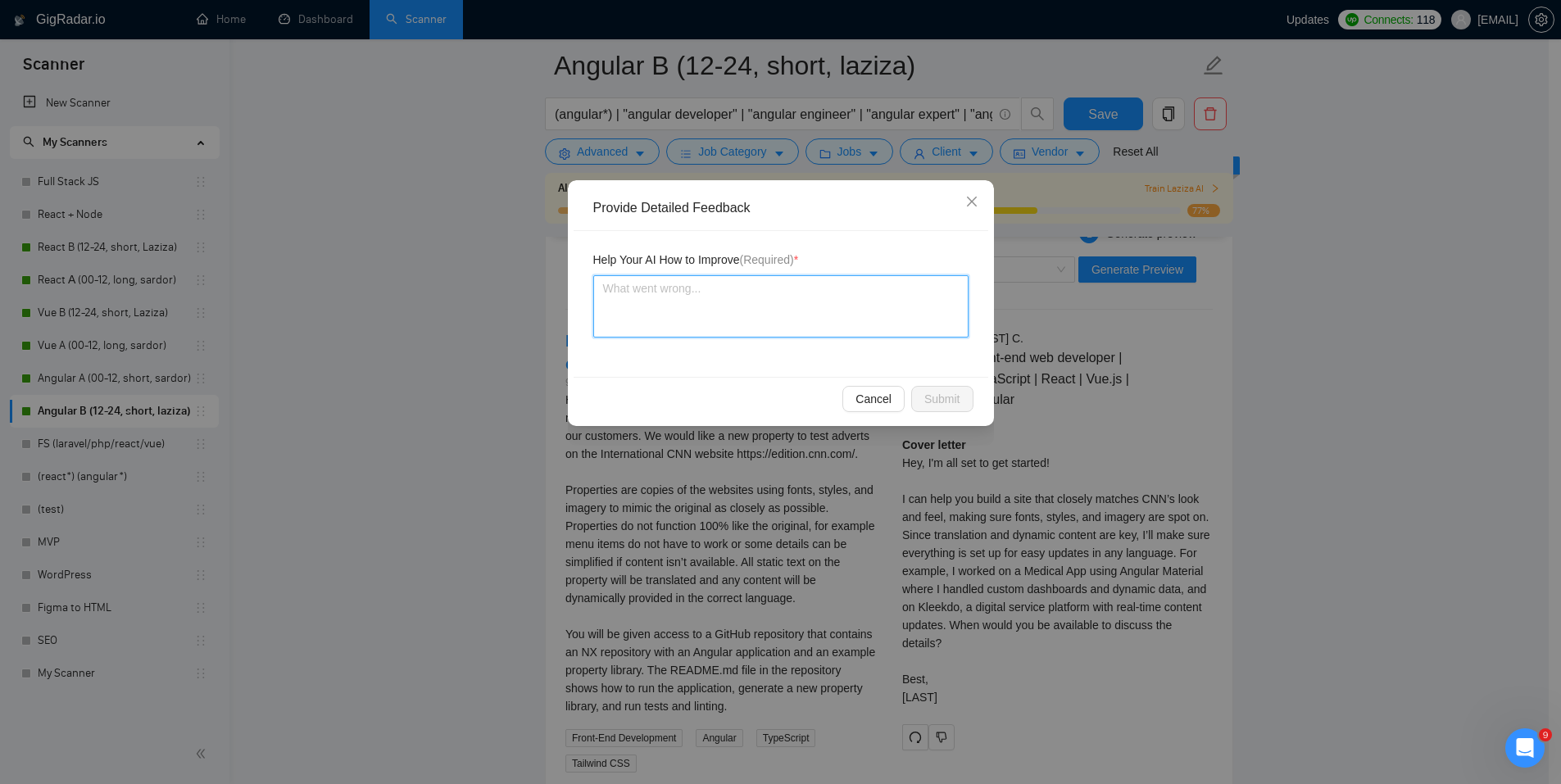 click at bounding box center (781, 306) 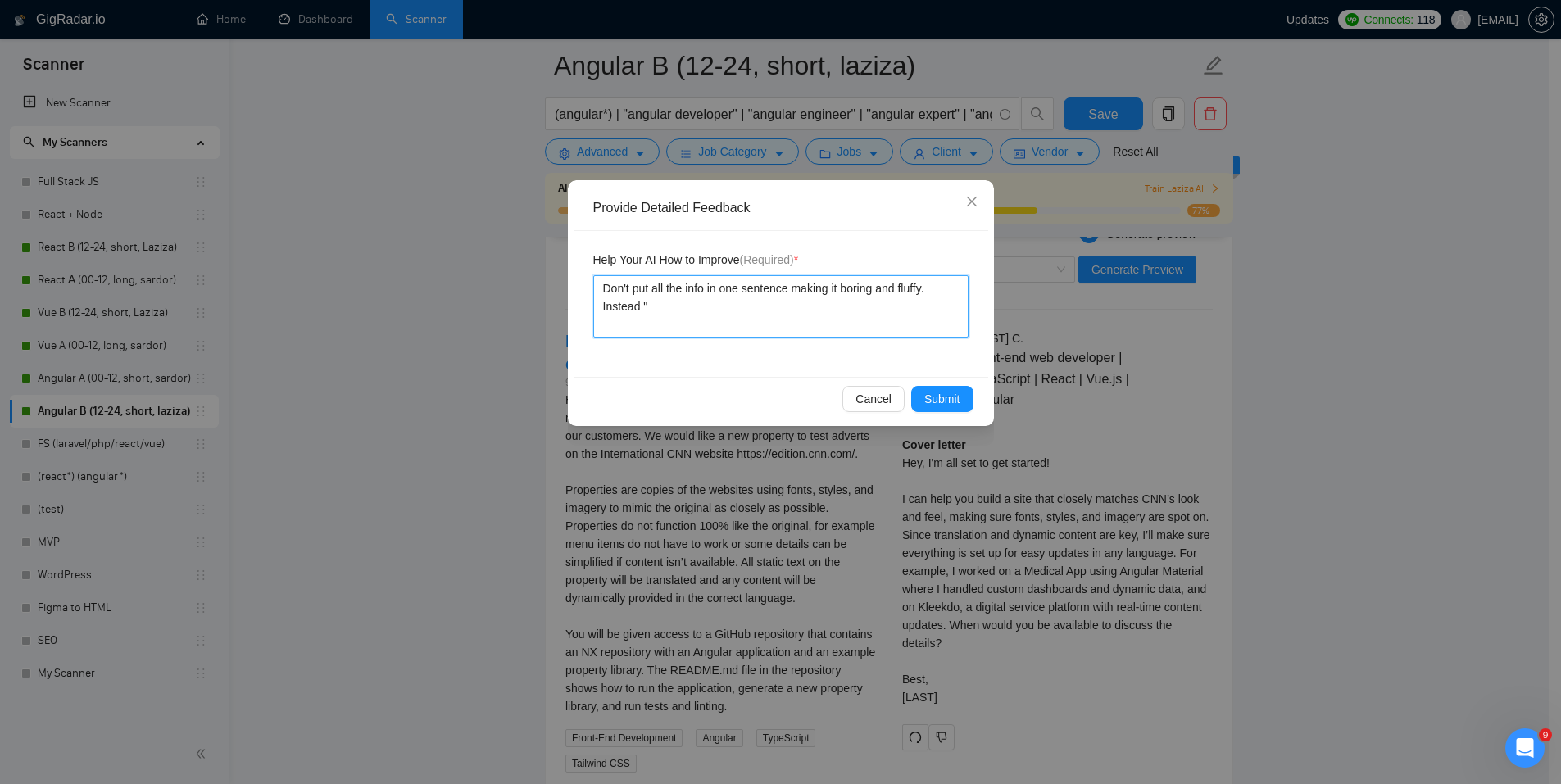paste on "For example, I worked on a Medical App using Angular Material where I handled custom dashboards and dynamic data, and on Kleekdo, a digital service platform with real-time content updates." 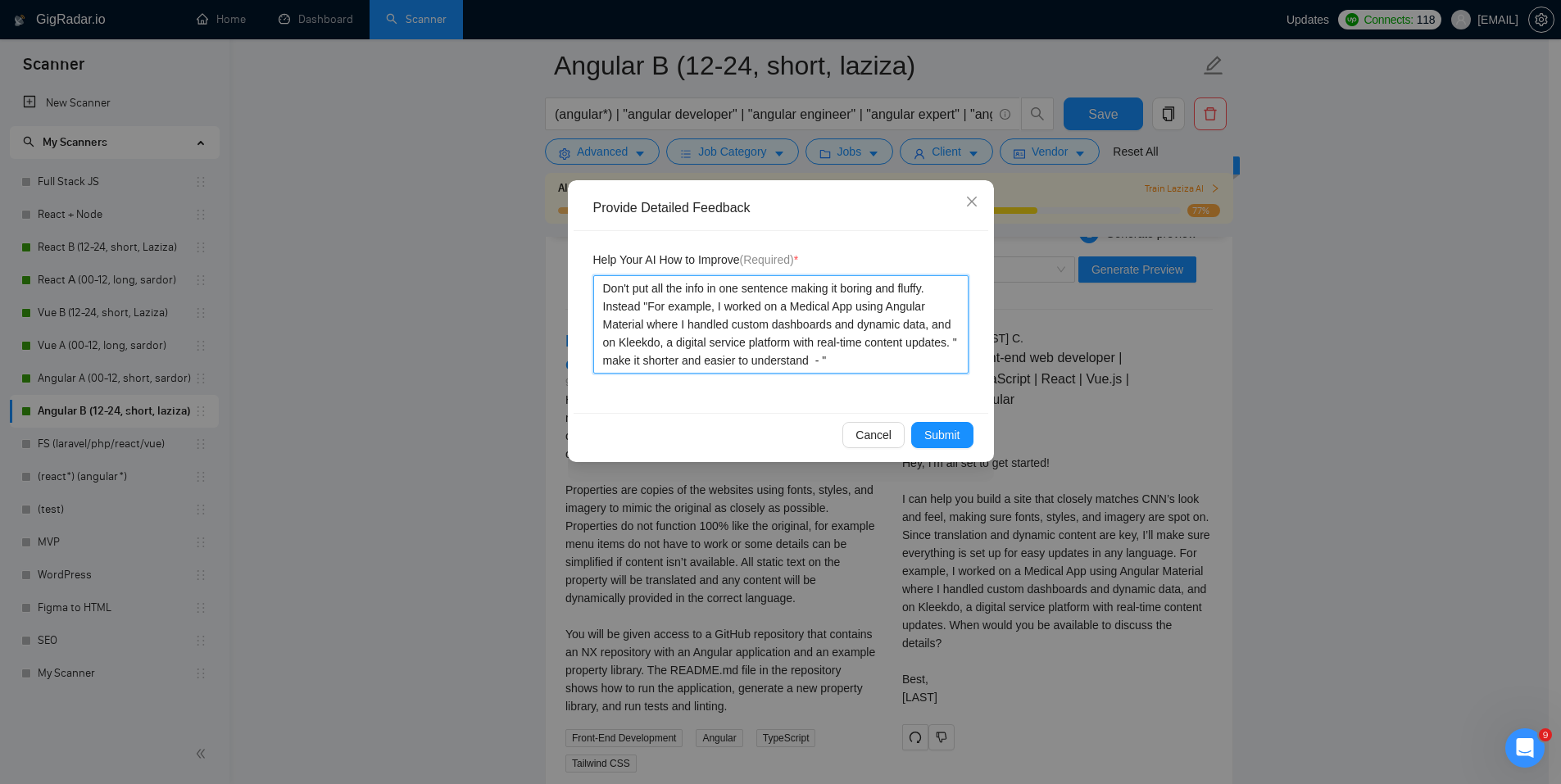 paste on "For example, I worked on a Medical App using Angular Material where I handled custom dashboards and dynamic data, and on Kleekdo, a digital service platform with real-time content updates." 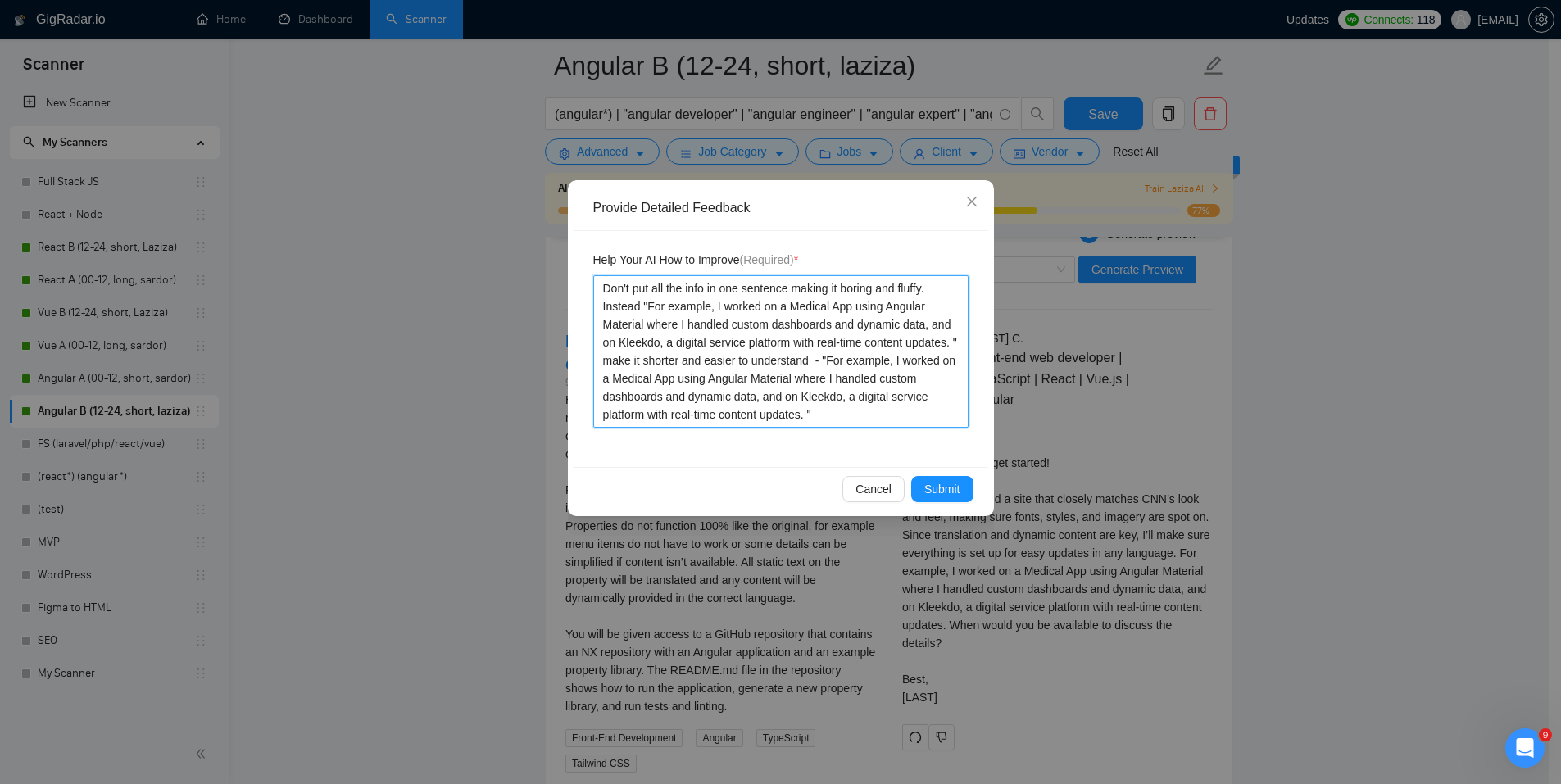 drag, startPoint x: 841, startPoint y: 362, endPoint x: 903, endPoint y: 365, distance: 62.072538 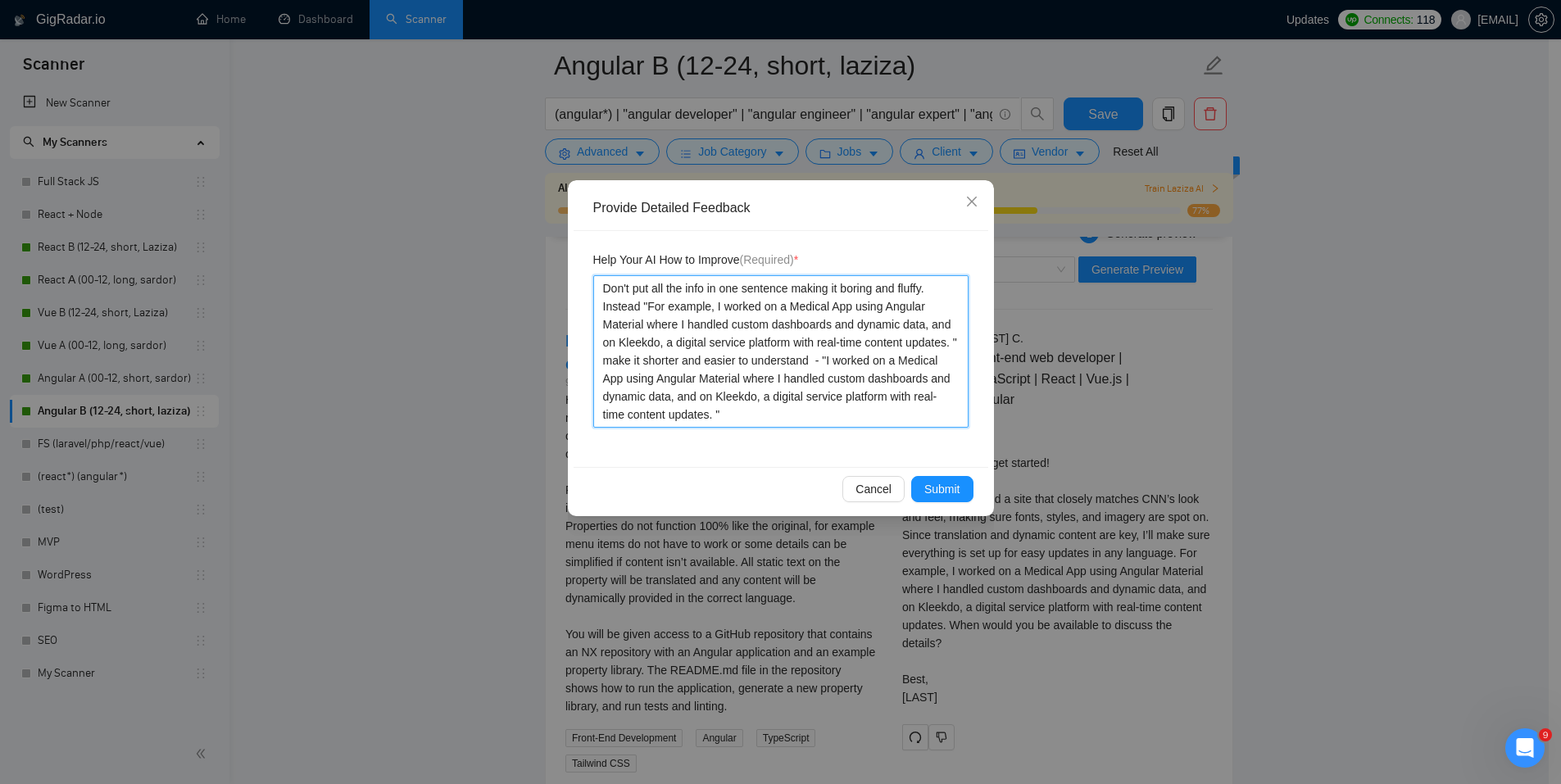 drag, startPoint x: 780, startPoint y: 378, endPoint x: 665, endPoint y: 392, distance: 115.84904 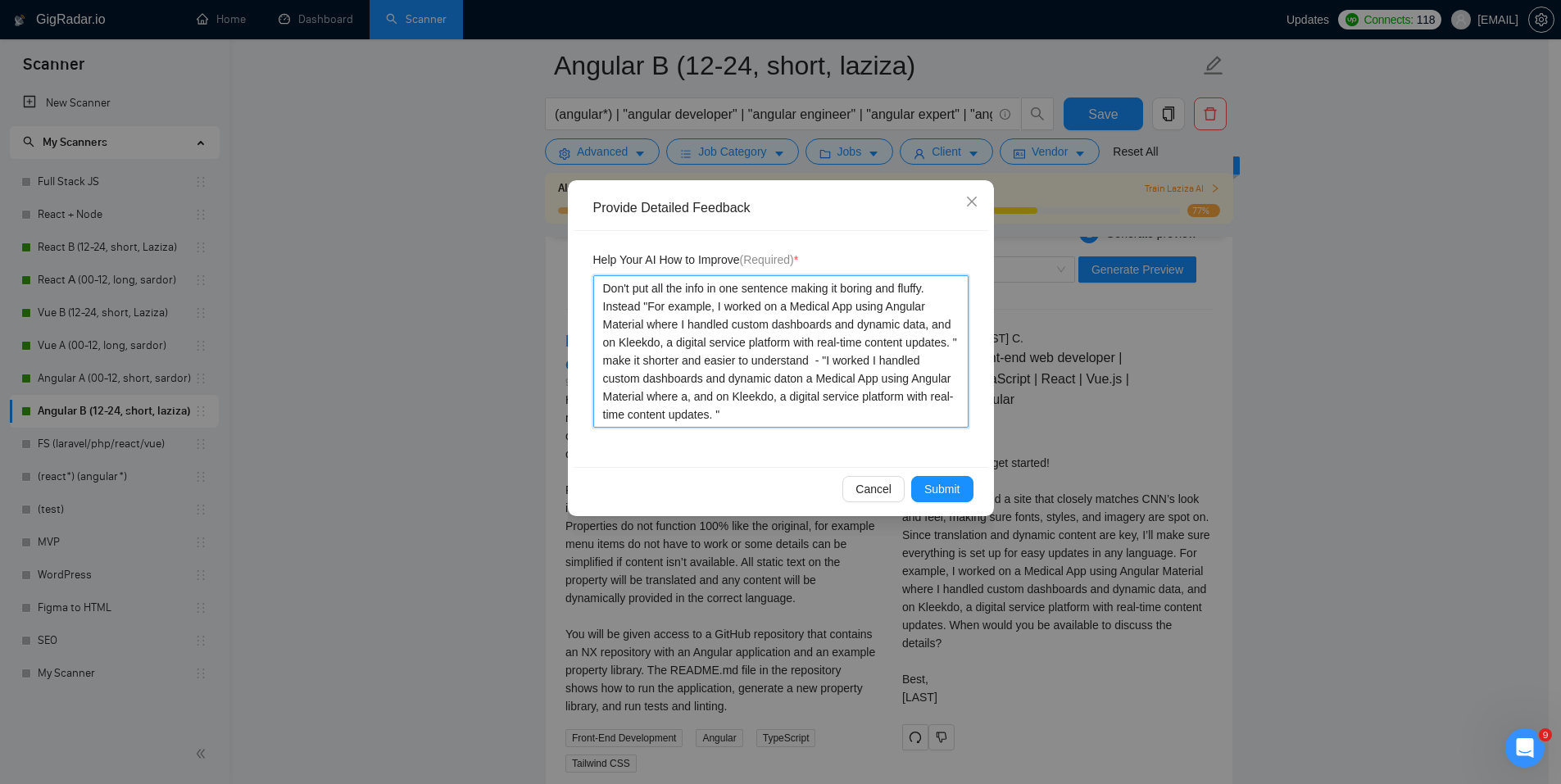 click on "Don't put all the info in one sentence making it boring and fluffy. Instead "For example, I worked on a Medical App using Angular Material where I handled custom dashboards and dynamic data, and on Kleekdo, a digital service platform with real-time content updates. " make it shorter and easier to understand  - "I worked I handled custom dashboards and dynamic daton a Medical App using Angular Material where a, and on Kleekdo, a digital service platform with real-time content updates. "" at bounding box center [781, 351] 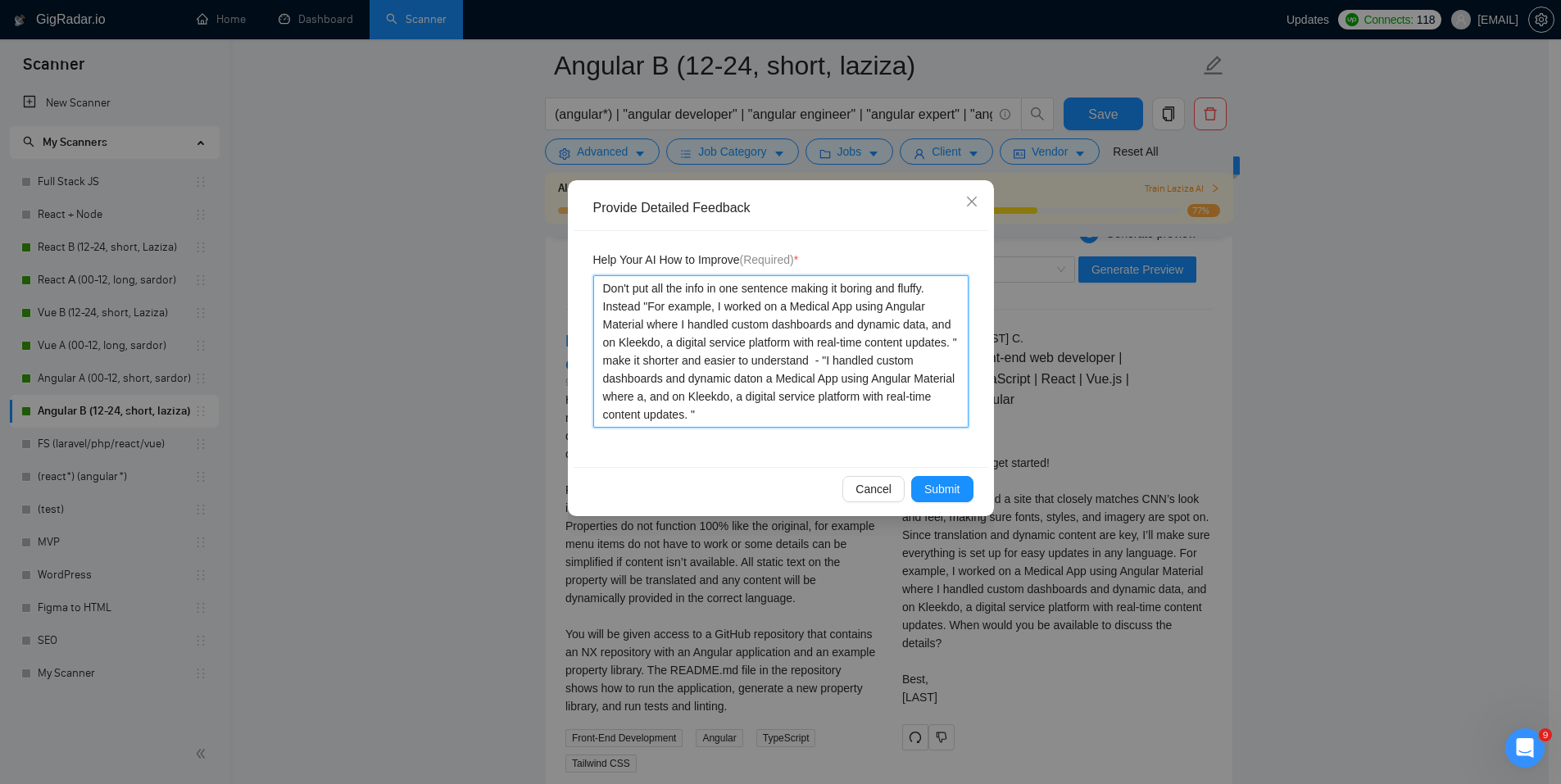 click on "Don't put all the info in one sentence making it boring and fluffy. Instead "For example, I worked on a Medical App using Angular Material where I handled custom dashboards and dynamic data, and on Kleekdo, a digital service platform with real-time content updates. " make it shorter and easier to understand  - "I handled custom dashboards and dynamic daton a Medical App using Angular Material where a, and on Kleekdo, a digital service platform with real-time content updates. "" at bounding box center [781, 351] 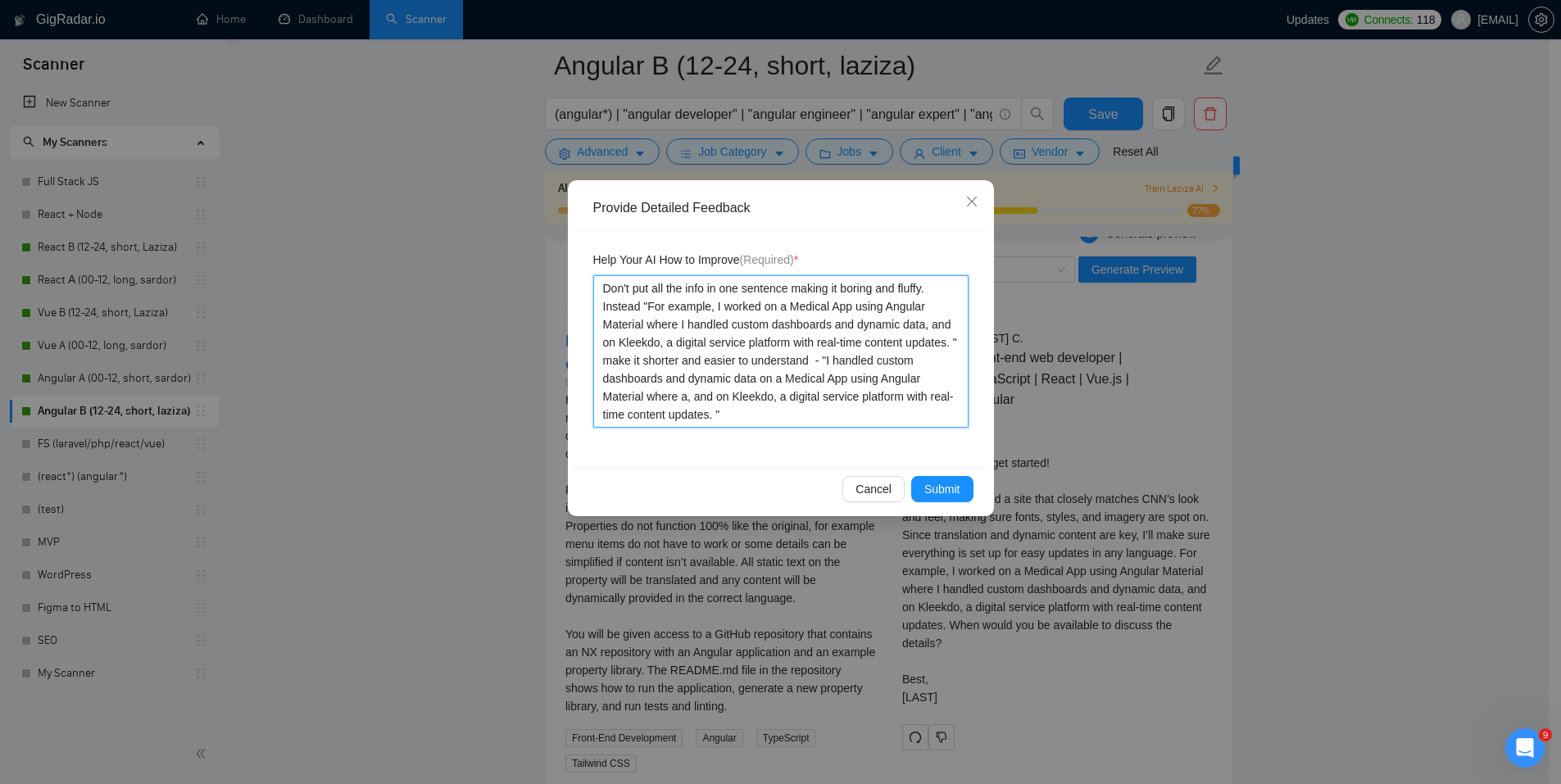 drag, startPoint x: 646, startPoint y: 394, endPoint x: 682, endPoint y: 402, distance: 36.878178 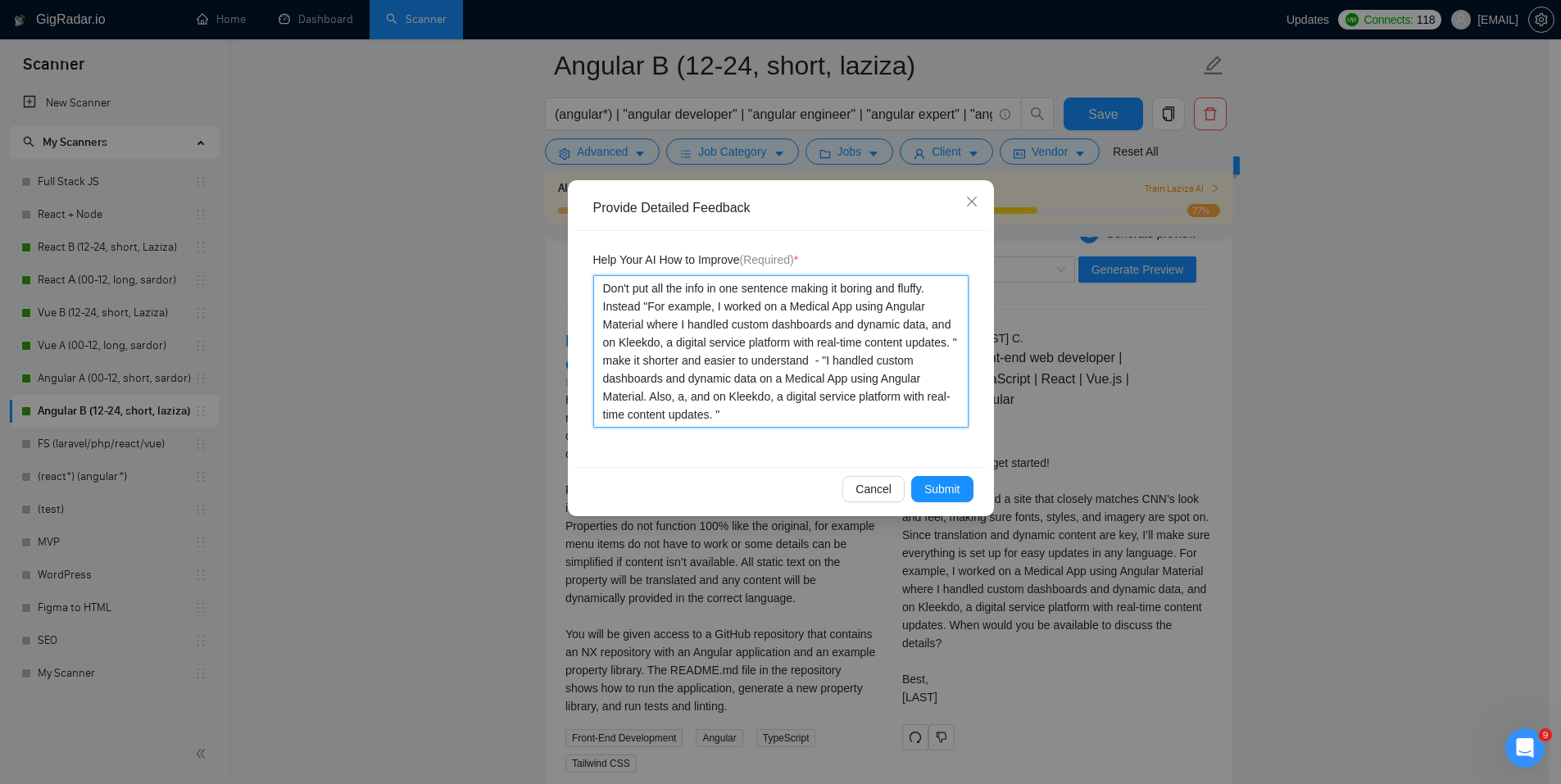 drag, startPoint x: 691, startPoint y: 397, endPoint x: 765, endPoint y: 402, distance: 74.168727 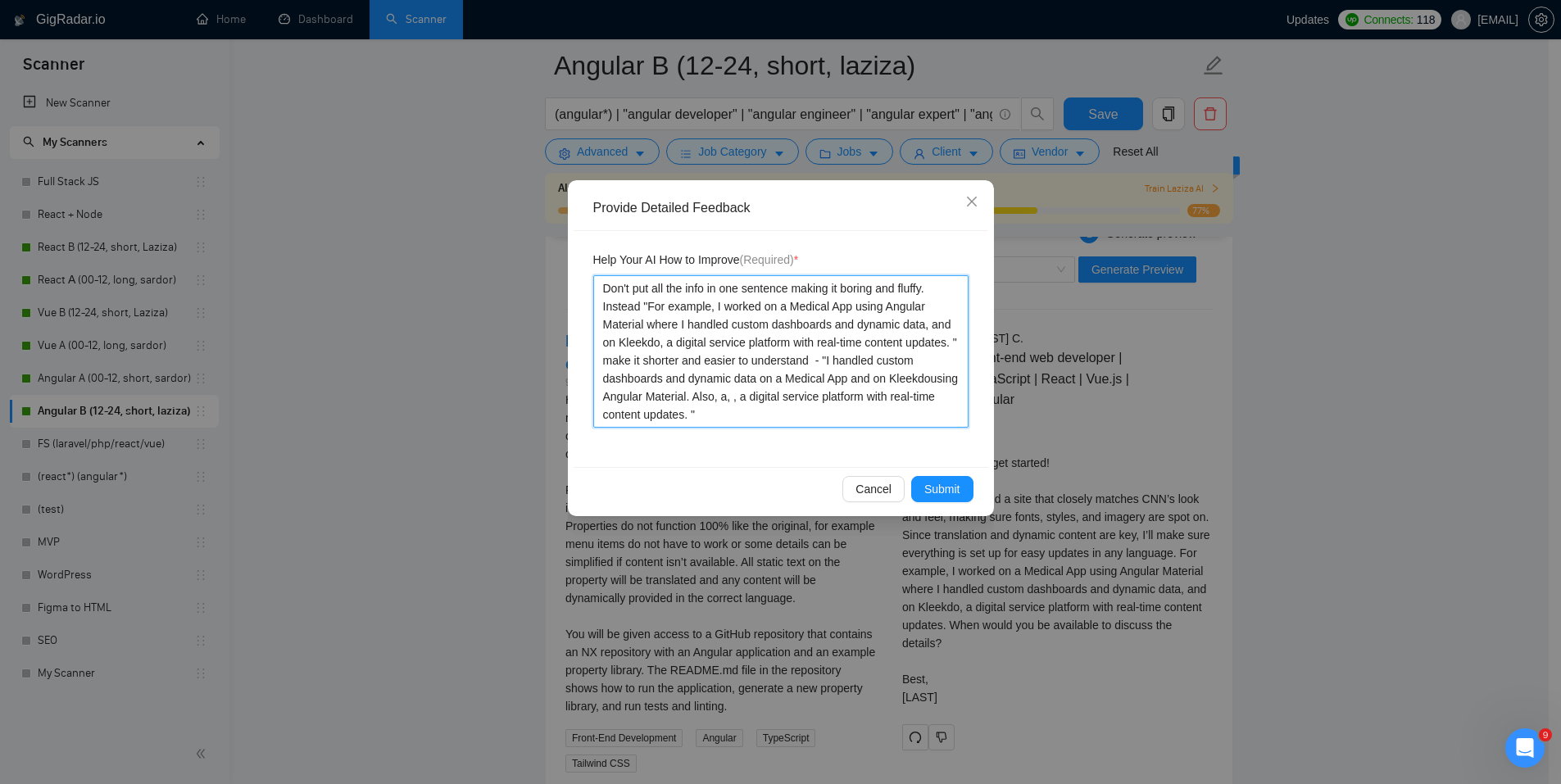 click on "Don't put all the info in one sentence making it boring and fluffy. Instead "For example, I worked on a Medical App using Angular Material where I handled custom dashboards and dynamic data, and on Kleekdo, a digital service platform with real-time content updates. " make it shorter and easier to understand  - "I handled custom dashboards and dynamic data on a Medical App and on Kleekdousing Angular Material. Also, a, , a digital service platform with real-time content updates. "" at bounding box center [781, 351] 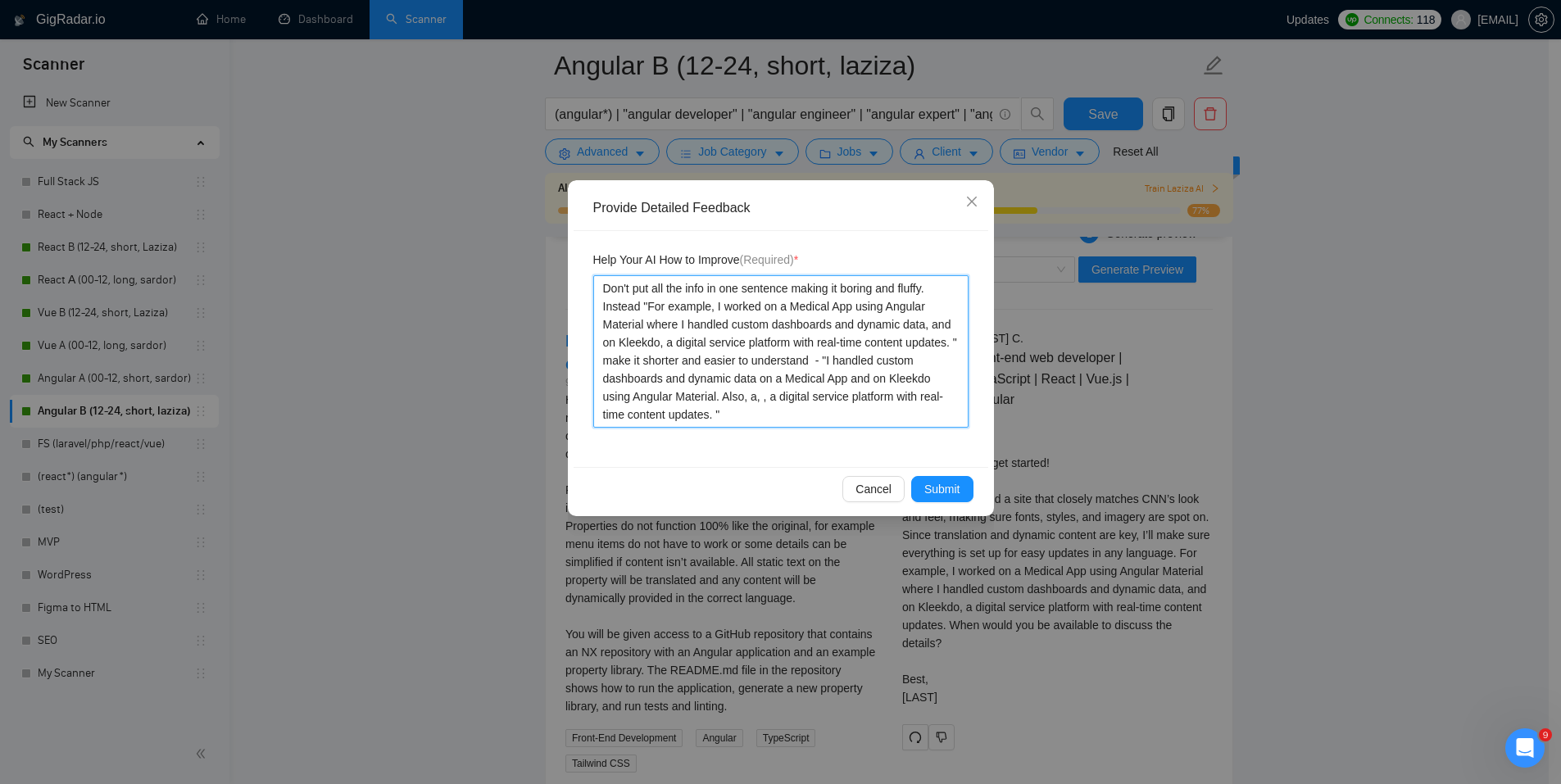 drag, startPoint x: 728, startPoint y: 401, endPoint x: 711, endPoint y: 411, distance: 19.723083 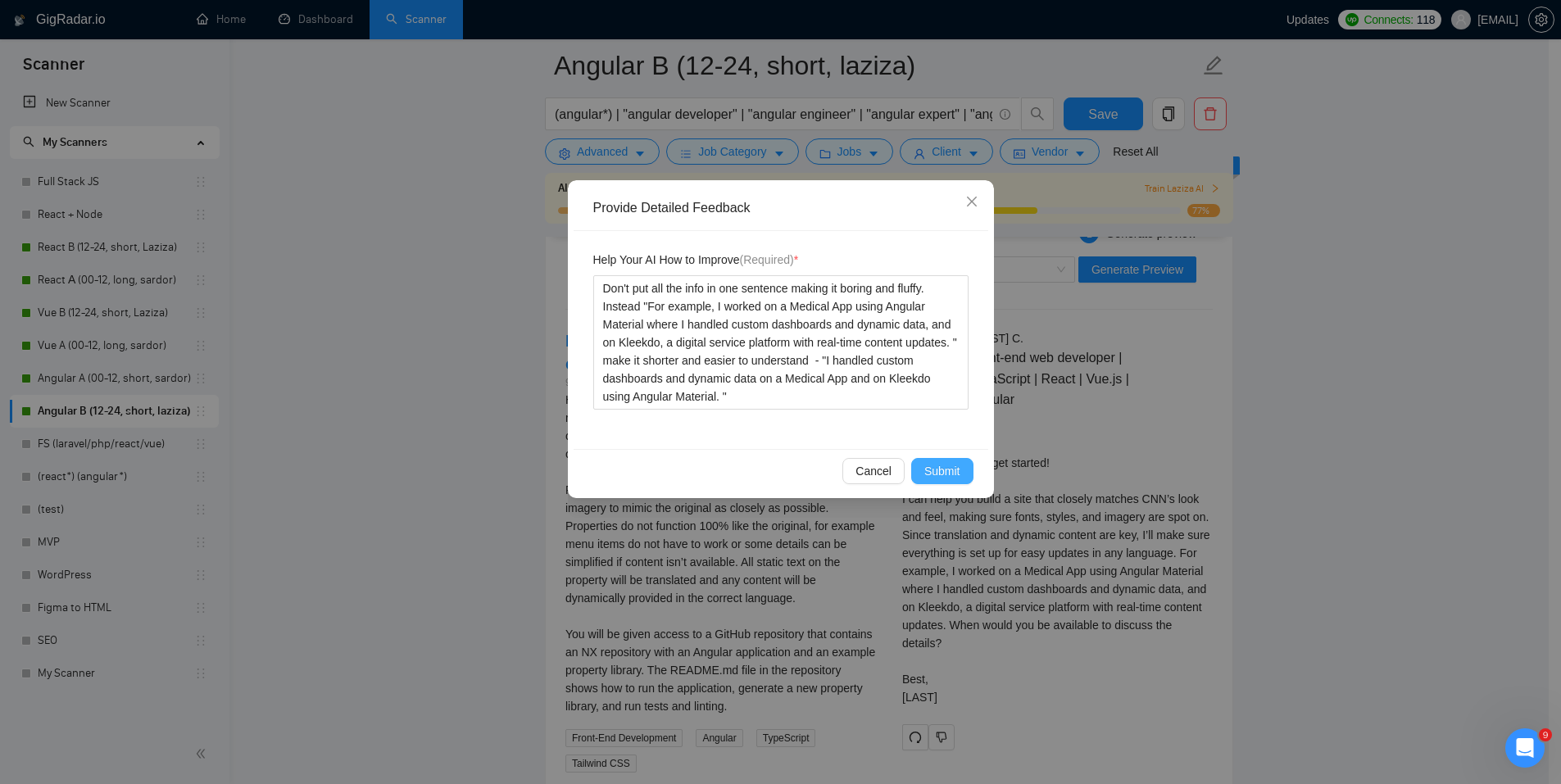 click on "Submit" at bounding box center (942, 471) 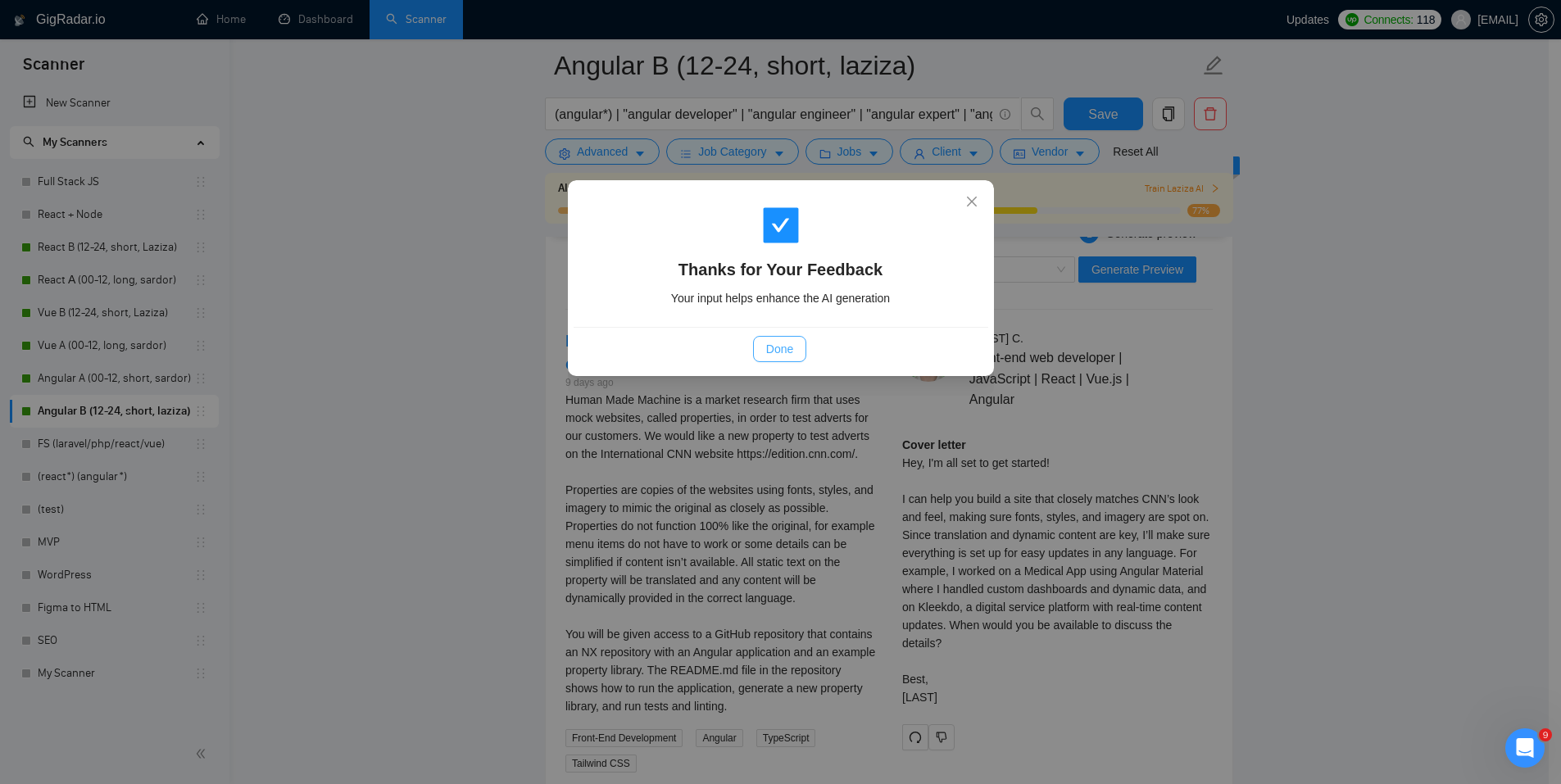 click on "Done" at bounding box center (779, 349) 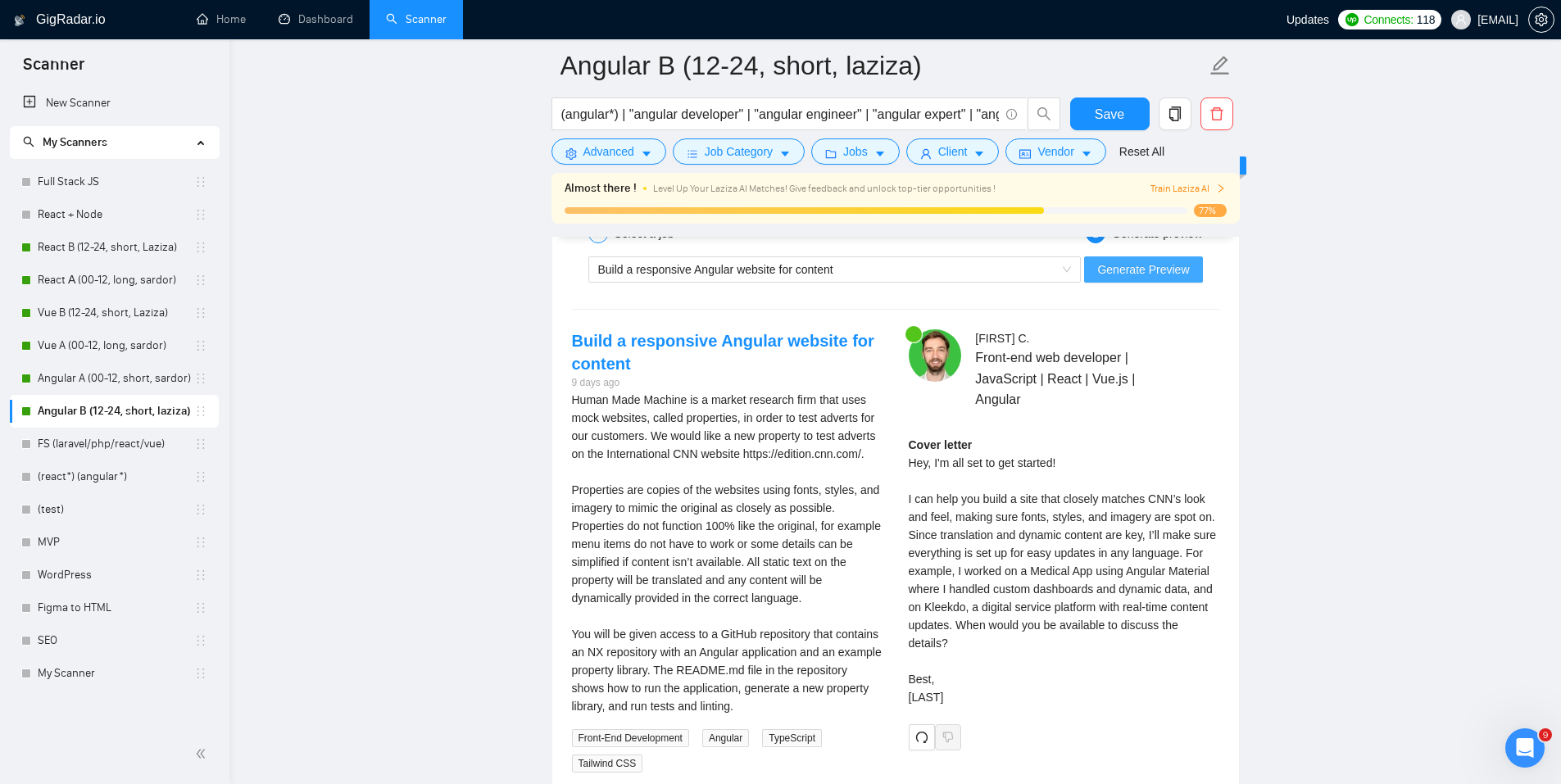 click on "Generate Preview" at bounding box center (1143, 270) 